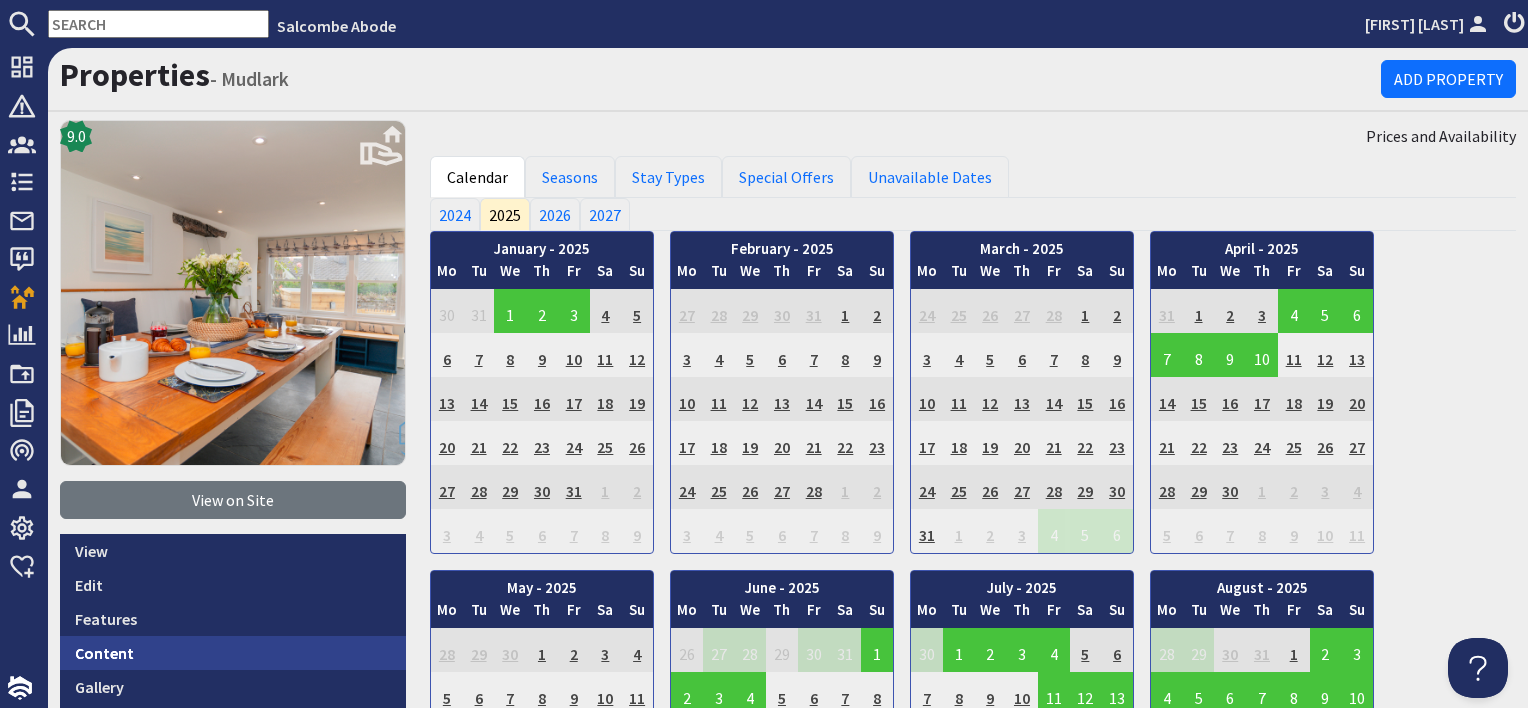 scroll, scrollTop: 0, scrollLeft: 0, axis: both 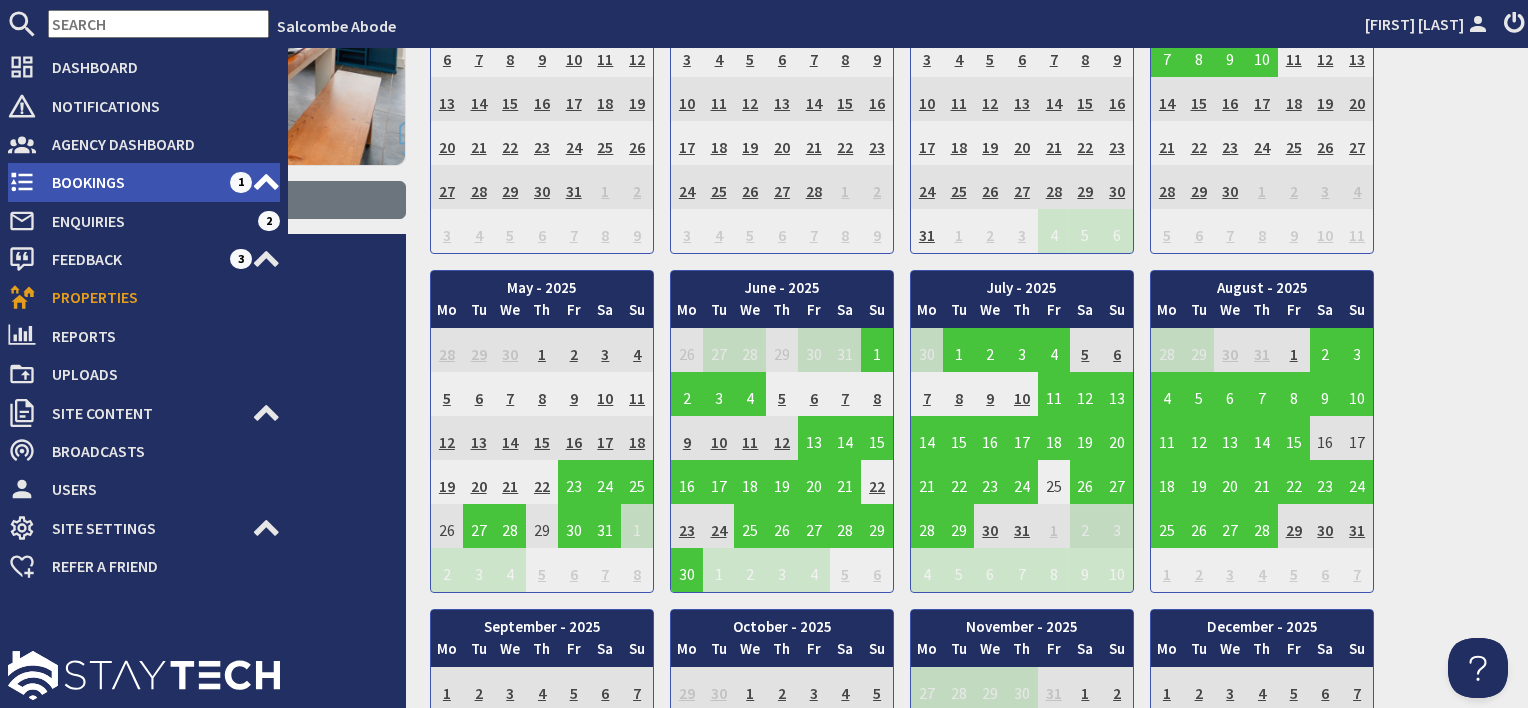 click on "Bookings" at bounding box center (133, 182) 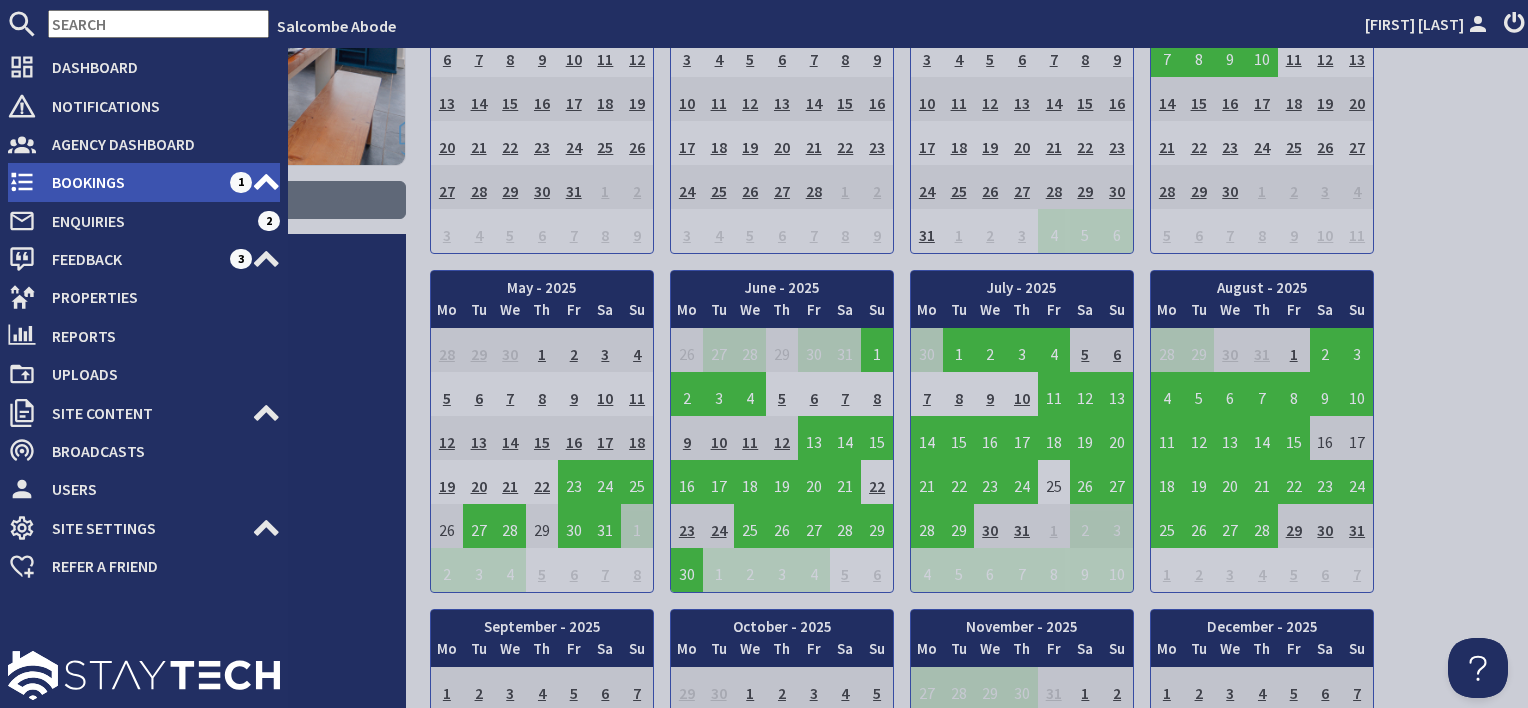 click on "Bookings" at bounding box center [133, 182] 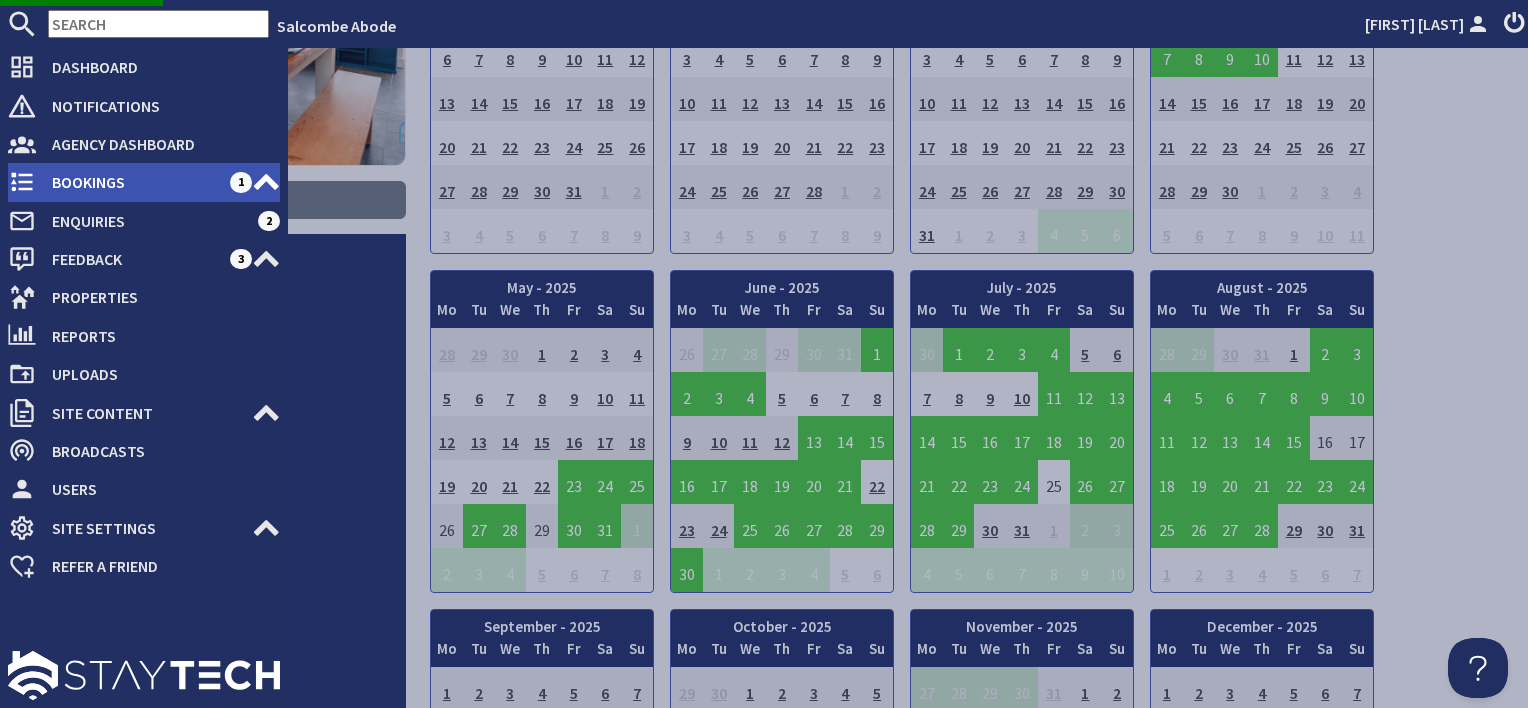 click on "Bookings" at bounding box center [133, 182] 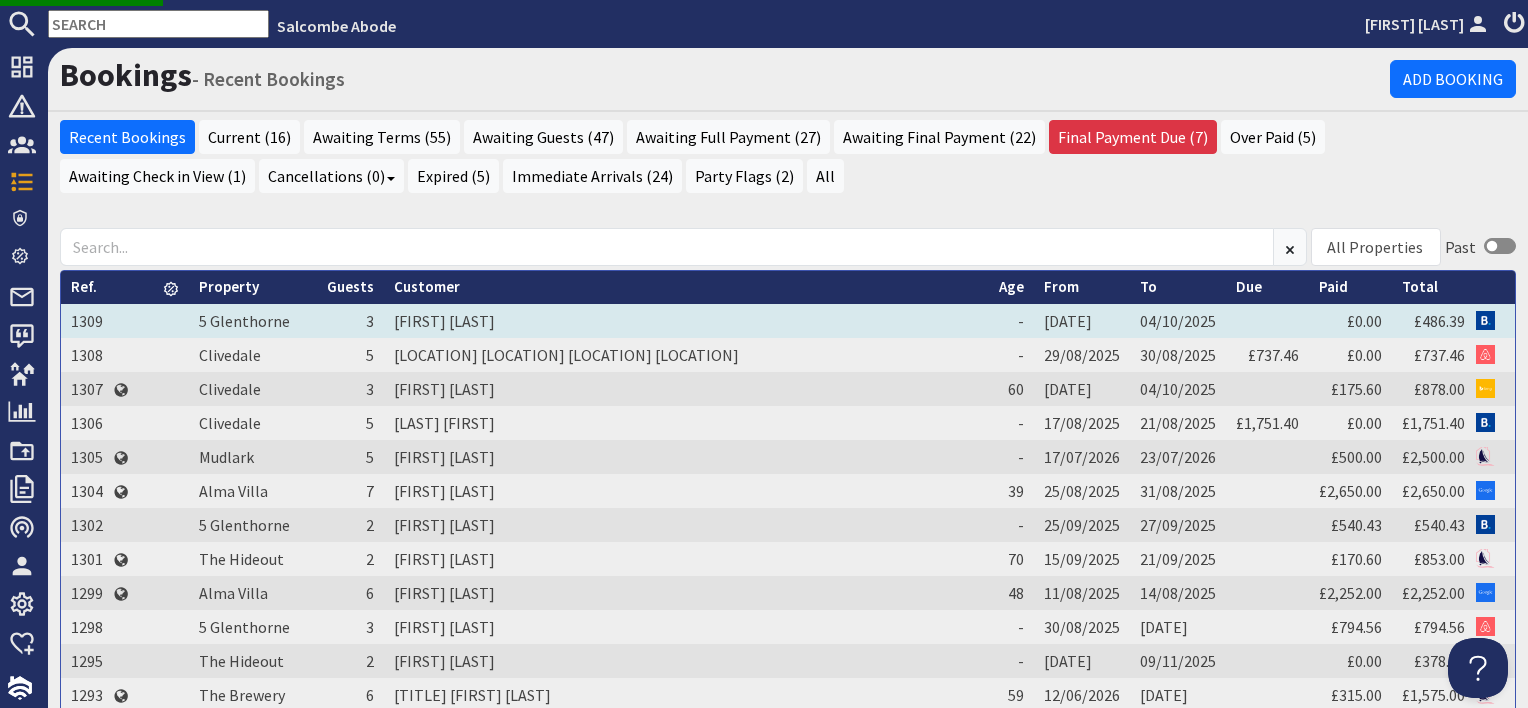 scroll, scrollTop: 0, scrollLeft: 0, axis: both 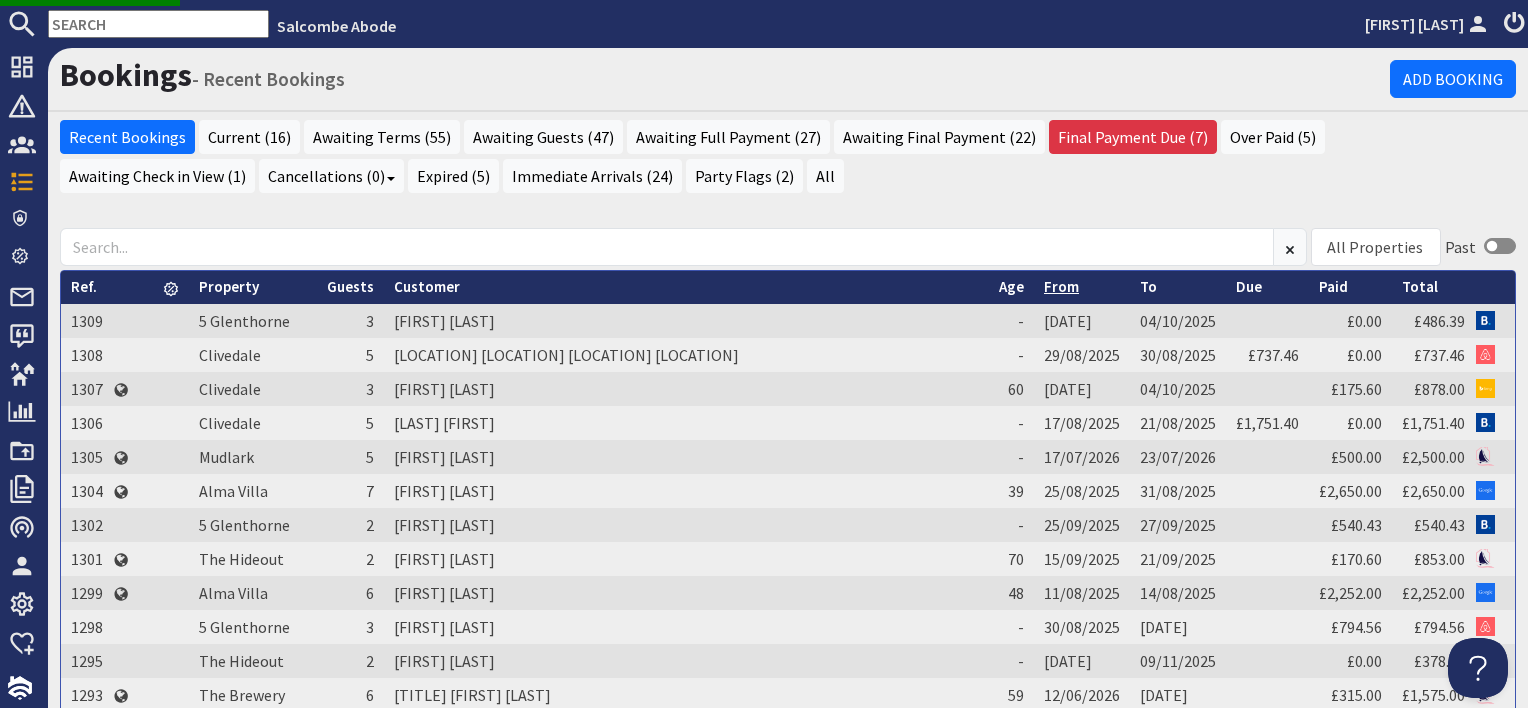 click on "From" at bounding box center [1061, 286] 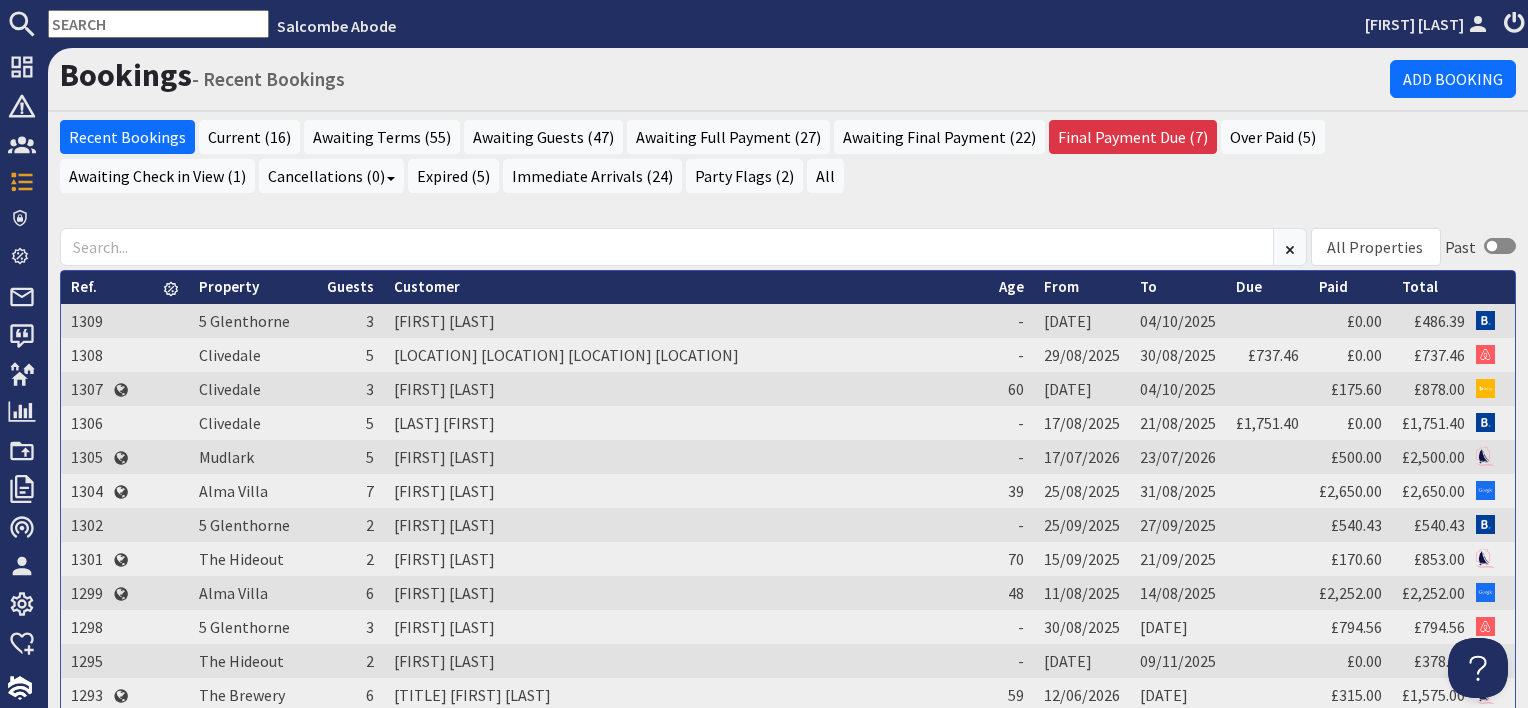 scroll, scrollTop: 0, scrollLeft: 0, axis: both 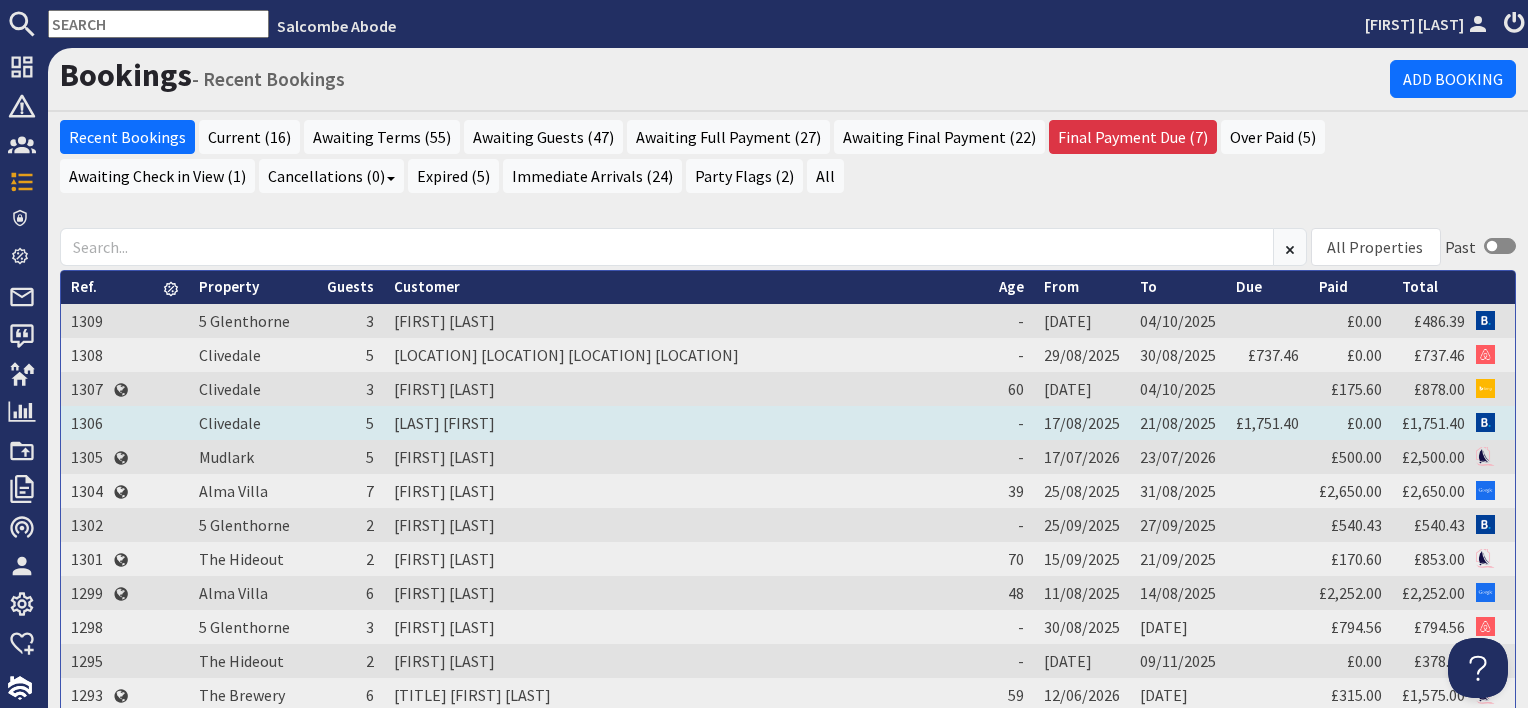 click on "[LAST] [FIRST]" at bounding box center [686, 423] 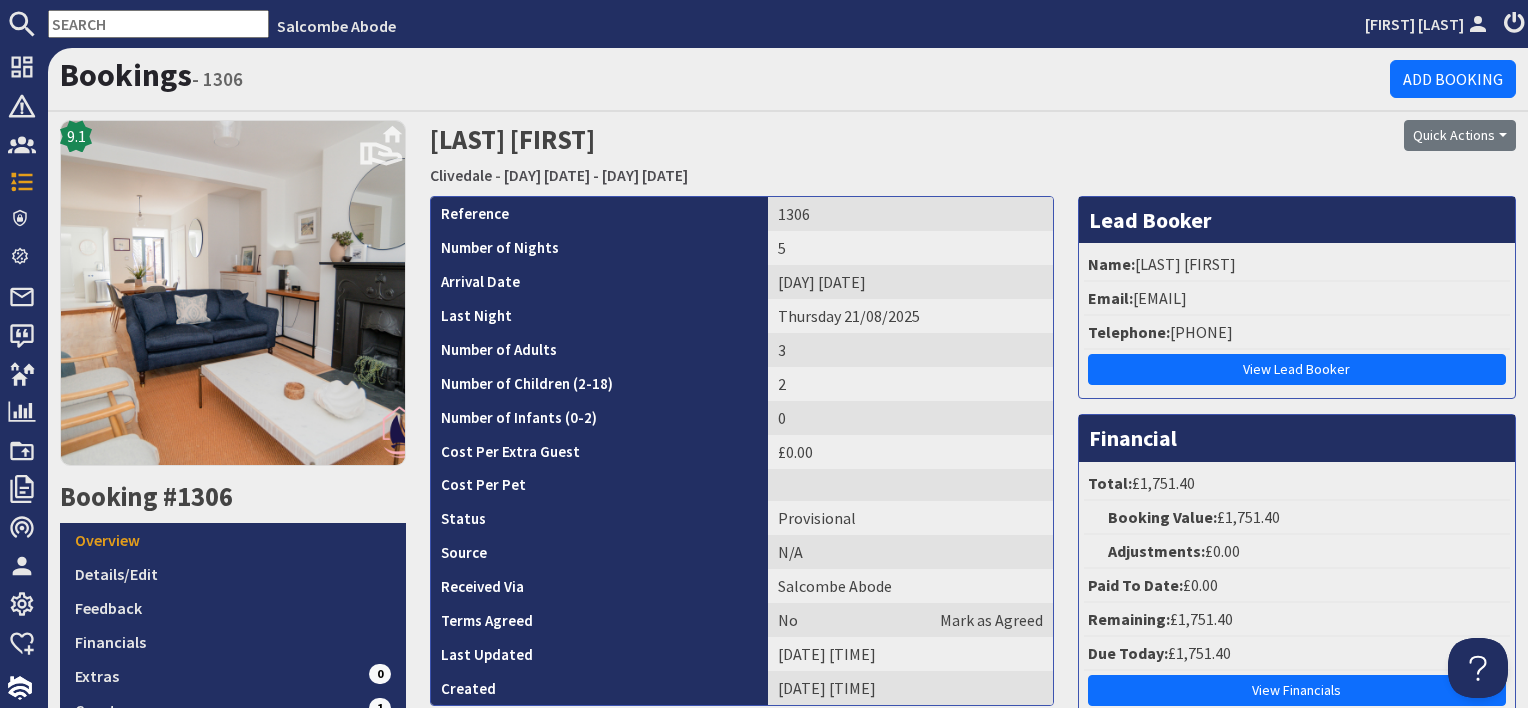 scroll, scrollTop: 0, scrollLeft: 0, axis: both 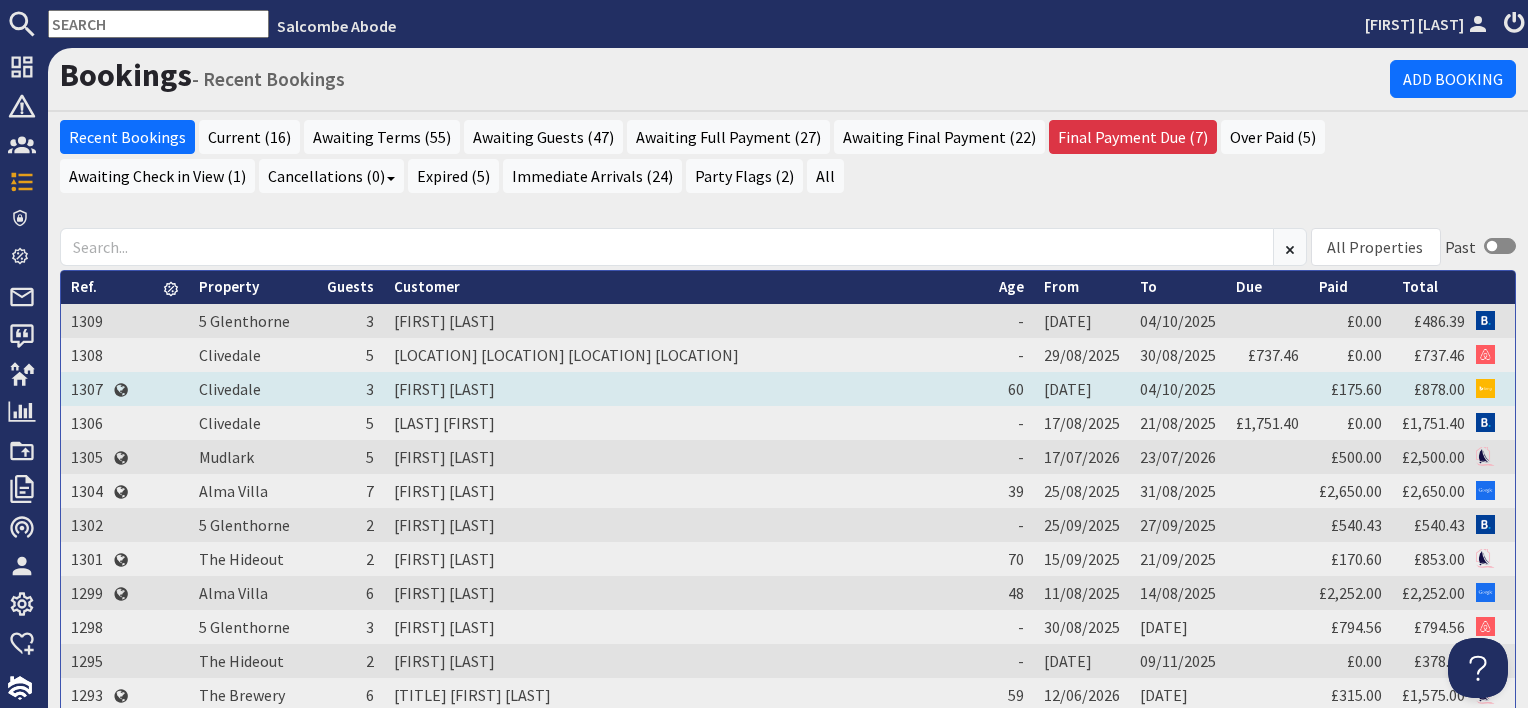 click on "[FIRST] [LAST]" at bounding box center [686, 389] 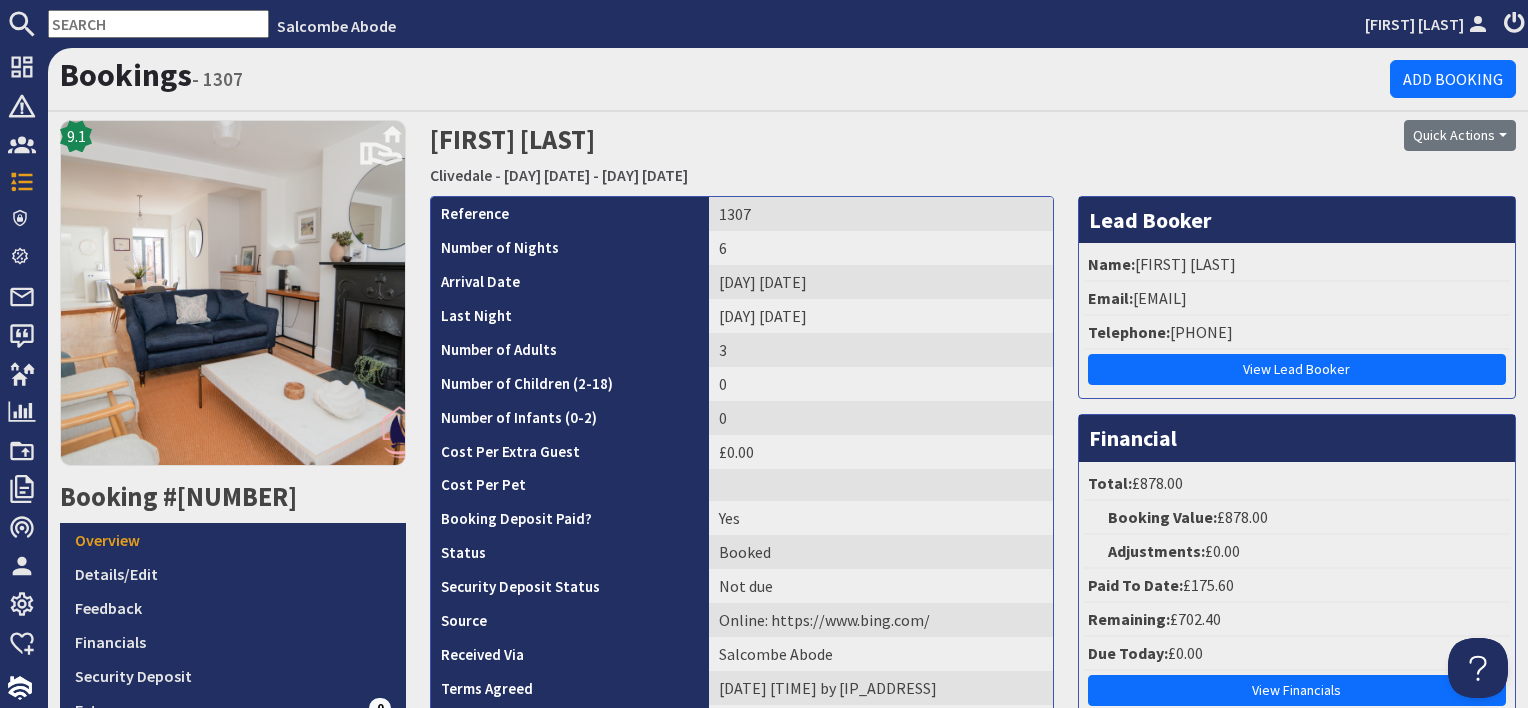 scroll, scrollTop: 0, scrollLeft: 0, axis: both 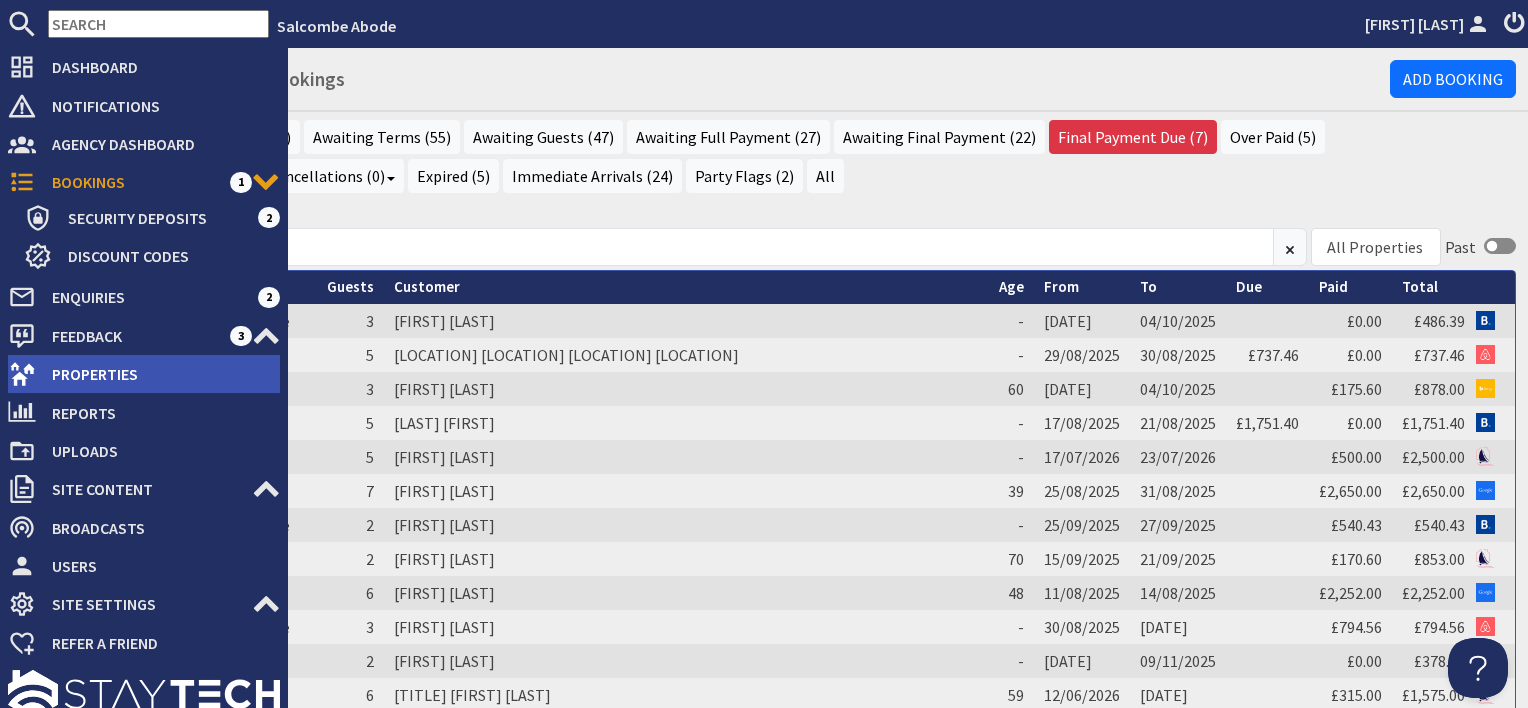 click on "Properties" at bounding box center (158, 374) 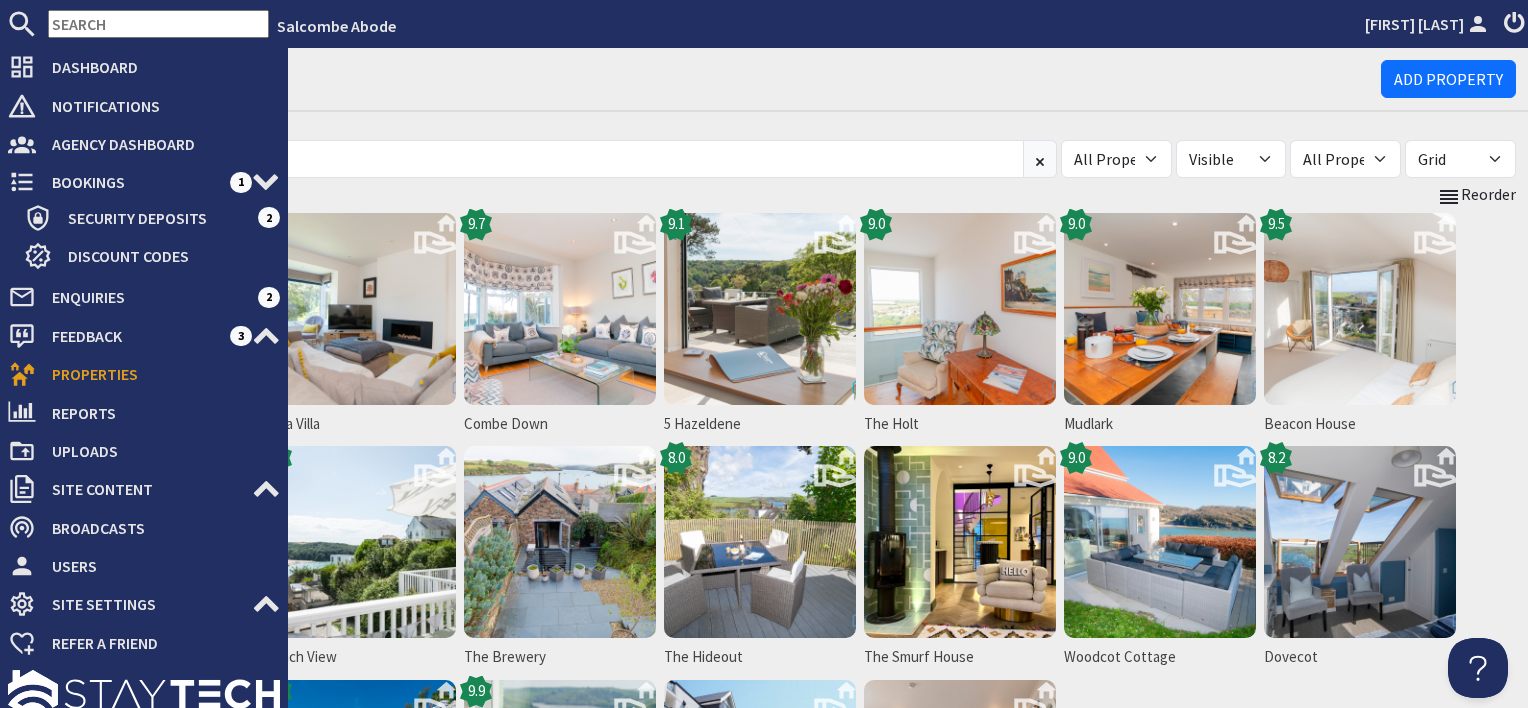 scroll, scrollTop: 0, scrollLeft: 0, axis: both 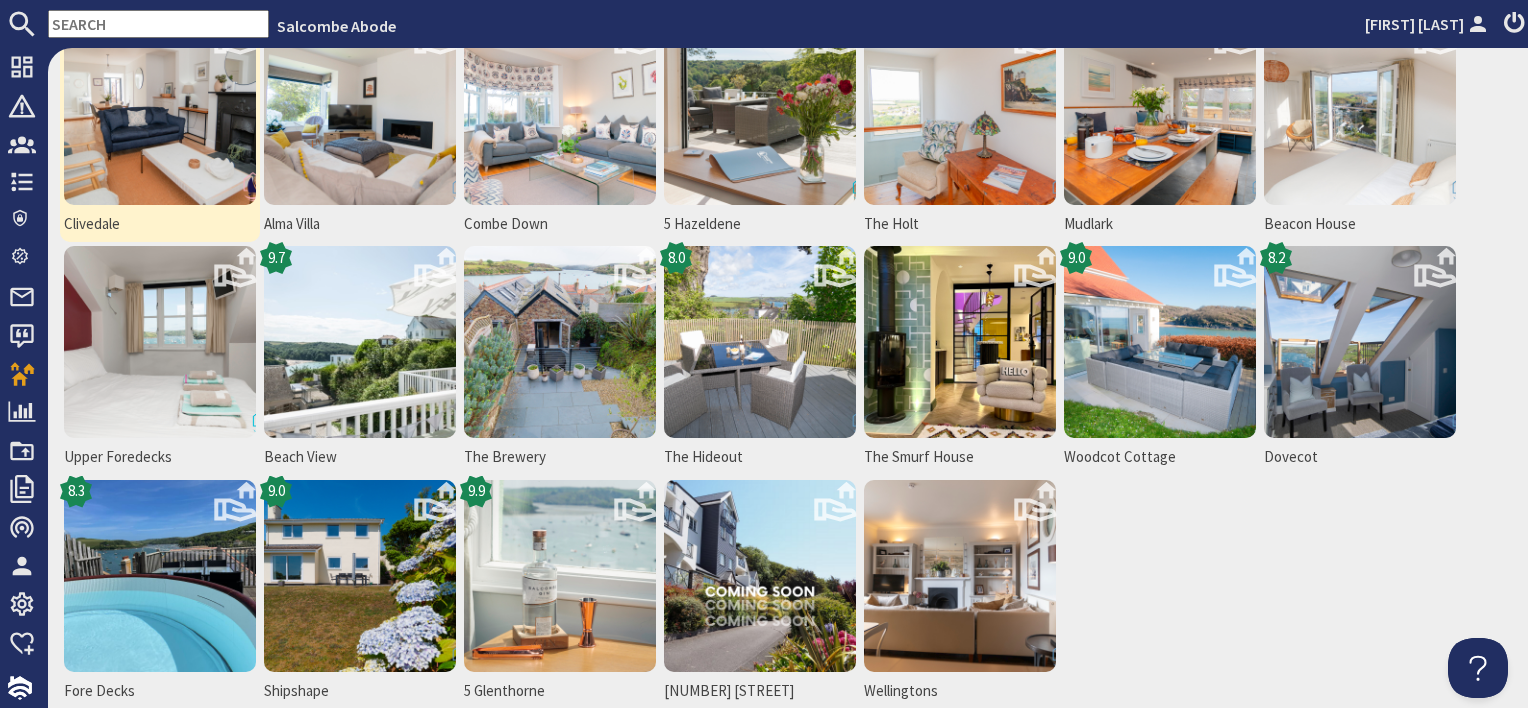 click at bounding box center [160, 109] 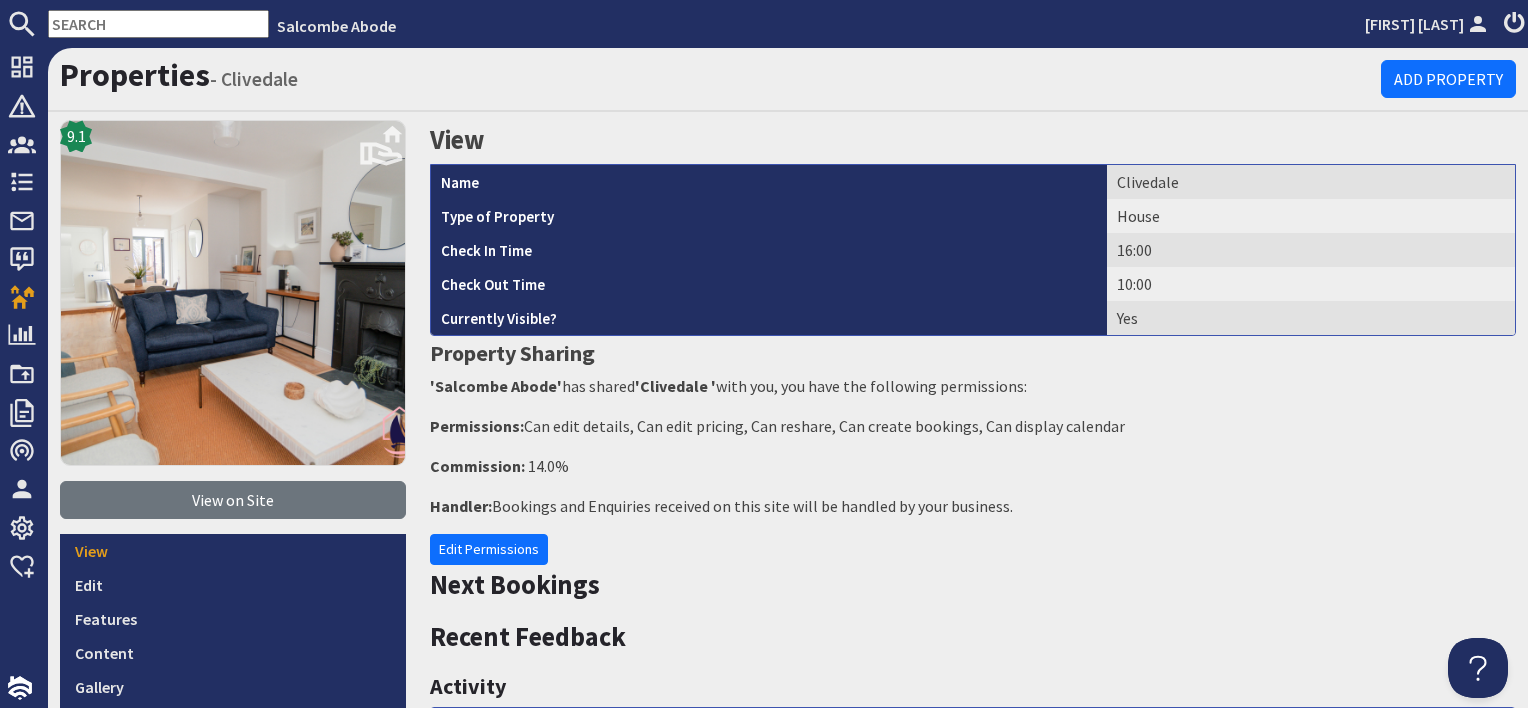 scroll, scrollTop: 0, scrollLeft: 0, axis: both 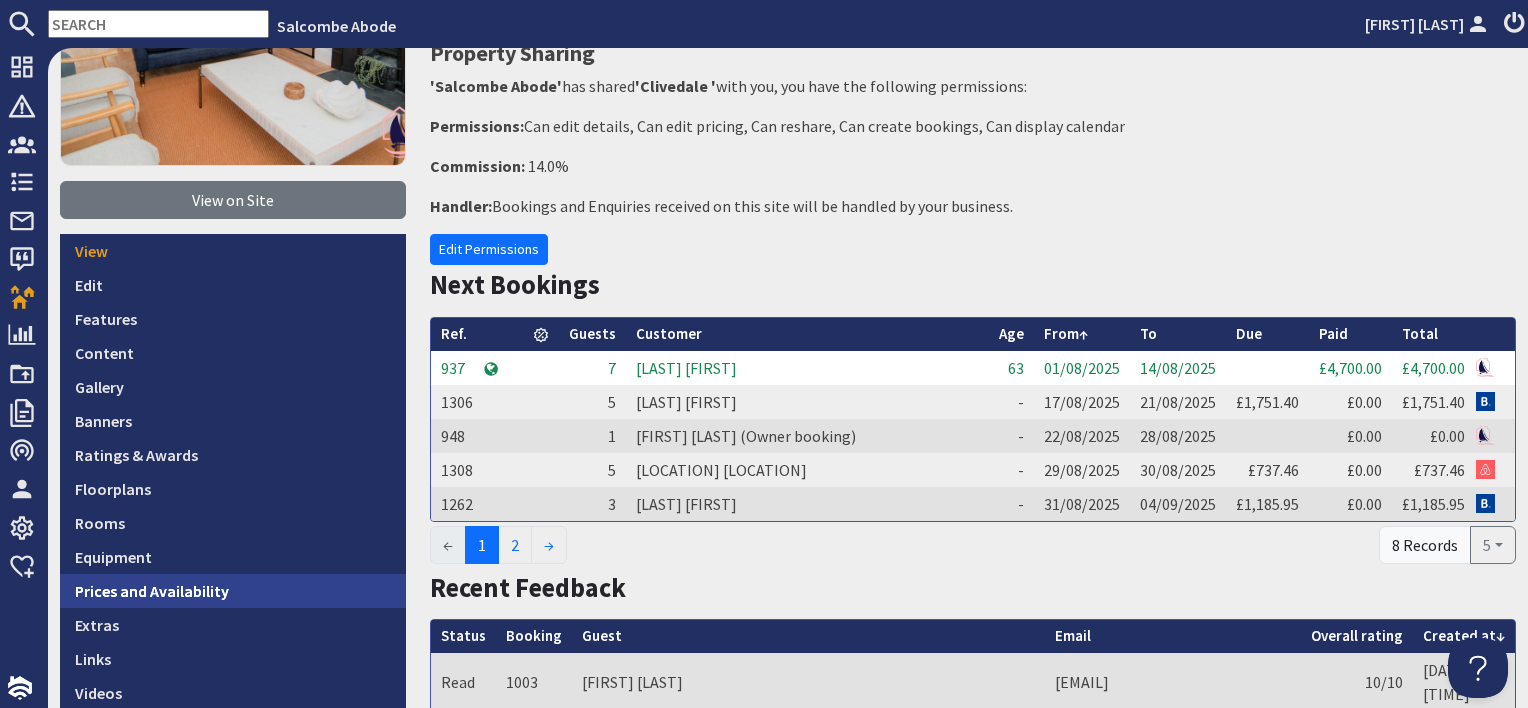 click on "Prices and Availability" at bounding box center (233, 591) 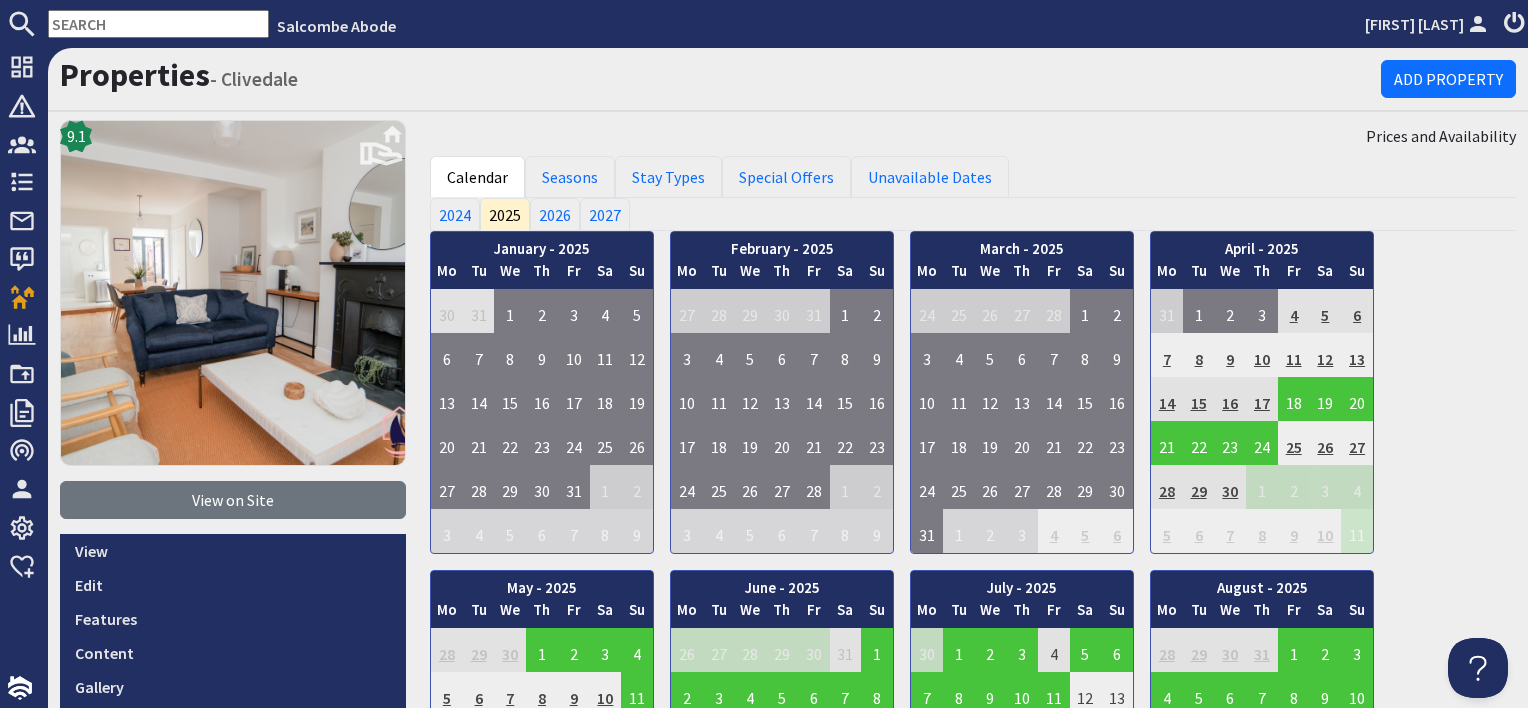 scroll, scrollTop: 0, scrollLeft: 0, axis: both 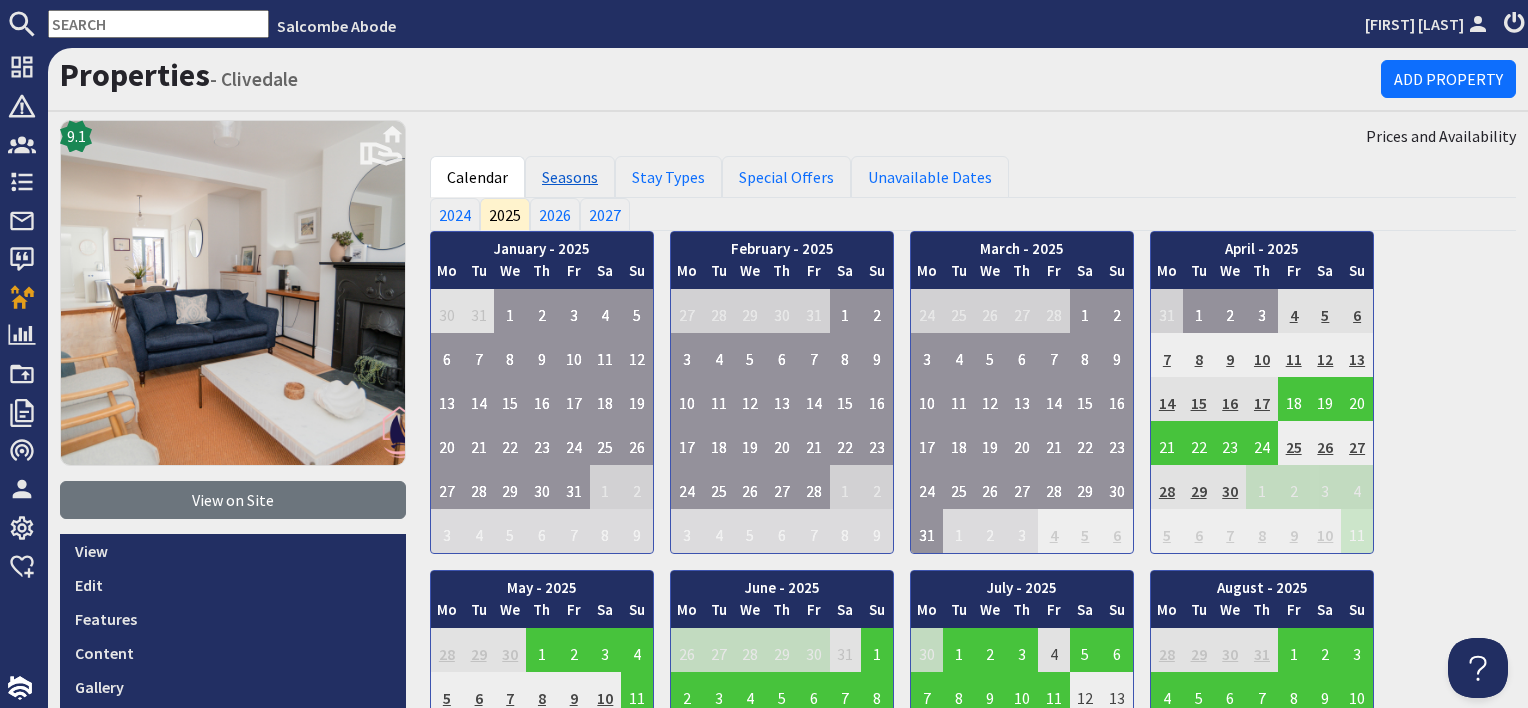 click on "Seasons" at bounding box center (570, 177) 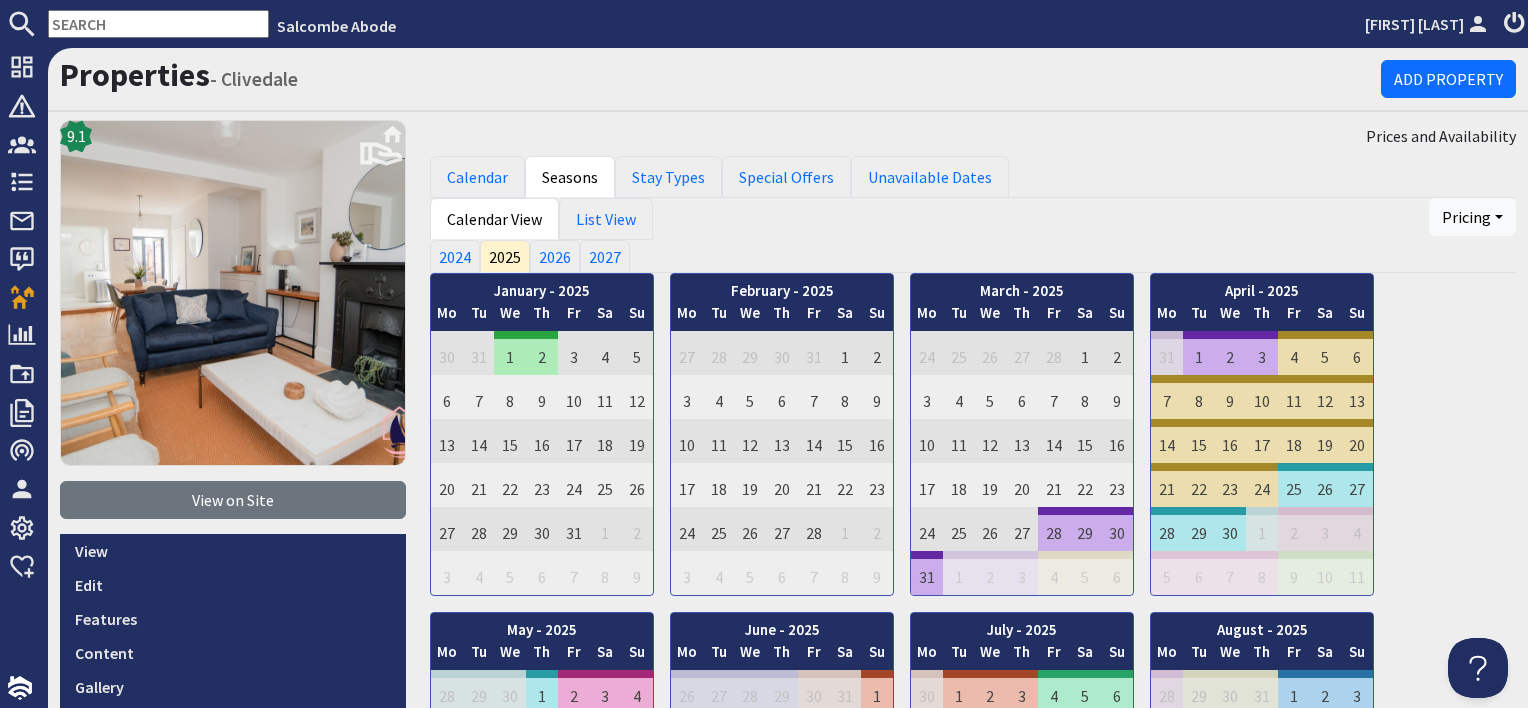 scroll, scrollTop: 0, scrollLeft: 0, axis: both 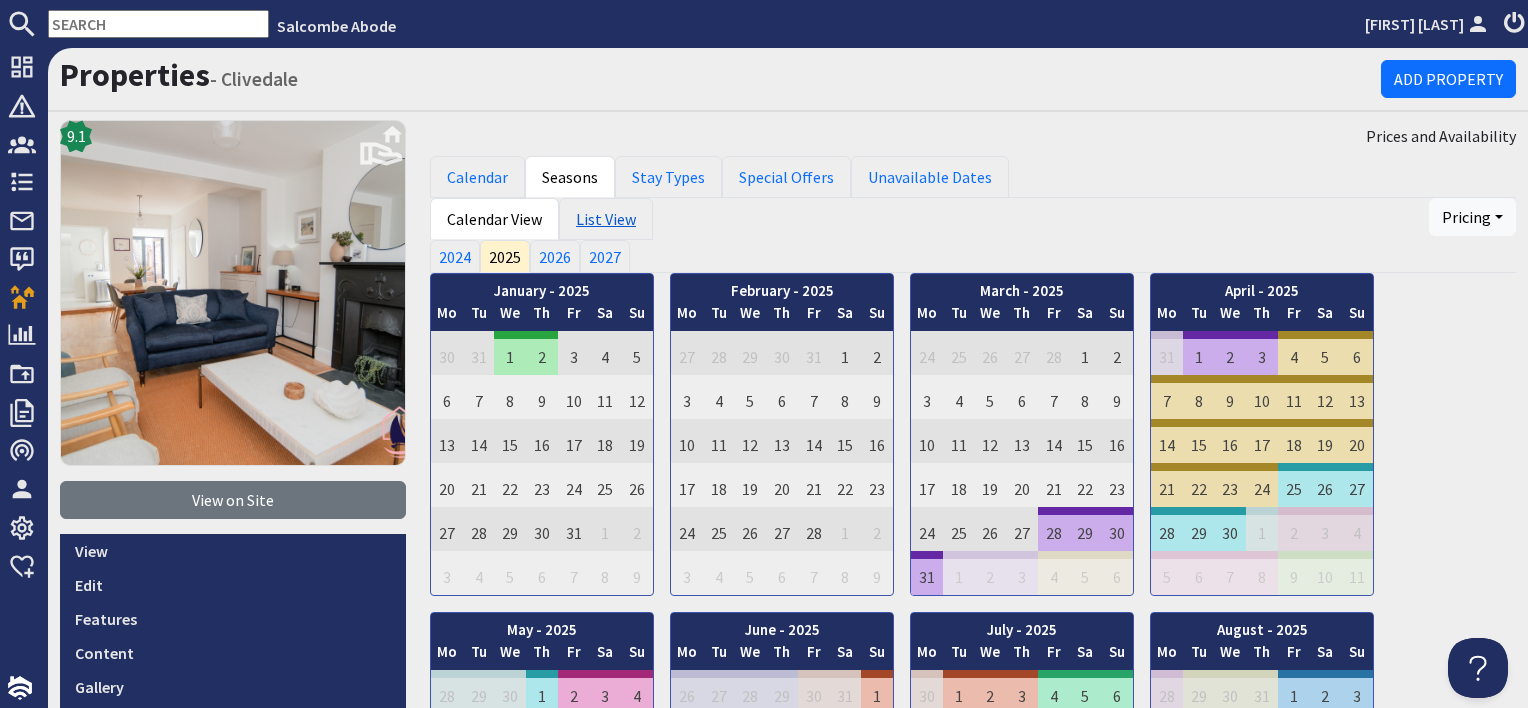 click on "List View" at bounding box center (606, 219) 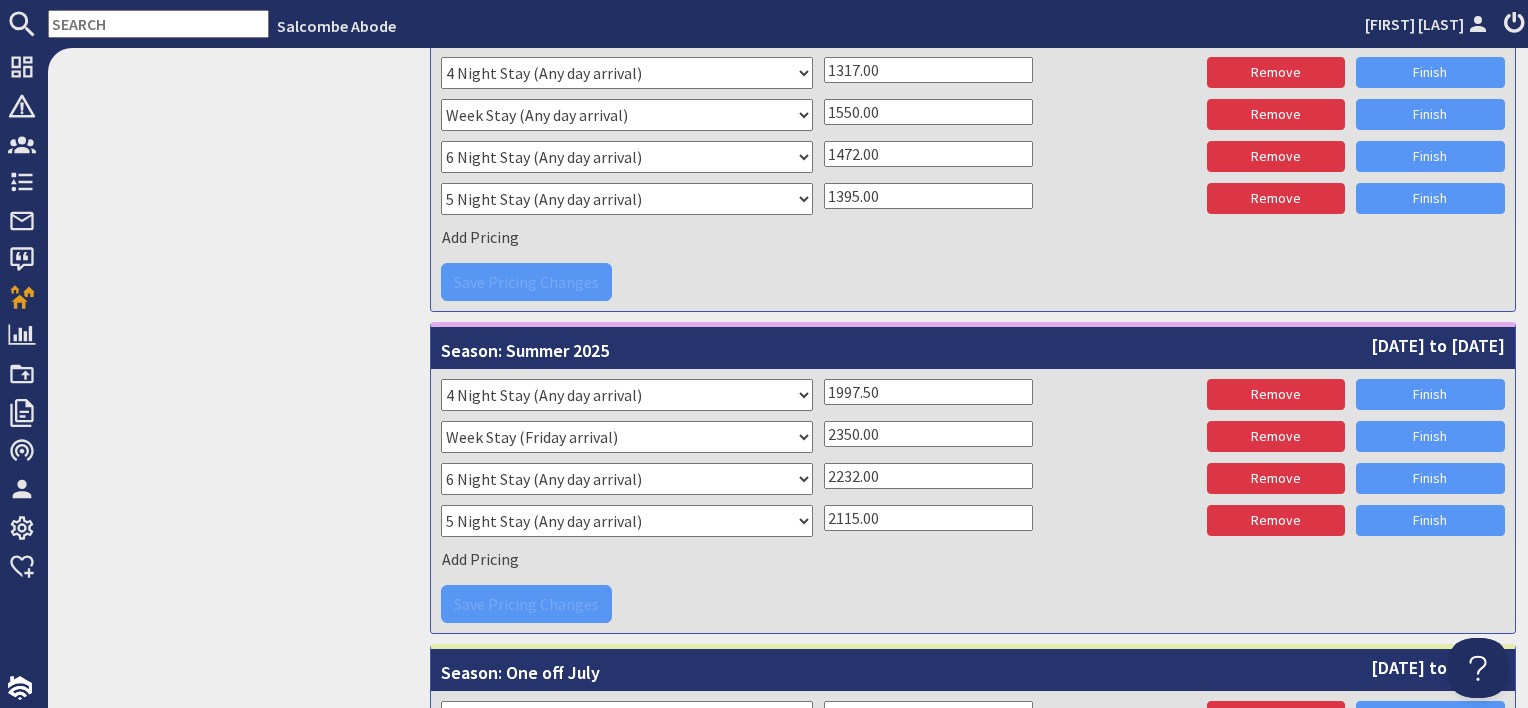 scroll, scrollTop: 2900, scrollLeft: 0, axis: vertical 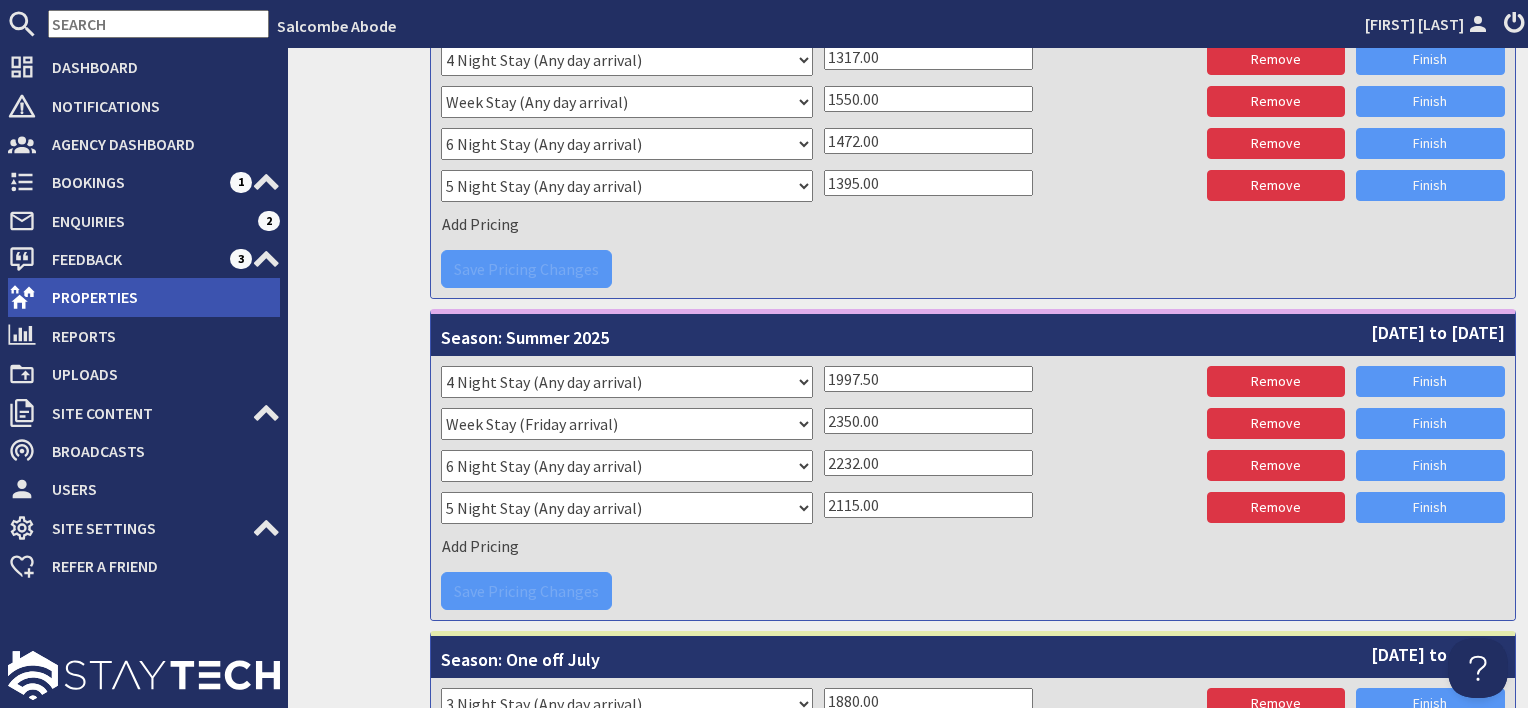 click on "Properties" at bounding box center [158, 297] 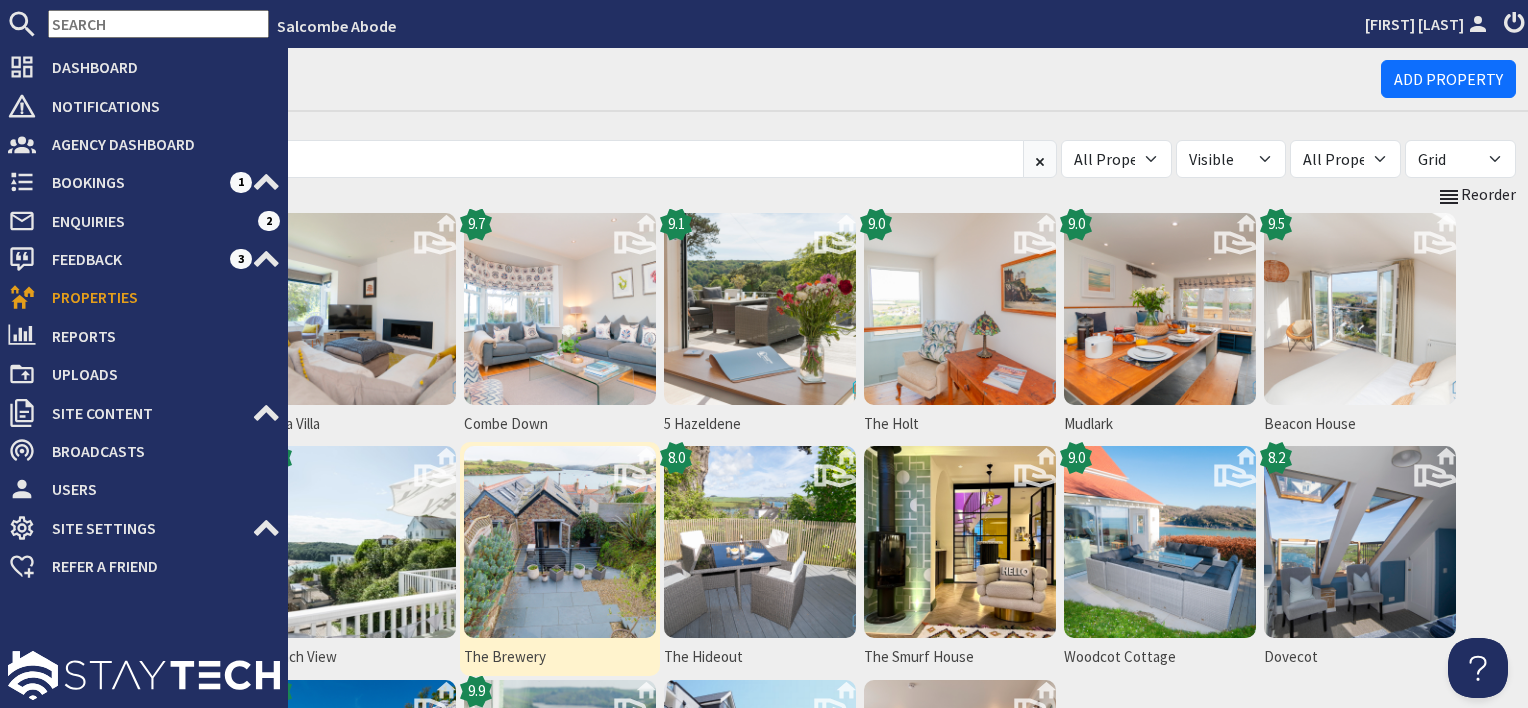 scroll, scrollTop: 0, scrollLeft: 0, axis: both 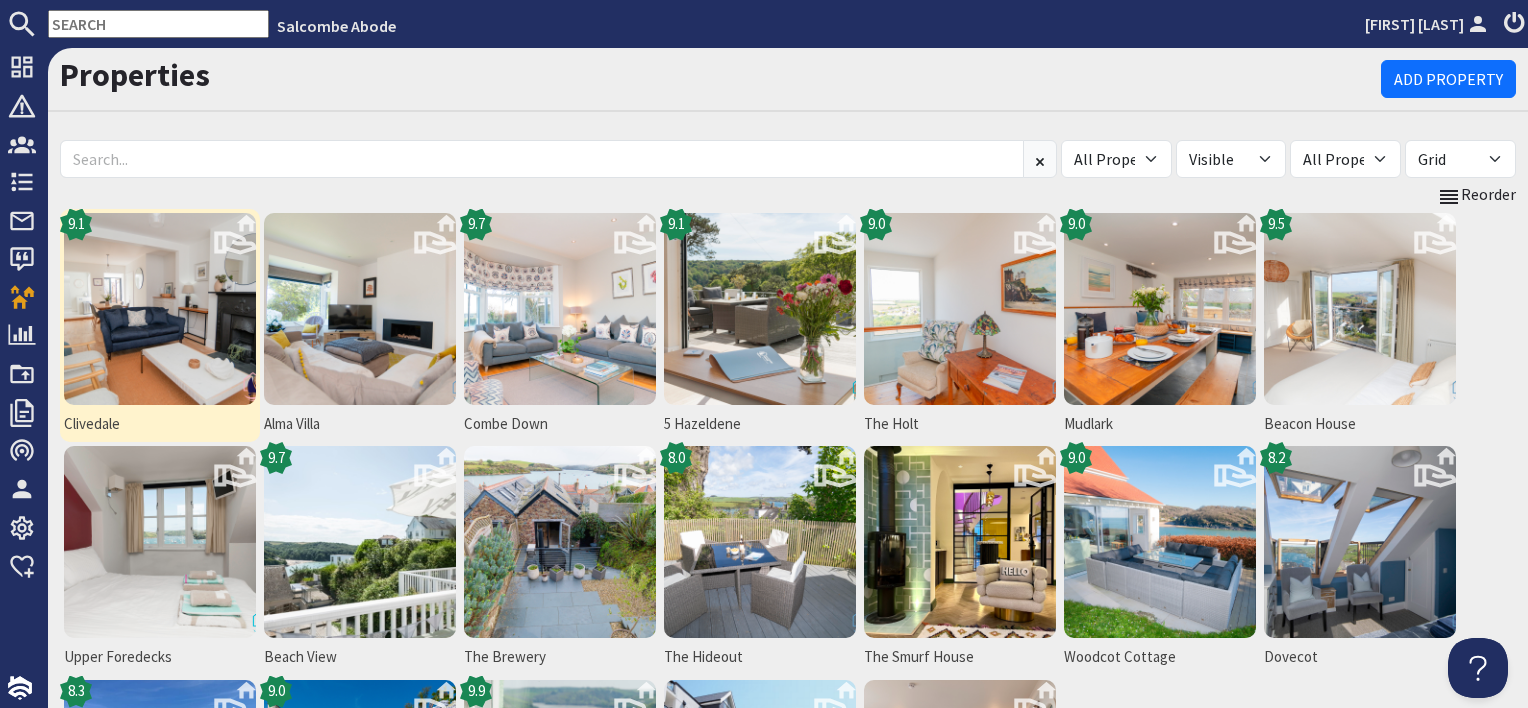 click at bounding box center [160, 309] 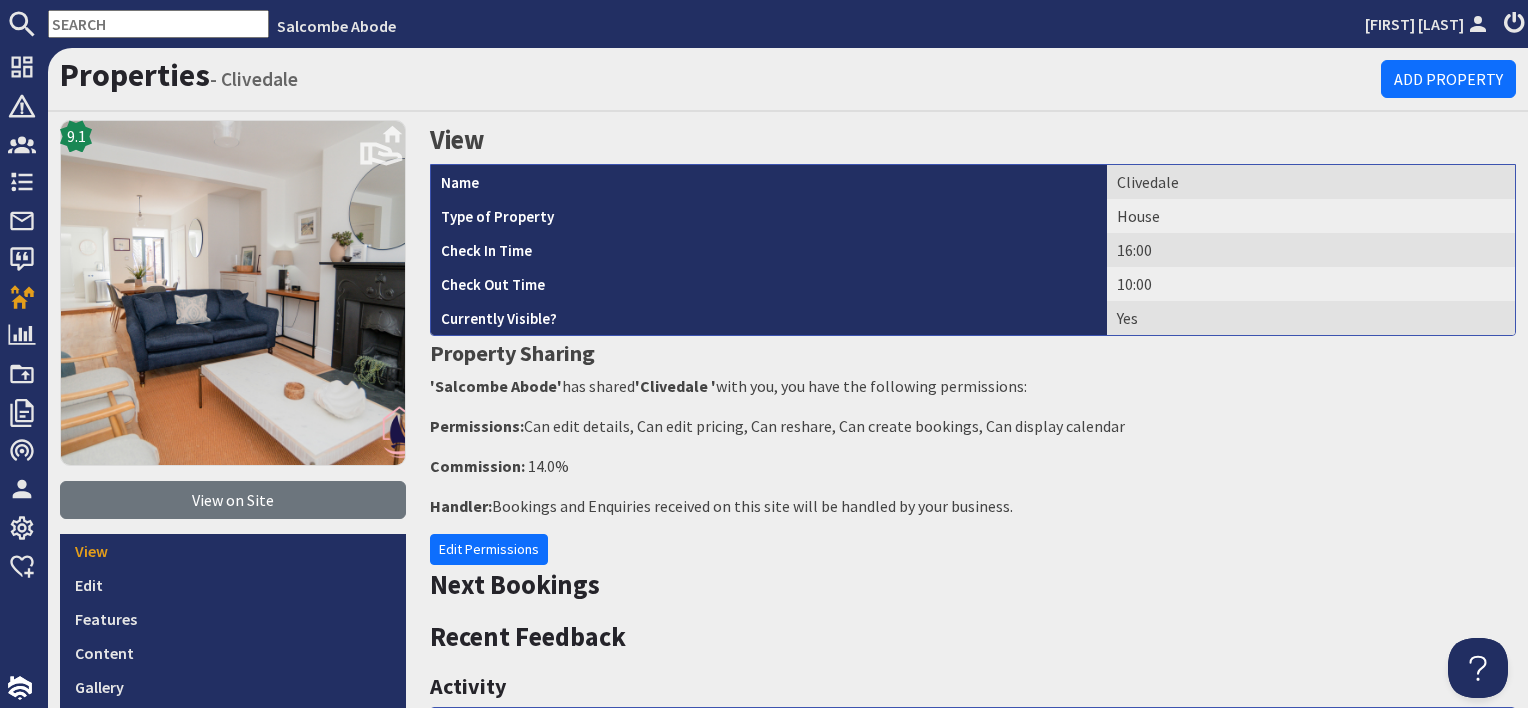 scroll, scrollTop: 0, scrollLeft: 0, axis: both 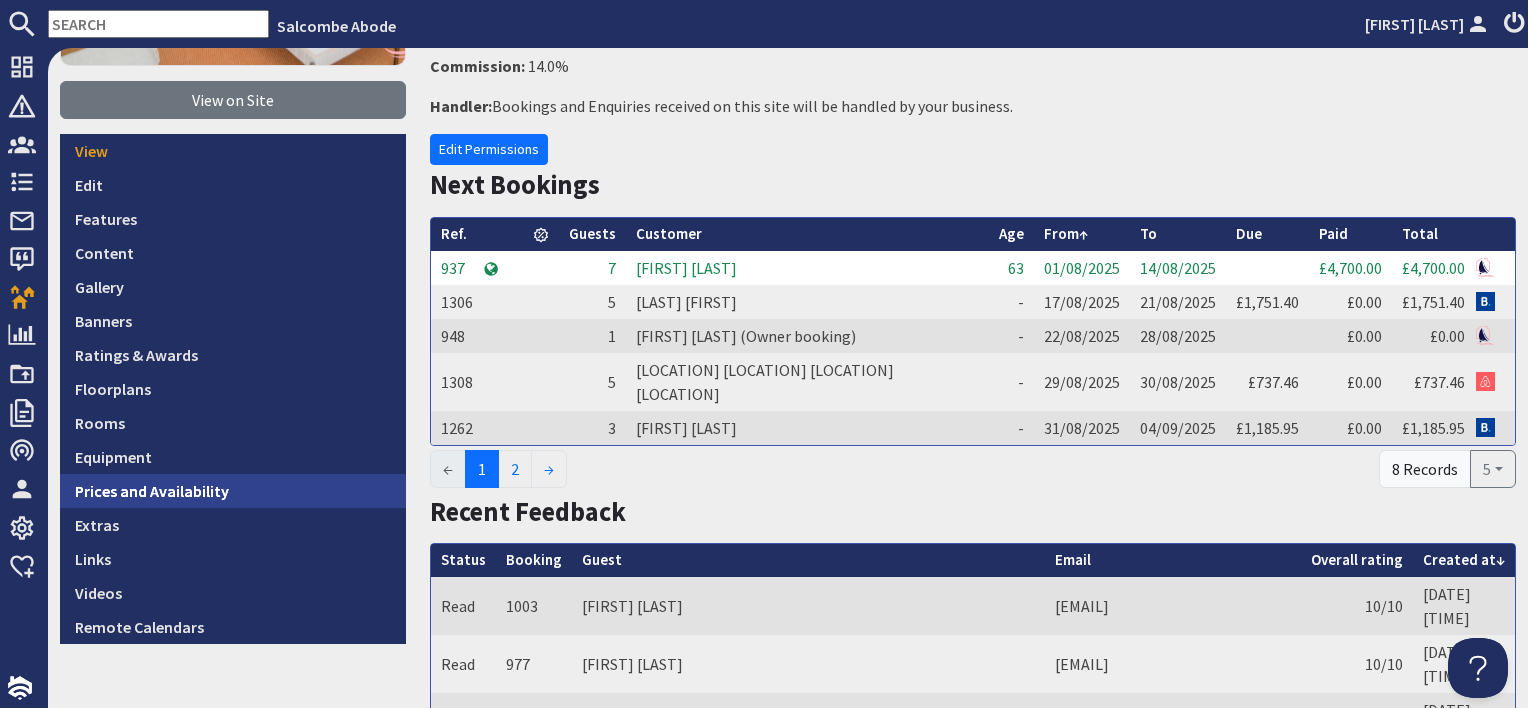 click on "Prices and Availability" at bounding box center (233, 491) 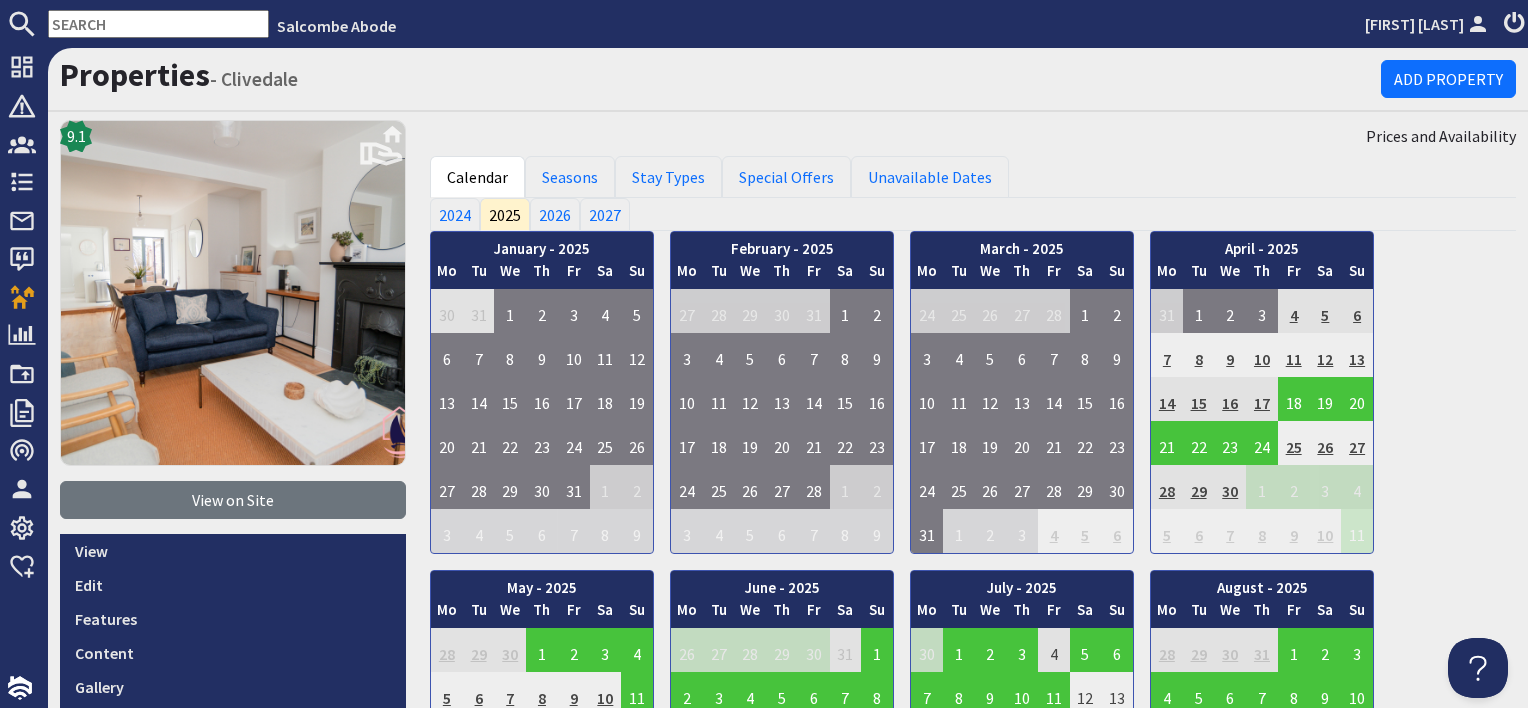 scroll, scrollTop: 0, scrollLeft: 0, axis: both 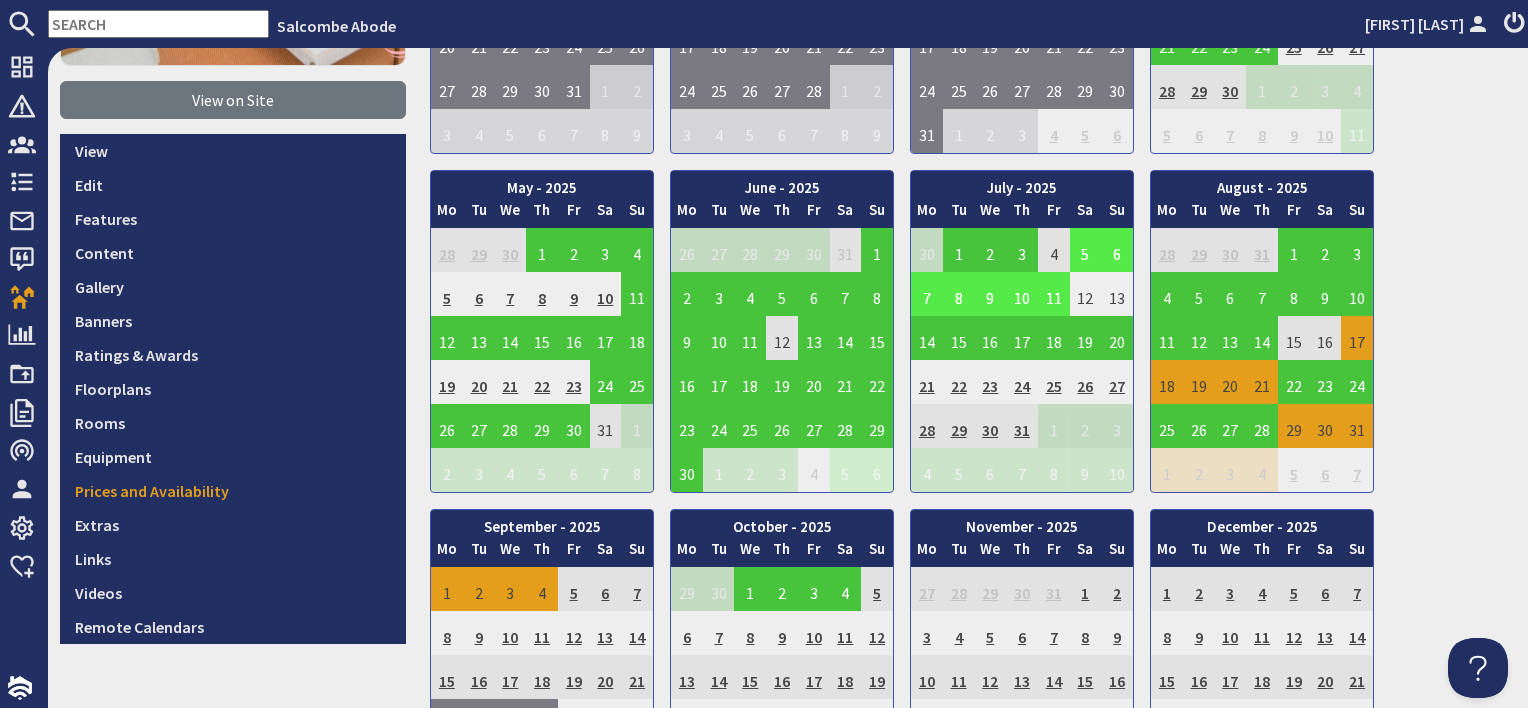 click on "5" at bounding box center [1086, 250] 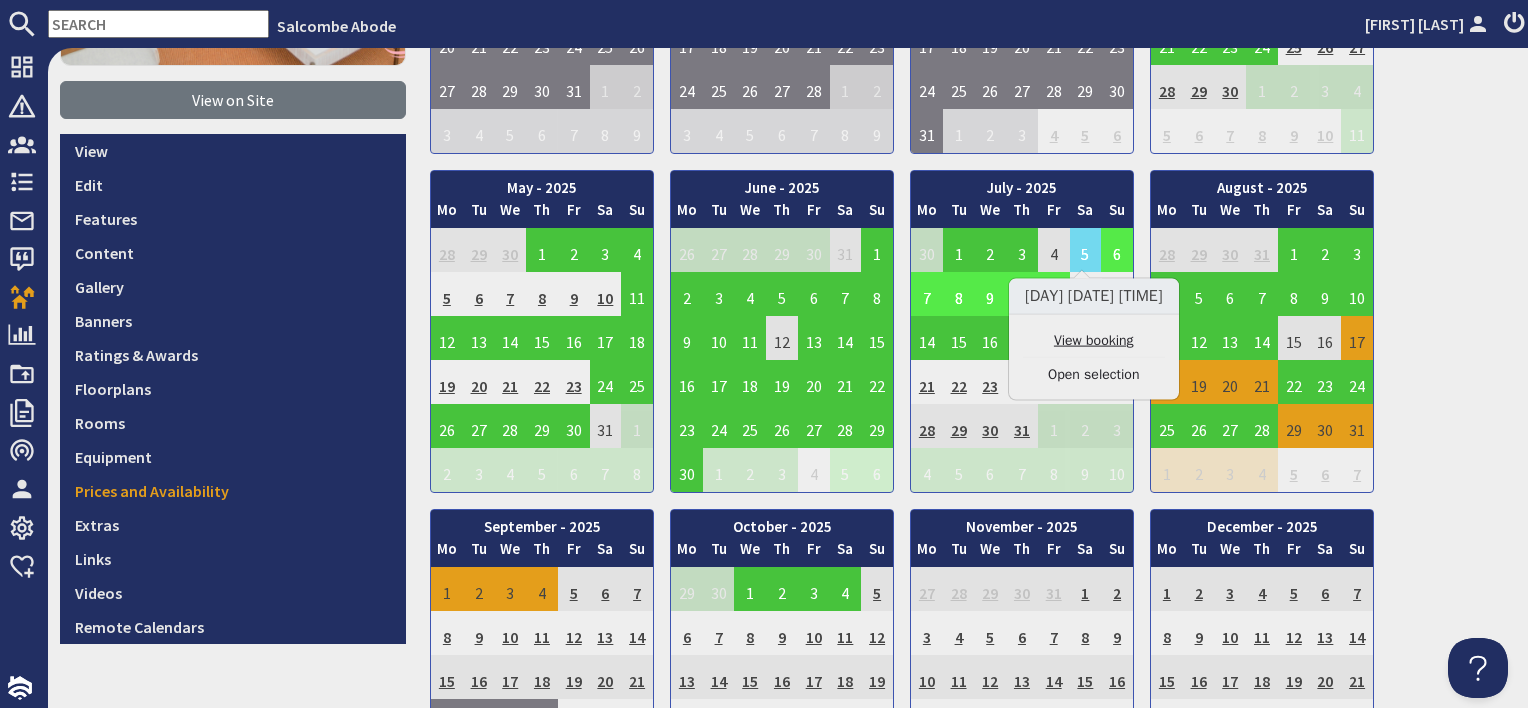 click on "View booking" at bounding box center [1094, 340] 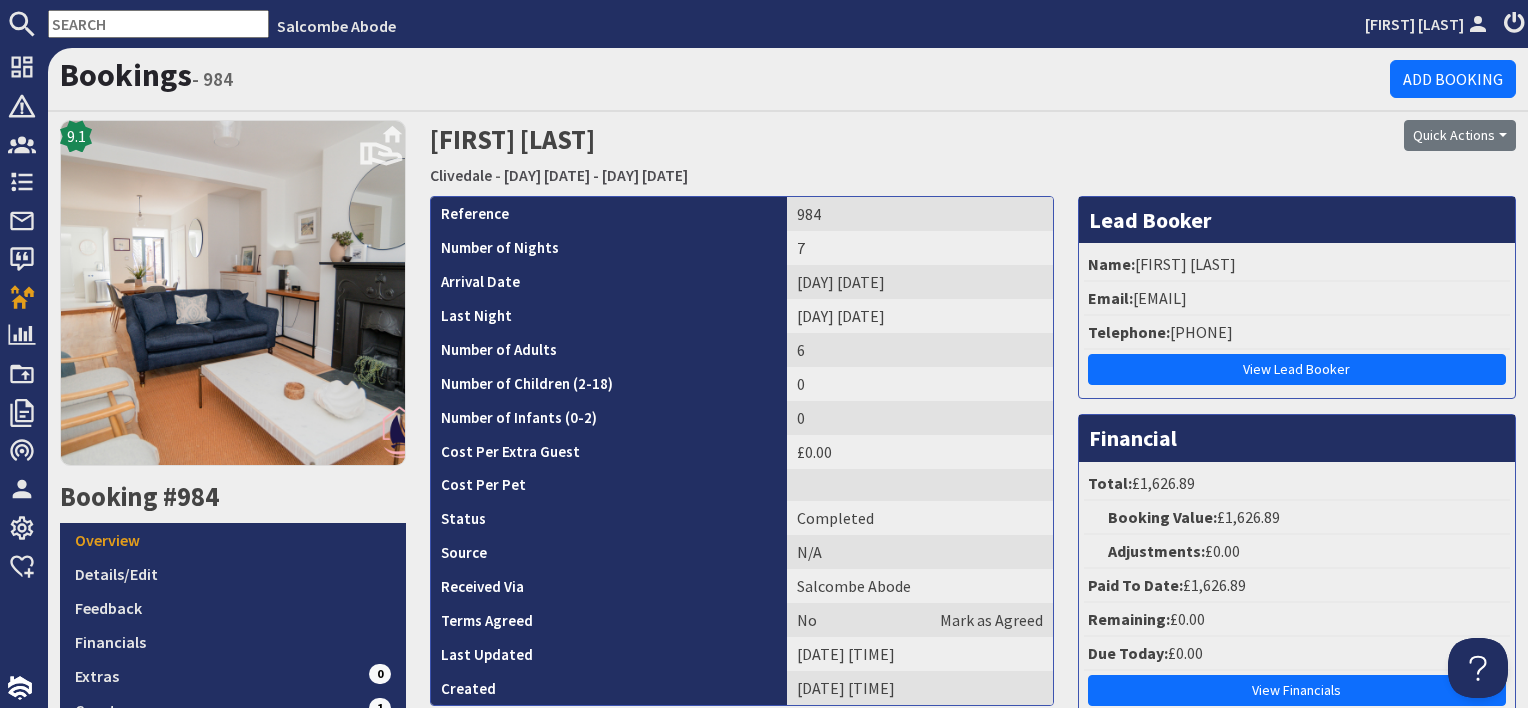 scroll, scrollTop: 0, scrollLeft: 0, axis: both 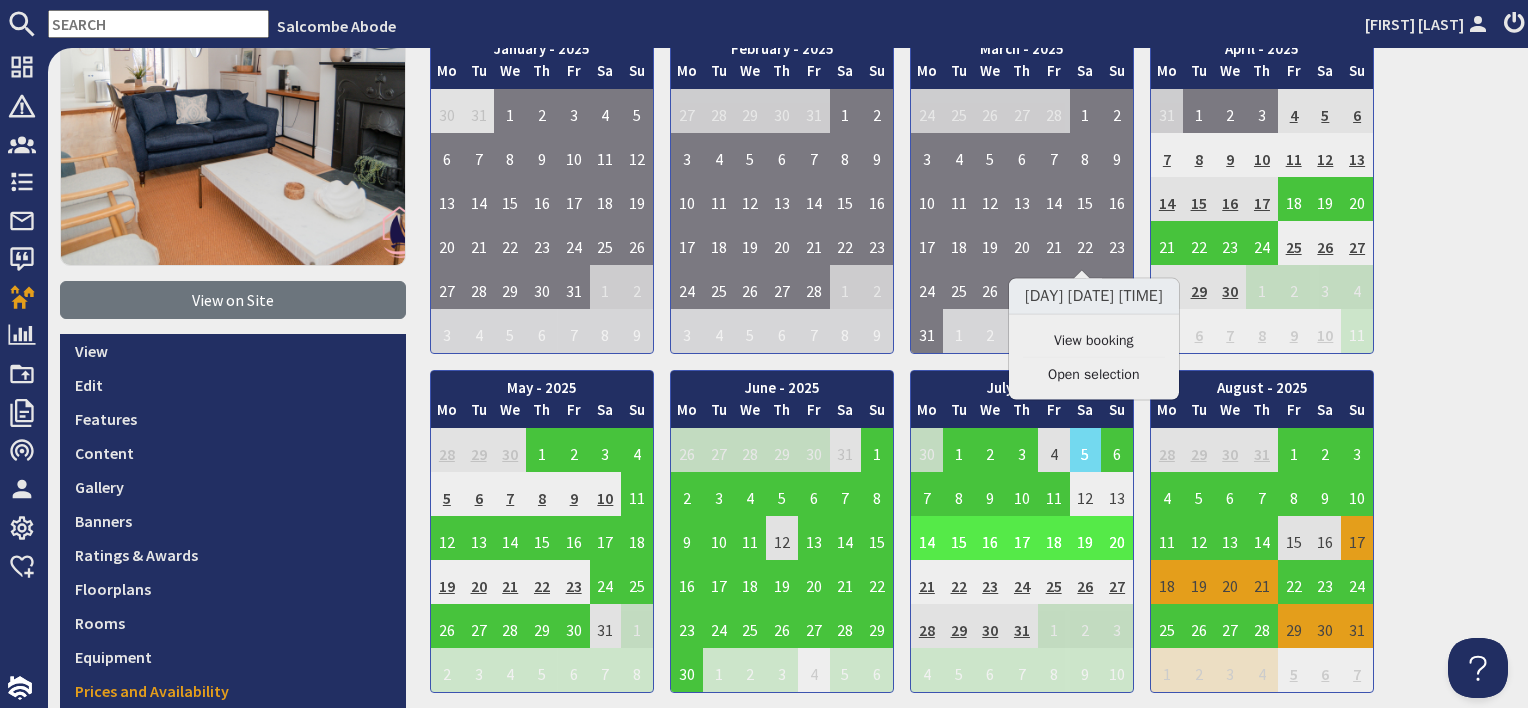 click on "14" at bounding box center (927, 538) 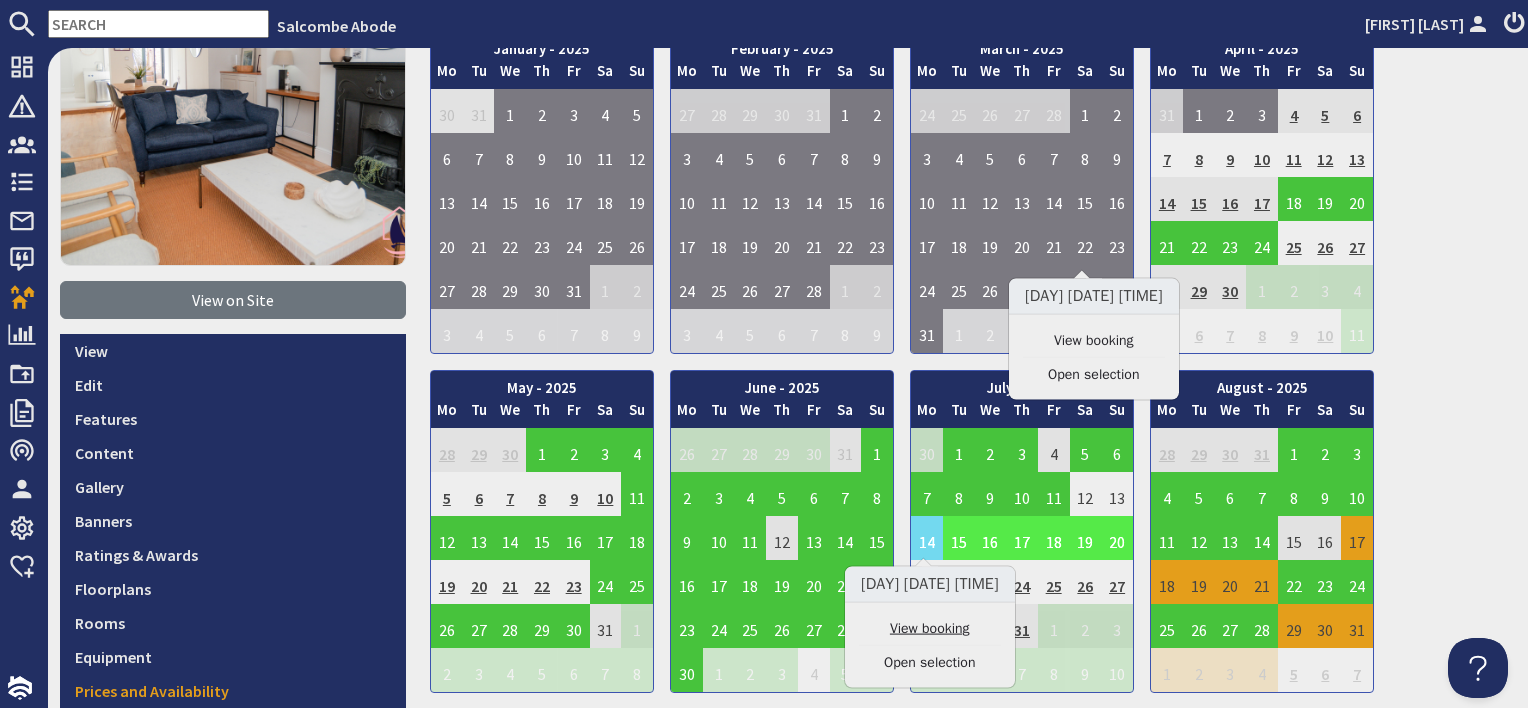 click on "View booking" at bounding box center [930, 628] 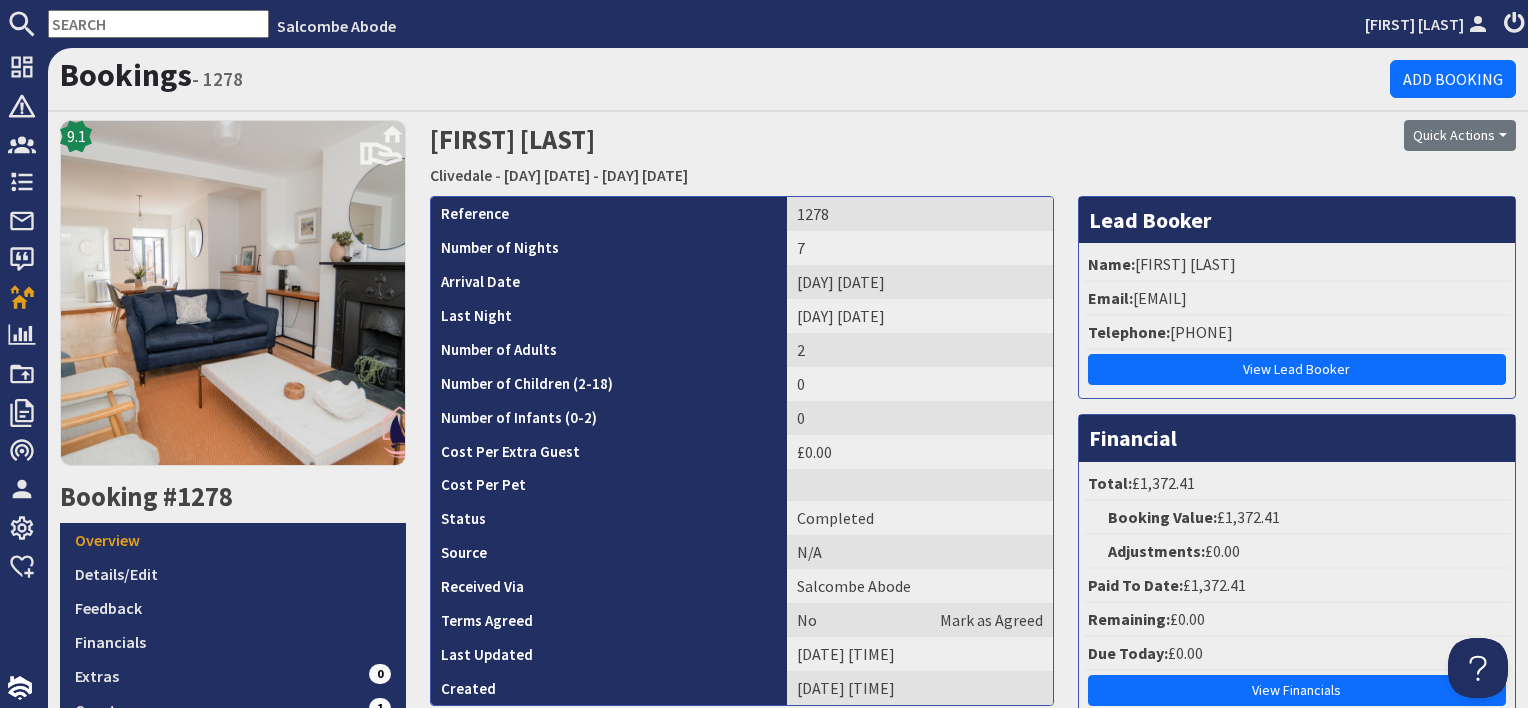 scroll, scrollTop: 0, scrollLeft: 0, axis: both 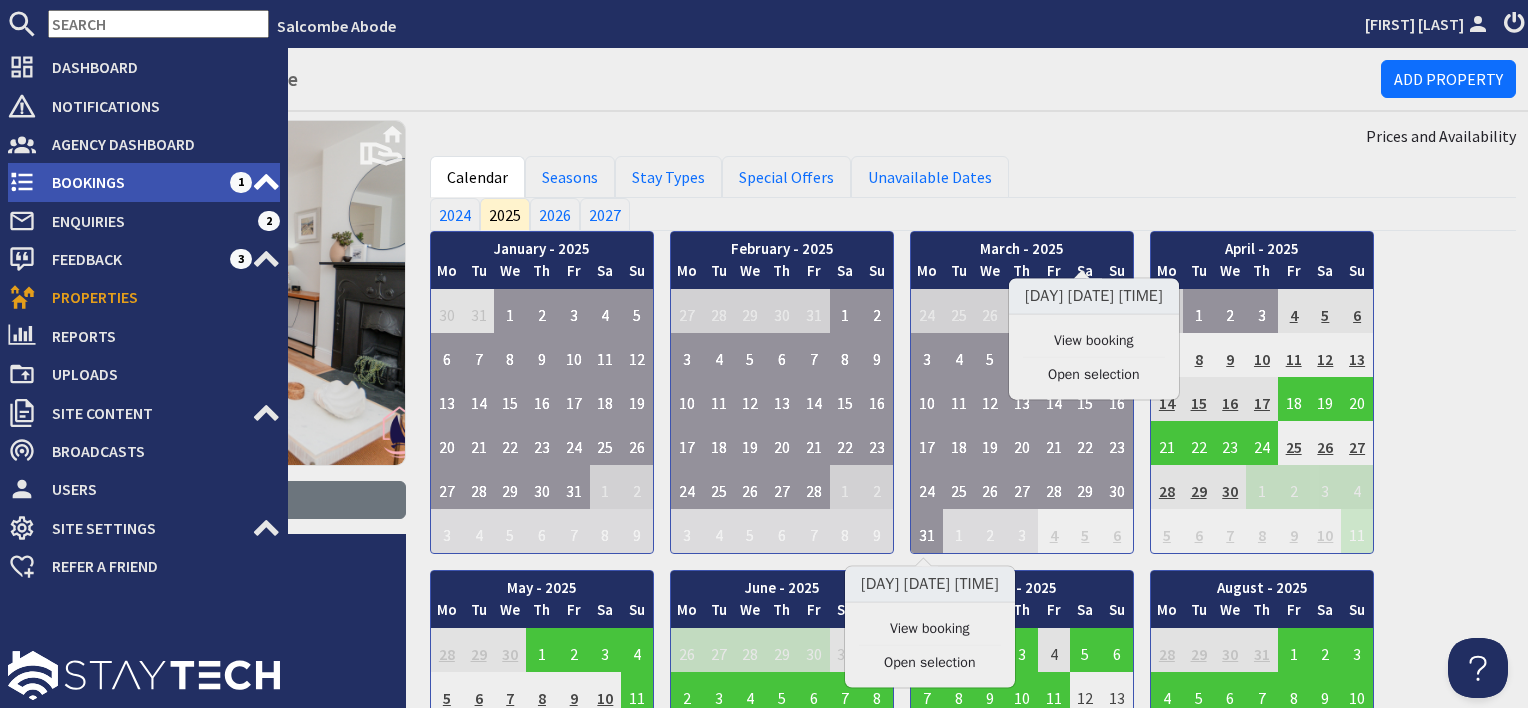 click on "Bookings" at bounding box center (133, 182) 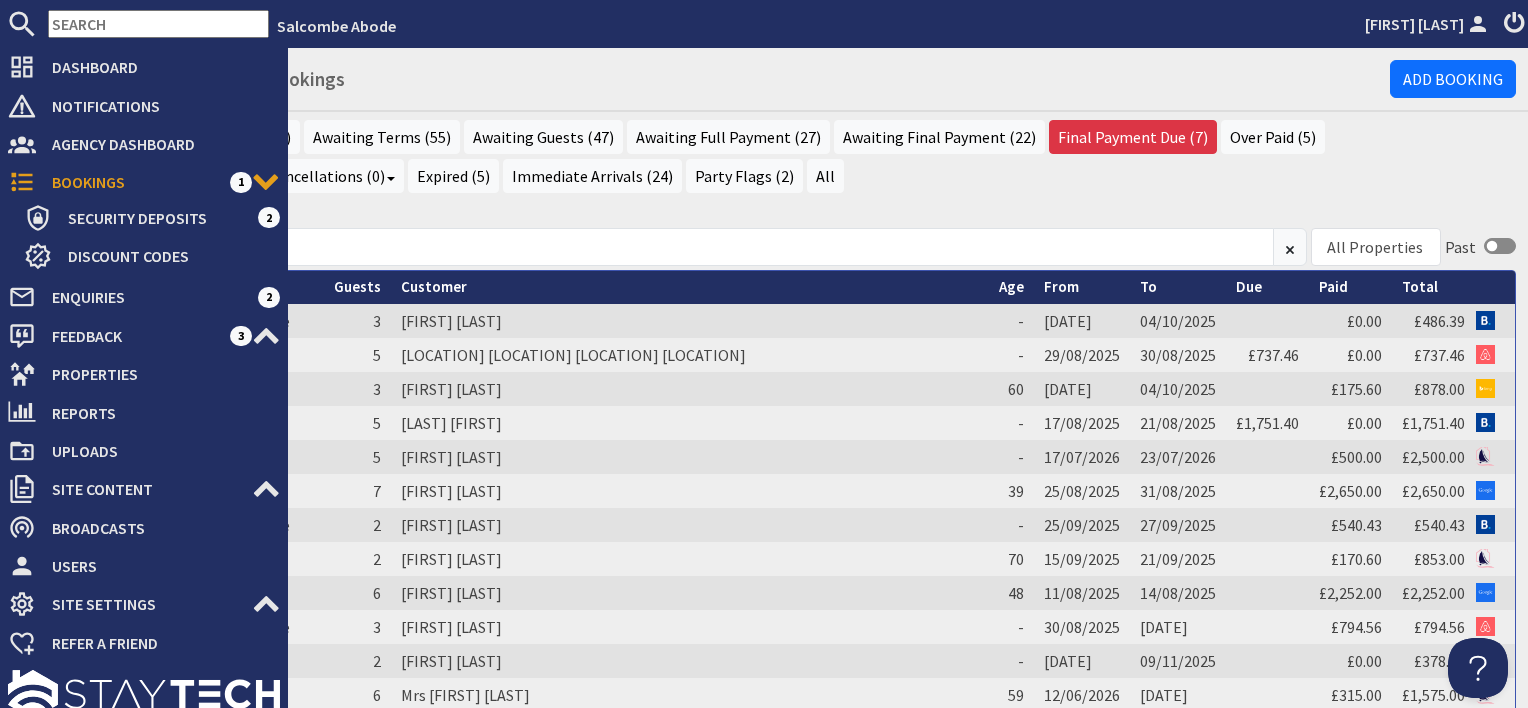 scroll, scrollTop: 0, scrollLeft: 0, axis: both 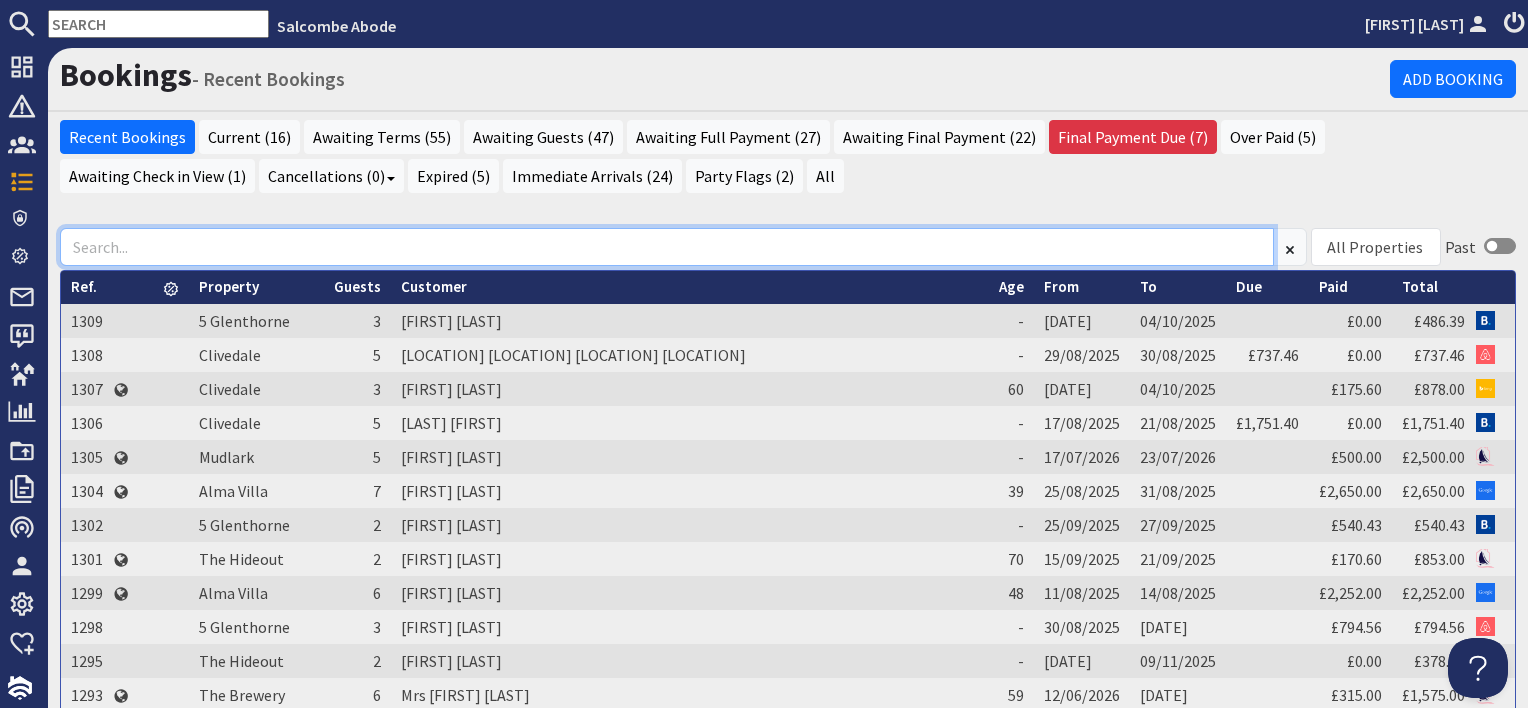 click at bounding box center [667, 247] 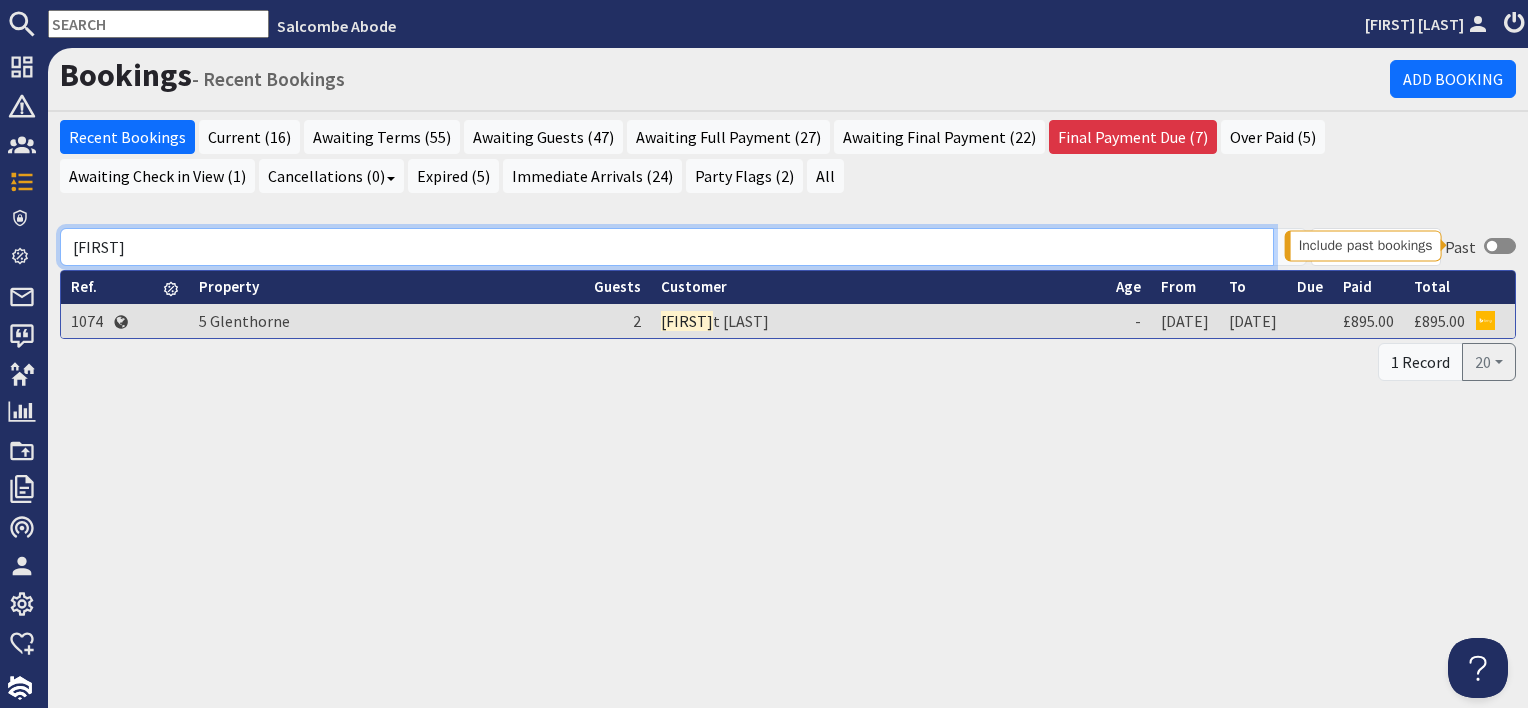 type on "[FIRST]" 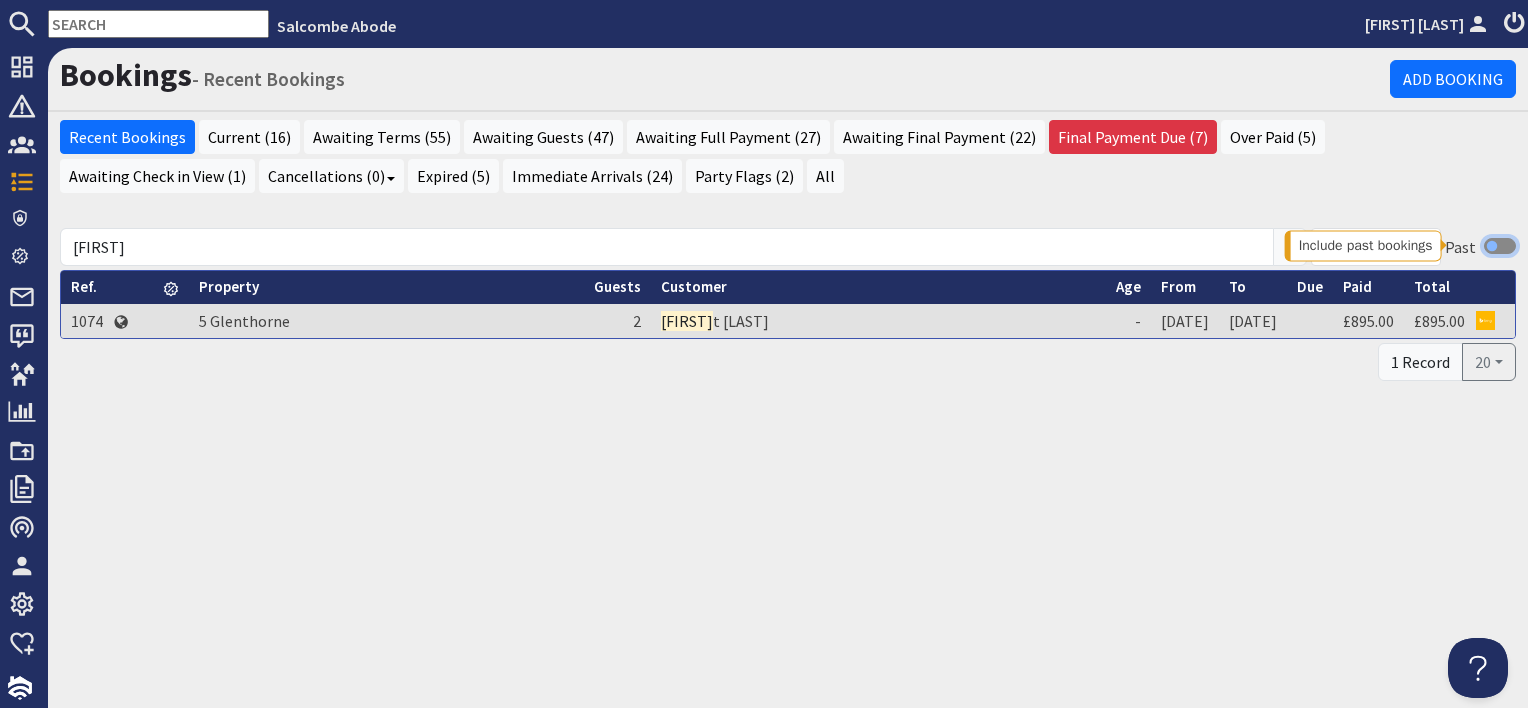 click at bounding box center (1500, 246) 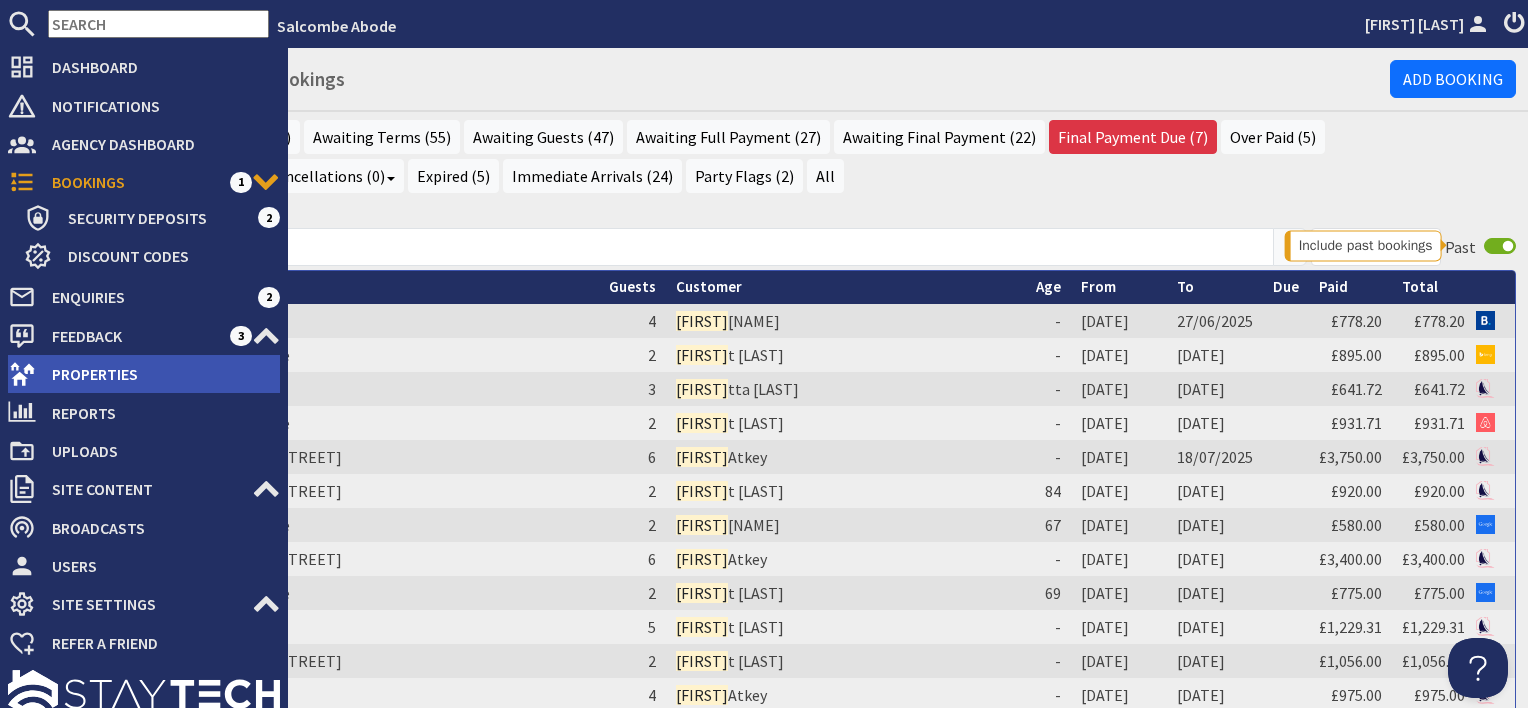 click on "Properties" at bounding box center [158, 374] 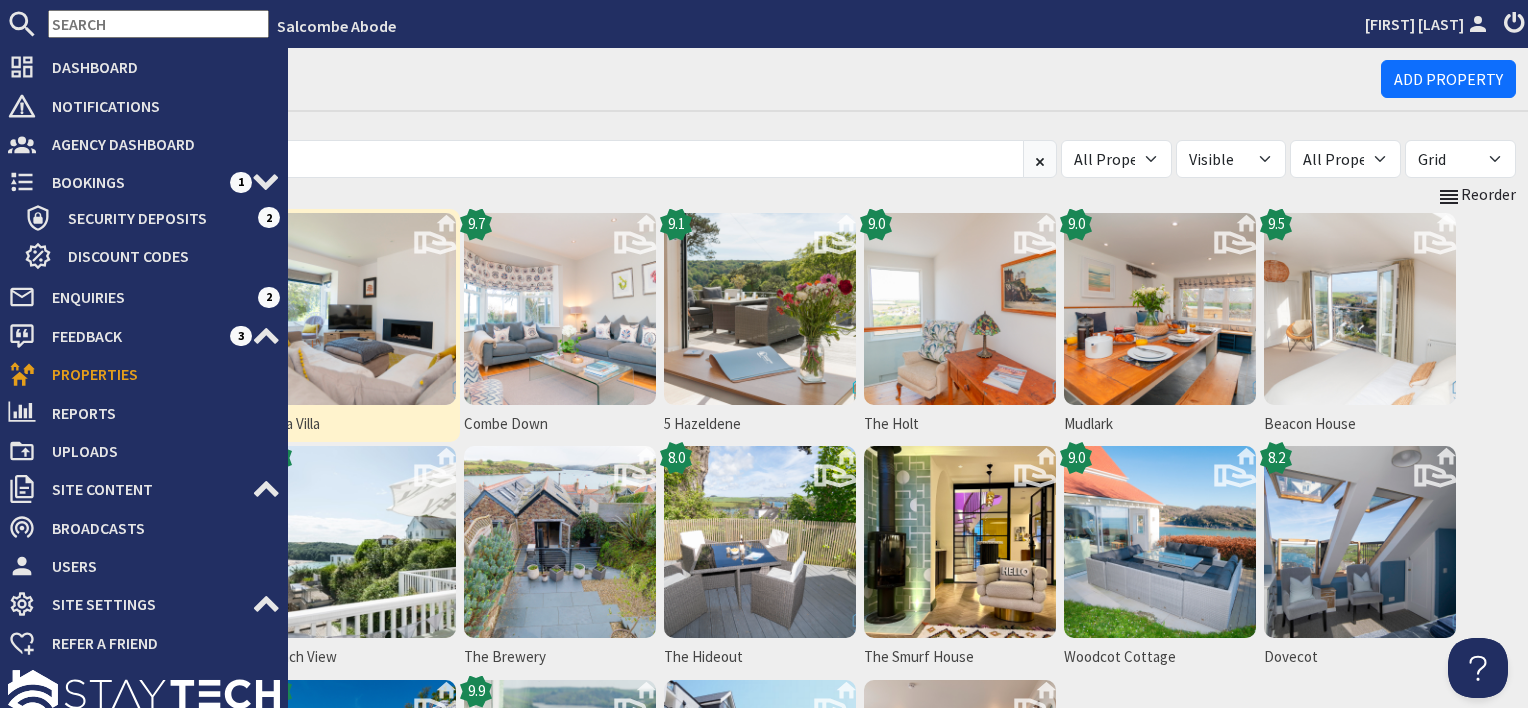 scroll, scrollTop: 0, scrollLeft: 0, axis: both 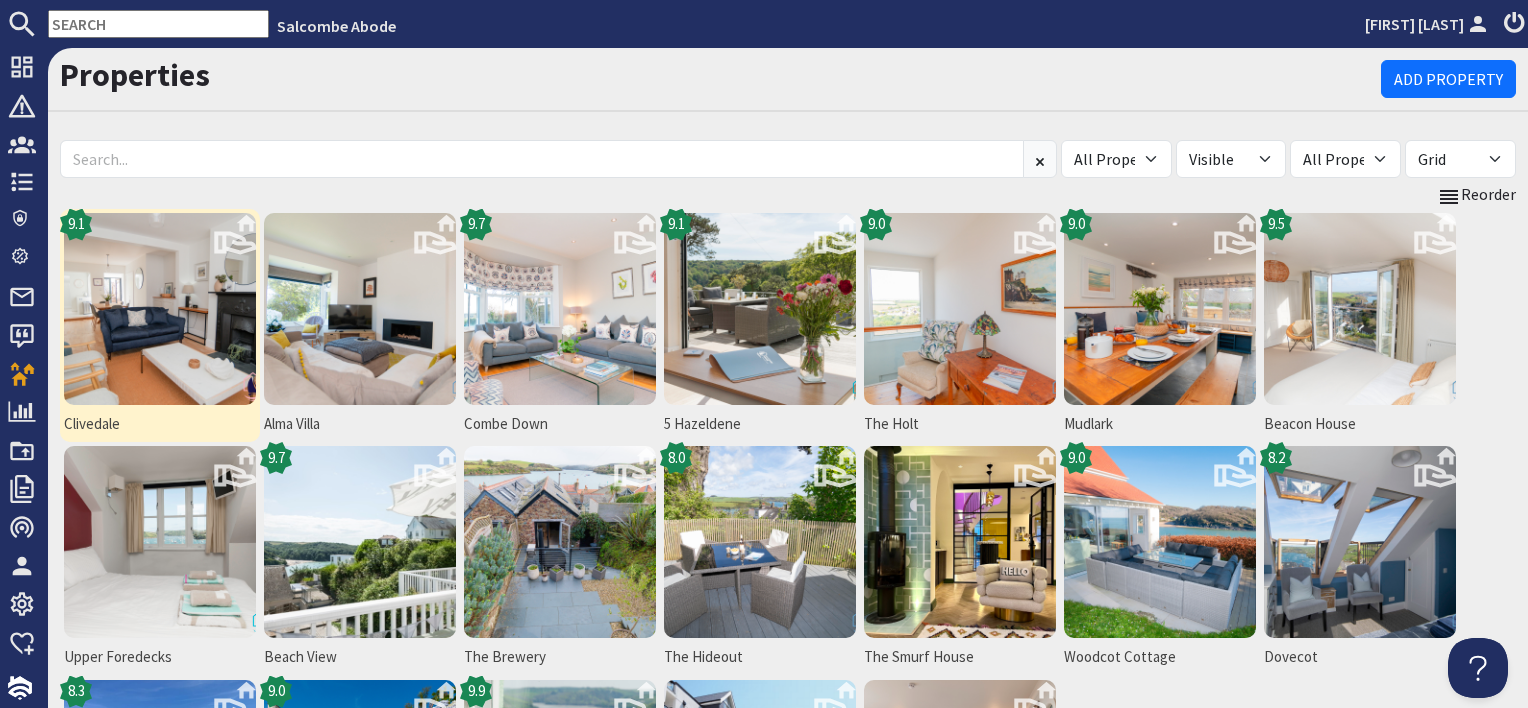 click at bounding box center [160, 309] 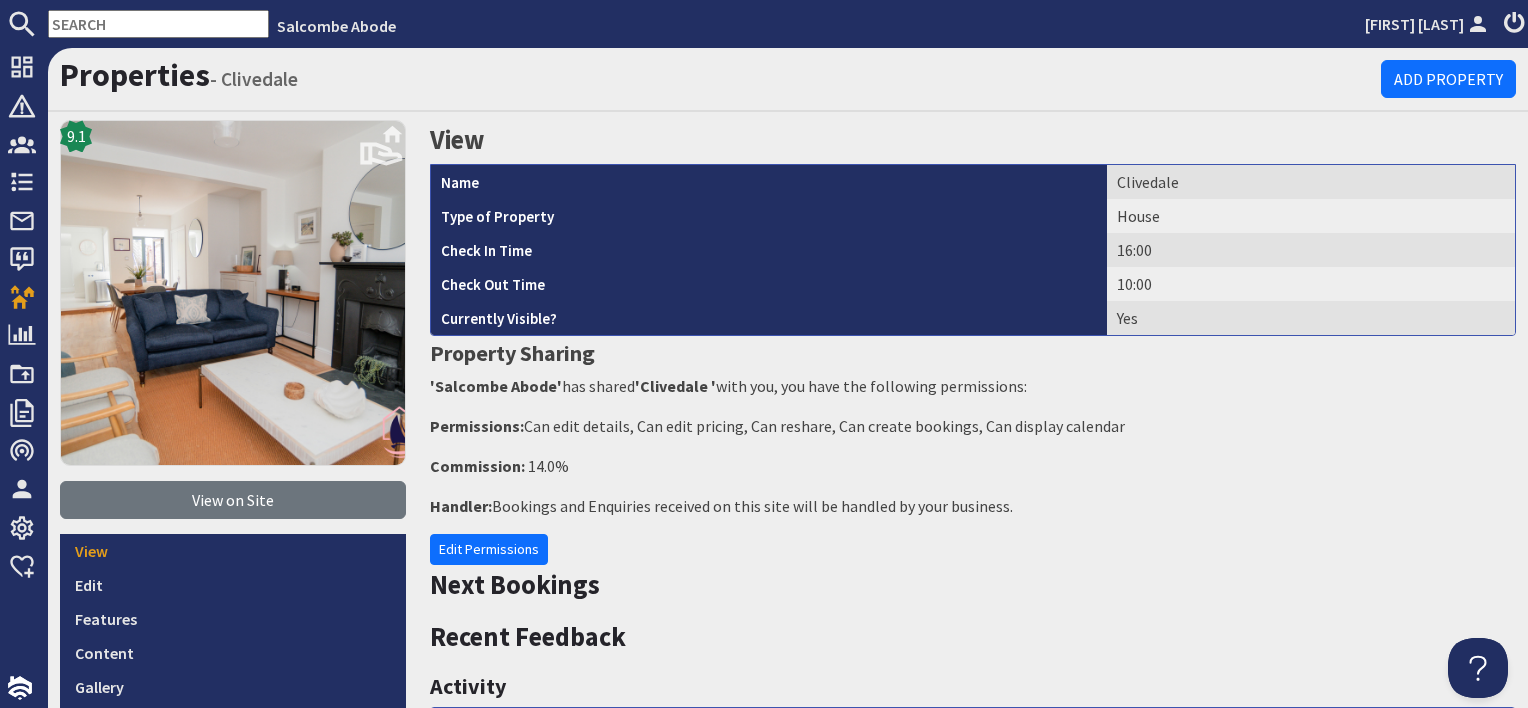 scroll, scrollTop: 0, scrollLeft: 0, axis: both 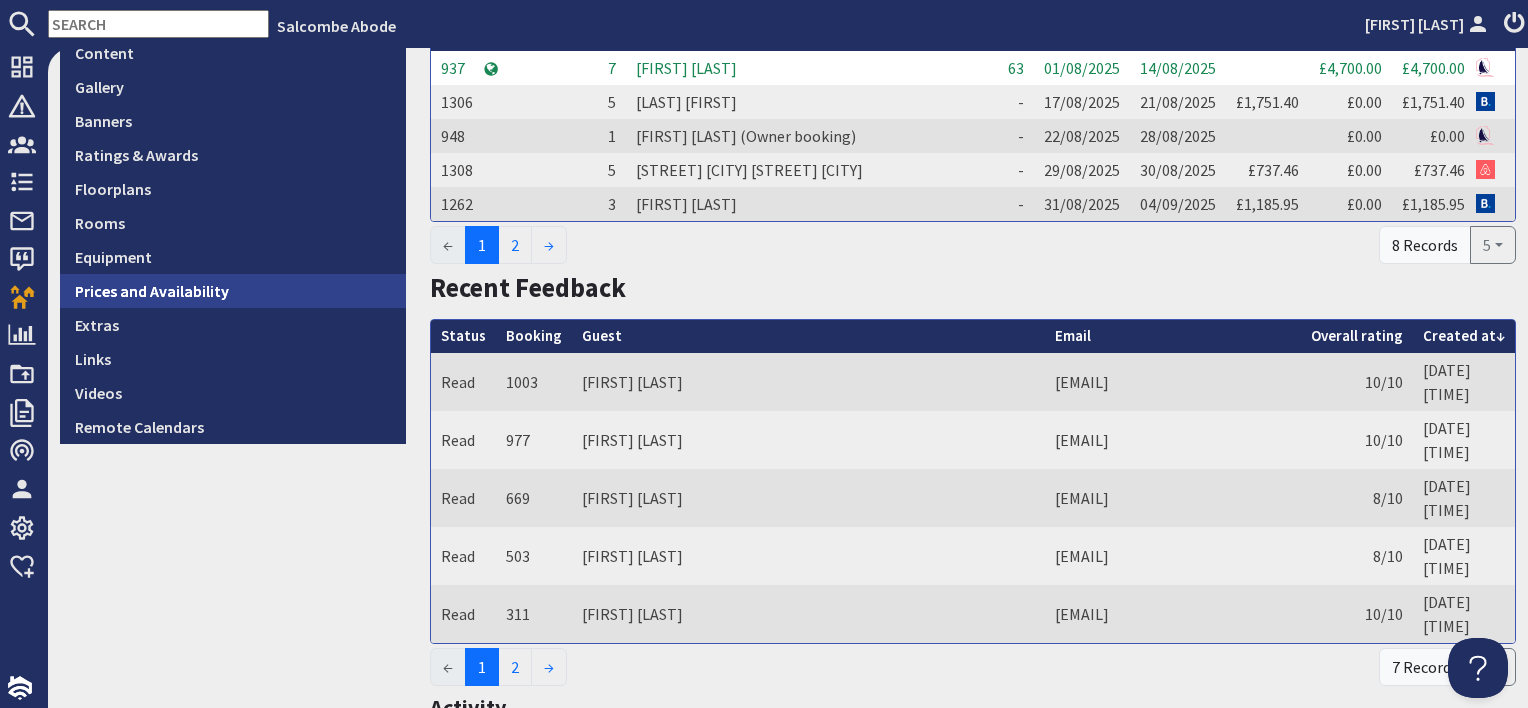 click on "Prices and Availability" at bounding box center [233, 291] 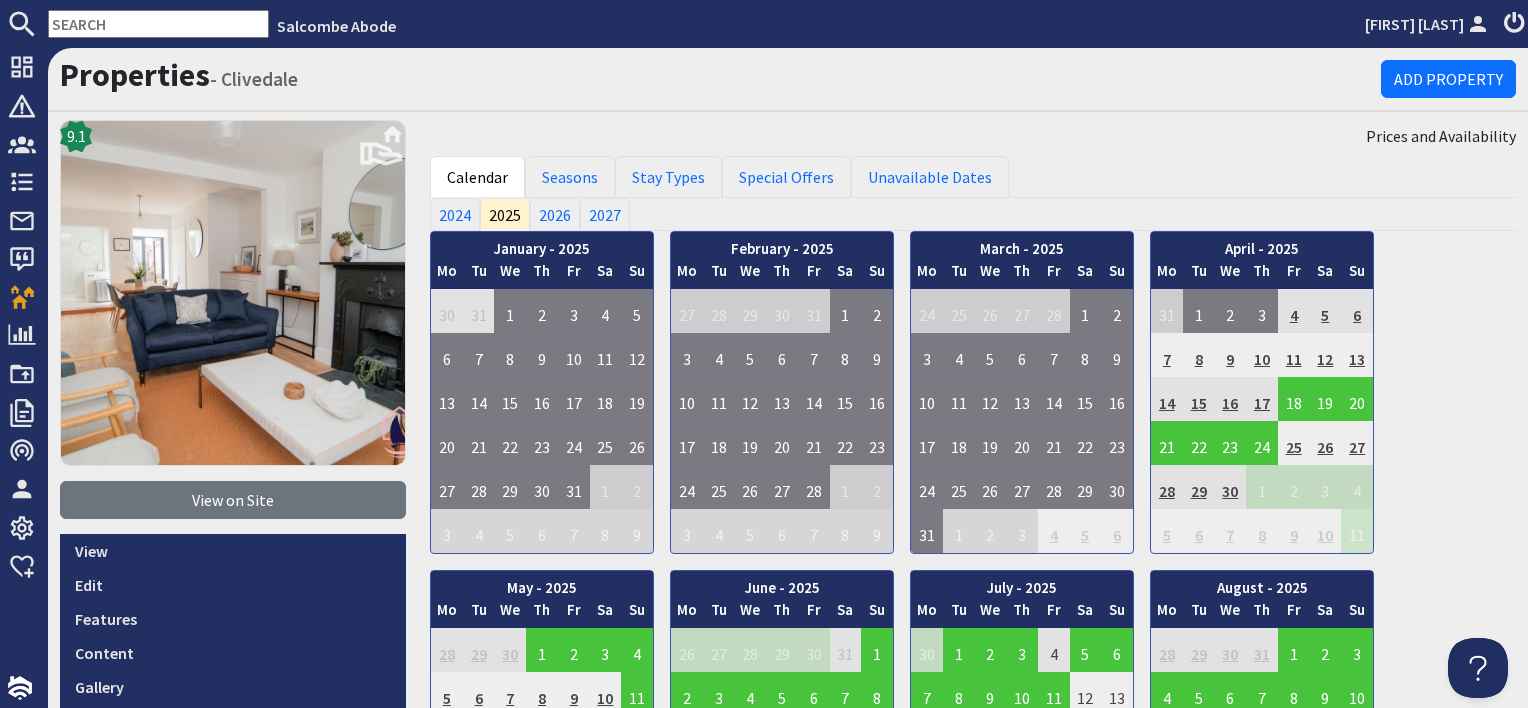 scroll, scrollTop: 0, scrollLeft: 0, axis: both 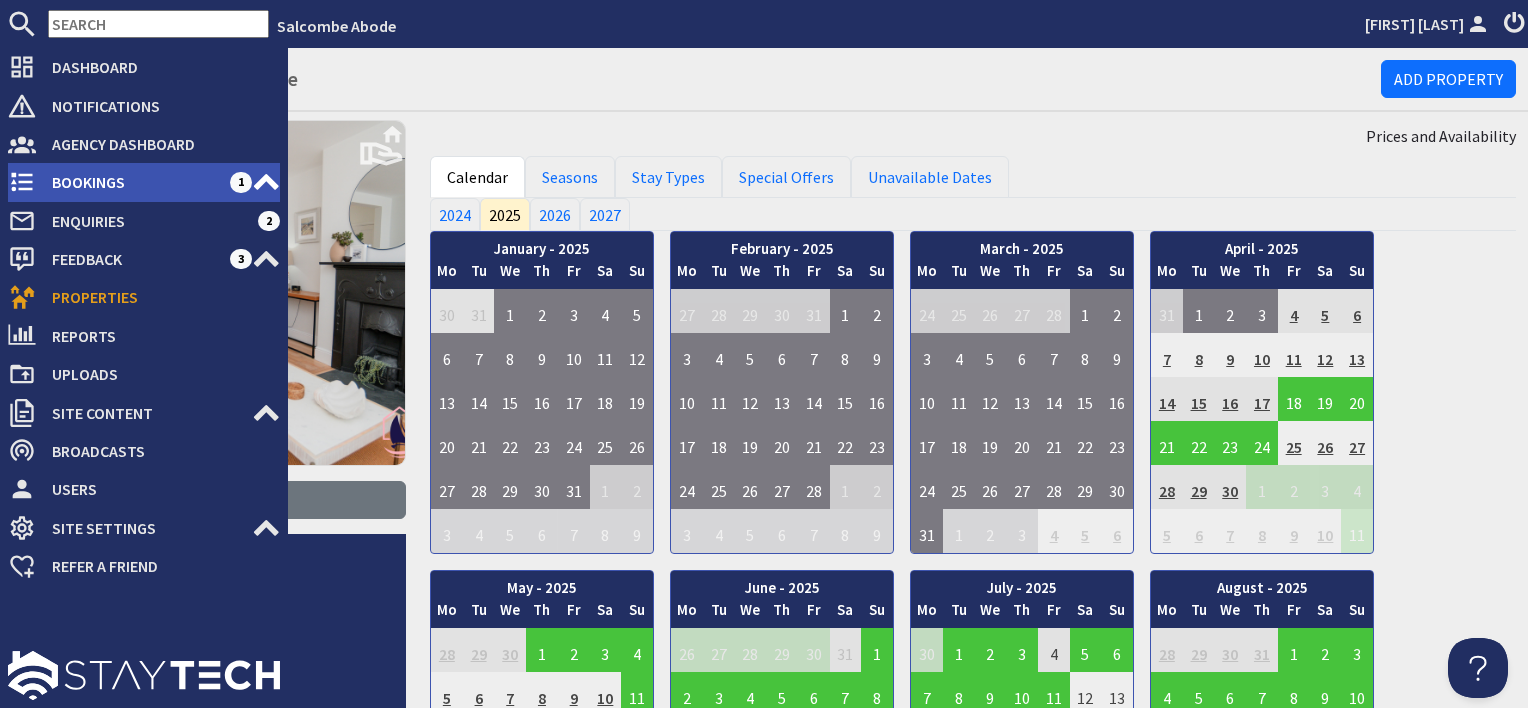 click on "Bookings" at bounding box center [133, 182] 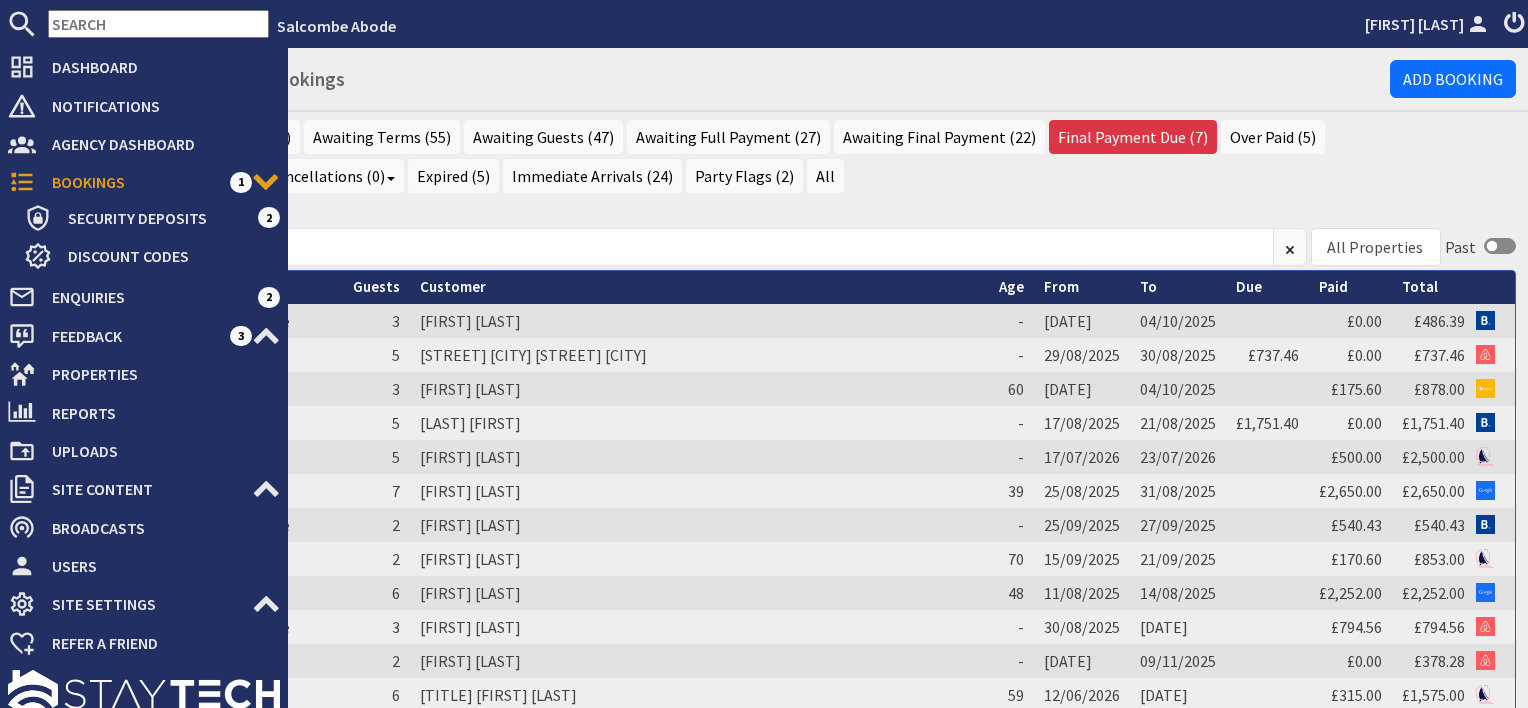 scroll, scrollTop: 0, scrollLeft: 0, axis: both 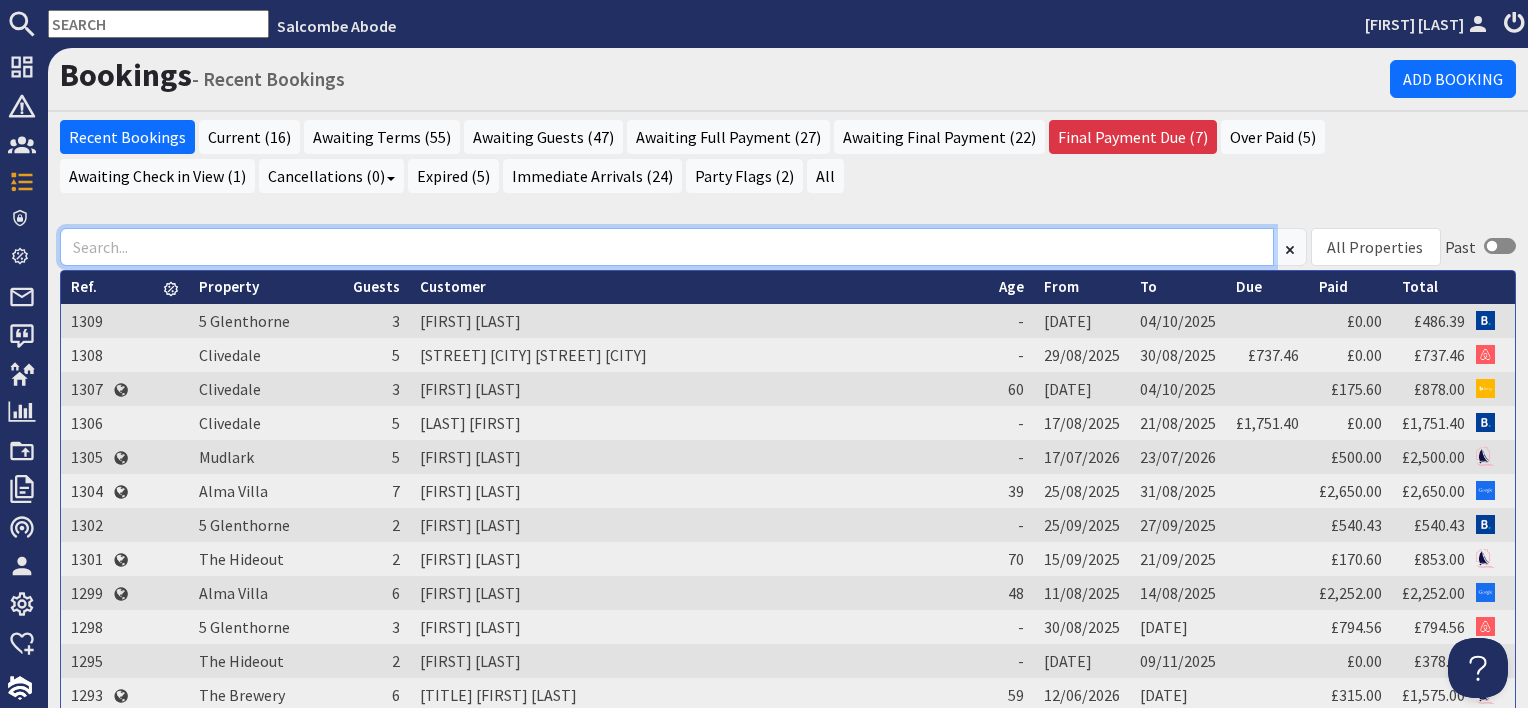 click at bounding box center [667, 247] 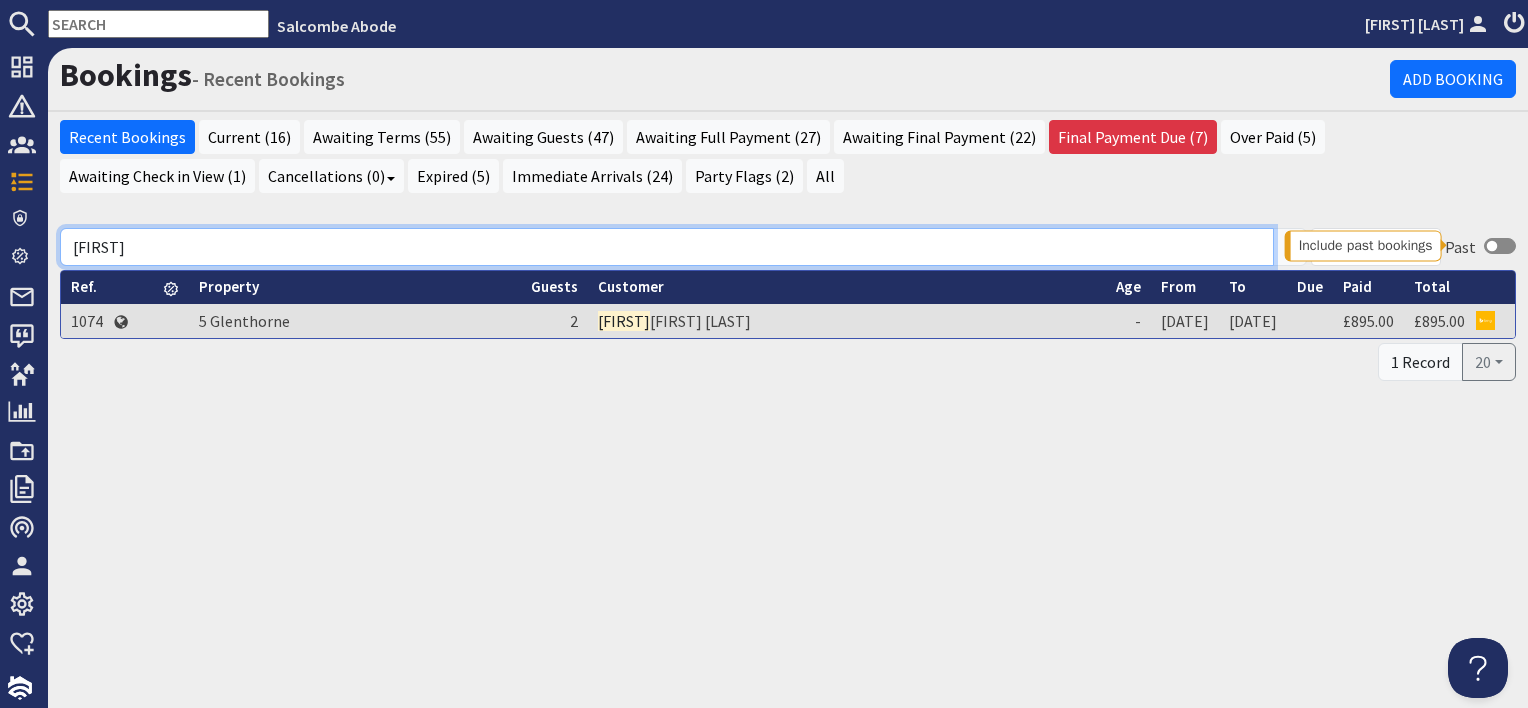 type on "[FIRST]" 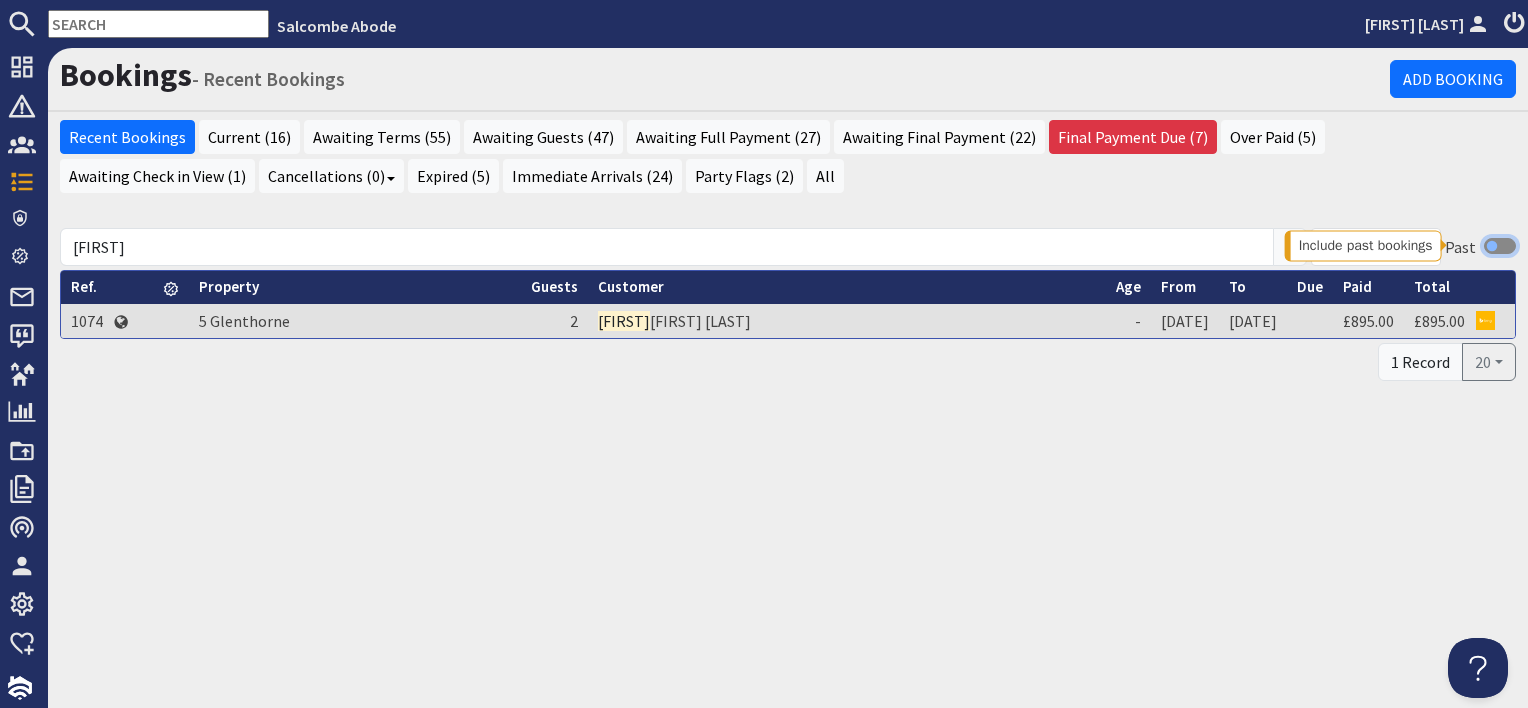 click at bounding box center [1500, 246] 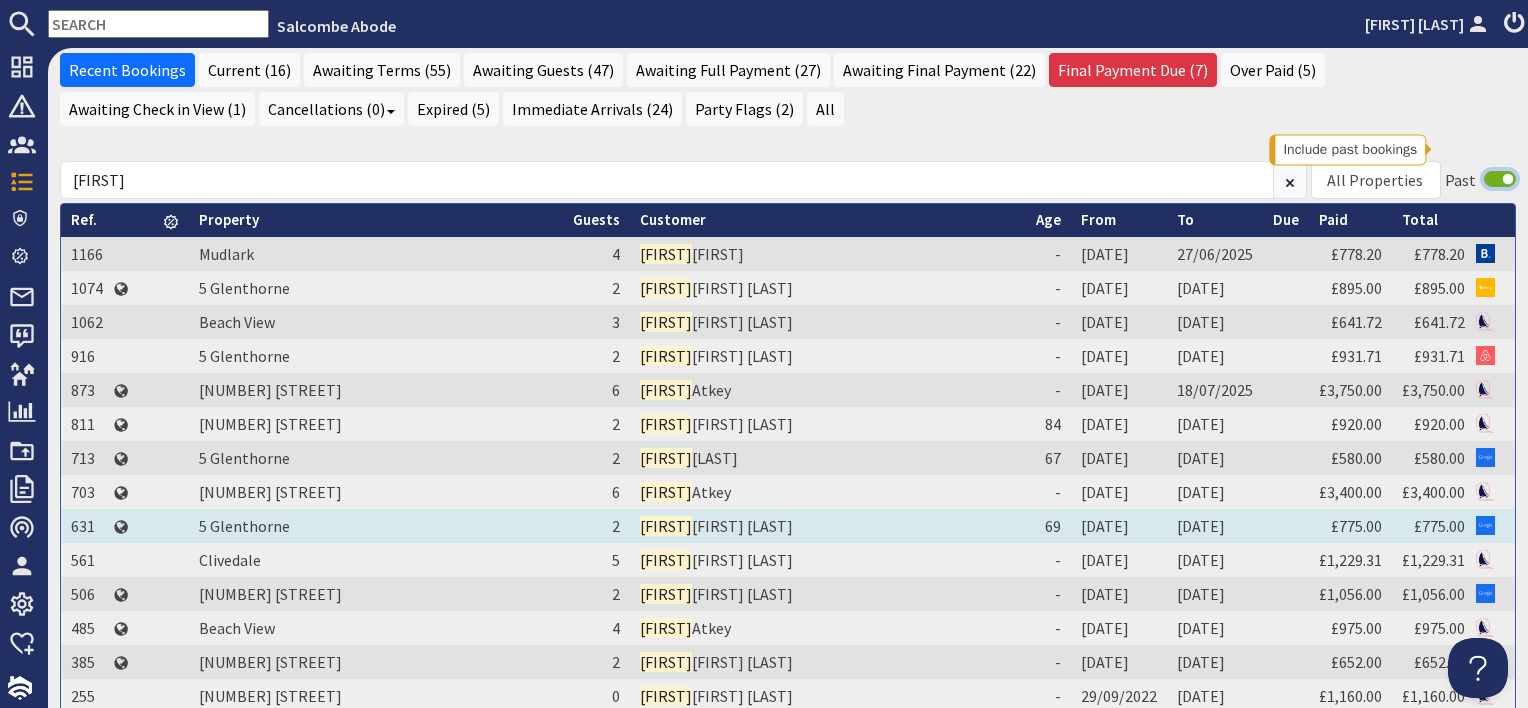 scroll, scrollTop: 100, scrollLeft: 0, axis: vertical 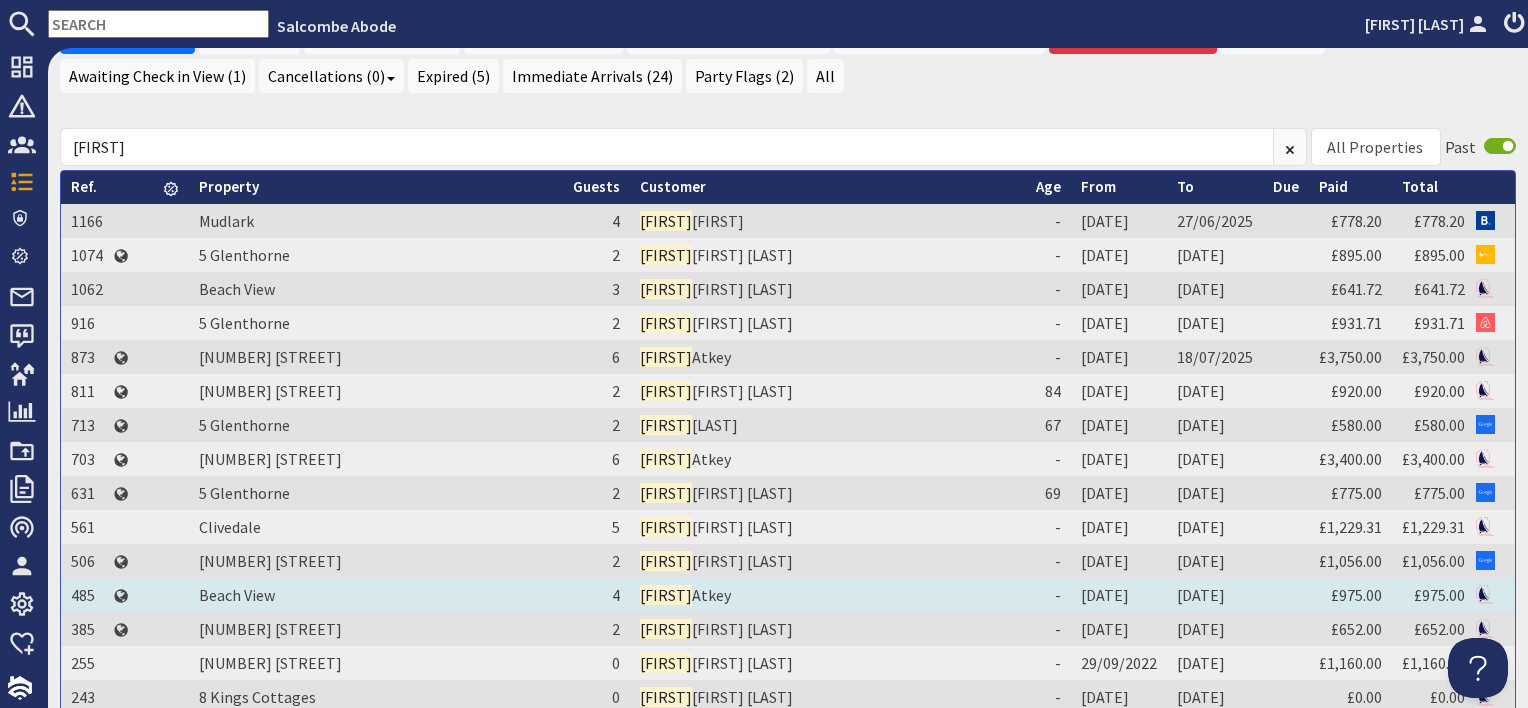 click on "[FIRST]" at bounding box center [666, 595] 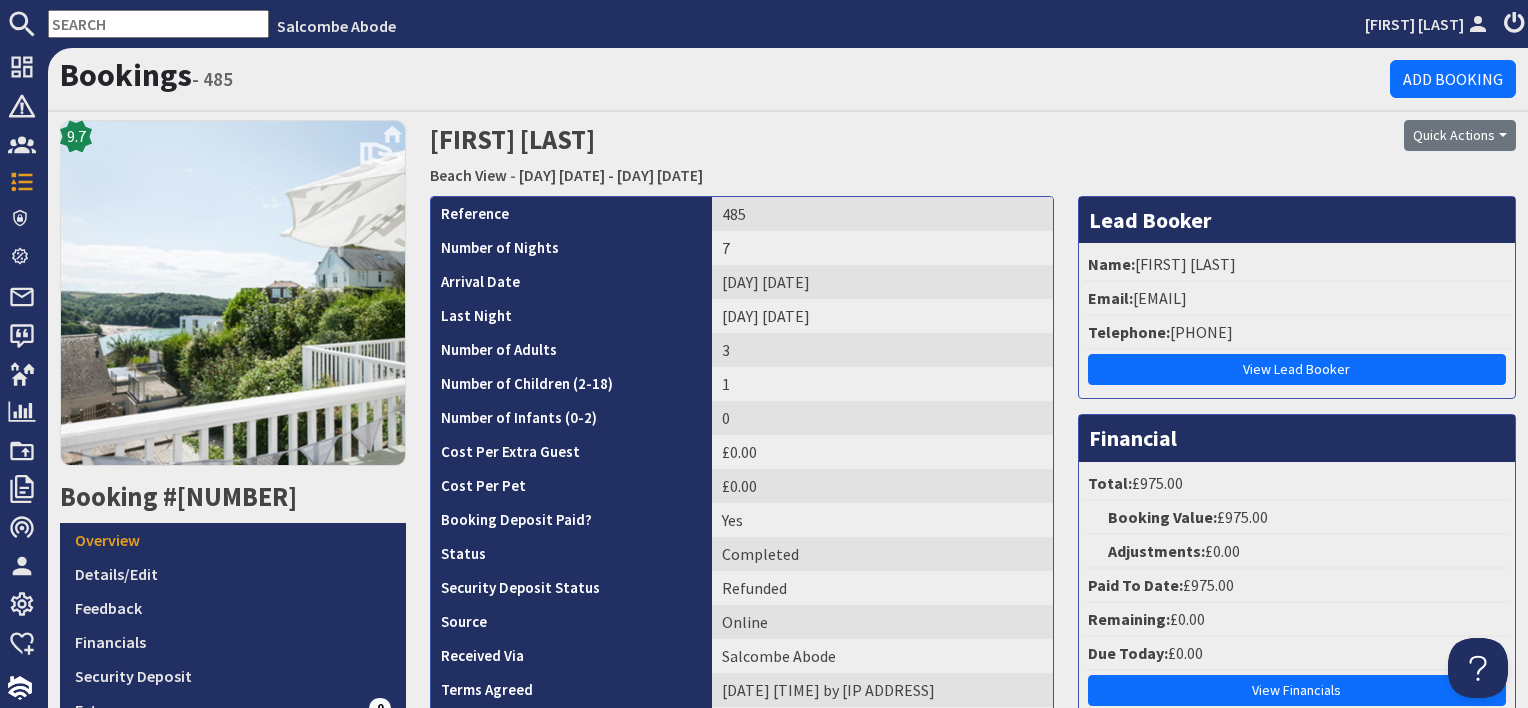 scroll, scrollTop: 0, scrollLeft: 0, axis: both 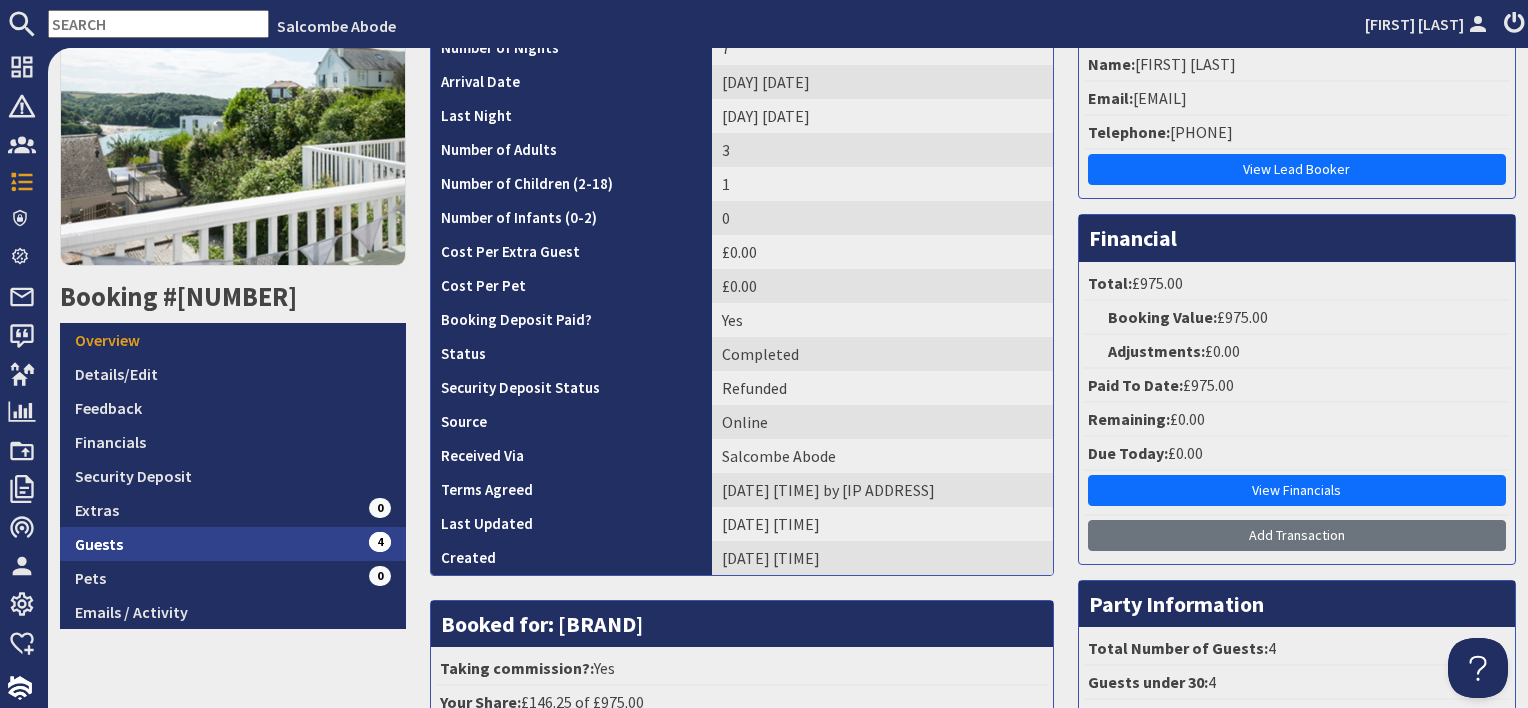 click on "Guests
4" at bounding box center [233, 544] 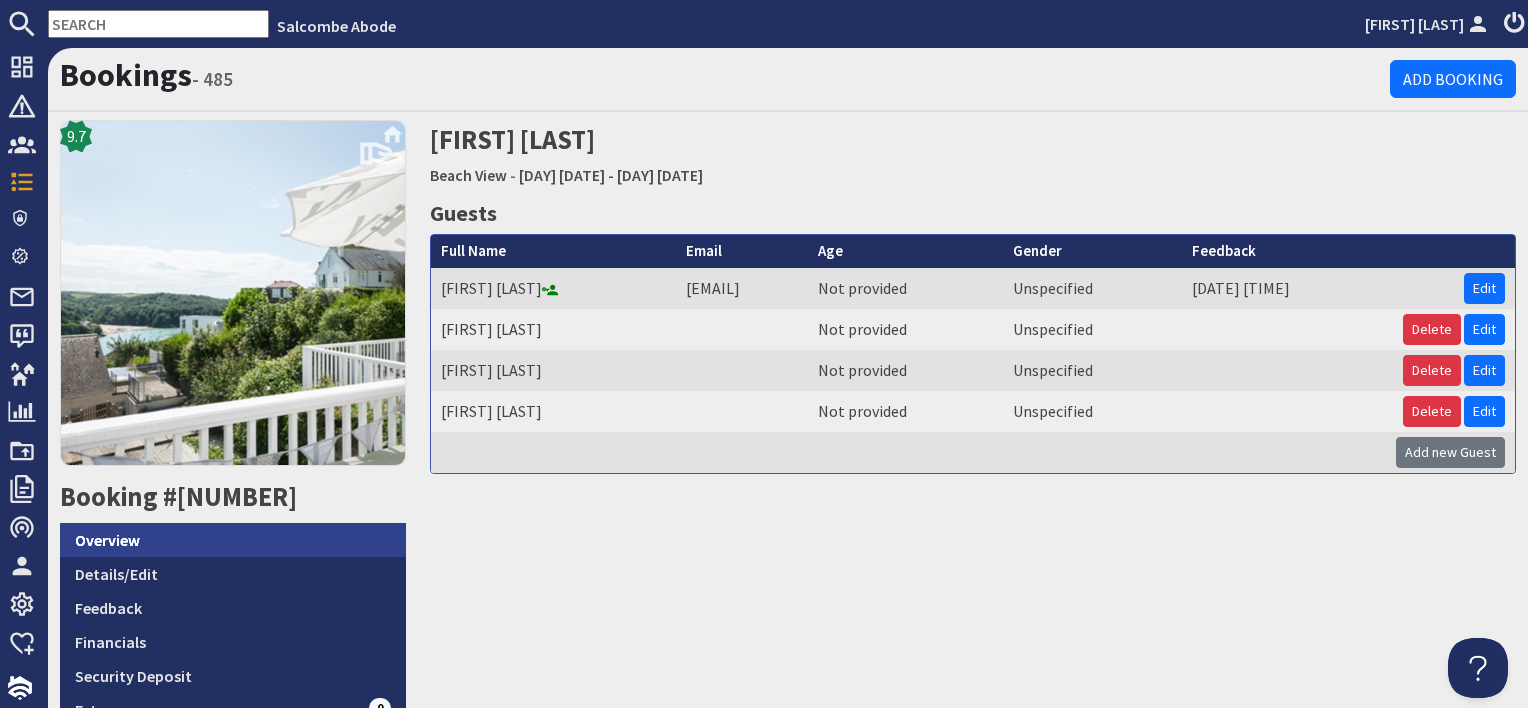 scroll, scrollTop: 0, scrollLeft: 0, axis: both 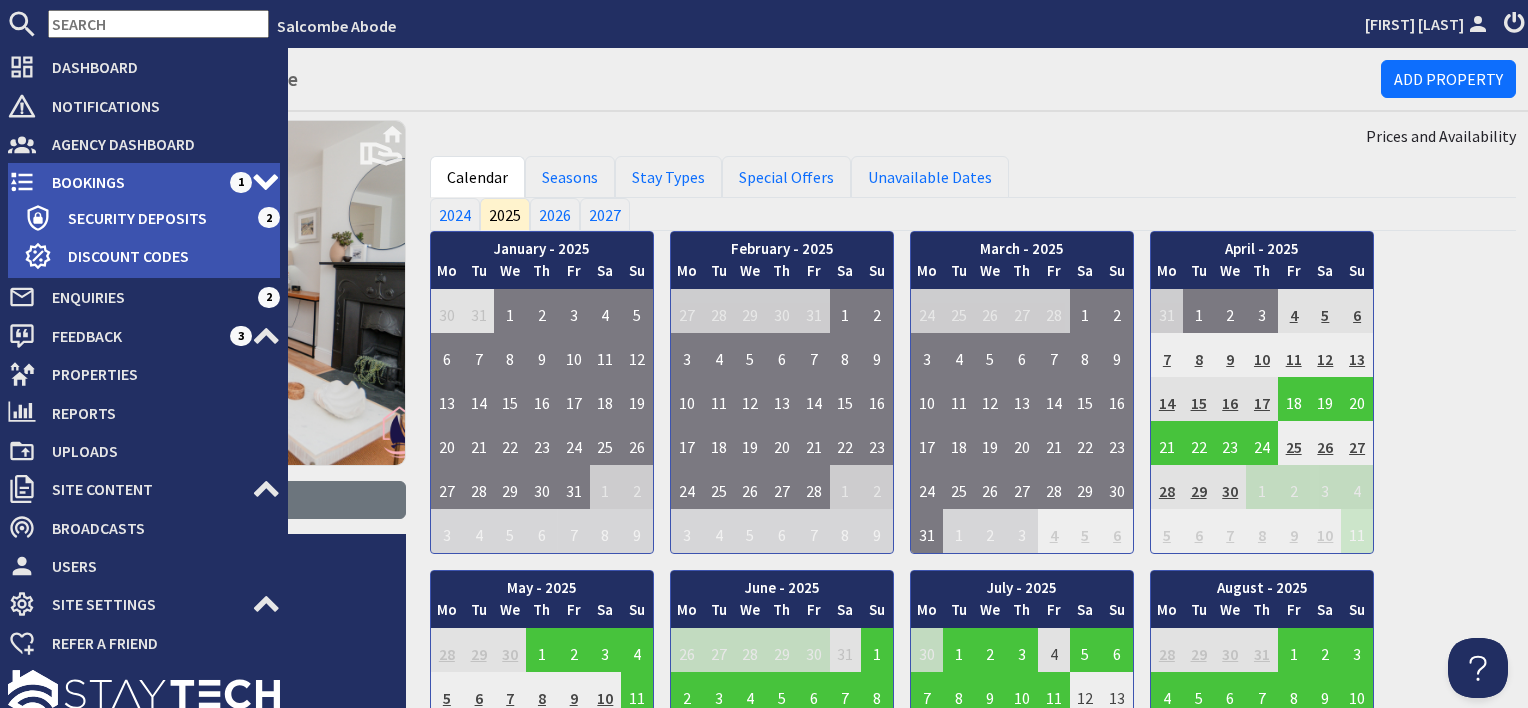 click on "Bookings" at bounding box center (133, 182) 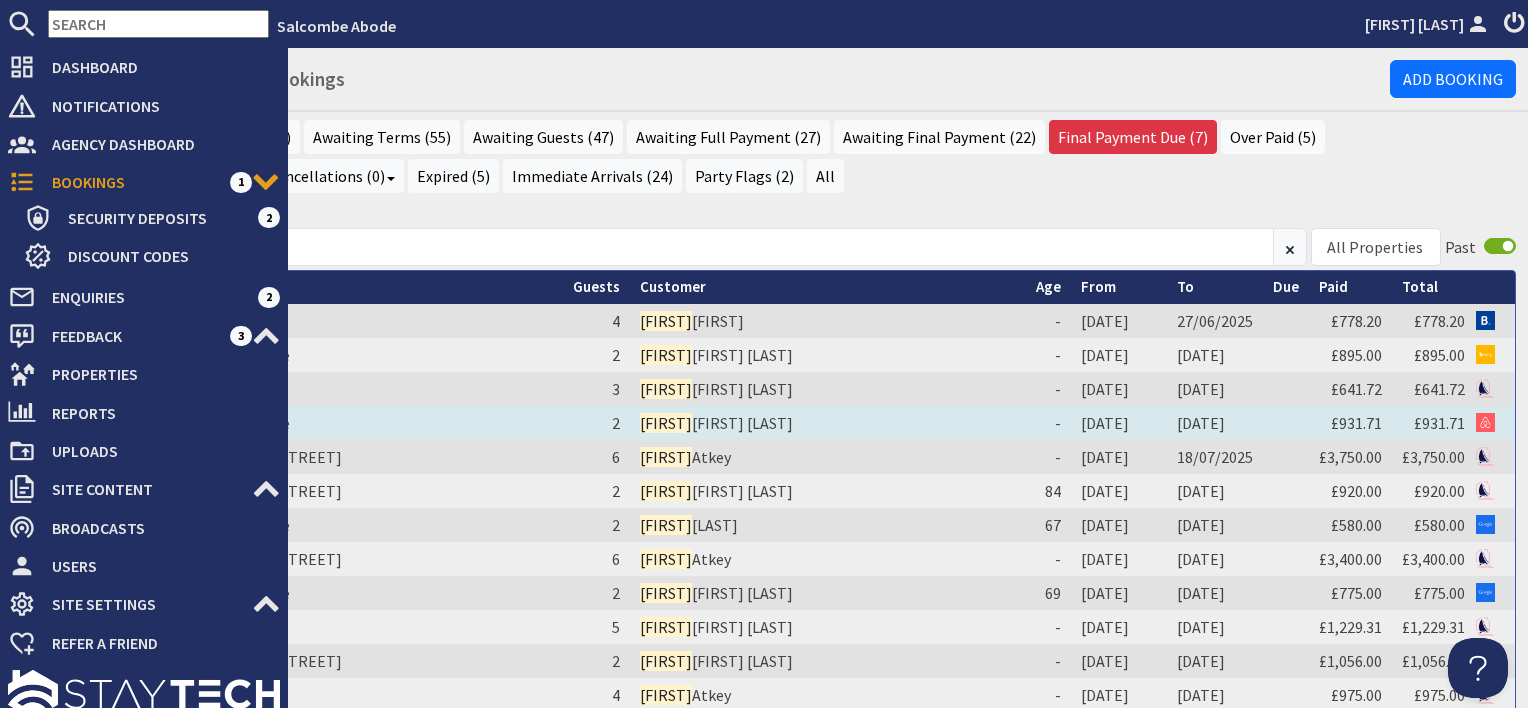 scroll, scrollTop: 0, scrollLeft: 0, axis: both 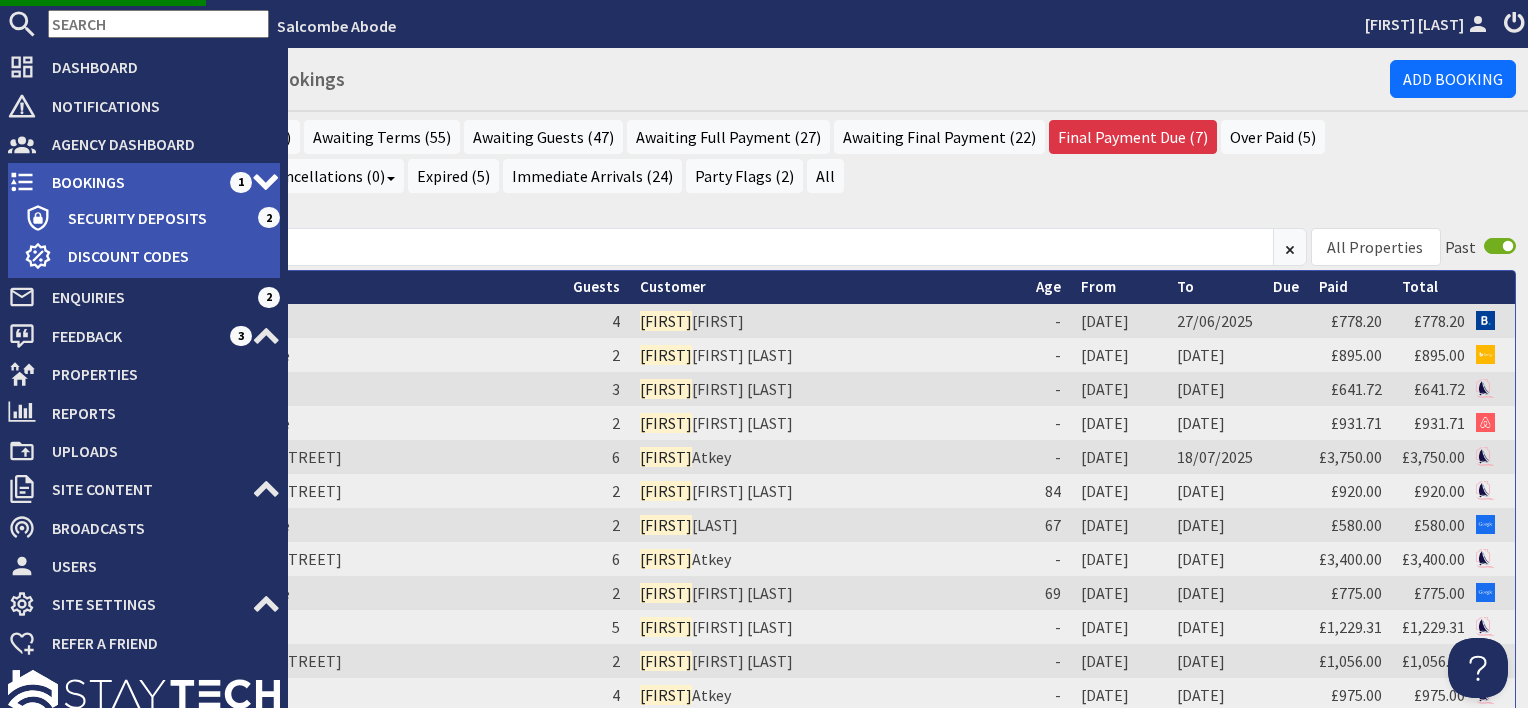 click on "Bookings" at bounding box center (133, 182) 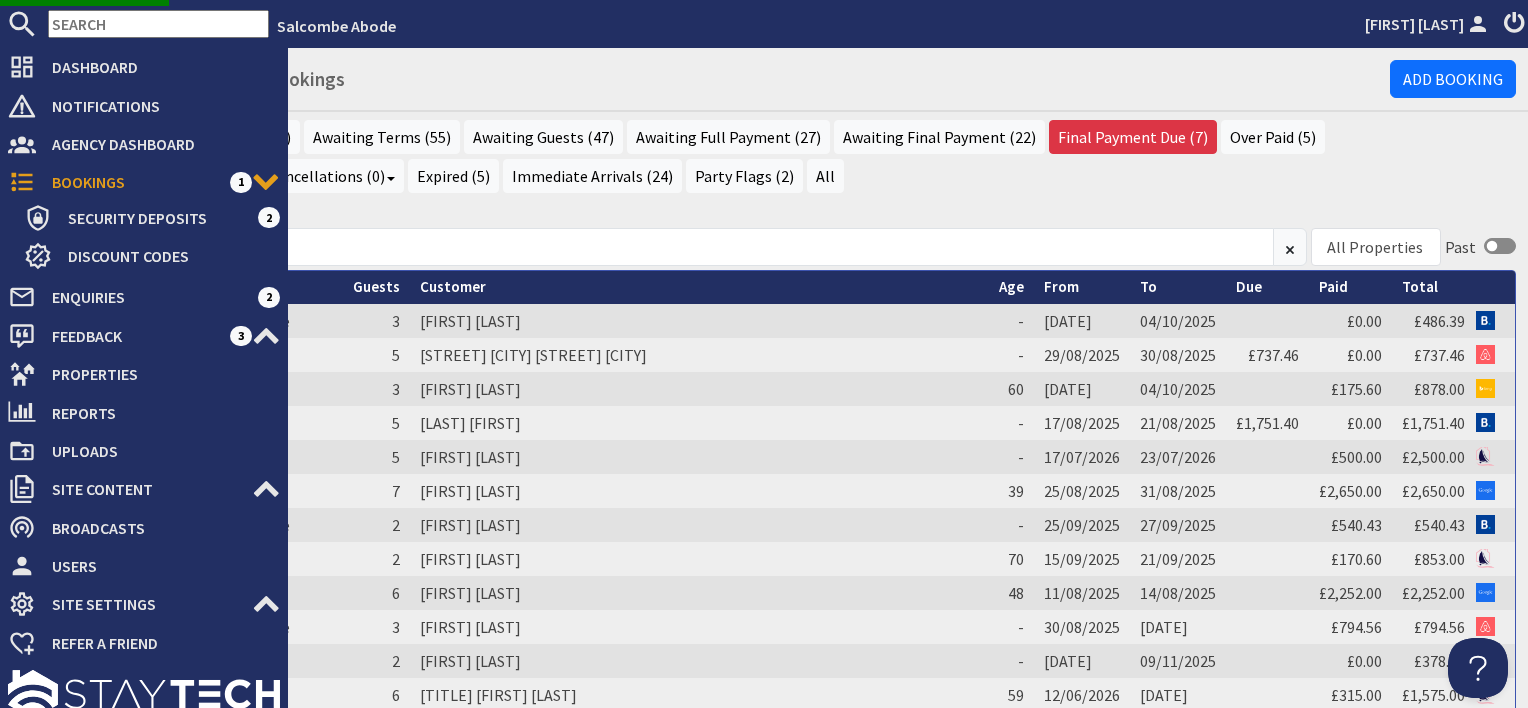 scroll, scrollTop: 0, scrollLeft: 0, axis: both 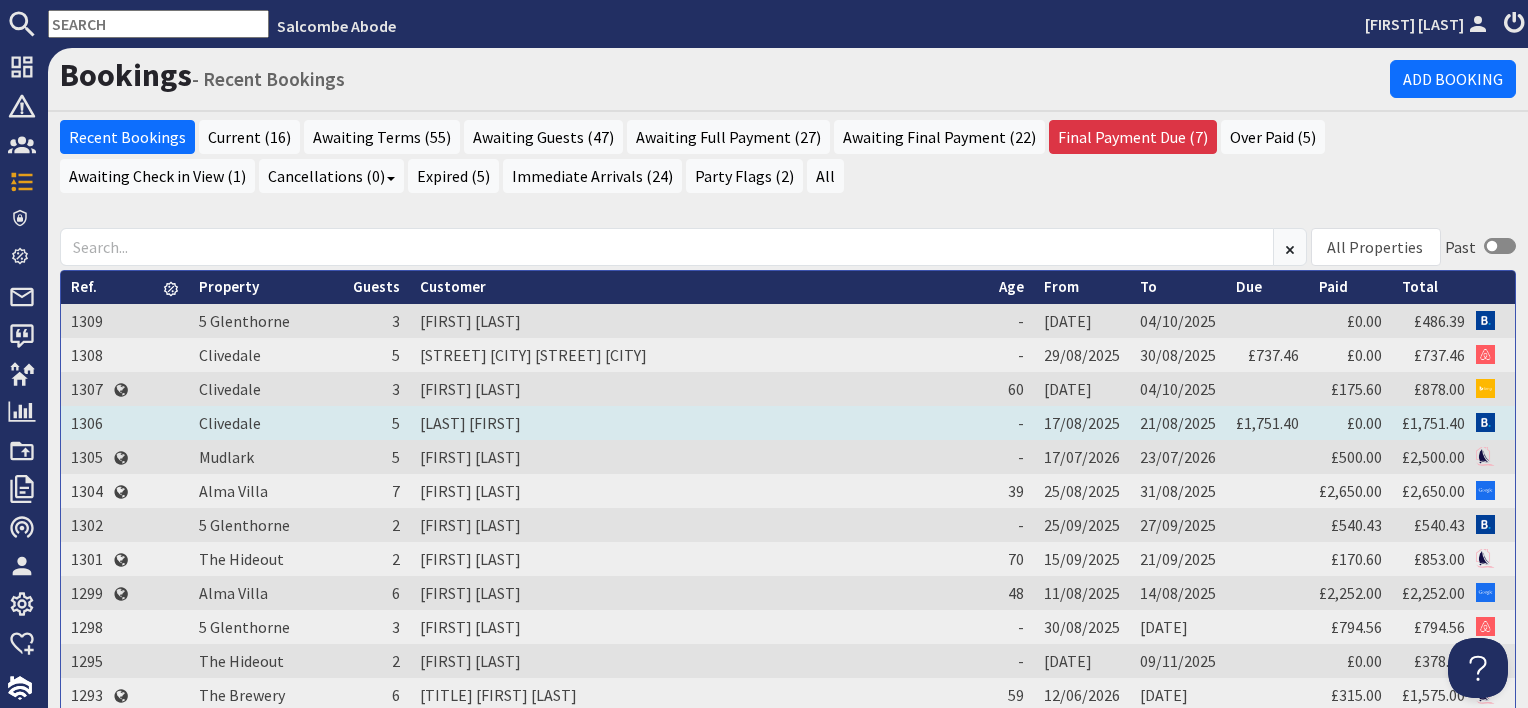 click on "[LAST] [FIRST]" at bounding box center (699, 423) 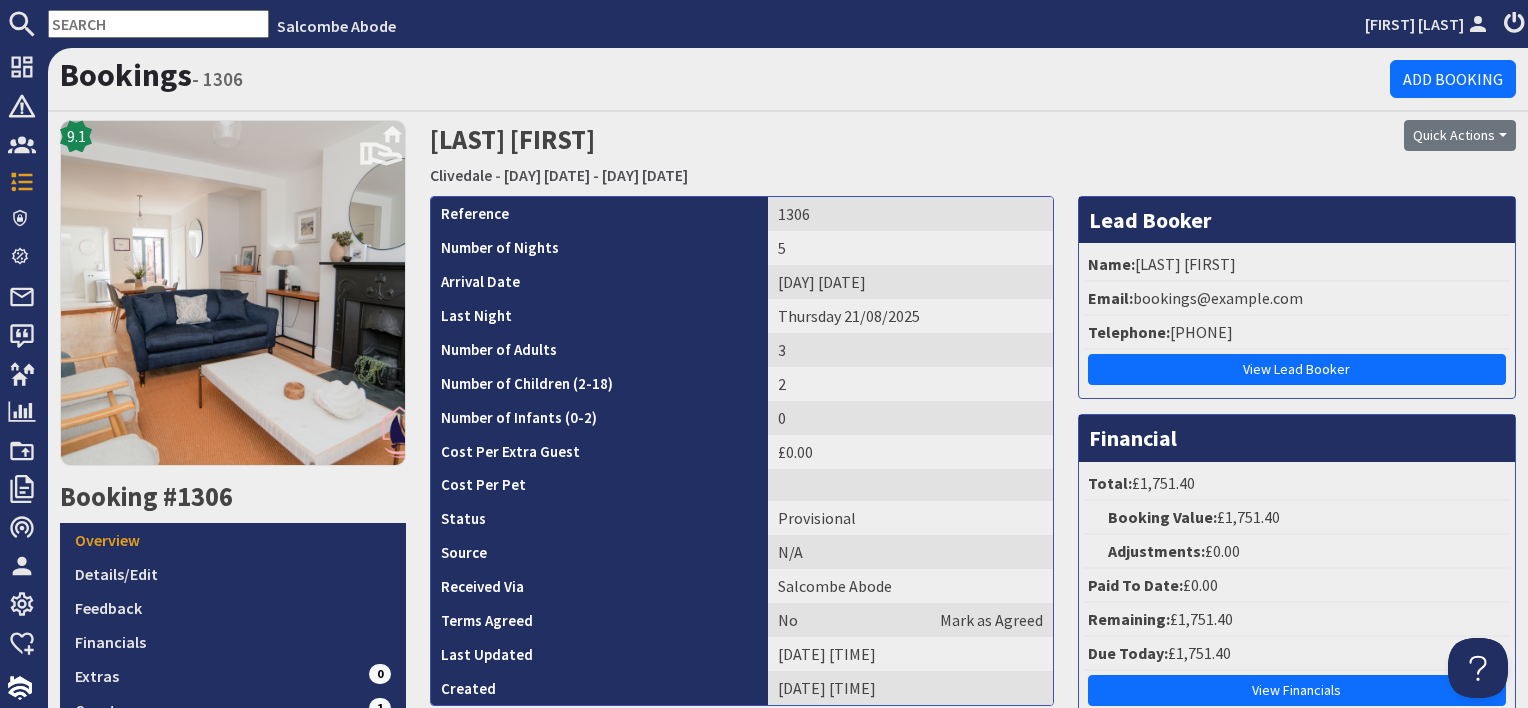 scroll, scrollTop: 0, scrollLeft: 0, axis: both 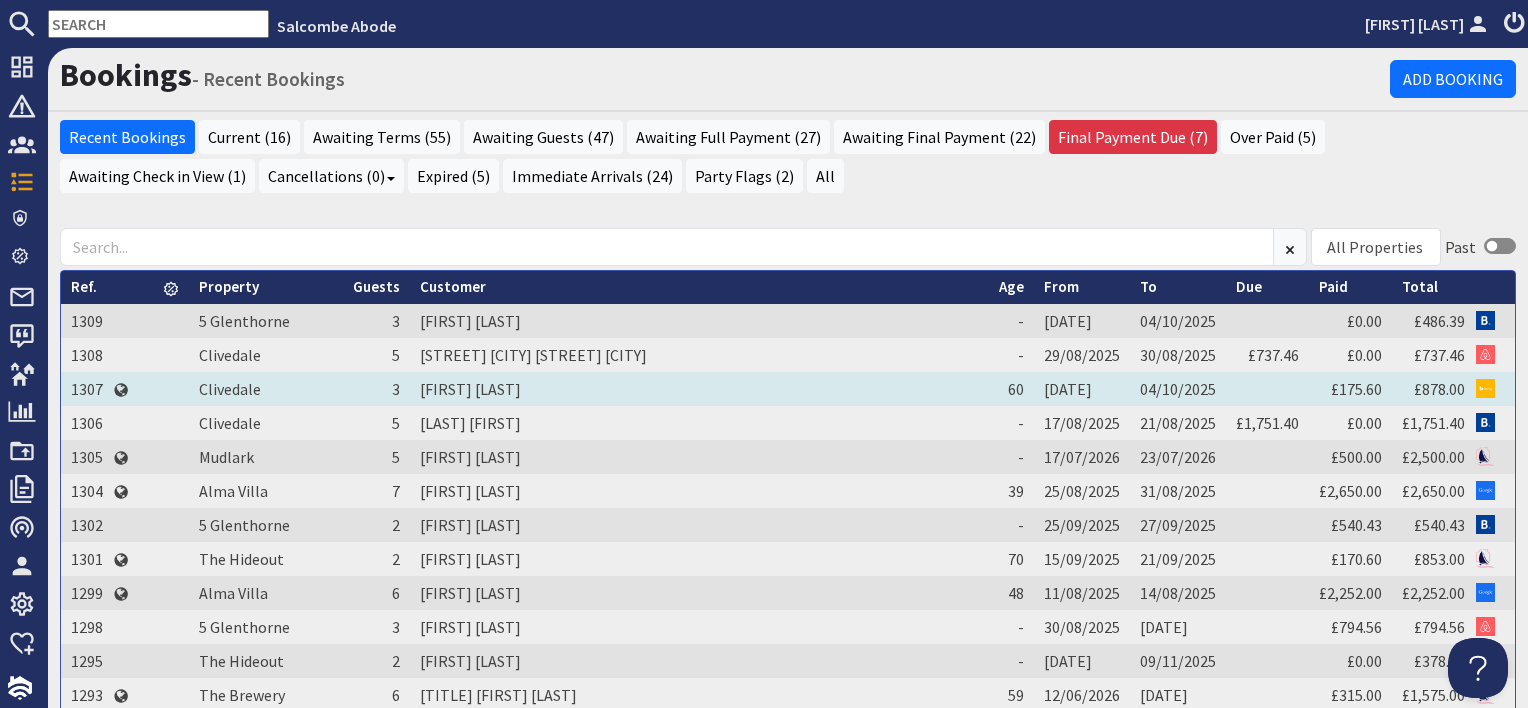 drag, startPoint x: 461, startPoint y: 388, endPoint x: 457, endPoint y: 377, distance: 11.7046995 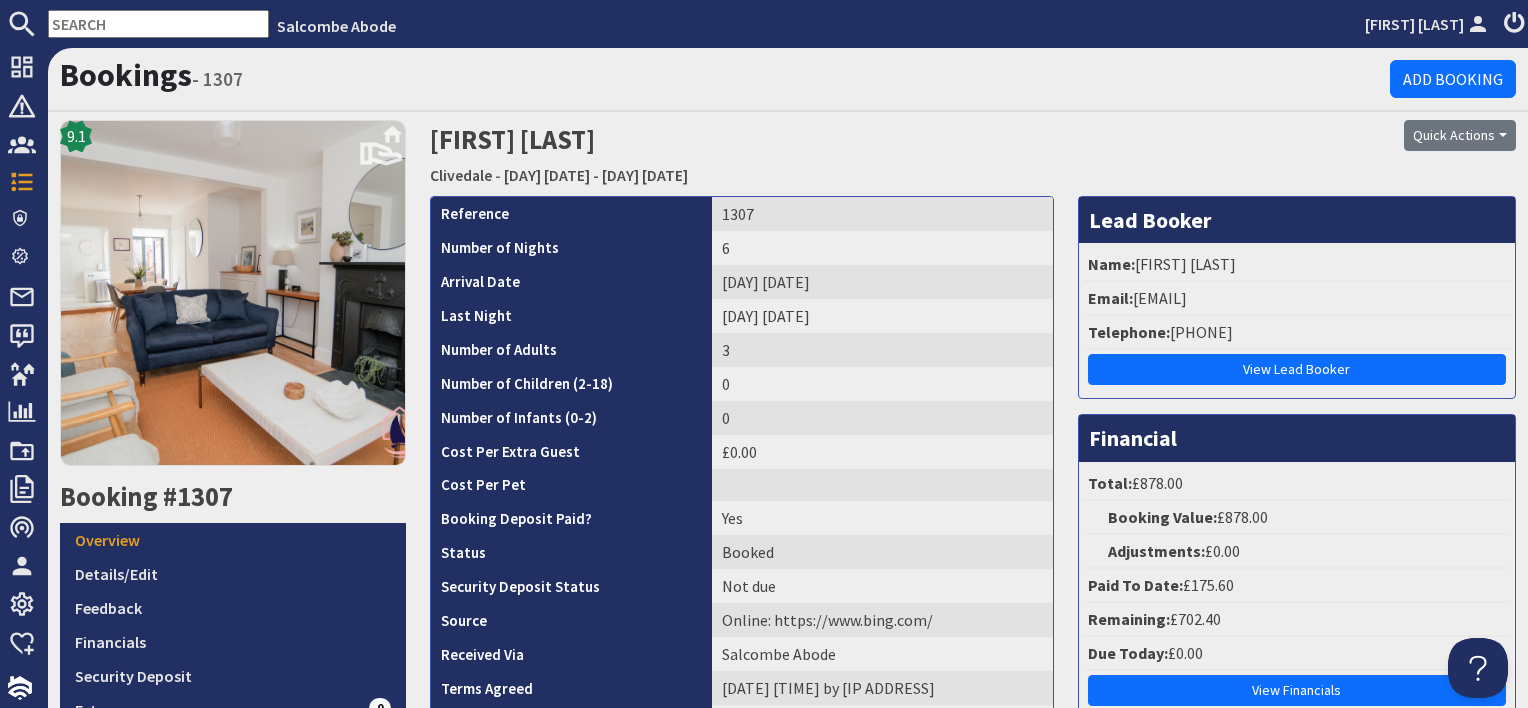 scroll, scrollTop: 0, scrollLeft: 0, axis: both 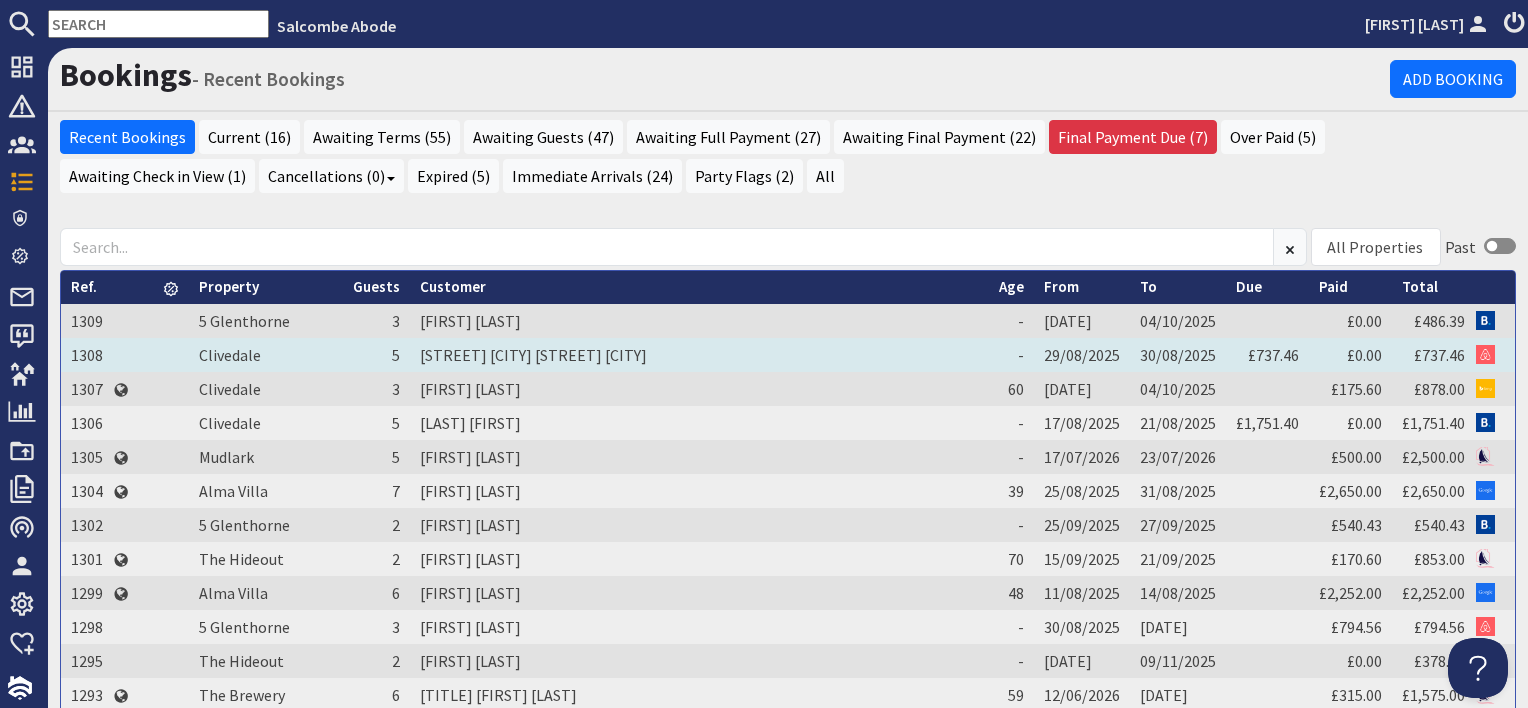 click on "Stonehayes Farm Honiton Stonehayes Farm Honiton" at bounding box center (699, 355) 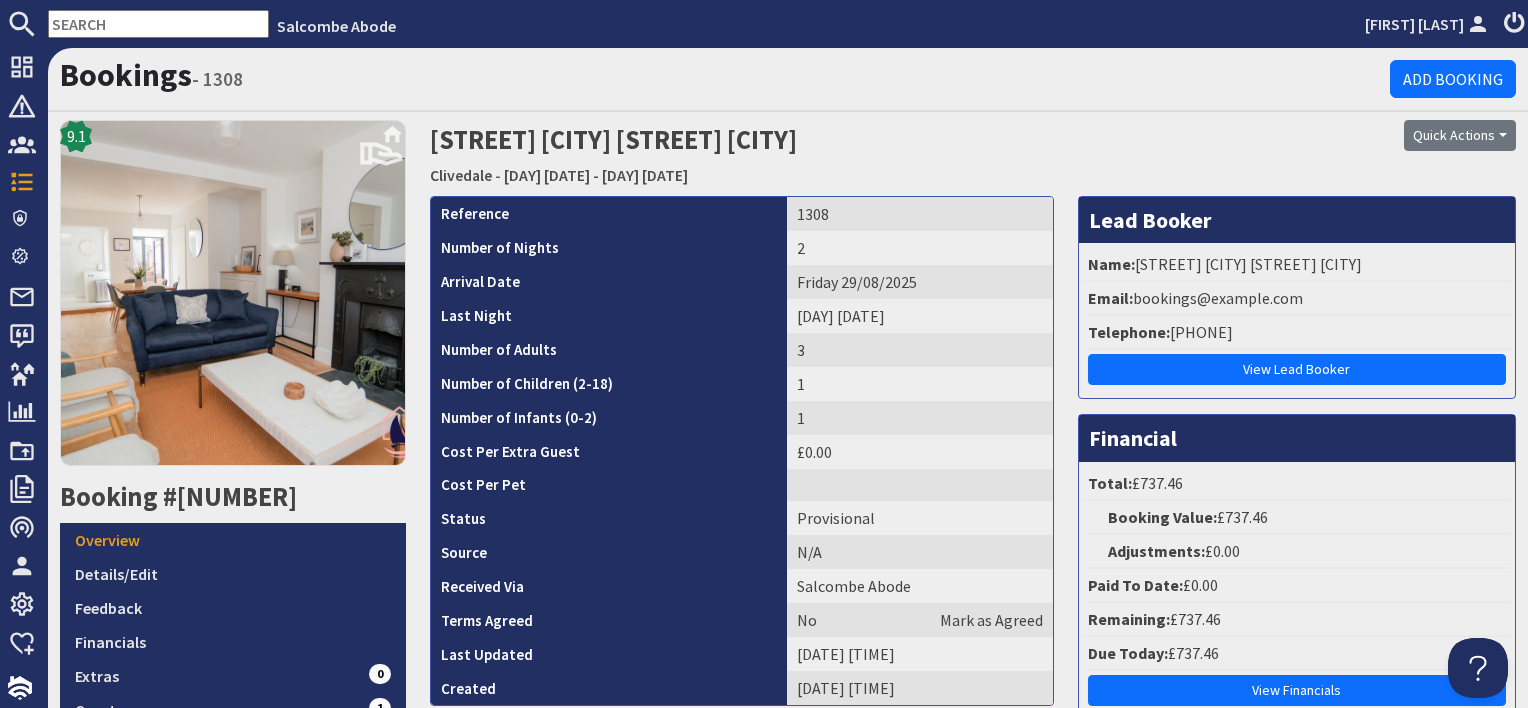 scroll, scrollTop: 0, scrollLeft: 0, axis: both 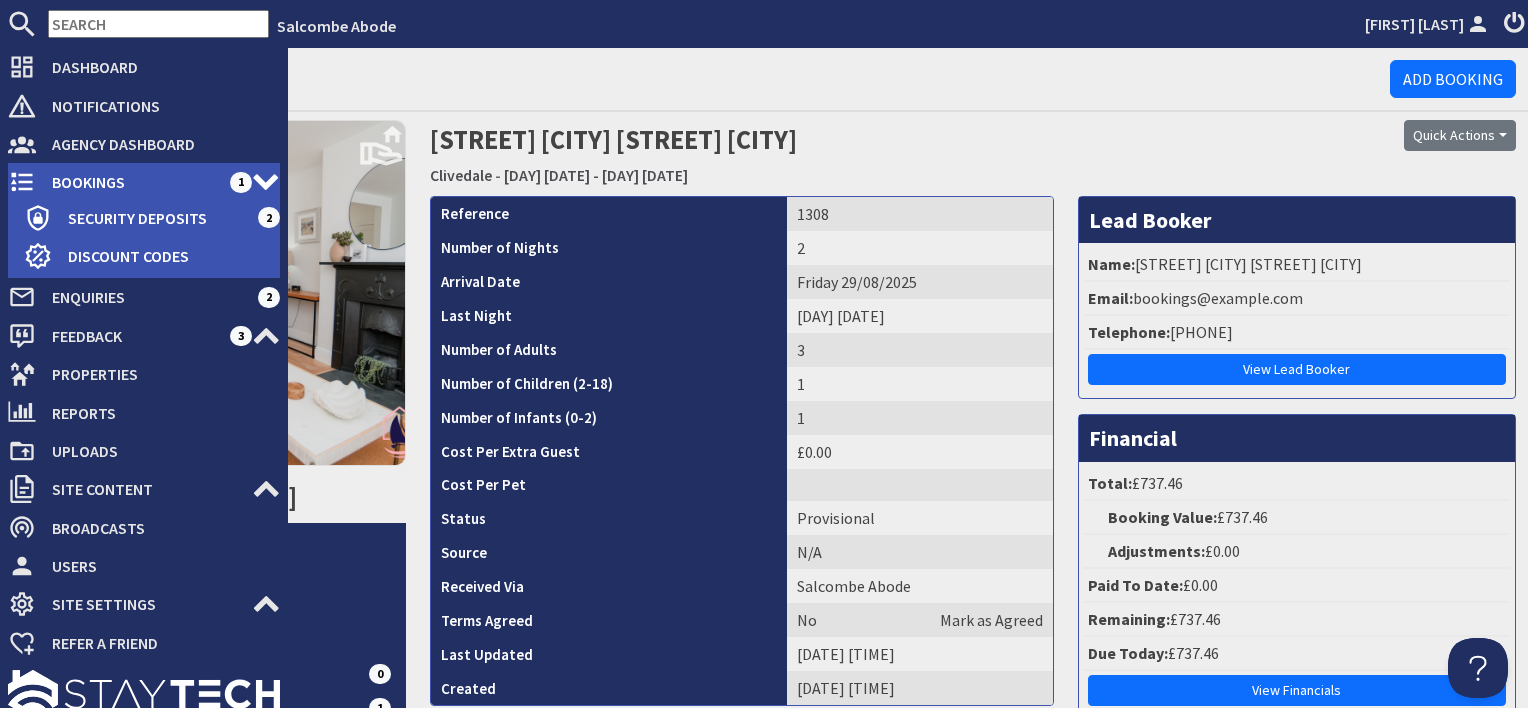 click on "Bookings" at bounding box center (133, 182) 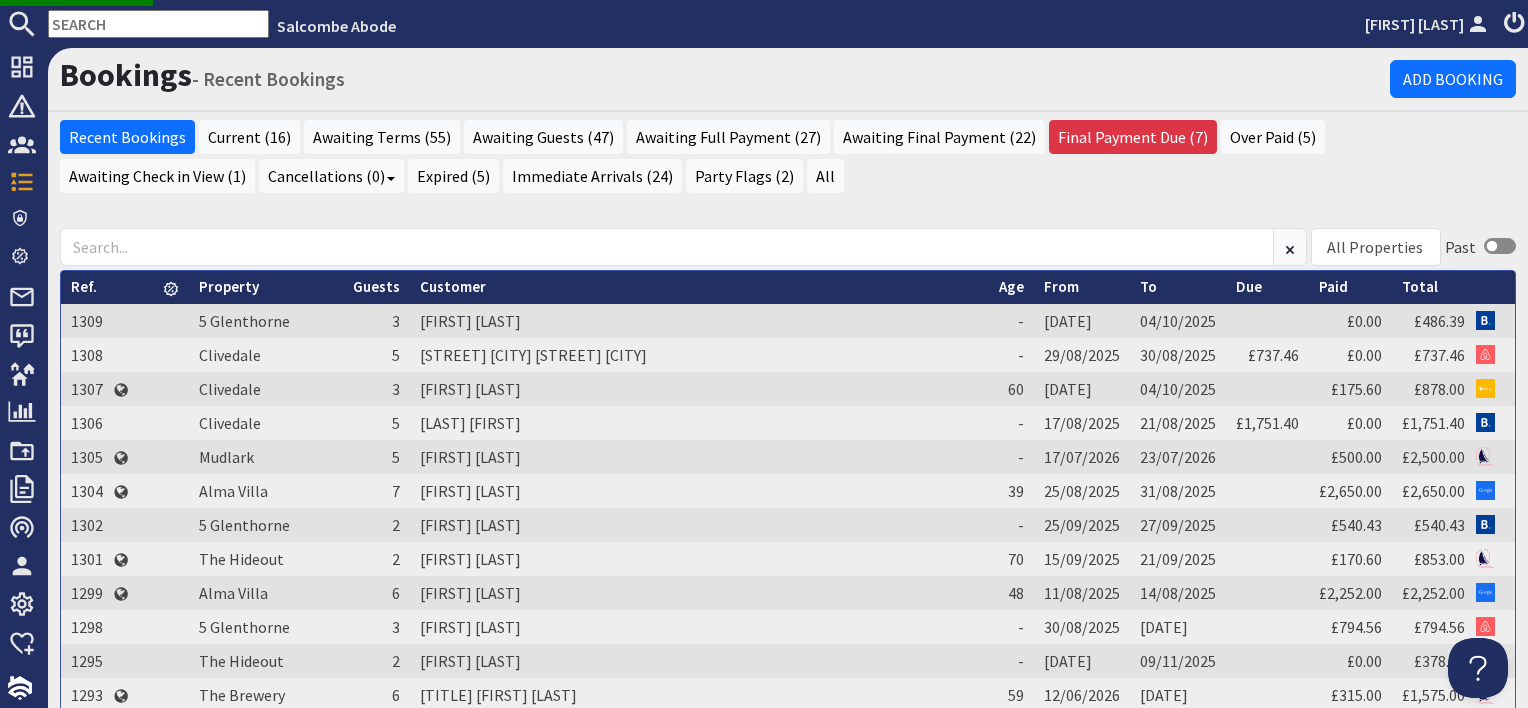 scroll, scrollTop: 0, scrollLeft: 0, axis: both 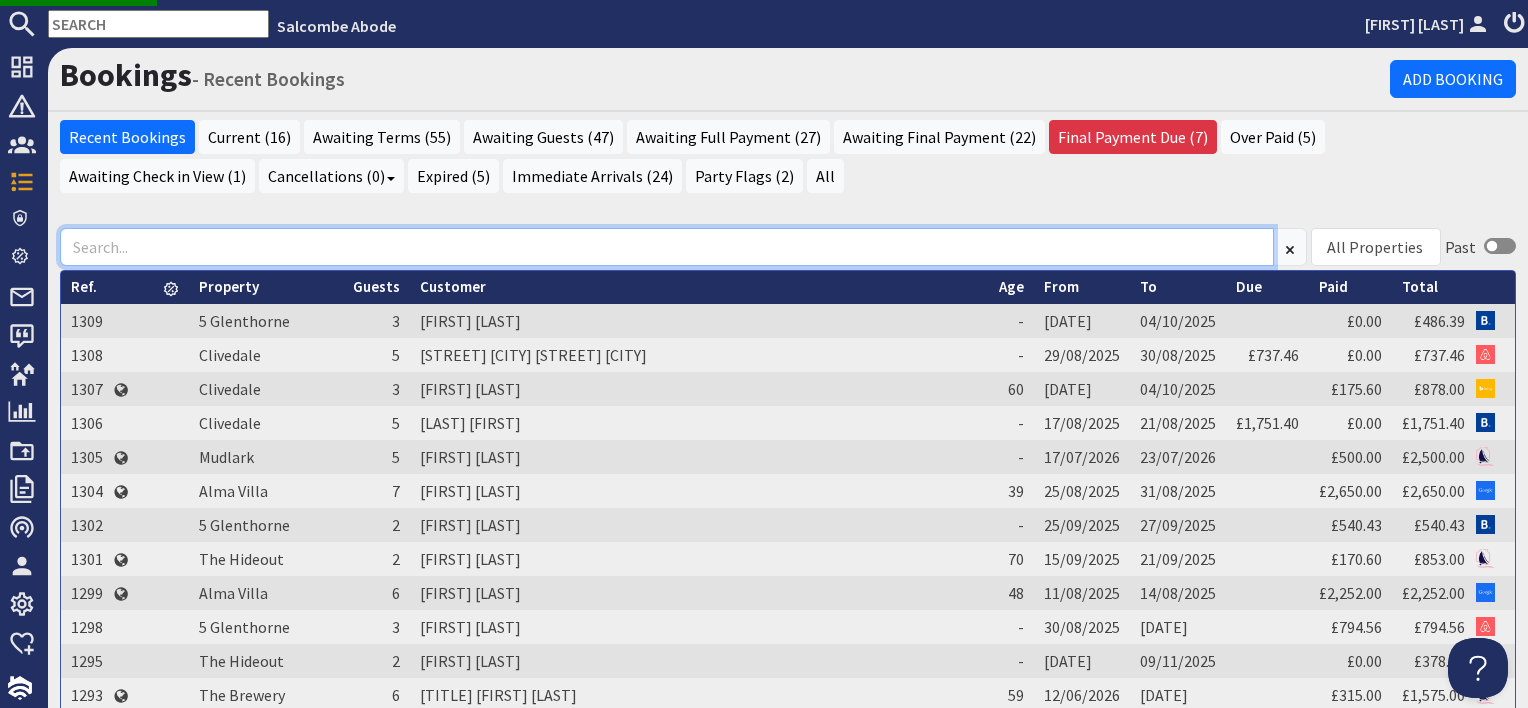 click at bounding box center (667, 247) 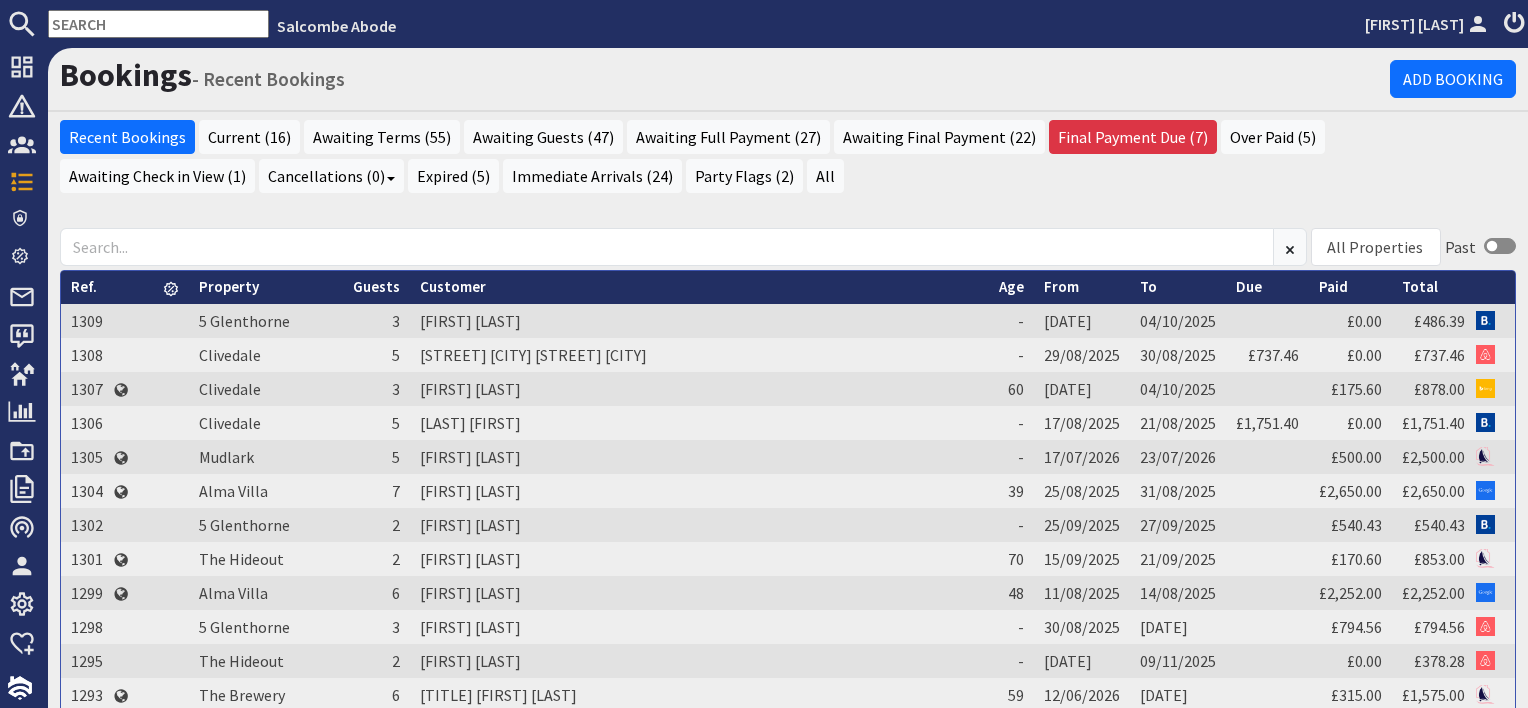 scroll, scrollTop: 0, scrollLeft: 0, axis: both 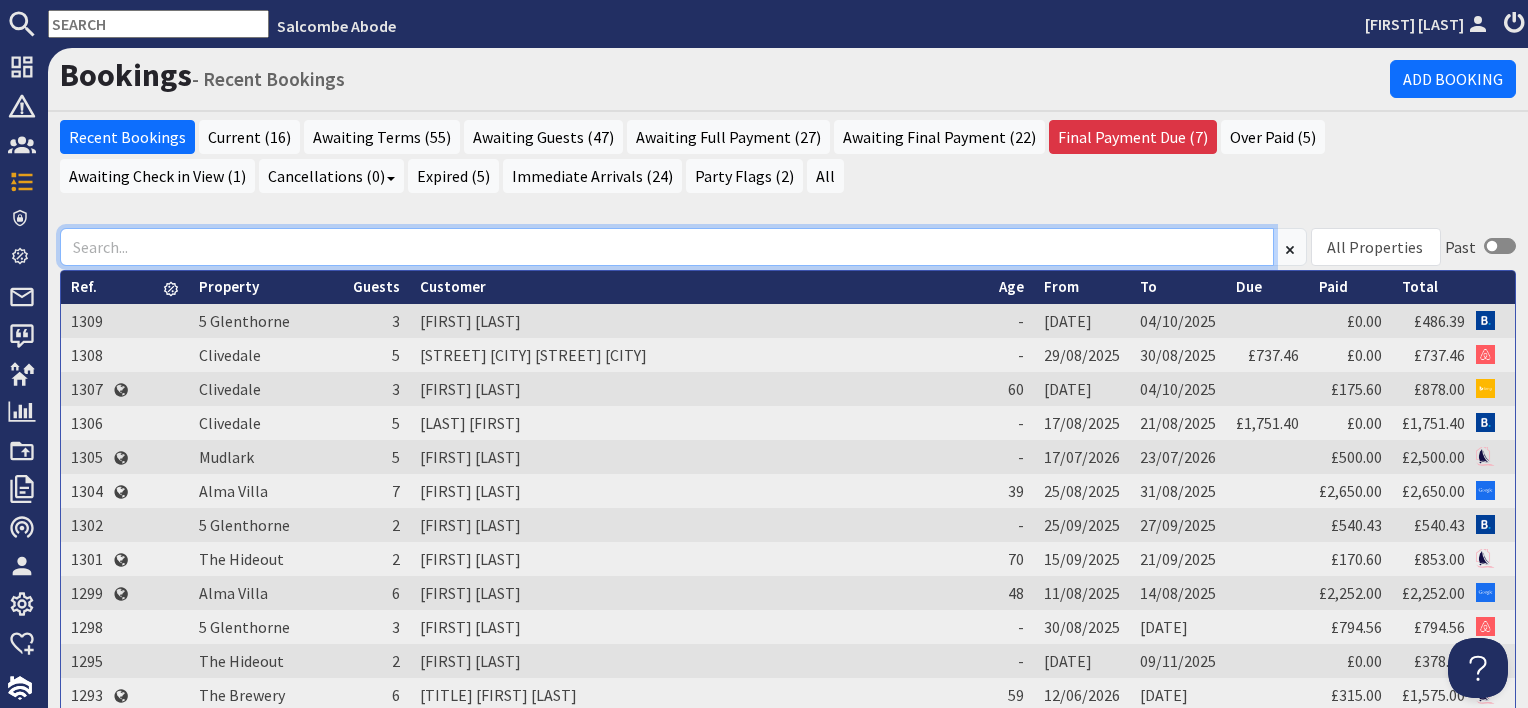 click at bounding box center (667, 247) 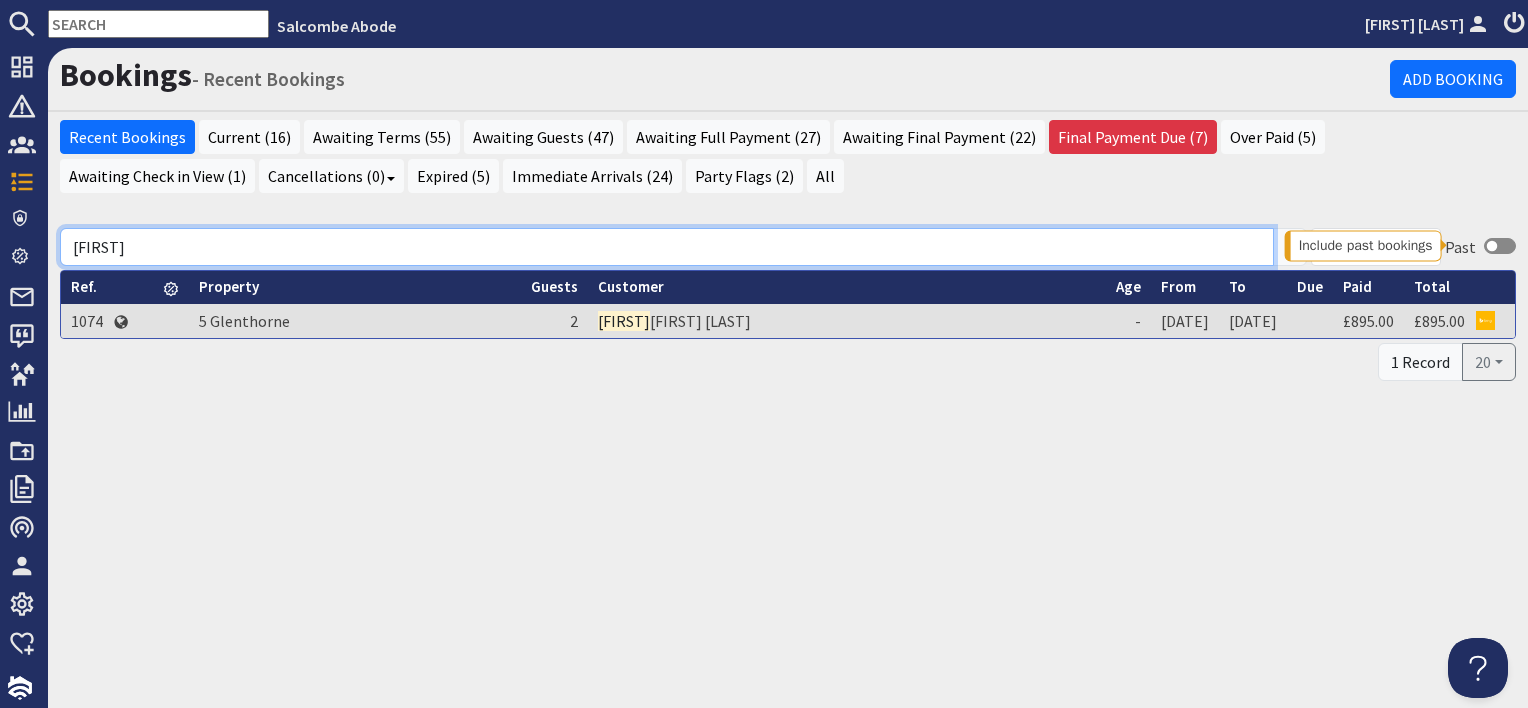 type on "jane" 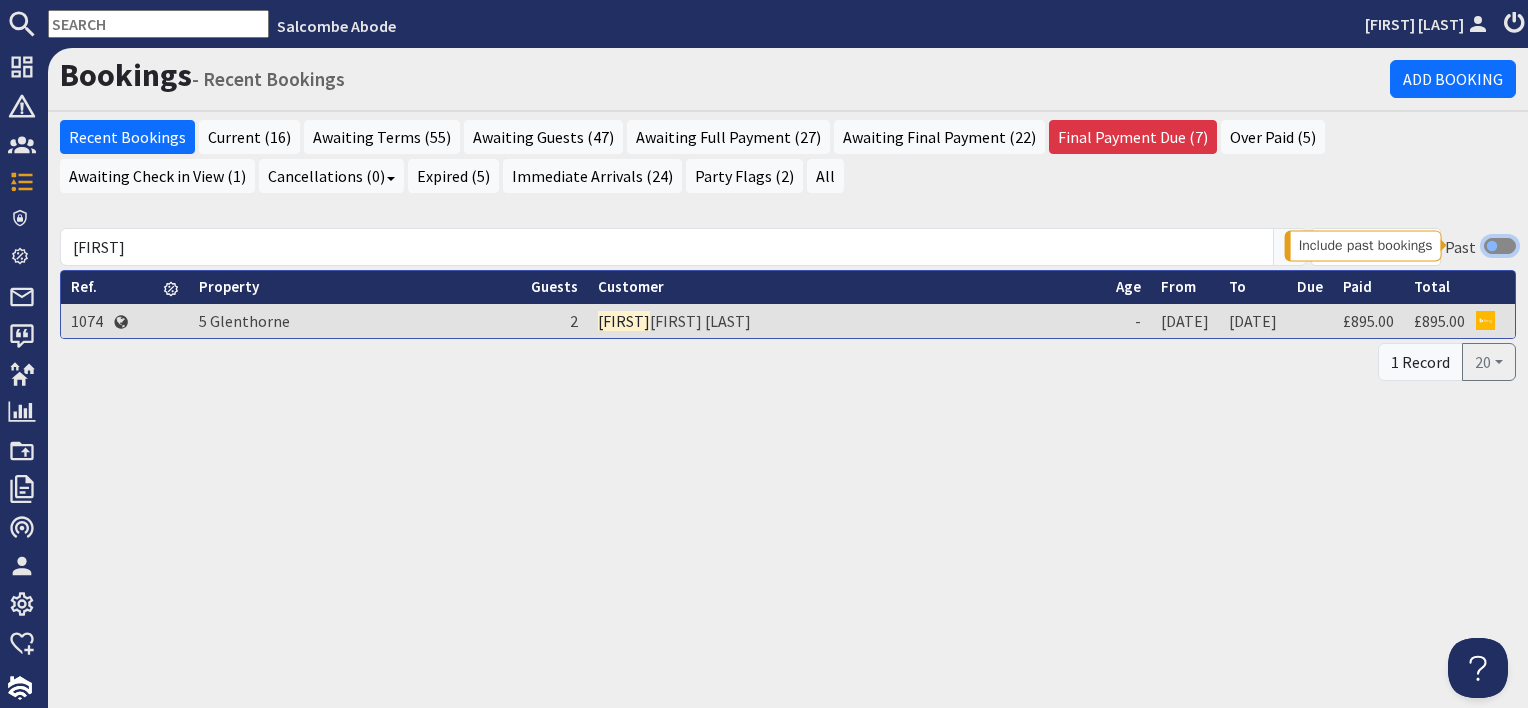 click at bounding box center [1500, 246] 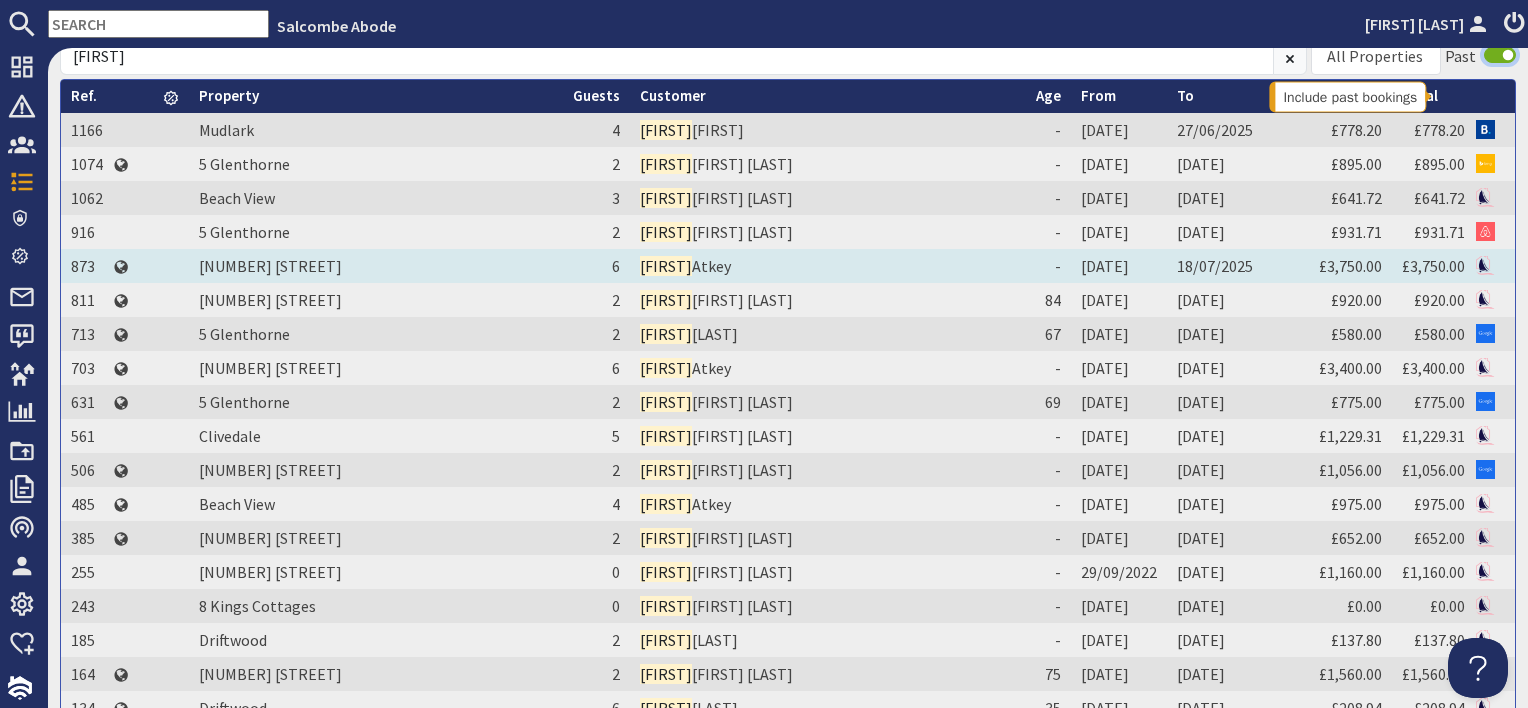 scroll, scrollTop: 200, scrollLeft: 0, axis: vertical 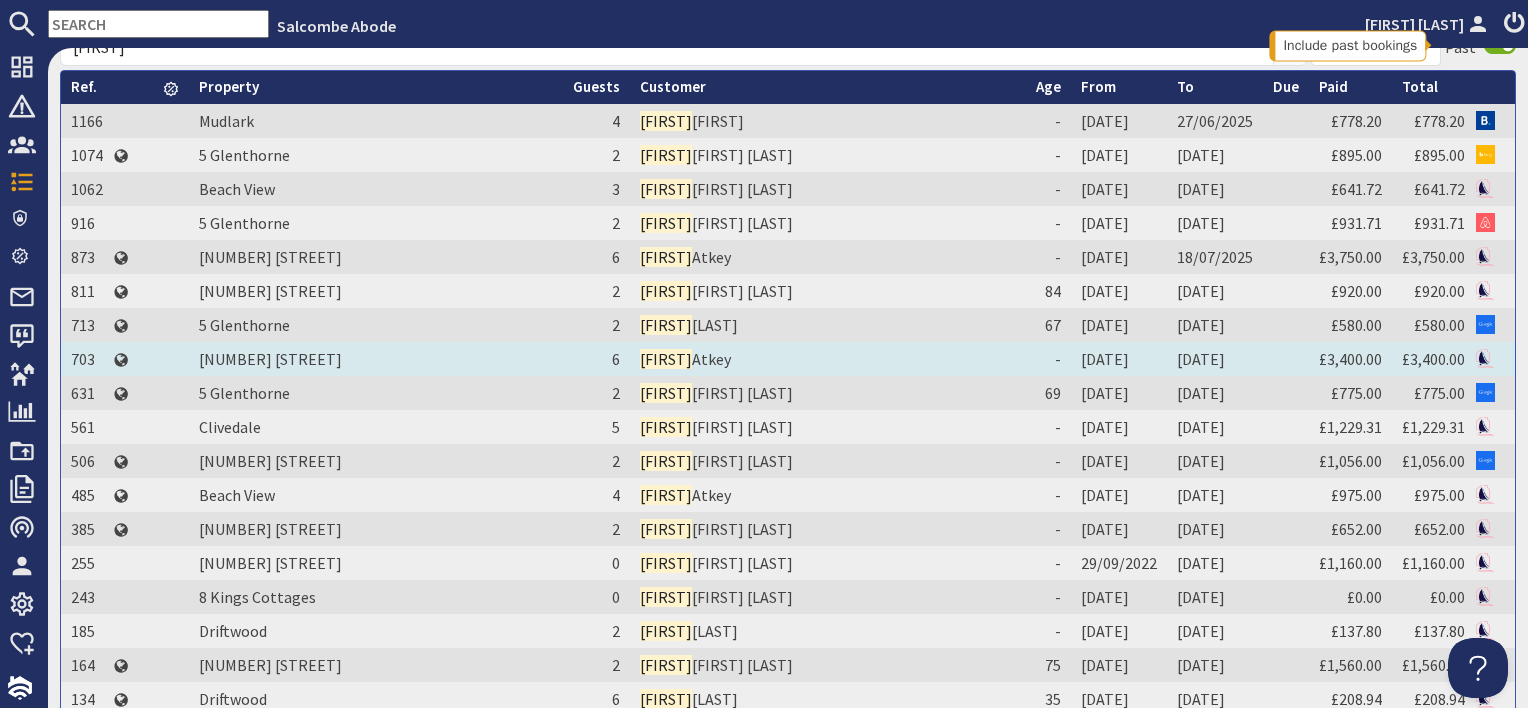 click on "Jane  Atkey" at bounding box center [828, 359] 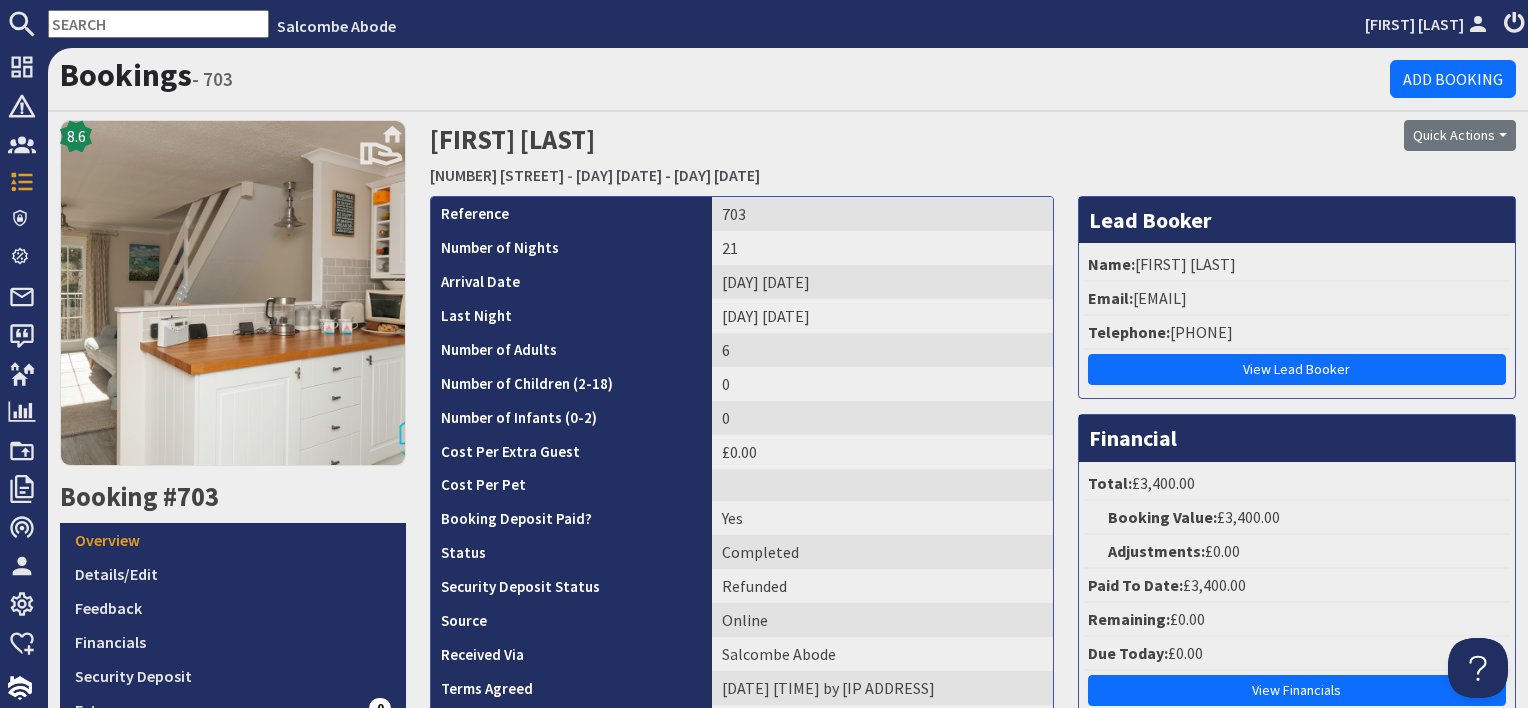 scroll, scrollTop: 0, scrollLeft: 0, axis: both 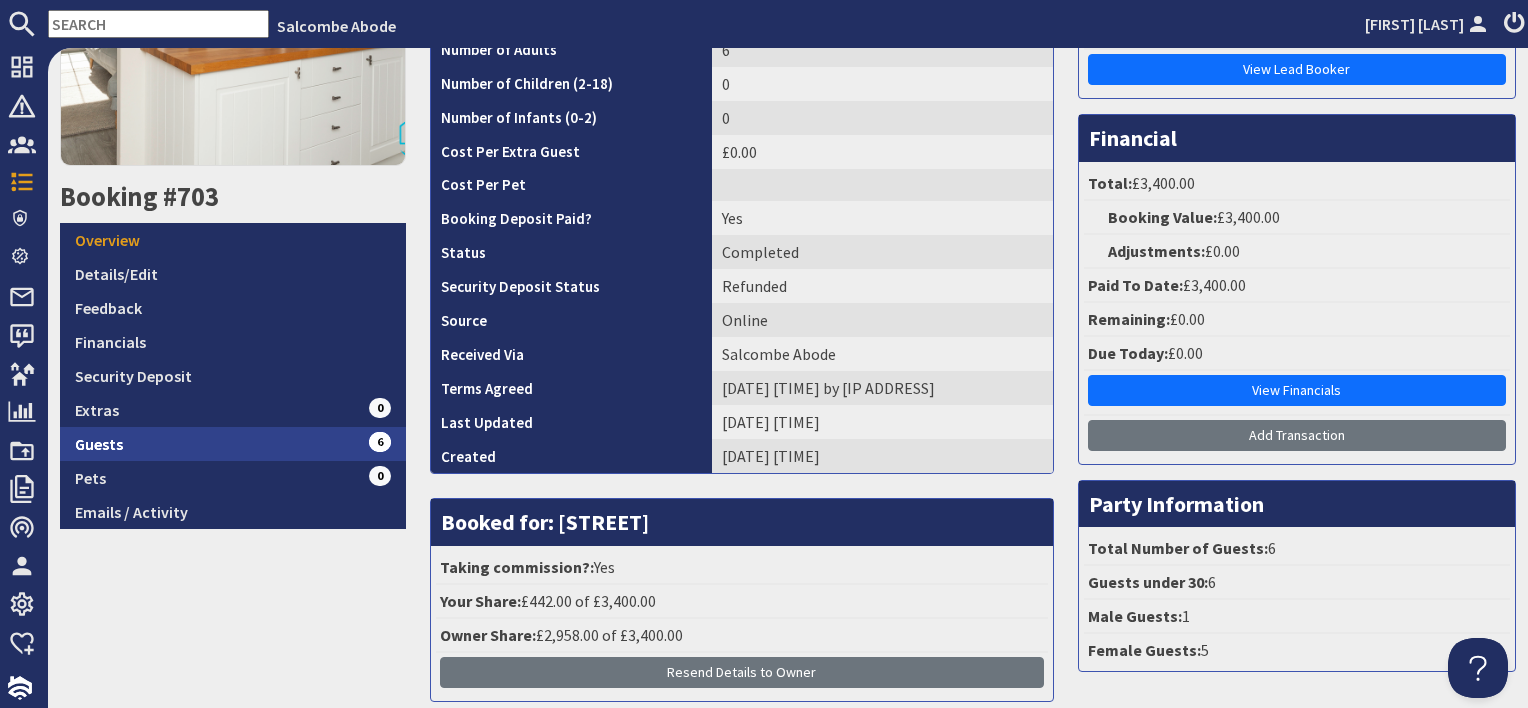 click on "Guests
6" at bounding box center [233, 444] 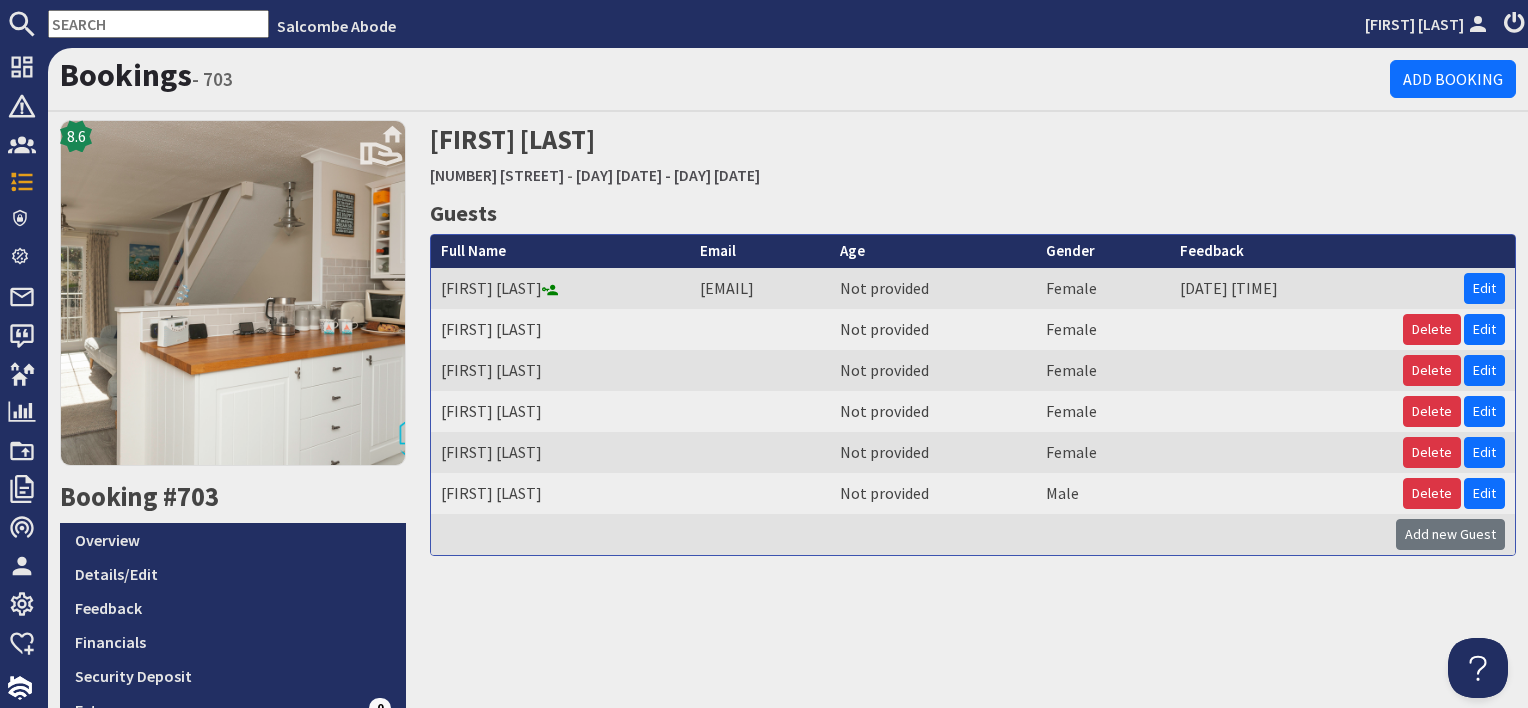 scroll, scrollTop: 0, scrollLeft: 0, axis: both 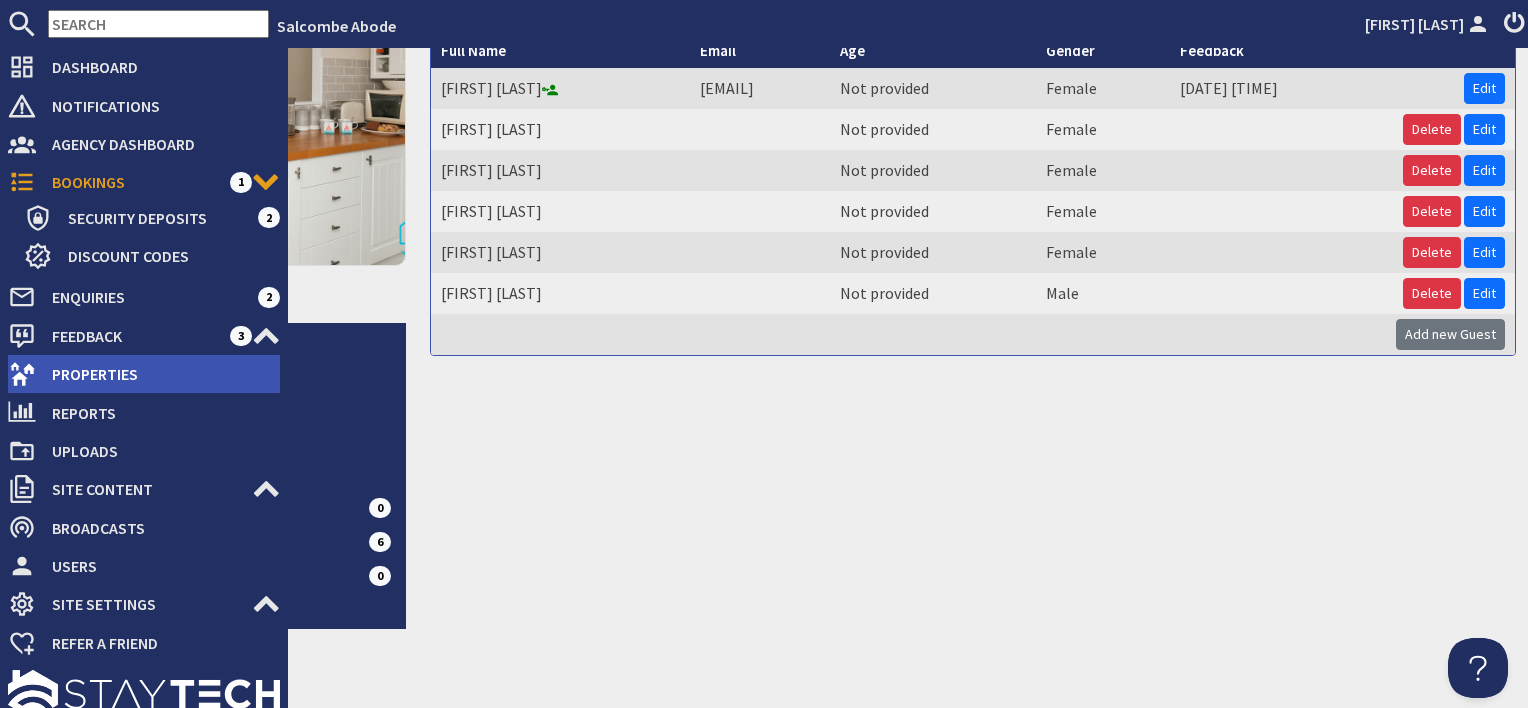 click on "Properties" at bounding box center [158, 374] 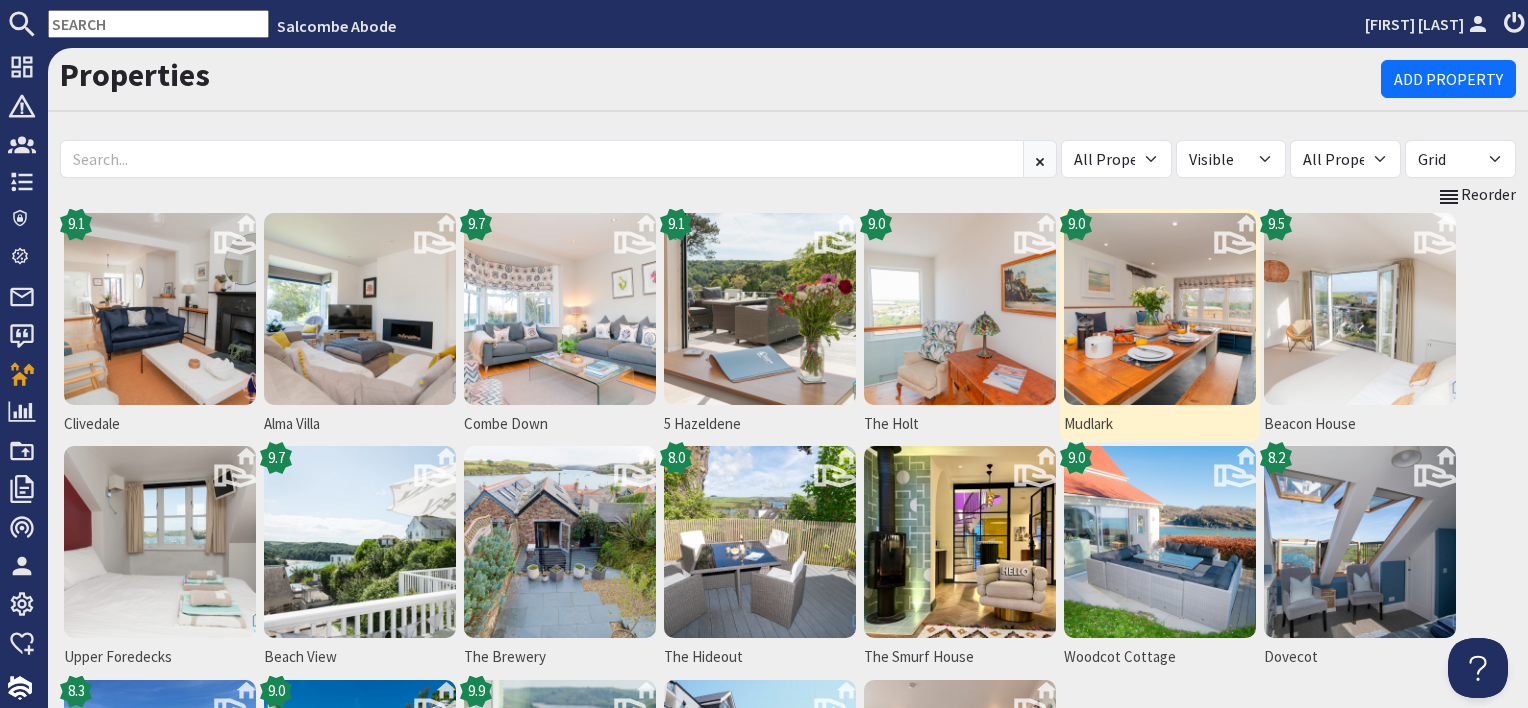 scroll, scrollTop: 0, scrollLeft: 0, axis: both 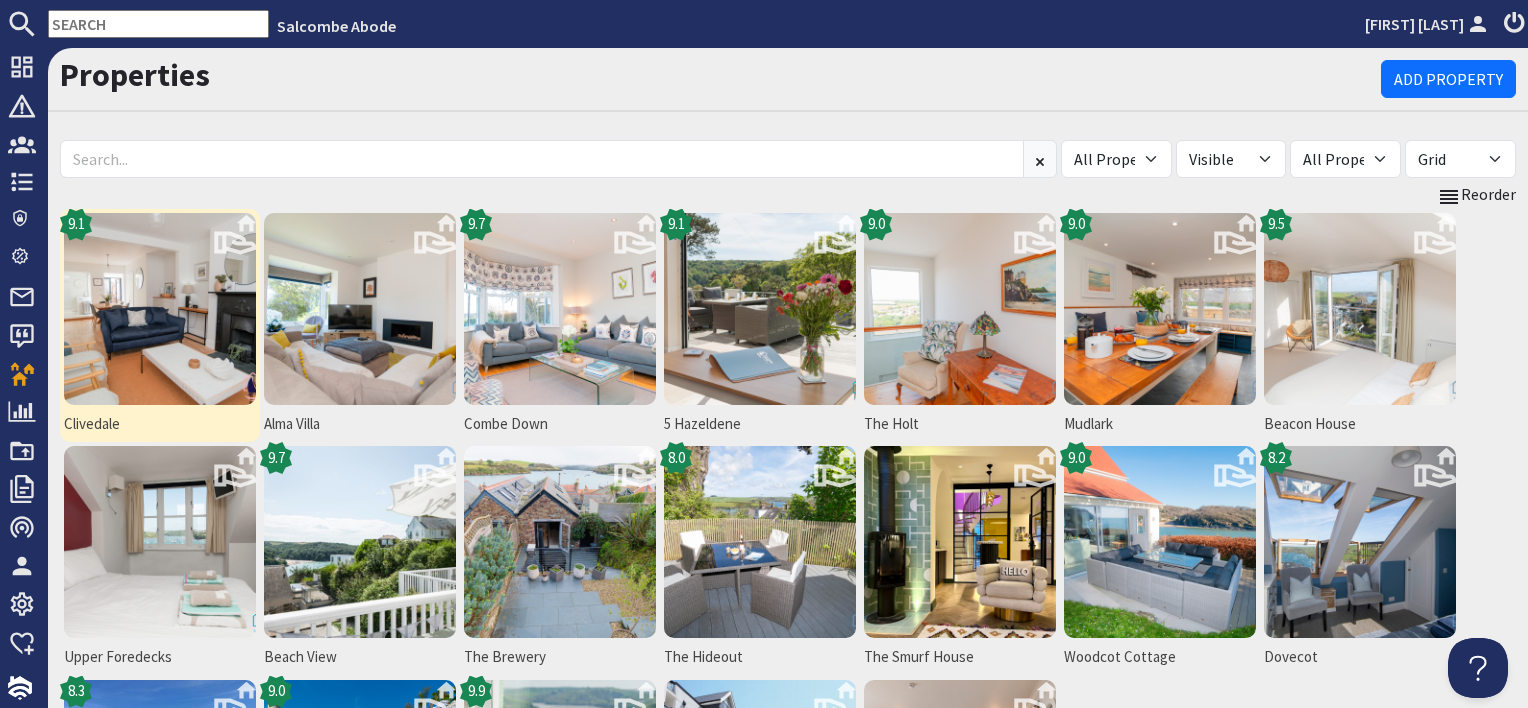 click at bounding box center [160, 309] 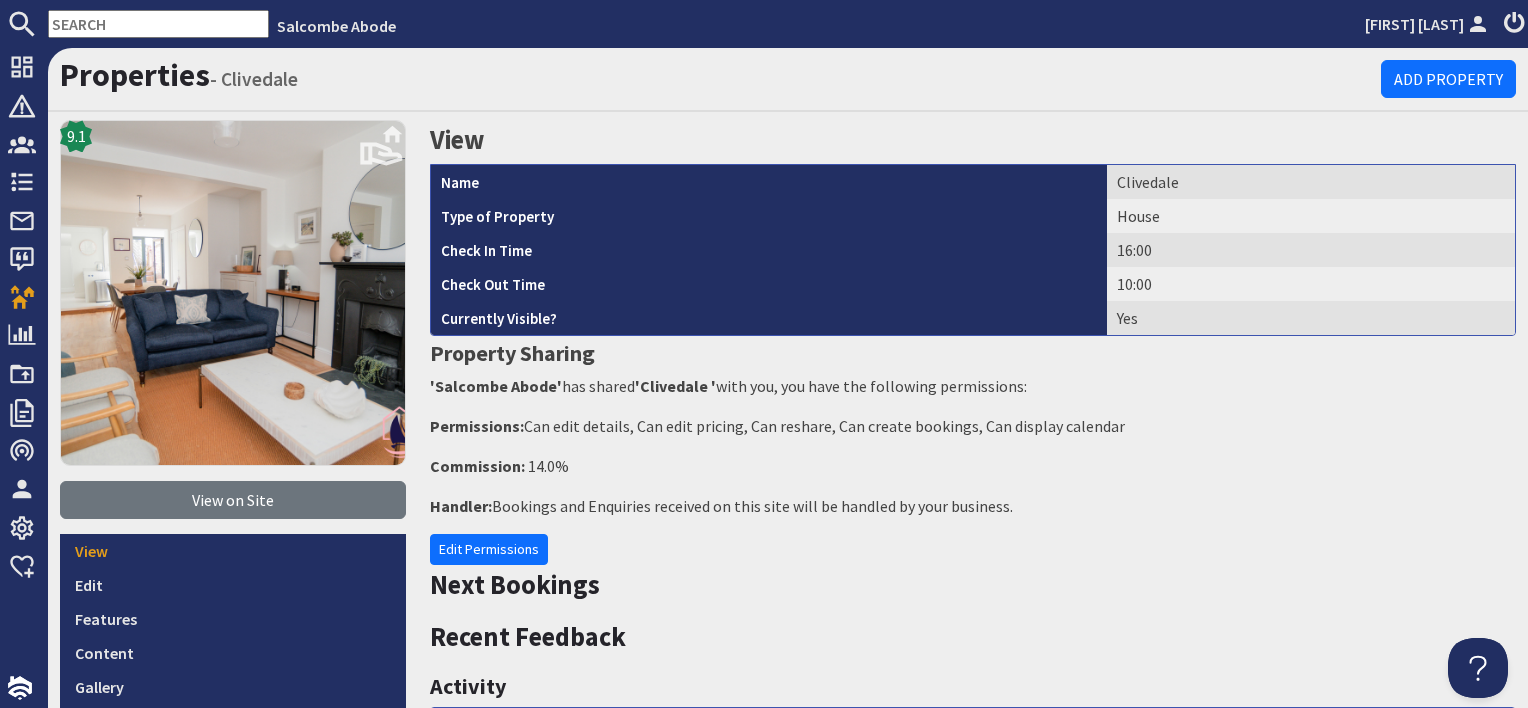 scroll, scrollTop: 0, scrollLeft: 0, axis: both 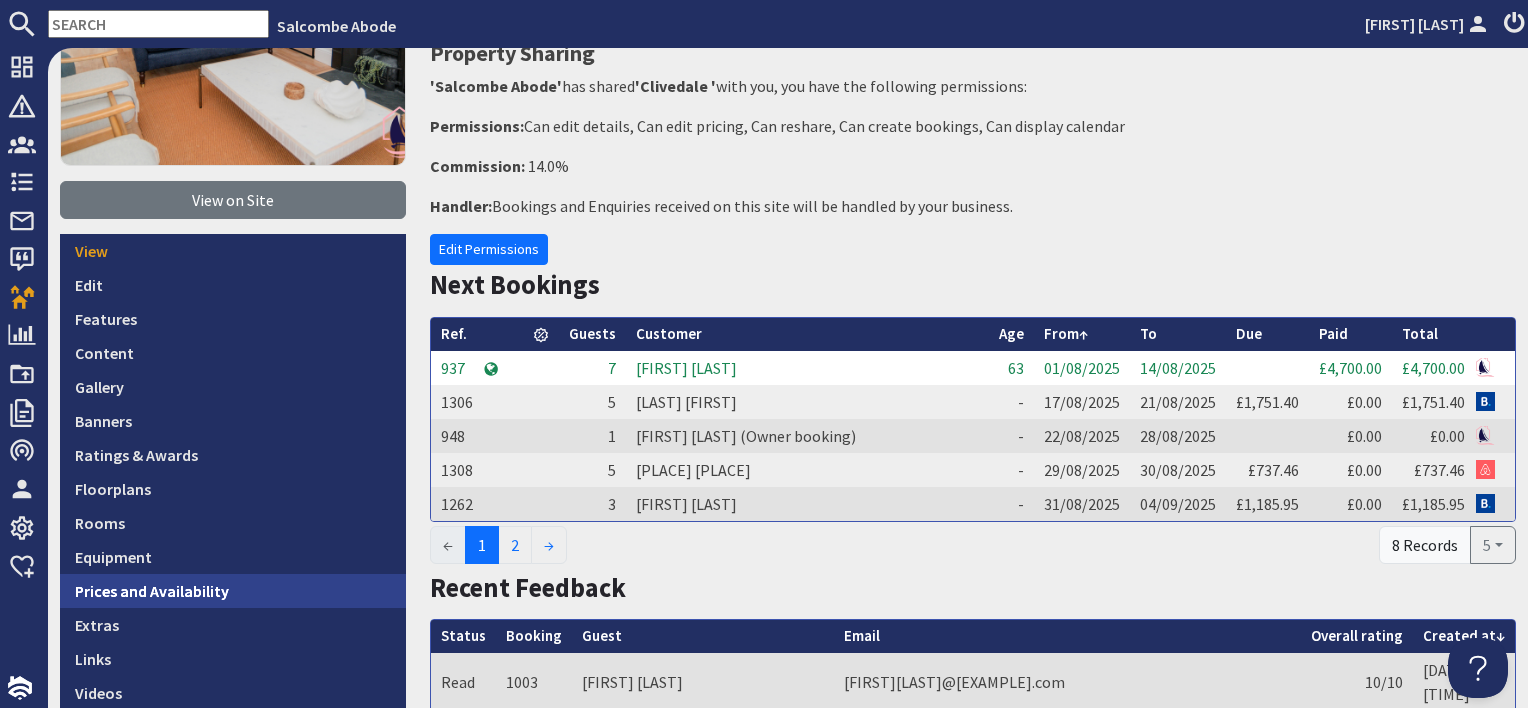 click on "Prices and Availability" at bounding box center (233, 591) 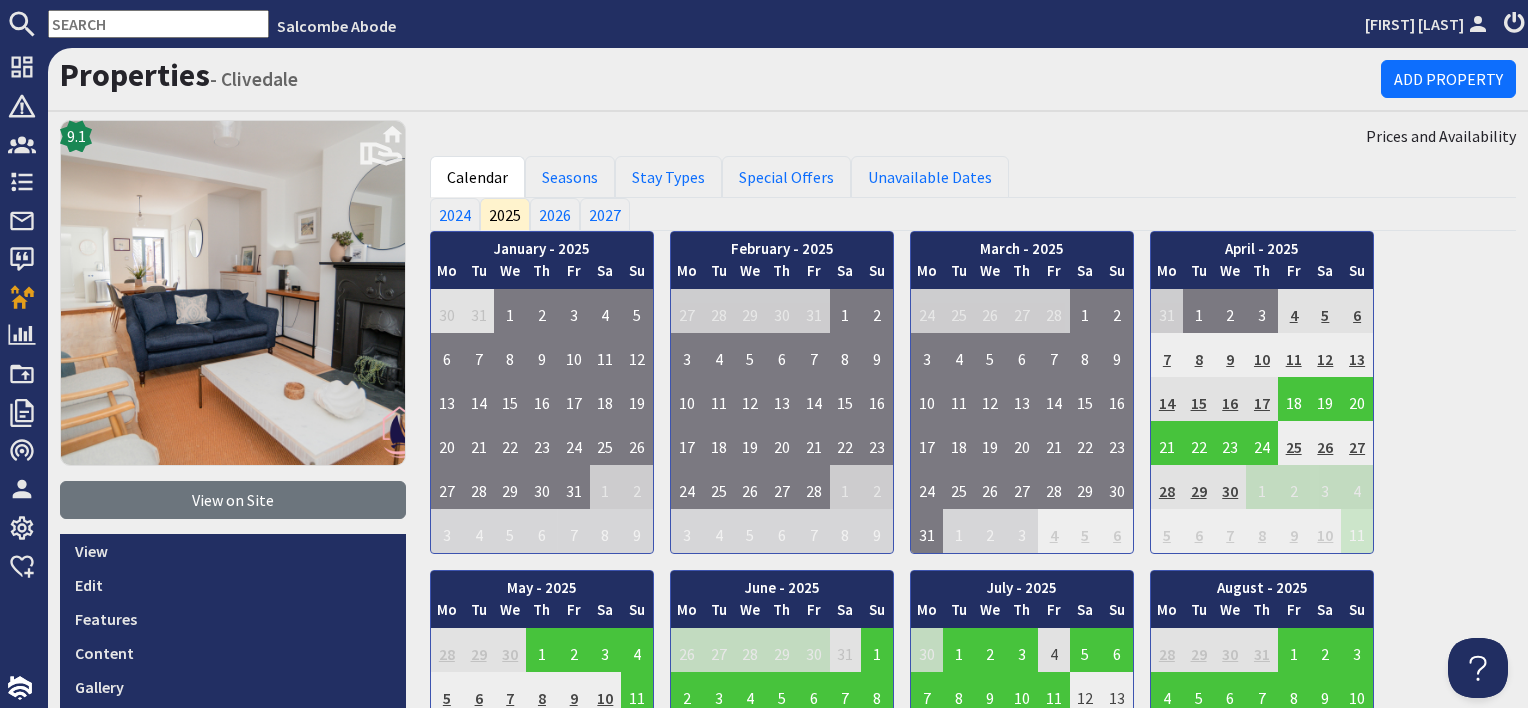 scroll, scrollTop: 0, scrollLeft: 0, axis: both 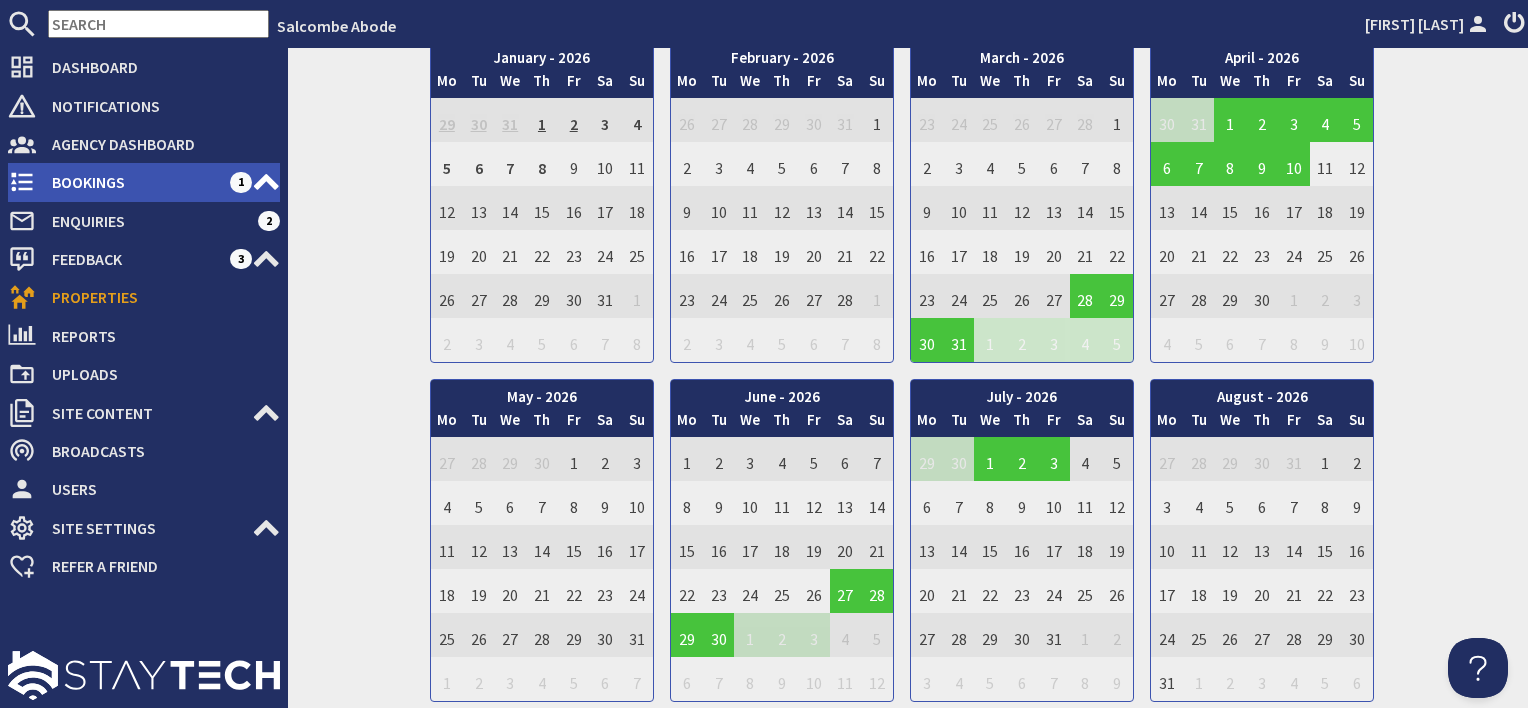 click on "Bookings" at bounding box center (133, 182) 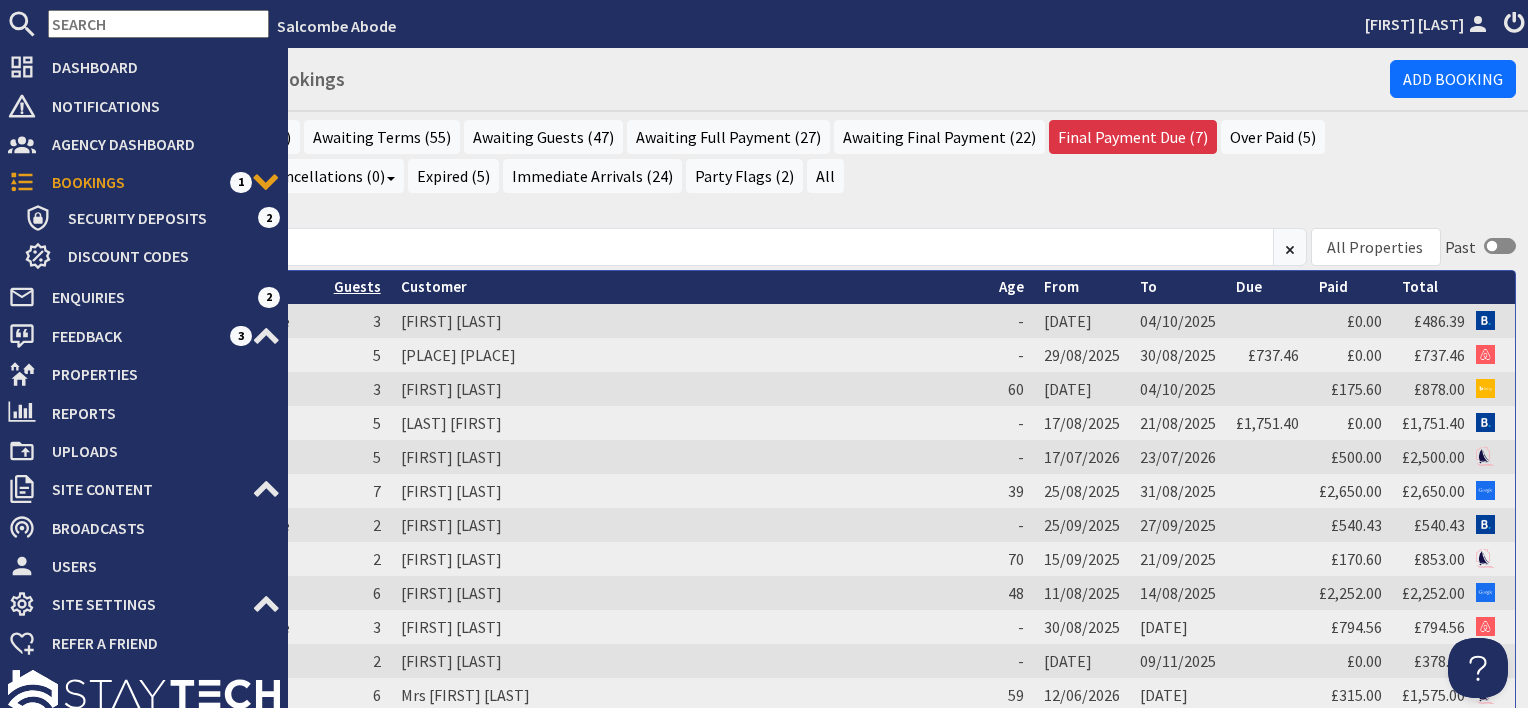 scroll, scrollTop: 0, scrollLeft: 0, axis: both 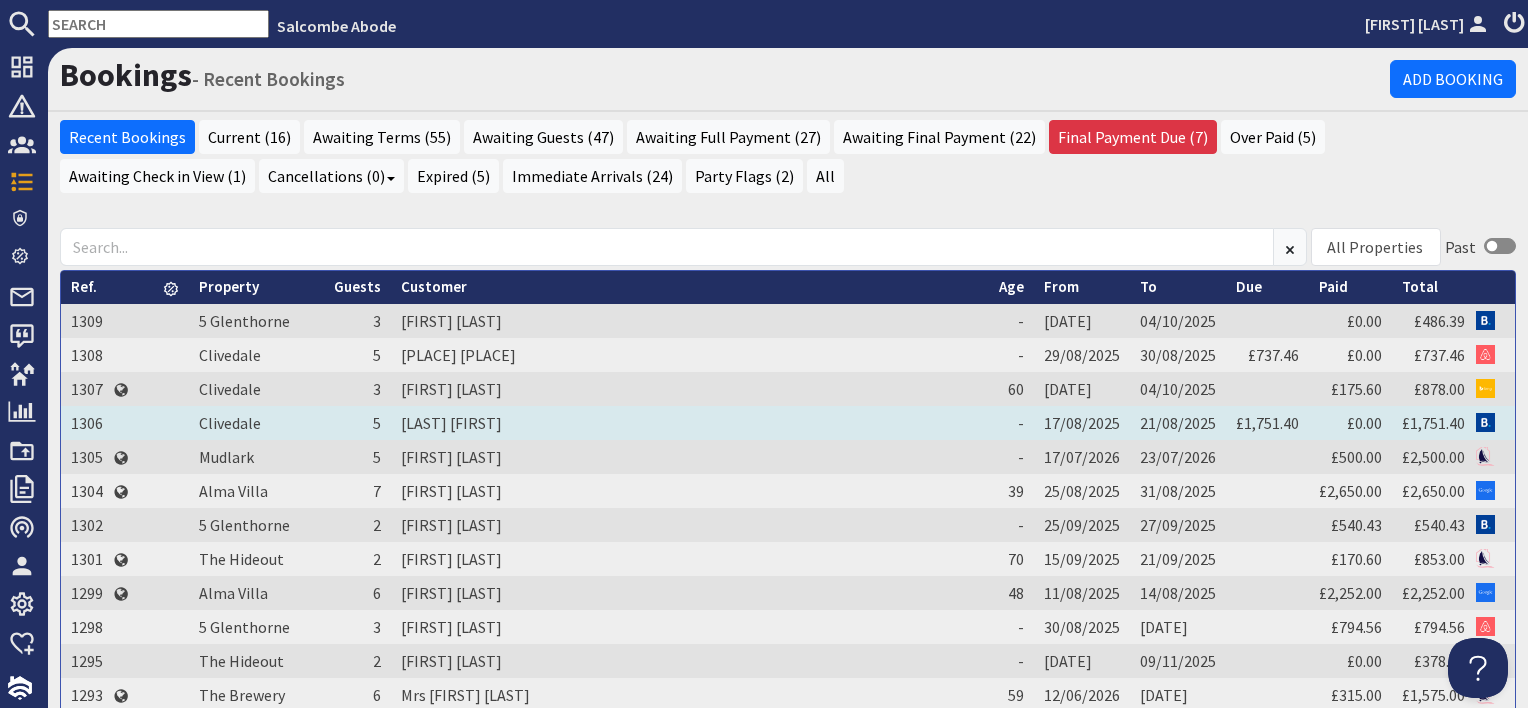 click on "[LAST] [FIRST]" at bounding box center [690, 423] 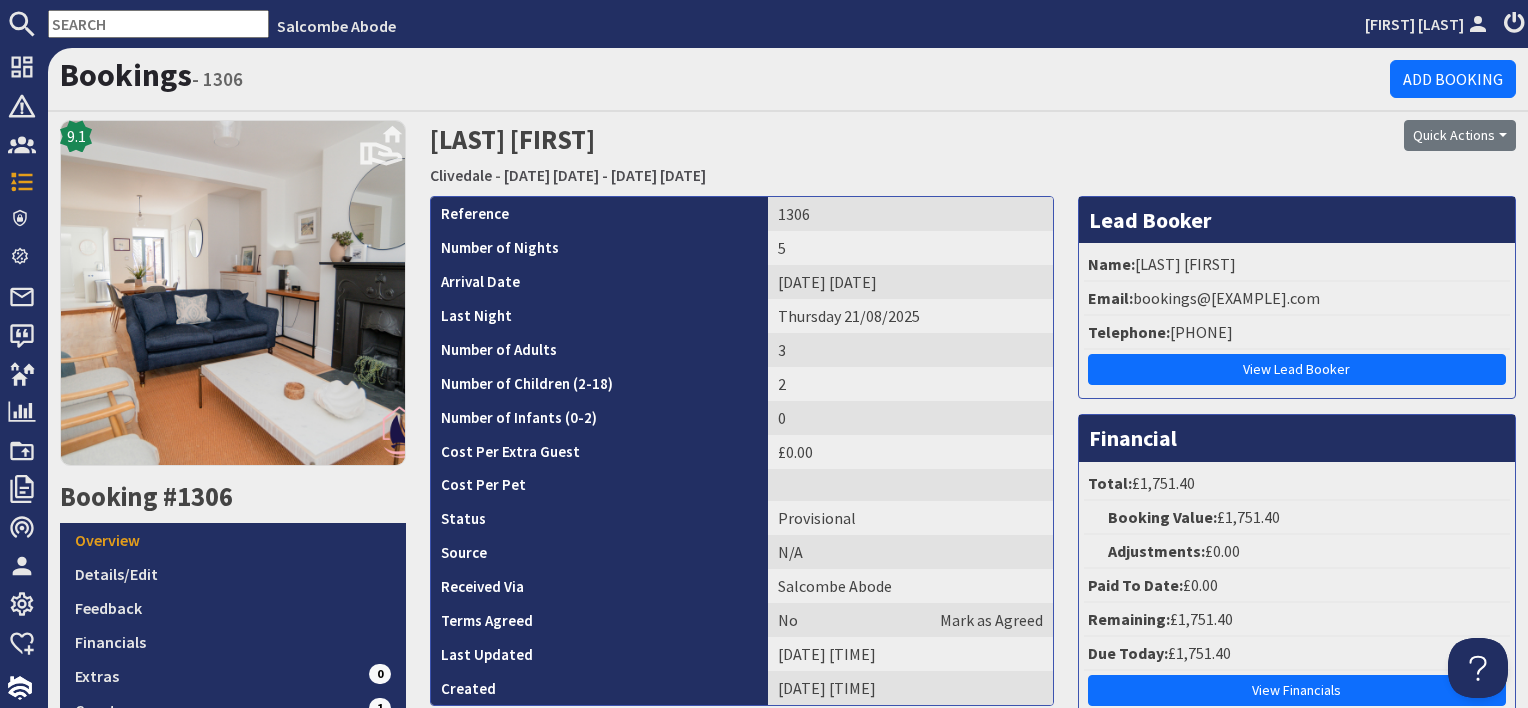 scroll, scrollTop: 0, scrollLeft: 0, axis: both 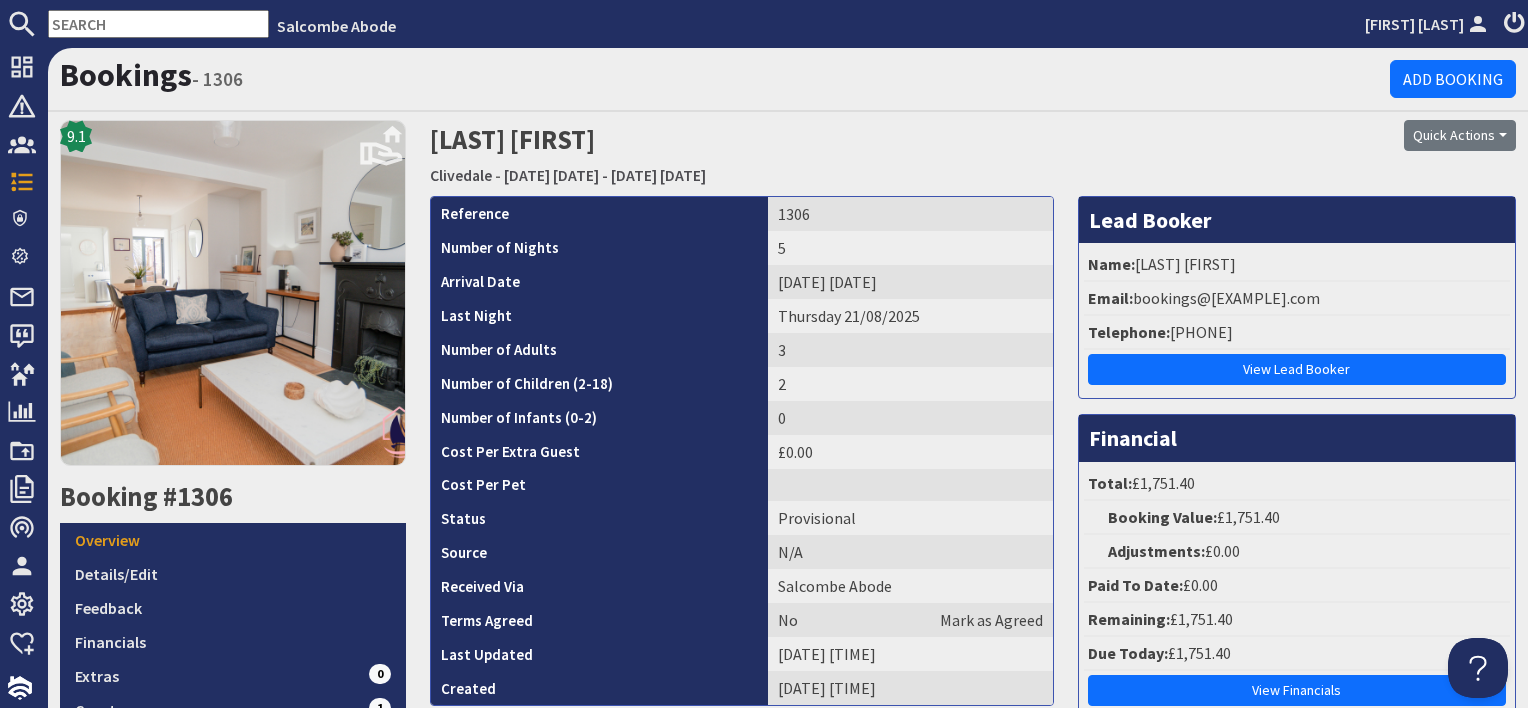 drag, startPoint x: 1244, startPoint y: 266, endPoint x: 1122, endPoint y: 261, distance: 122.10242 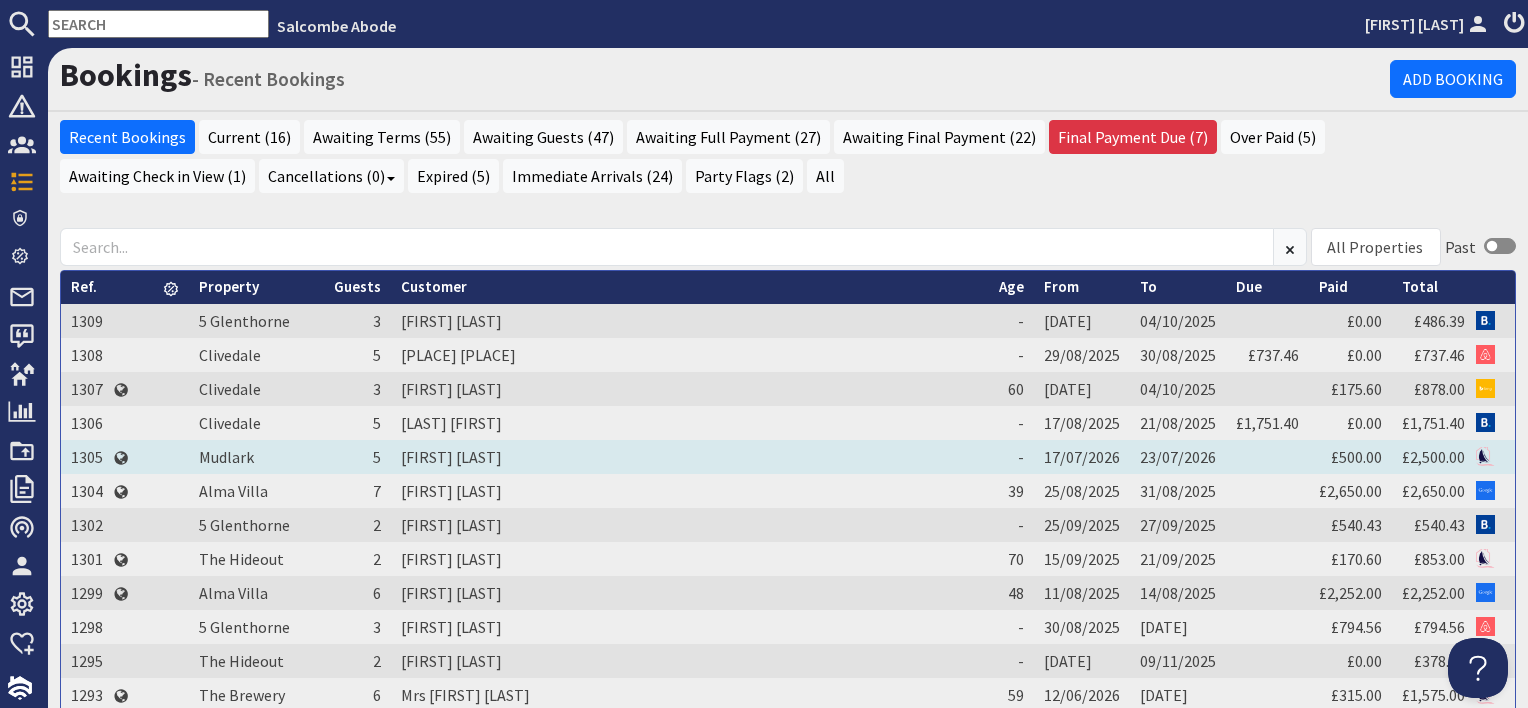 scroll, scrollTop: 0, scrollLeft: 0, axis: both 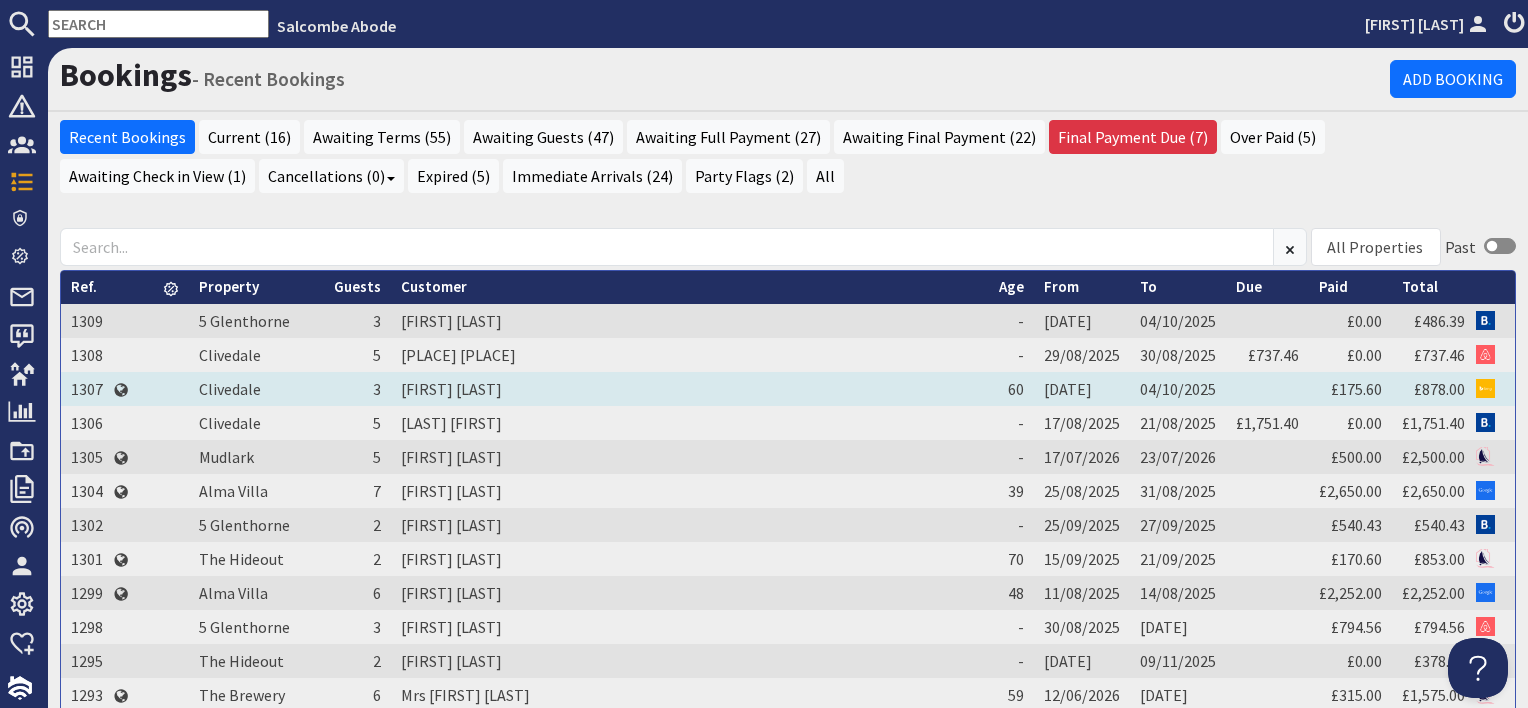 click on "Monika Lewandowski" at bounding box center (690, 389) 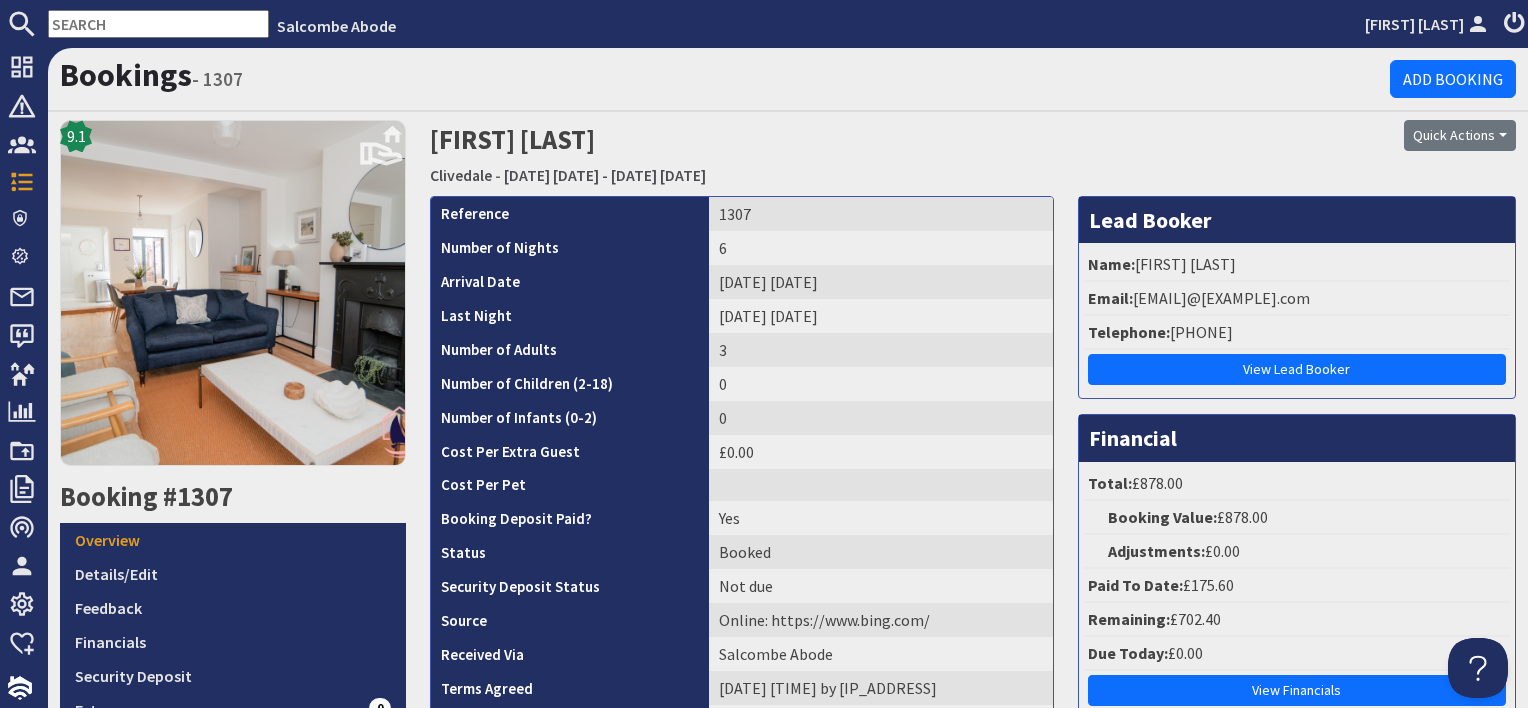 scroll, scrollTop: 0, scrollLeft: 0, axis: both 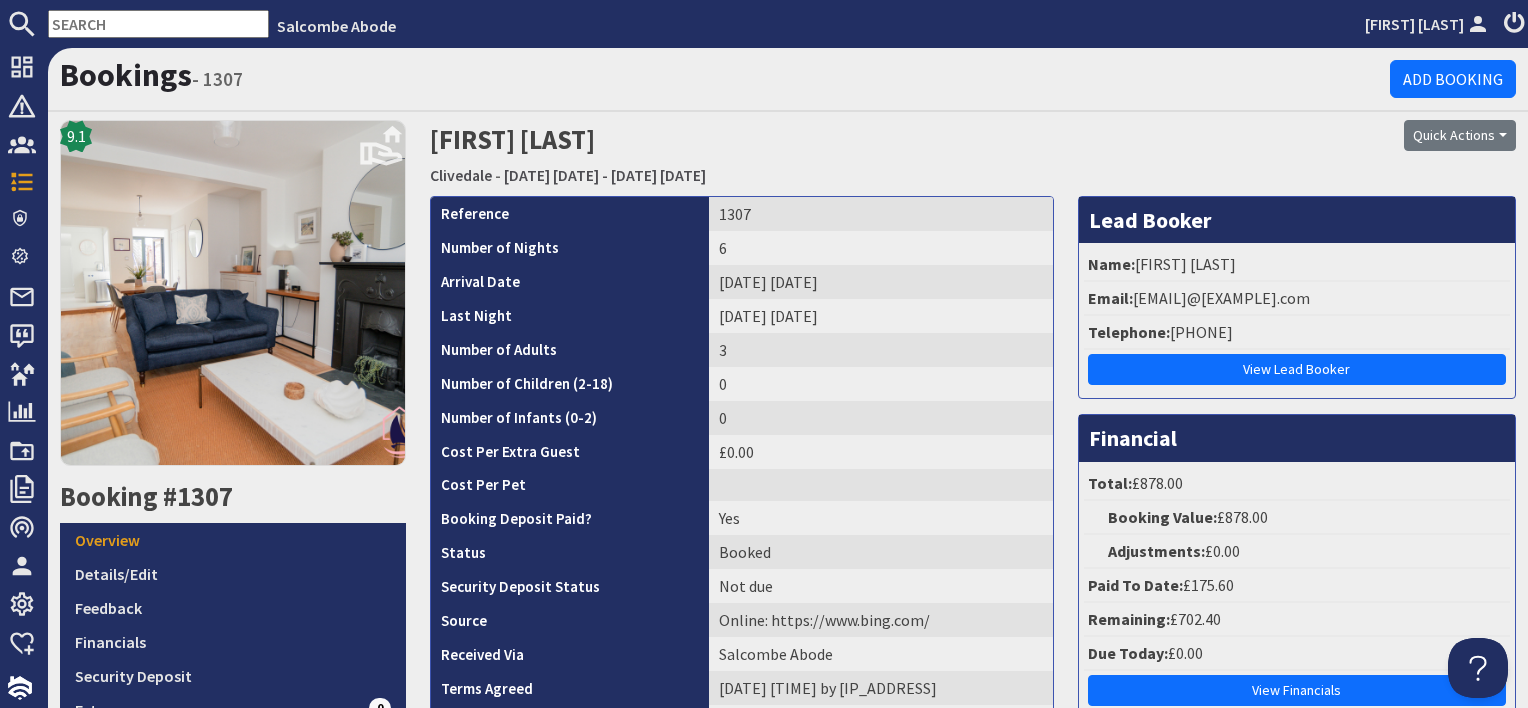 drag, startPoint x: 1308, startPoint y: 255, endPoint x: 1181, endPoint y: 257, distance: 127.01575 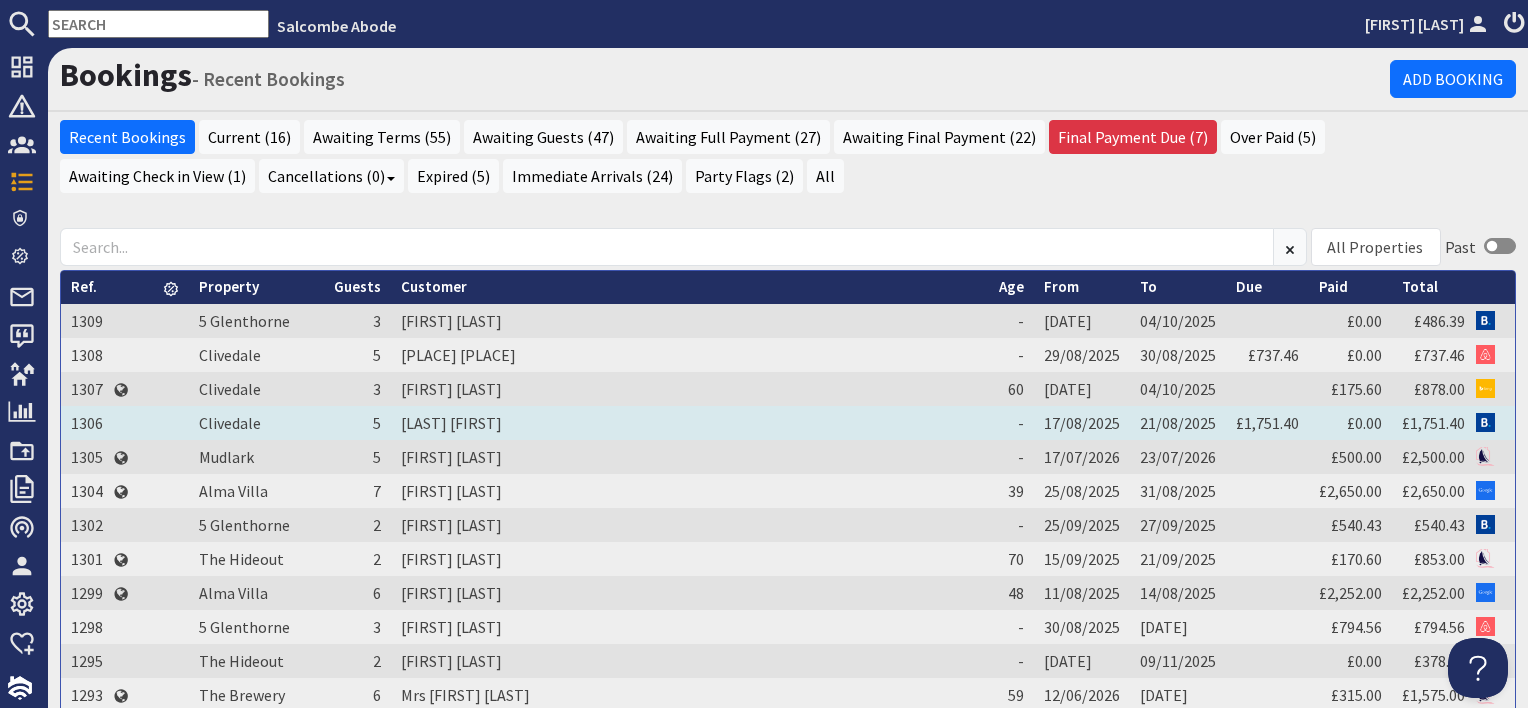 scroll, scrollTop: 0, scrollLeft: 0, axis: both 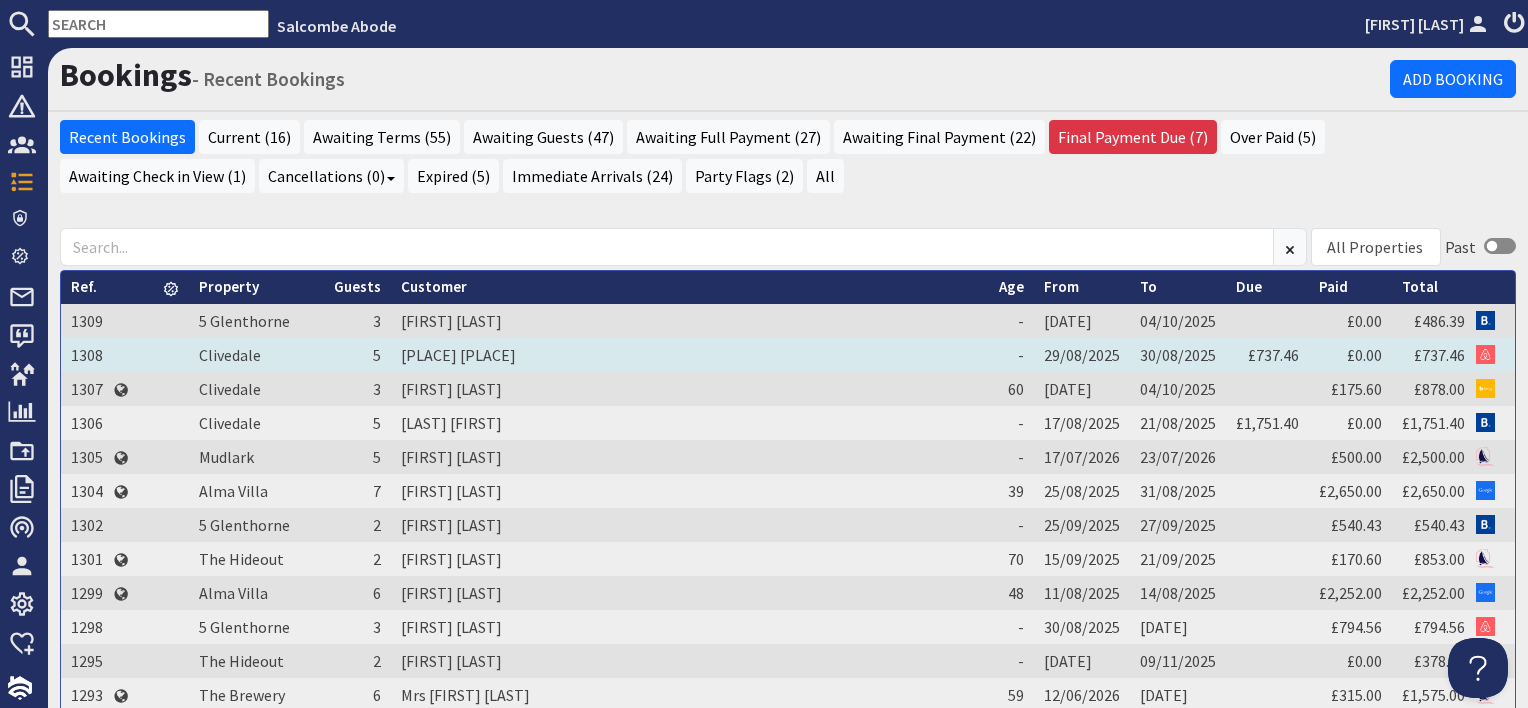 click on "Stonehayes Farm Honiton Stonehayes Farm Honiton" at bounding box center [690, 355] 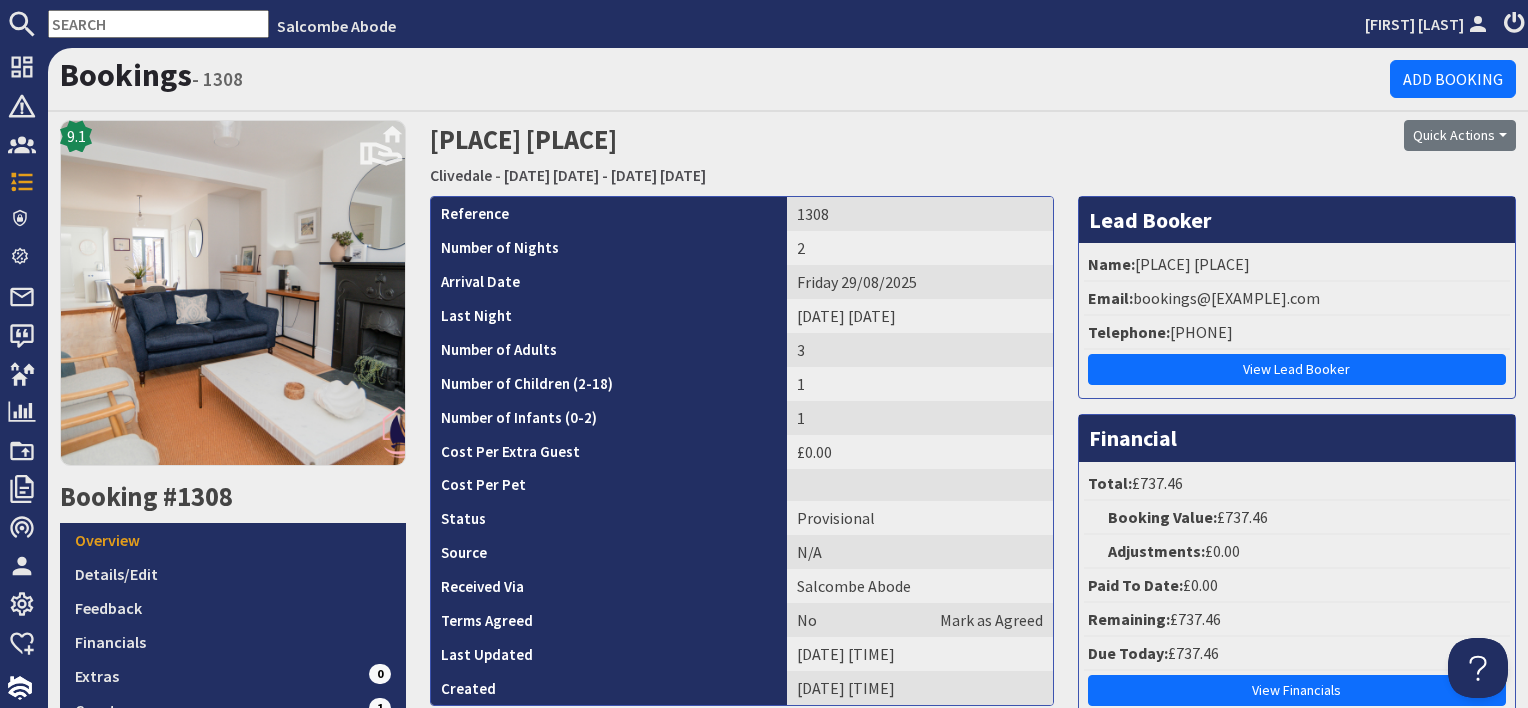 scroll, scrollTop: 0, scrollLeft: 0, axis: both 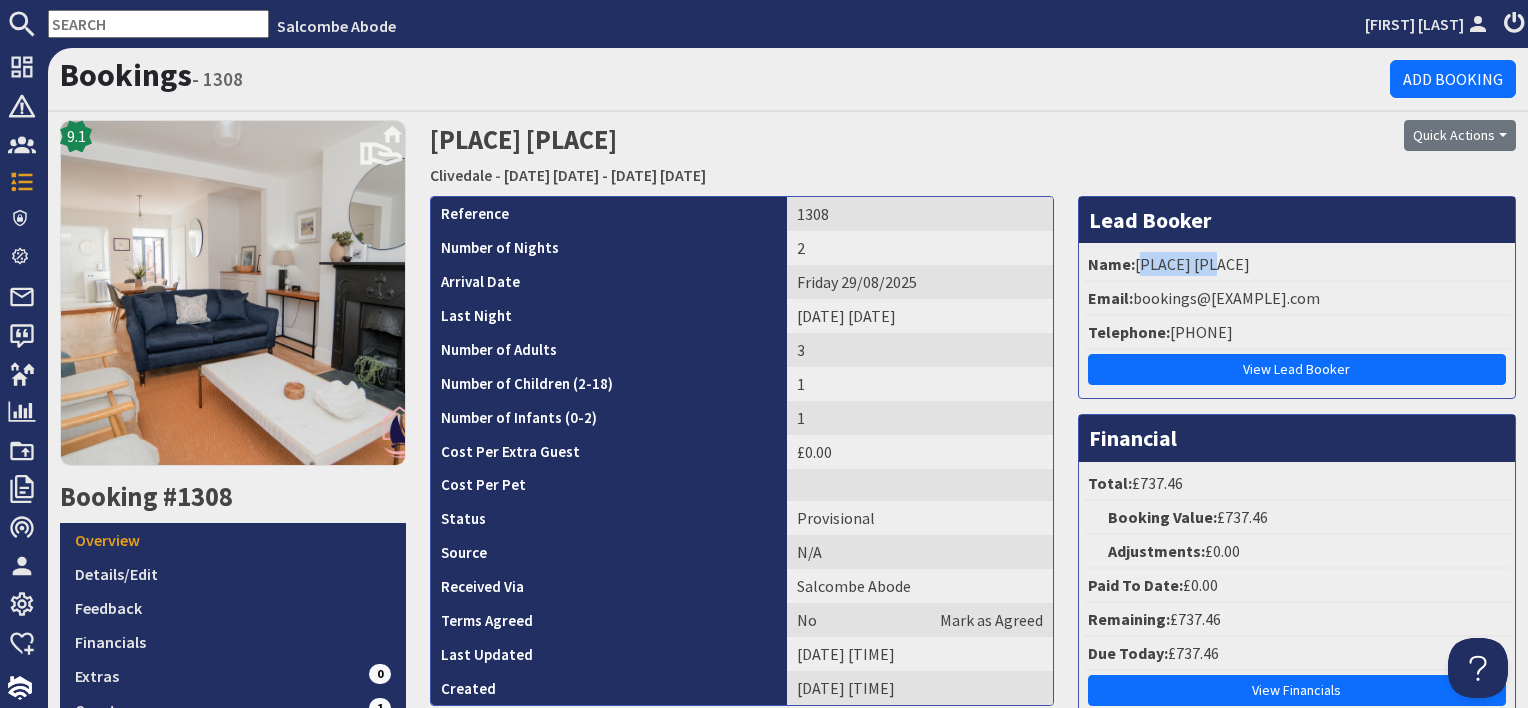 drag, startPoint x: 1204, startPoint y: 265, endPoint x: 1128, endPoint y: 265, distance: 76 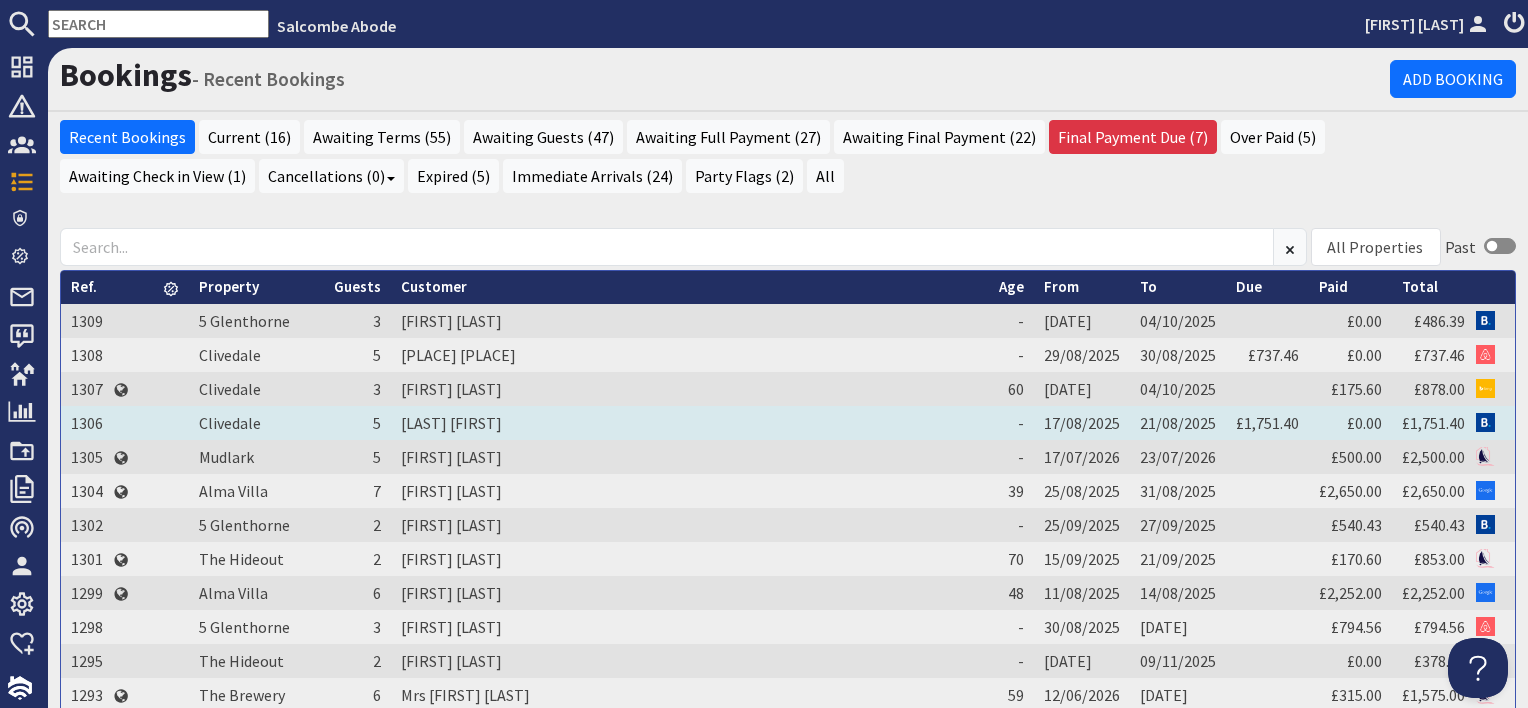scroll, scrollTop: 0, scrollLeft: 0, axis: both 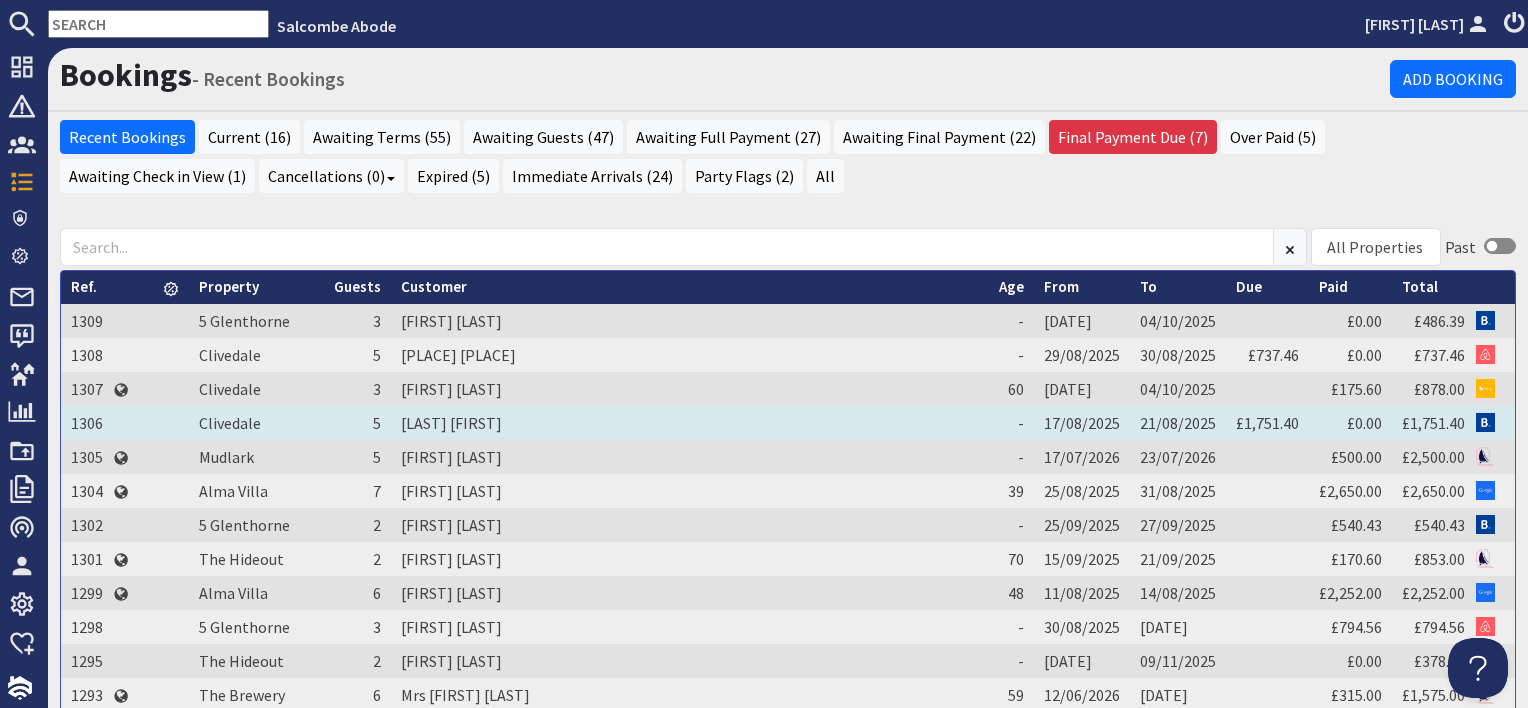 click on "Stern  Nicholas" at bounding box center [690, 423] 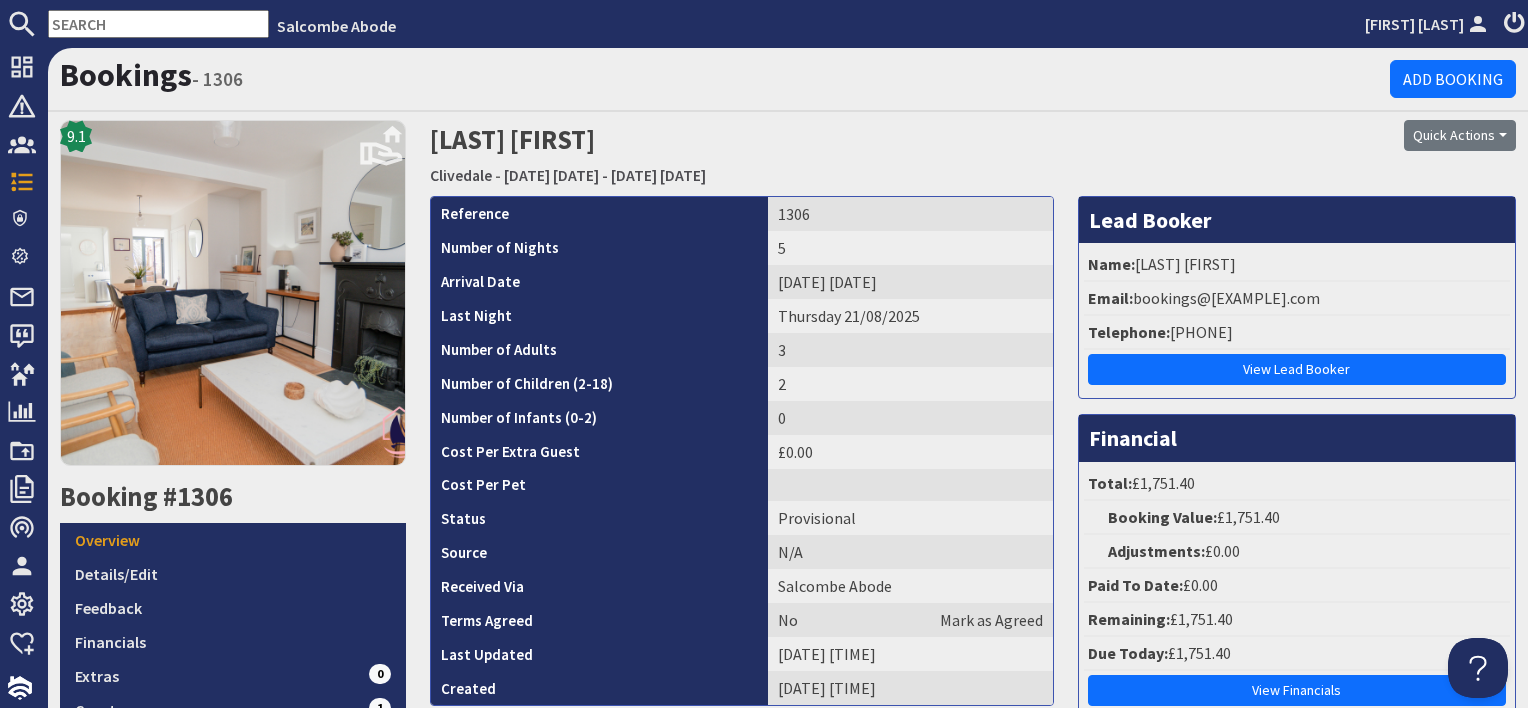 scroll, scrollTop: 0, scrollLeft: 0, axis: both 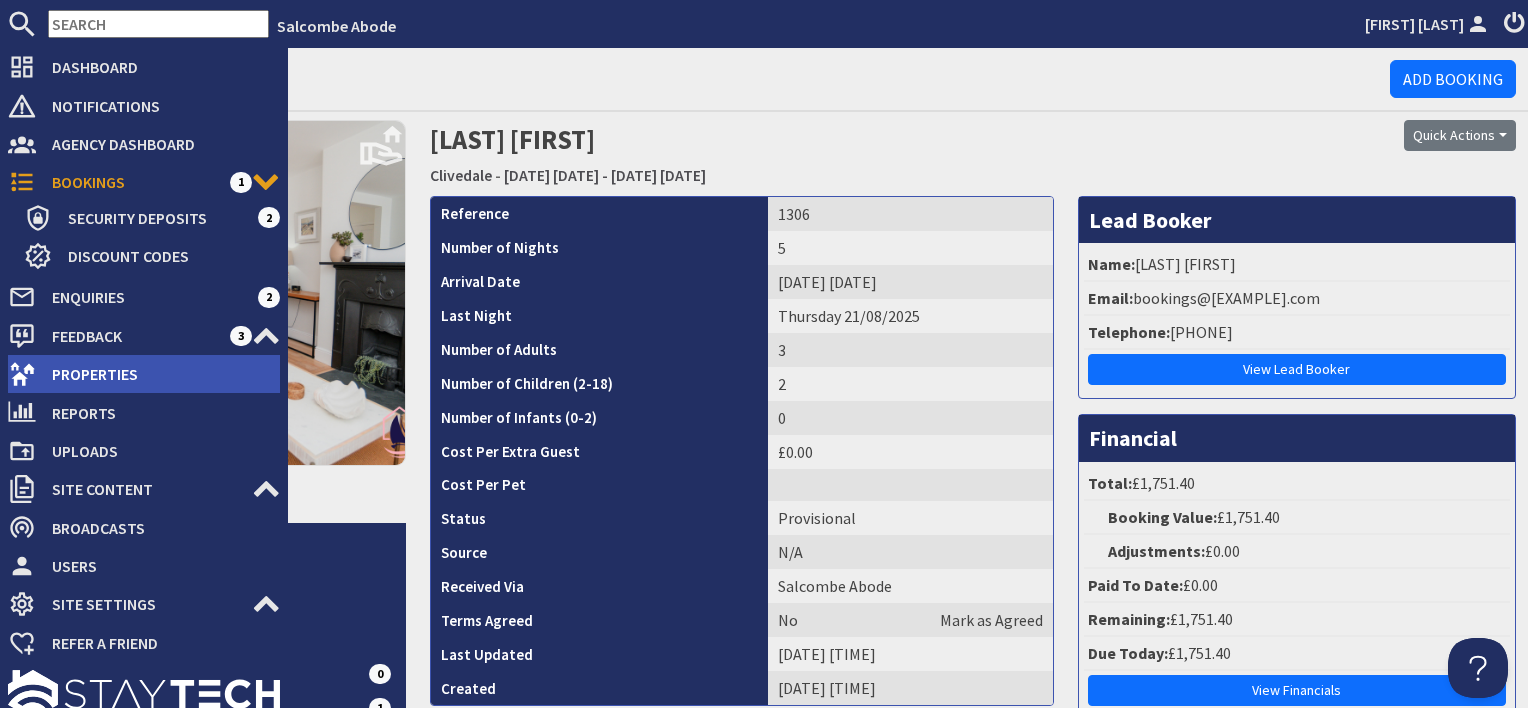 click on "Properties" at bounding box center [158, 374] 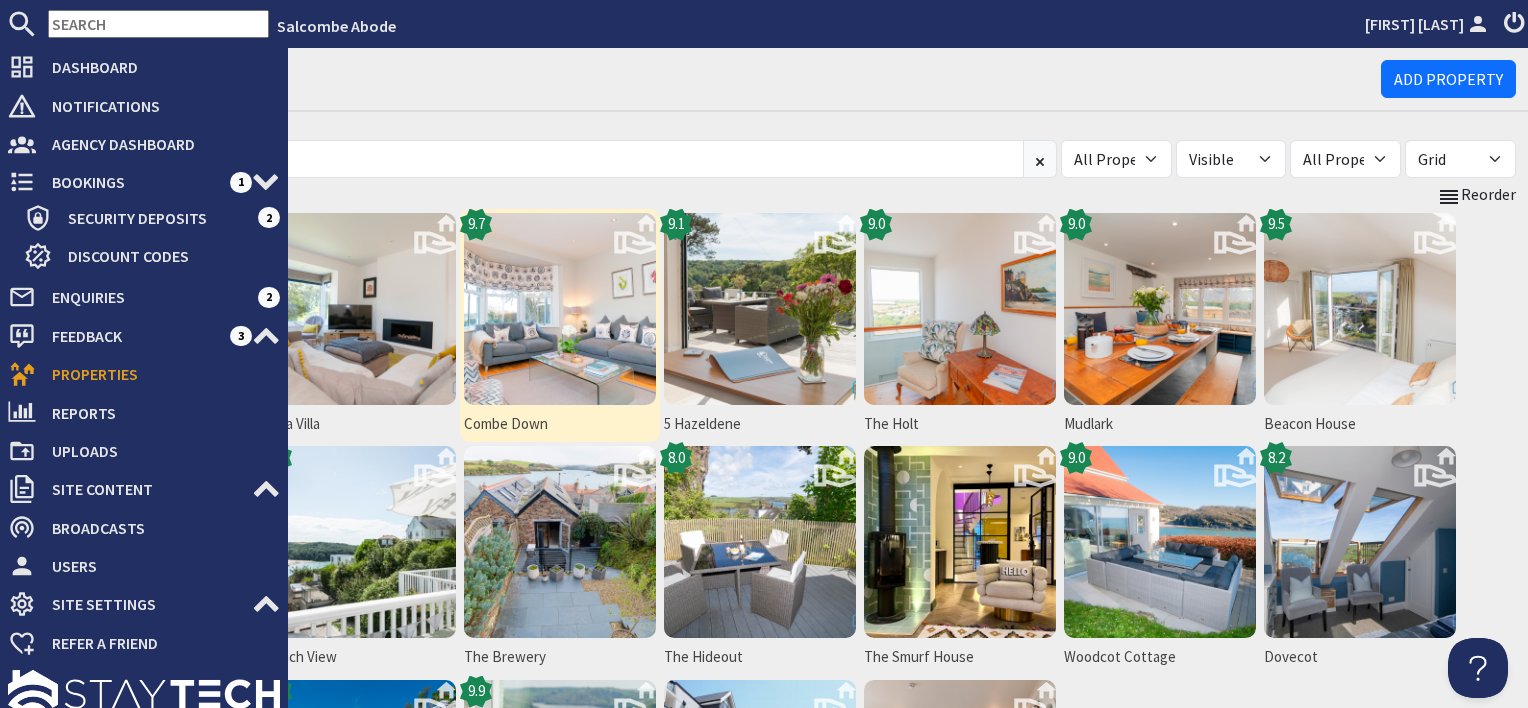 scroll, scrollTop: 0, scrollLeft: 0, axis: both 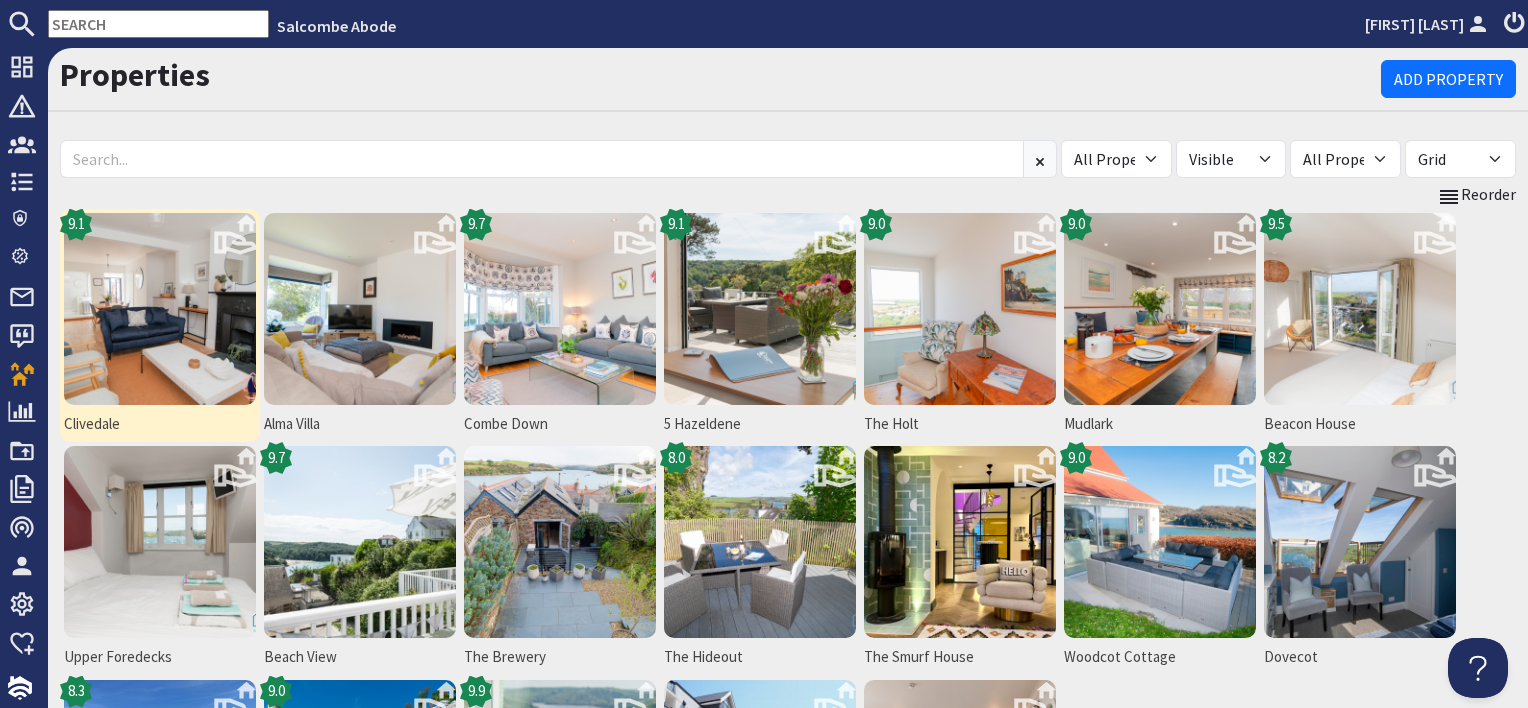 click at bounding box center [160, 309] 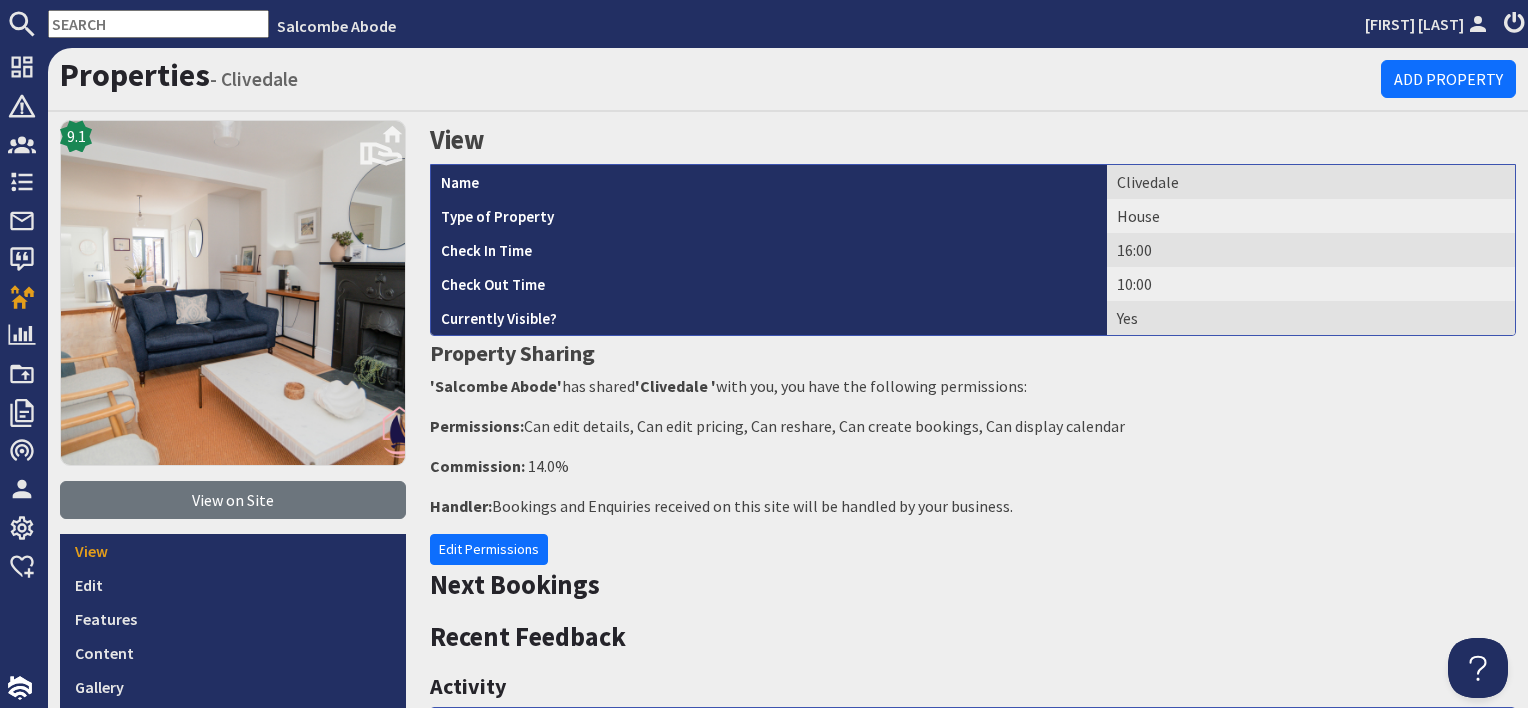 scroll, scrollTop: 0, scrollLeft: 0, axis: both 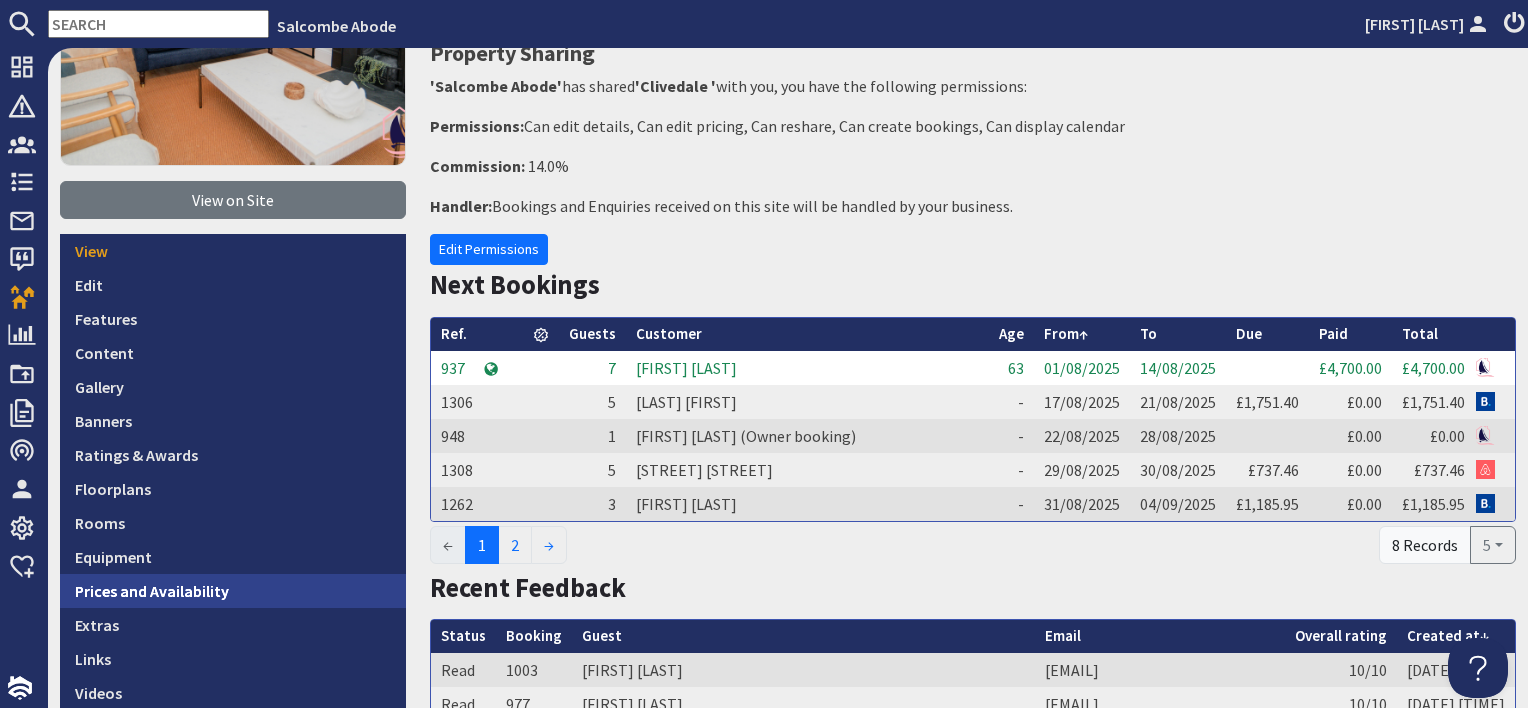 click on "Prices and Availability" at bounding box center [233, 591] 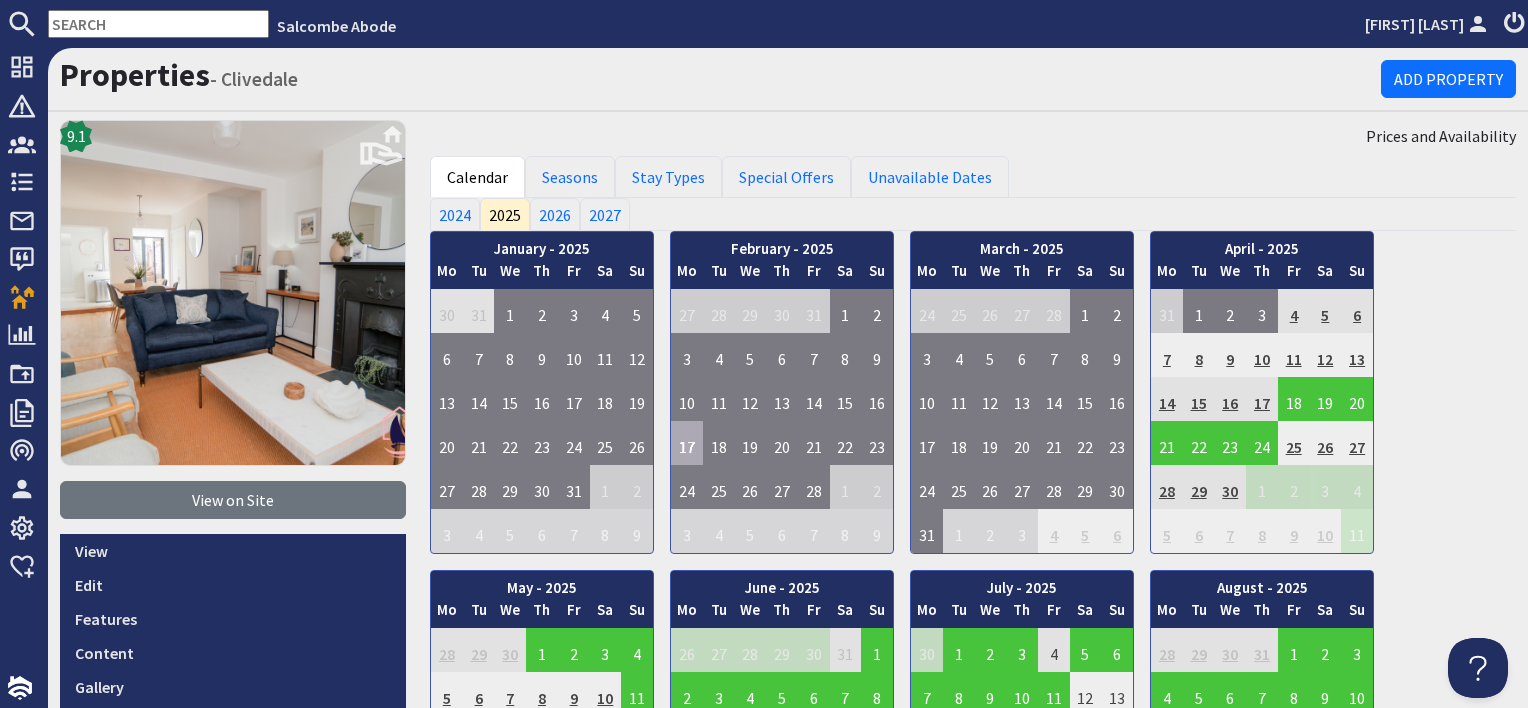 scroll, scrollTop: 0, scrollLeft: 0, axis: both 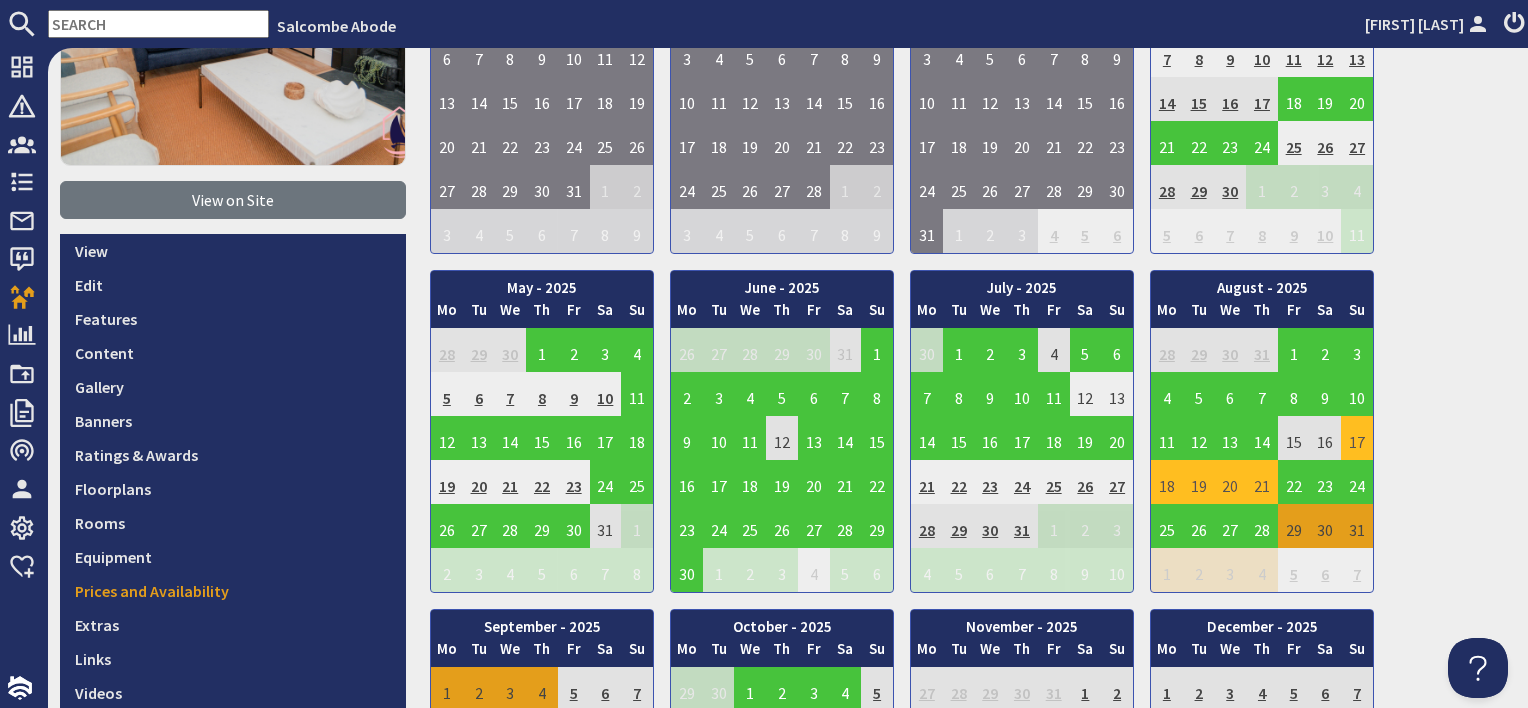 click on "17" at bounding box center (1357, 438) 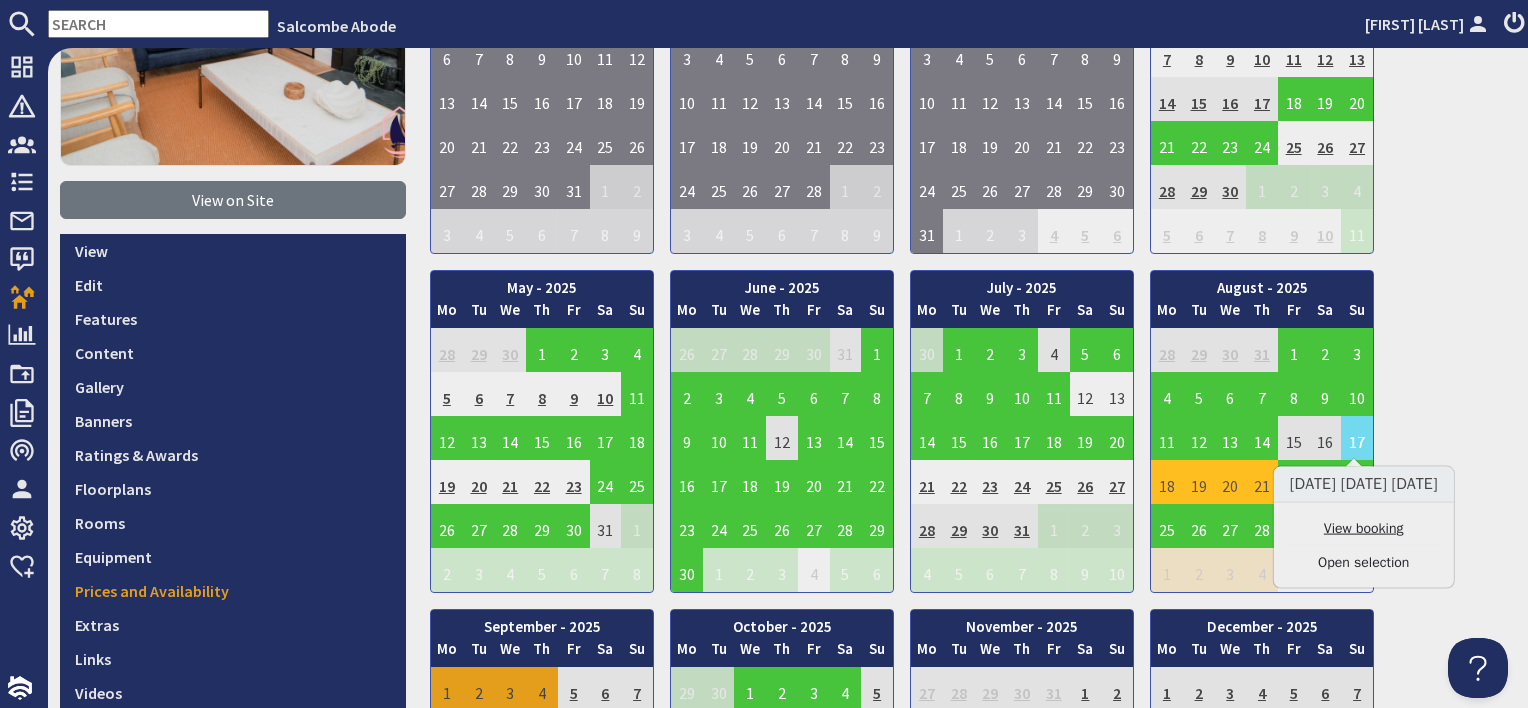 click on "View booking" at bounding box center (1364, 528) 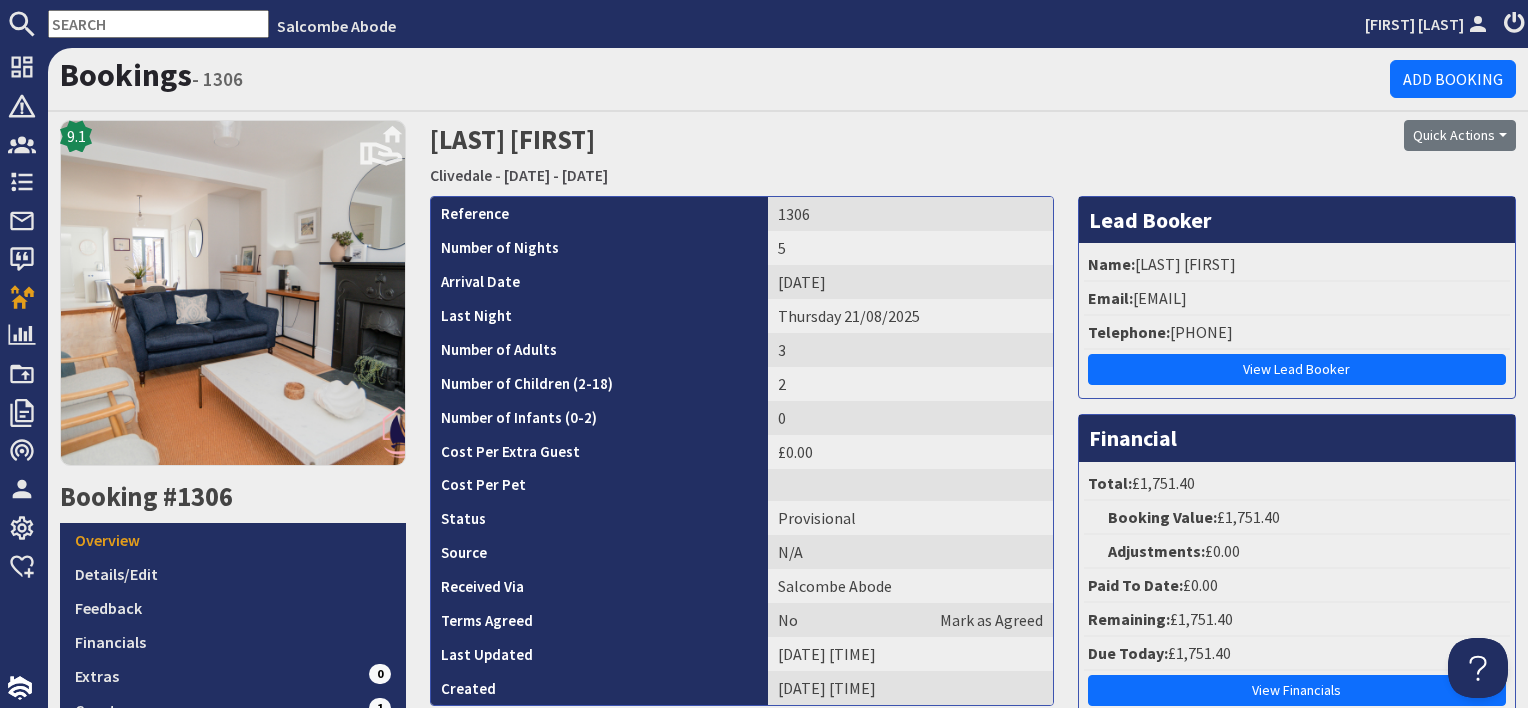 scroll, scrollTop: 0, scrollLeft: 0, axis: both 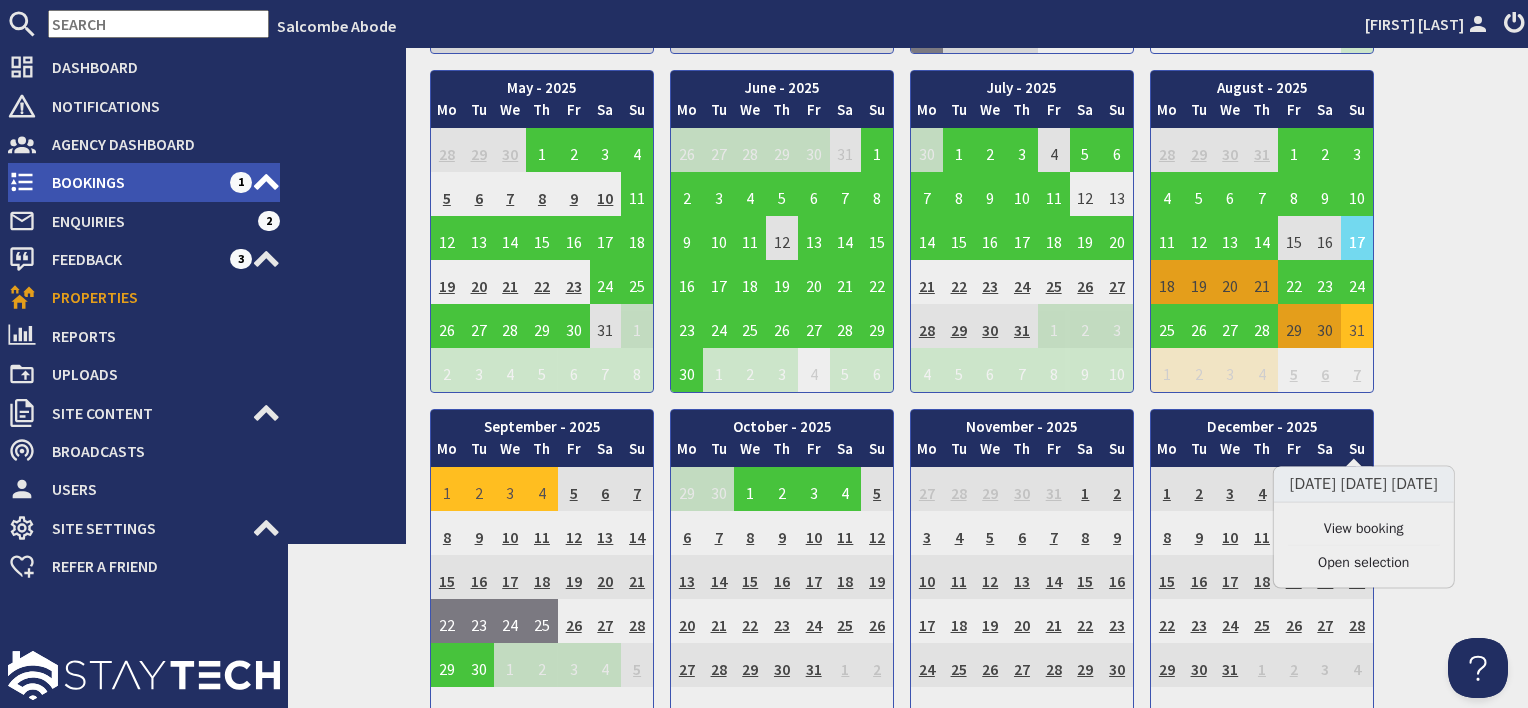 click on "Bookings" at bounding box center [133, 182] 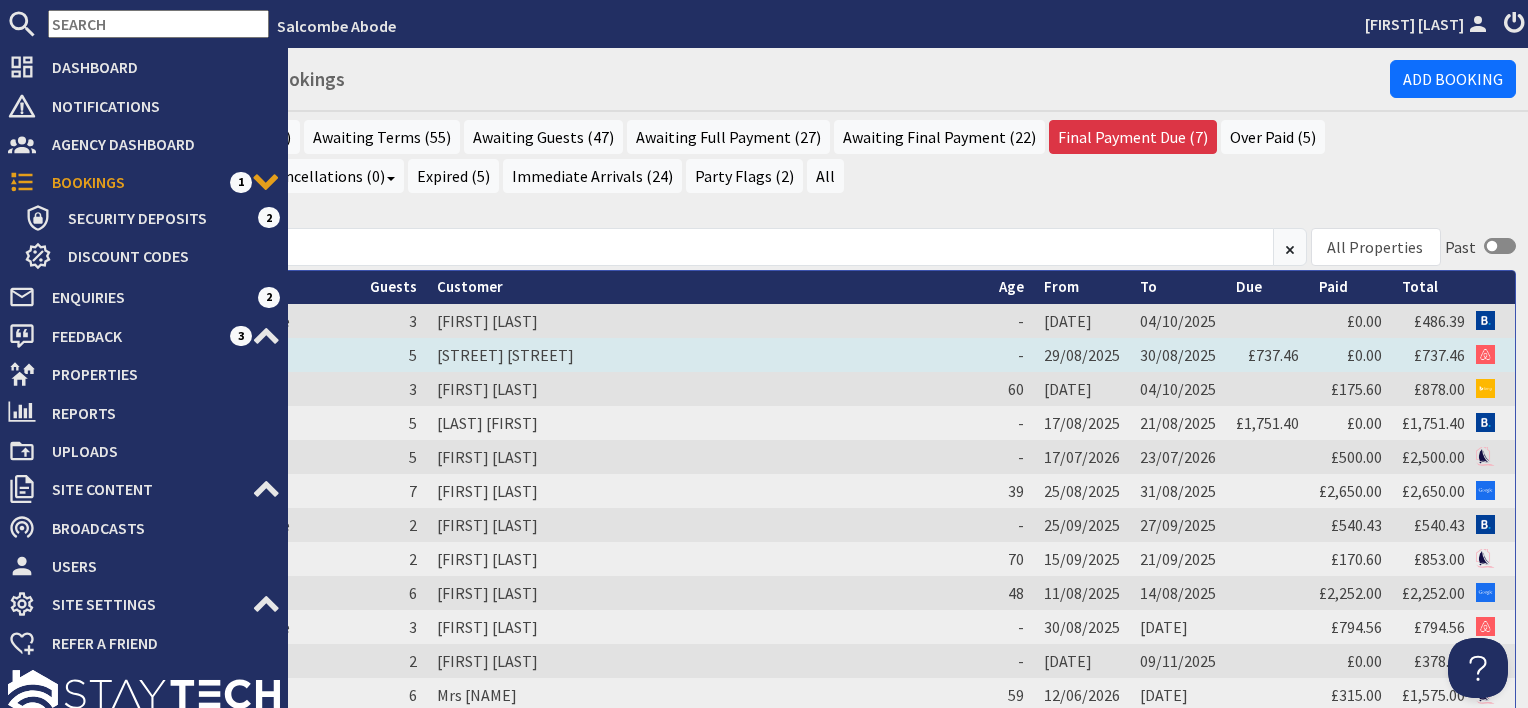 scroll, scrollTop: 0, scrollLeft: 0, axis: both 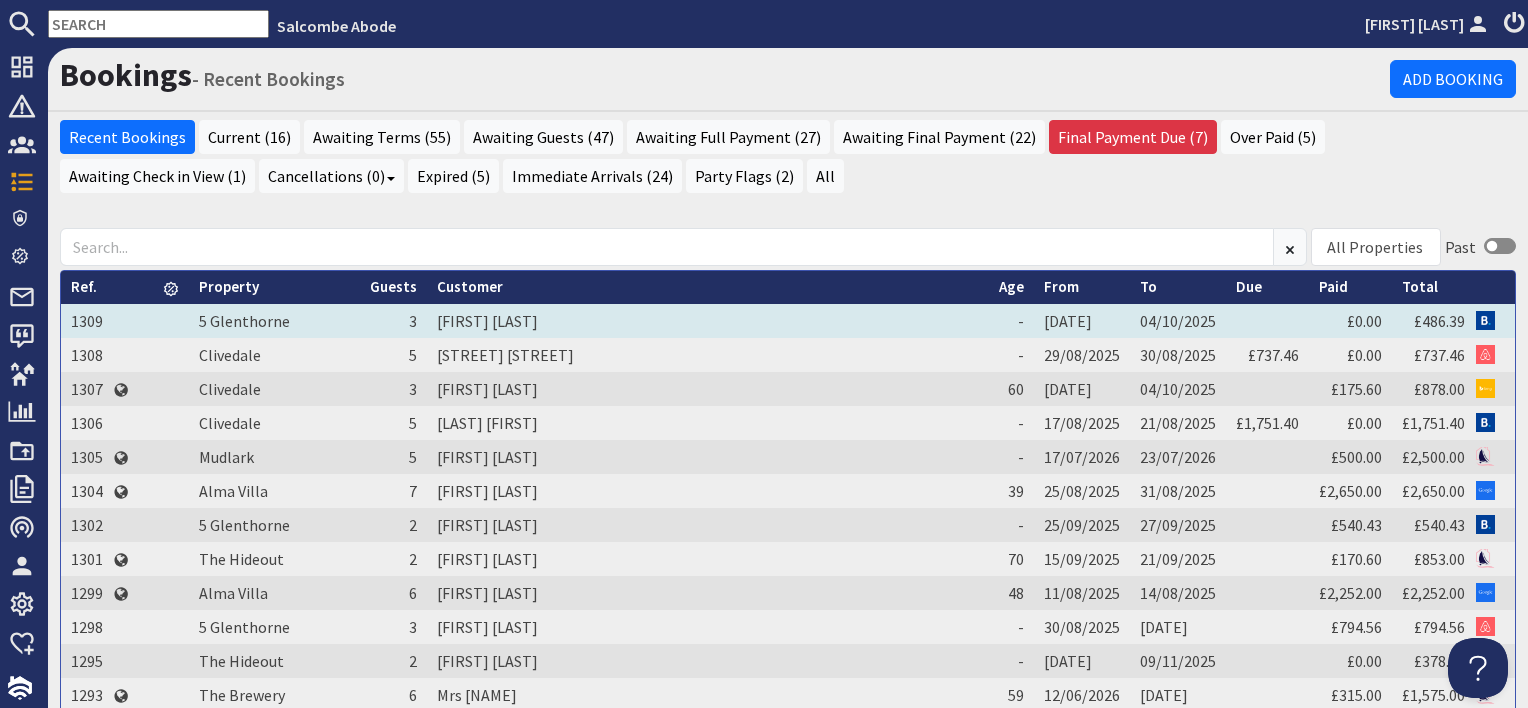 click on "Richard  Jermone" at bounding box center [708, 321] 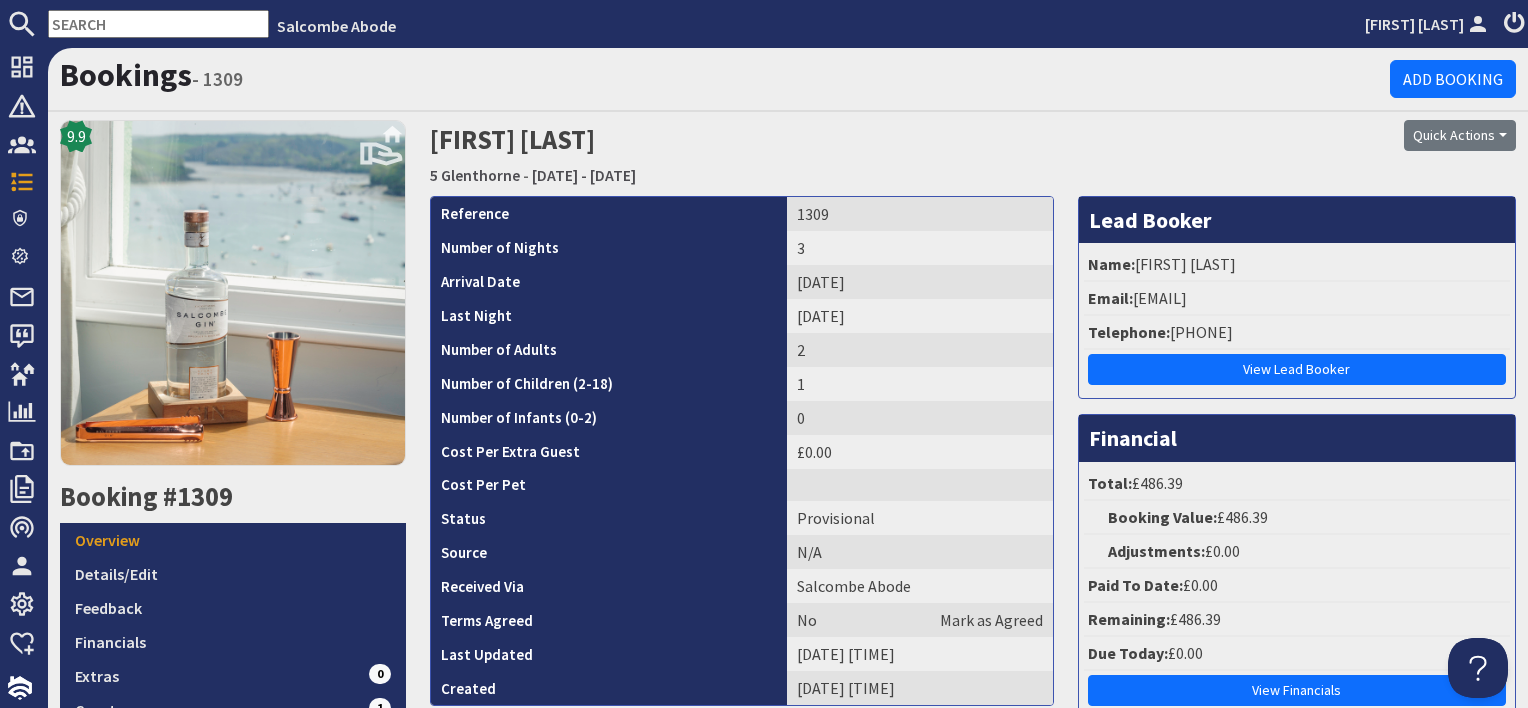 scroll, scrollTop: 0, scrollLeft: 0, axis: both 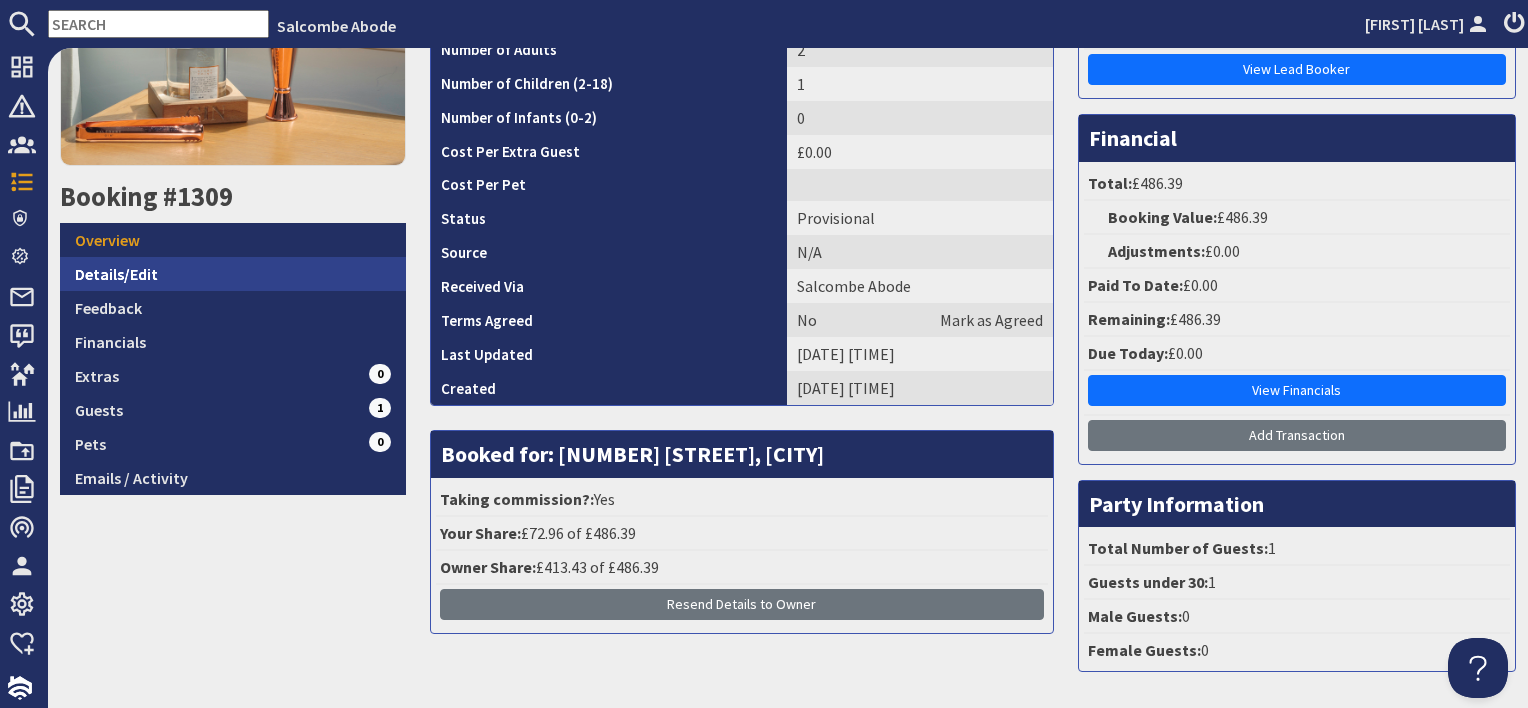 click on "Details/Edit" at bounding box center [233, 274] 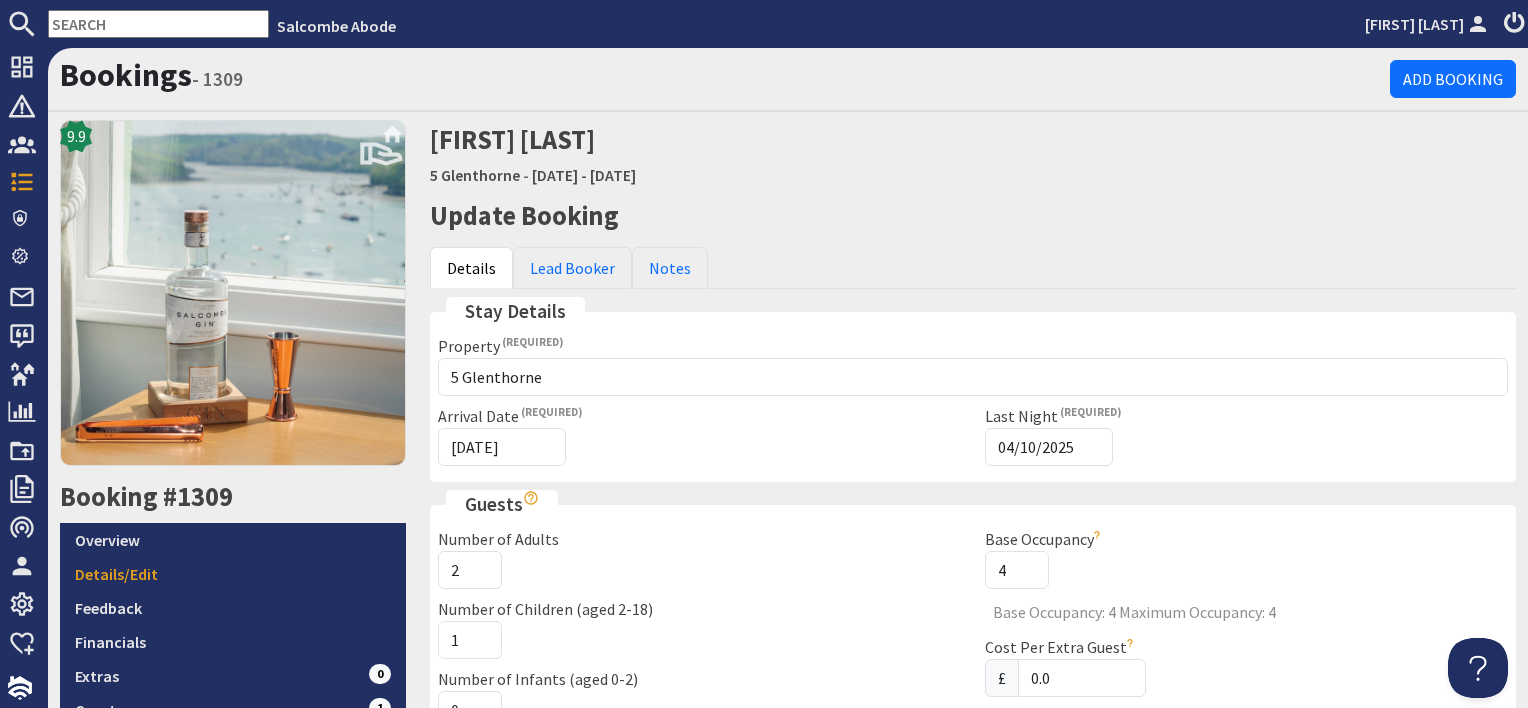 scroll, scrollTop: 0, scrollLeft: 0, axis: both 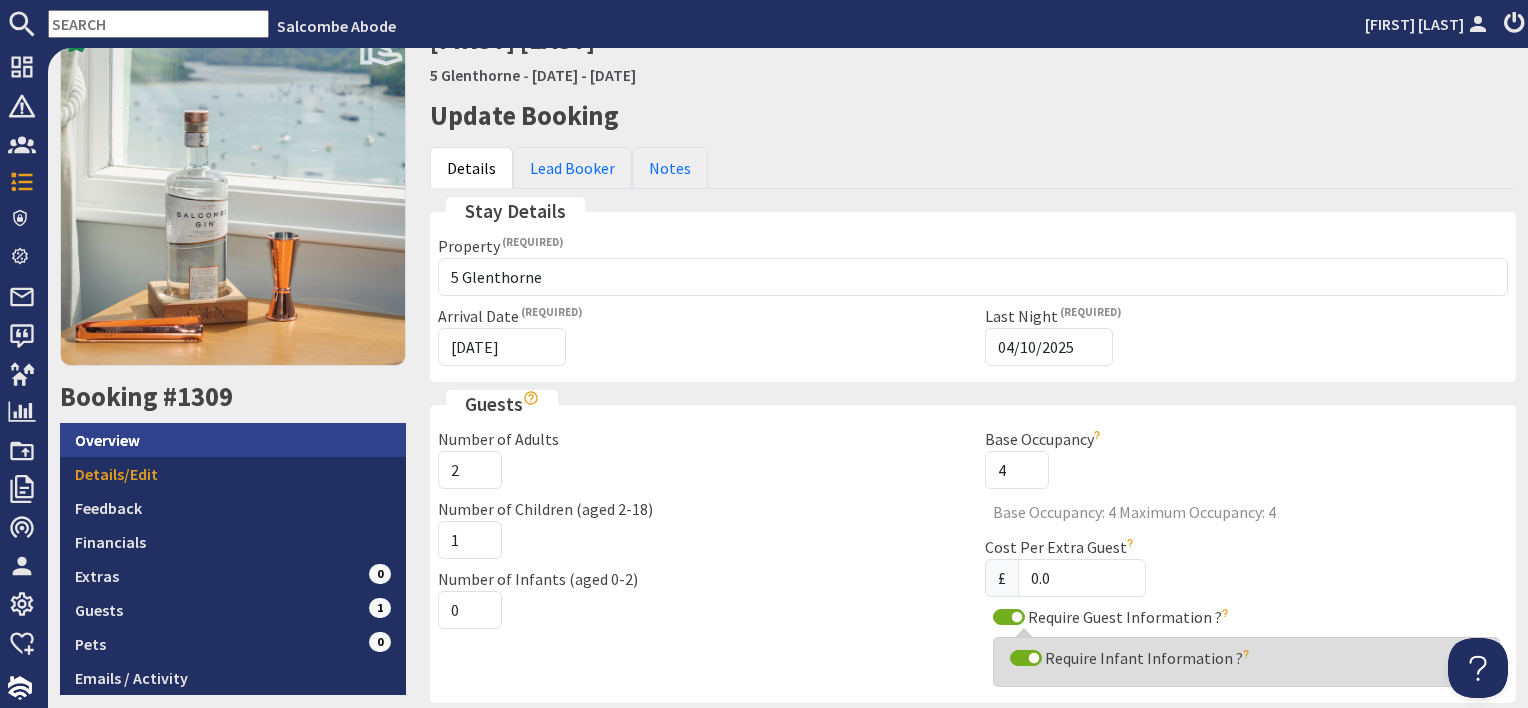click on "Overview" at bounding box center [233, 440] 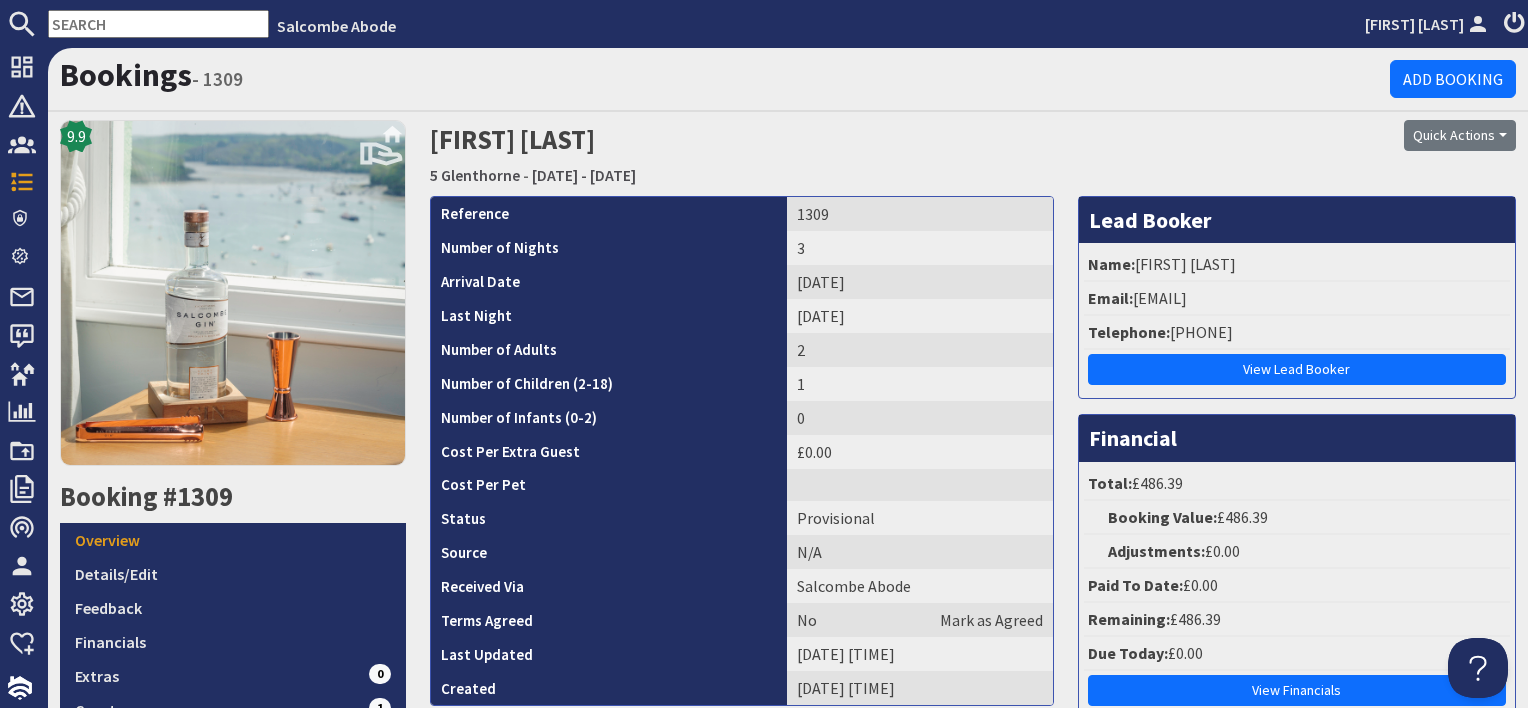 scroll, scrollTop: 0, scrollLeft: 0, axis: both 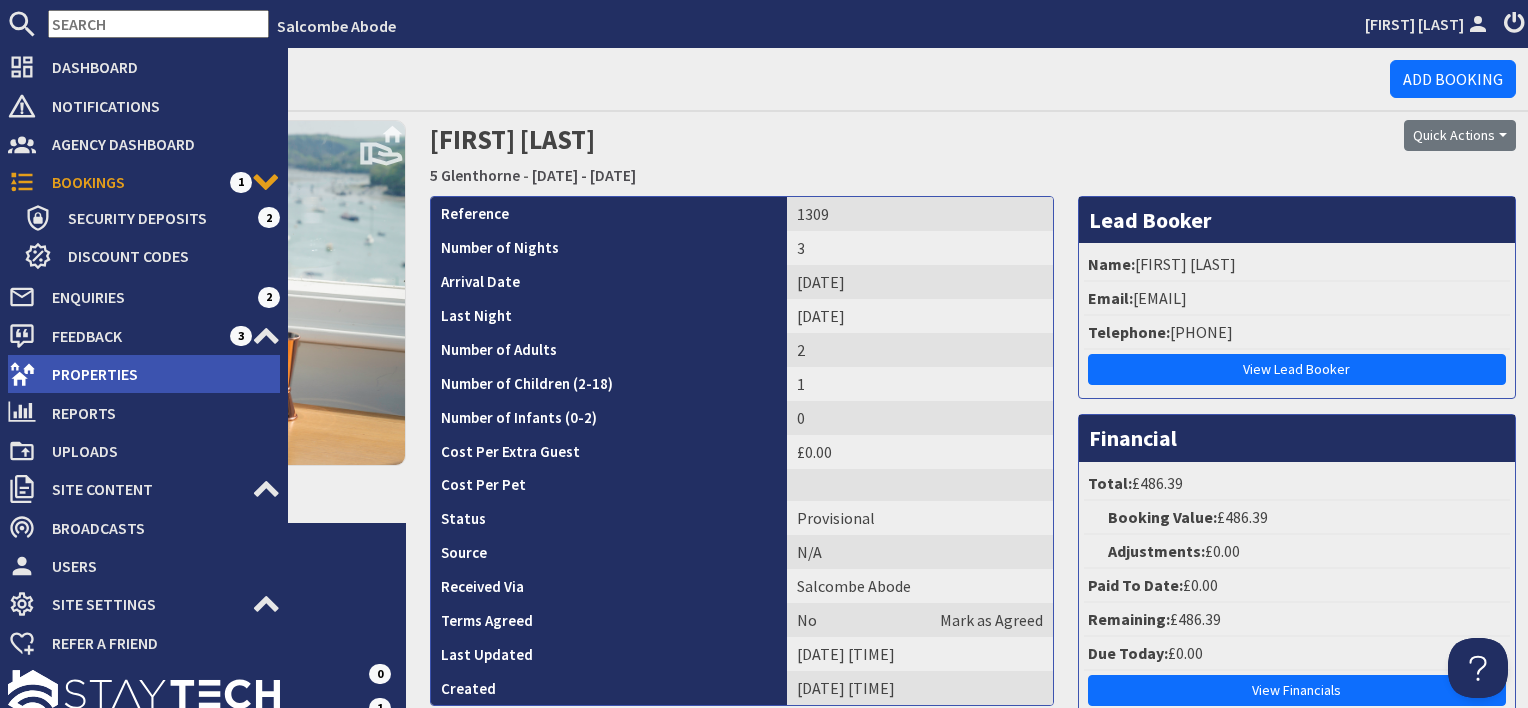 click on "Properties" at bounding box center [158, 374] 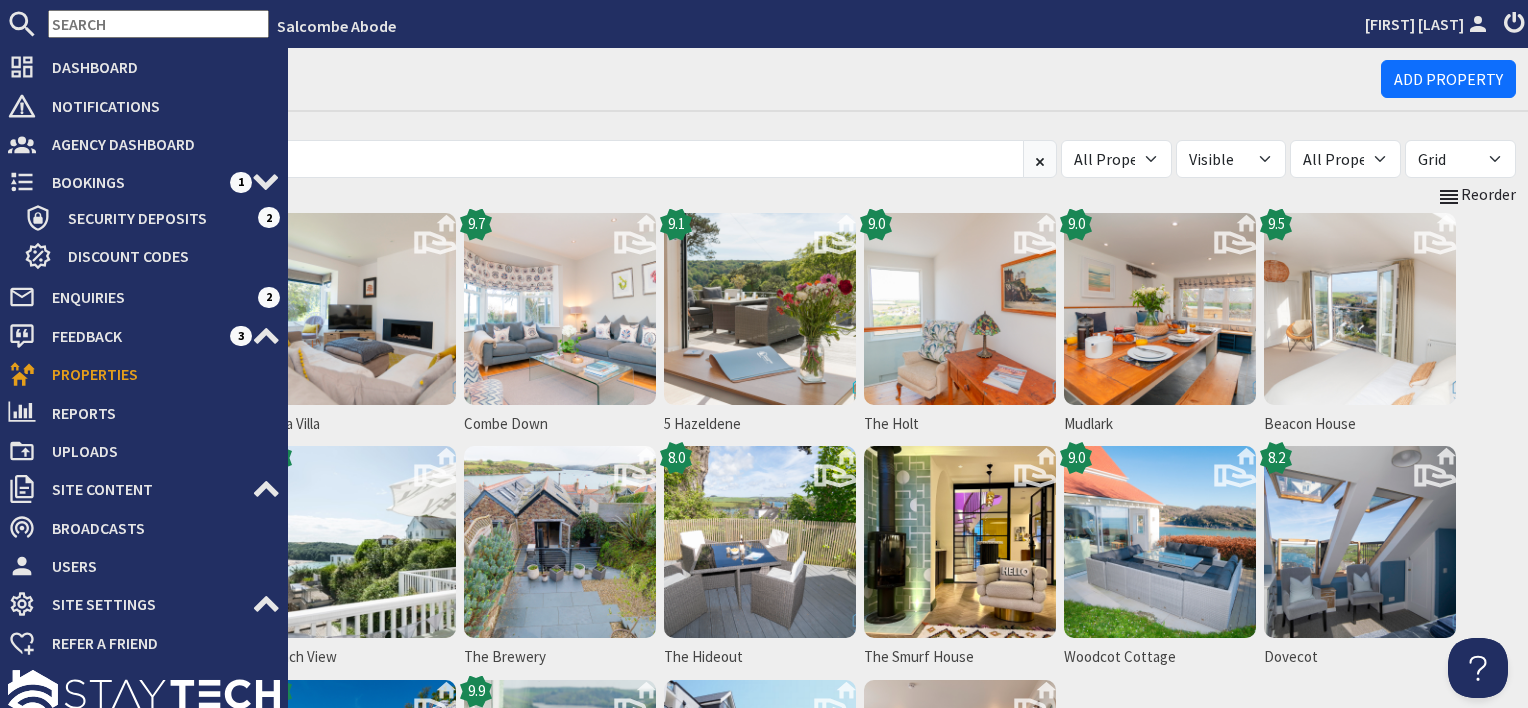 scroll, scrollTop: 0, scrollLeft: 0, axis: both 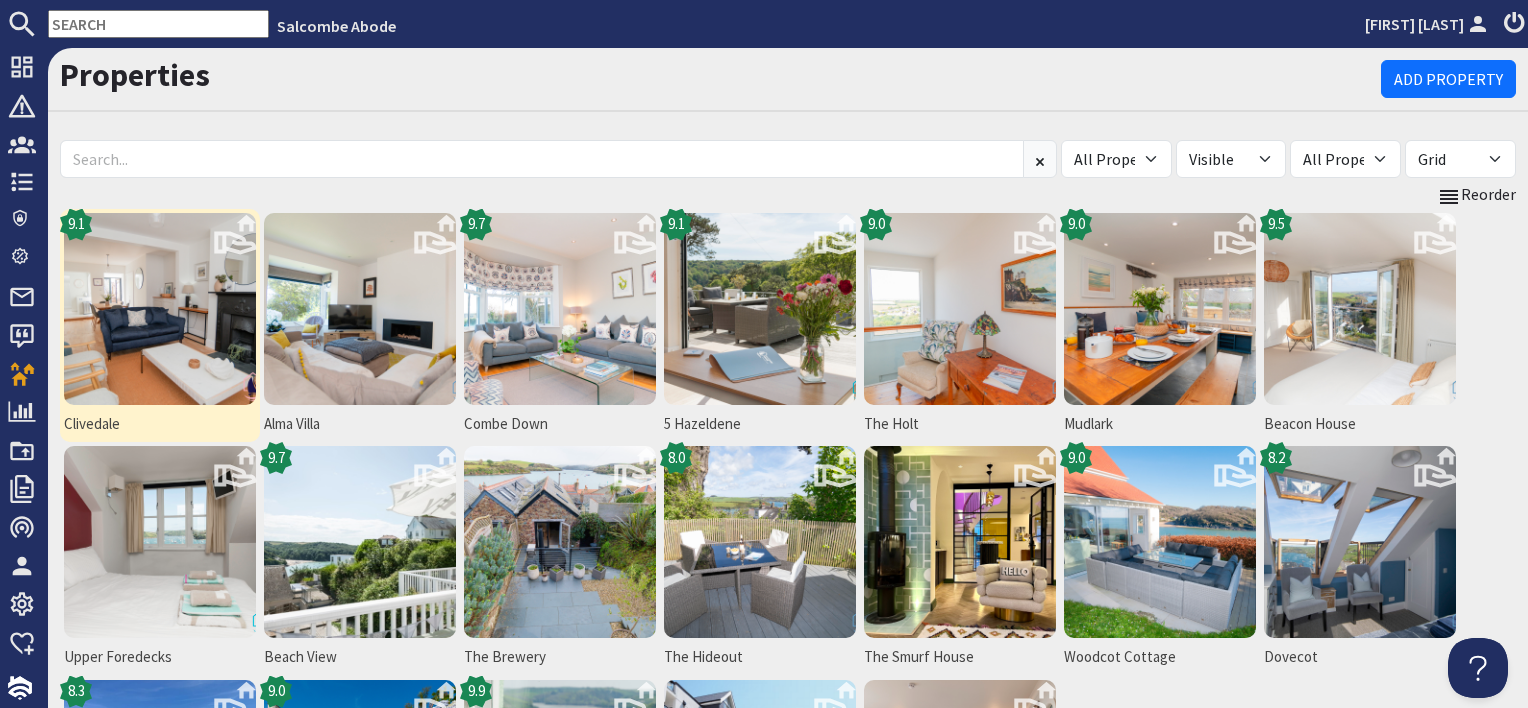 click at bounding box center (160, 309) 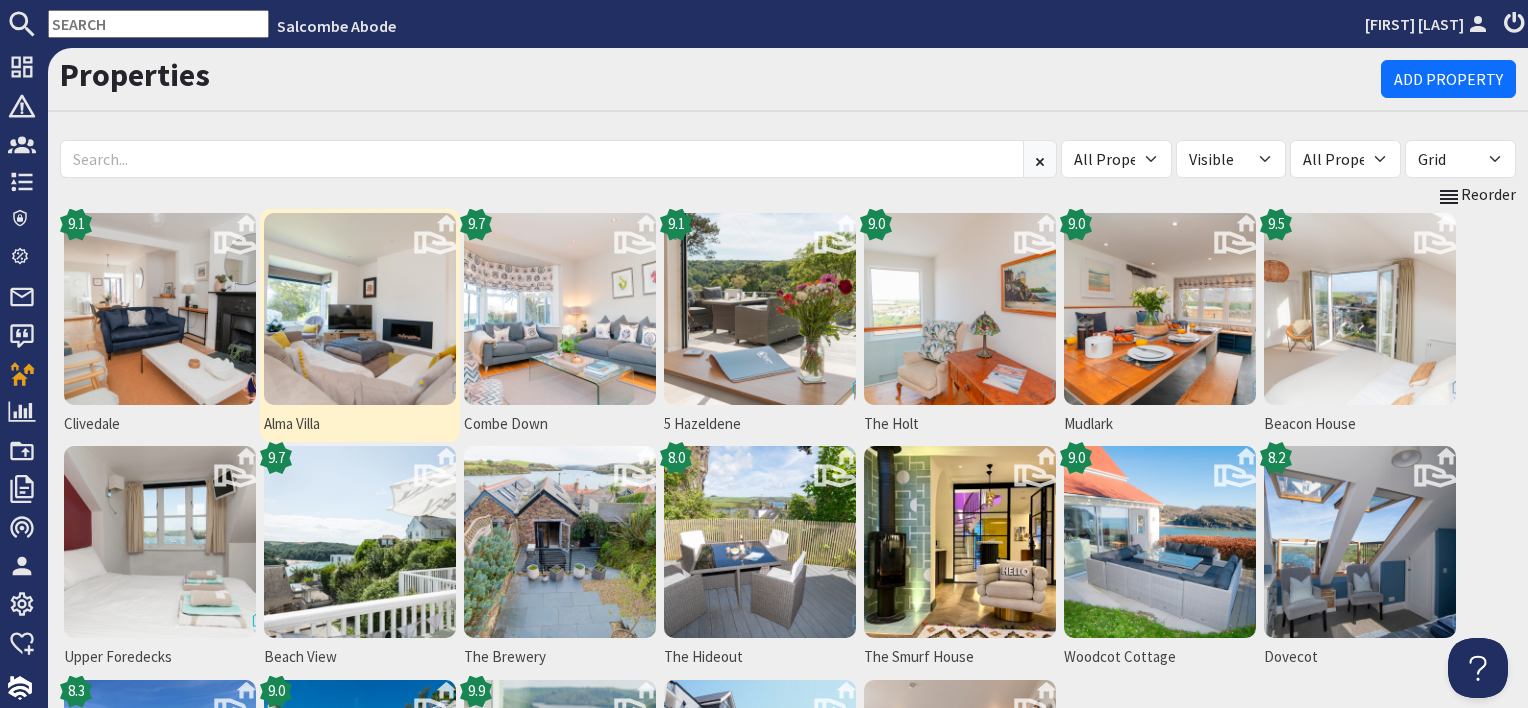 click at bounding box center [360, 309] 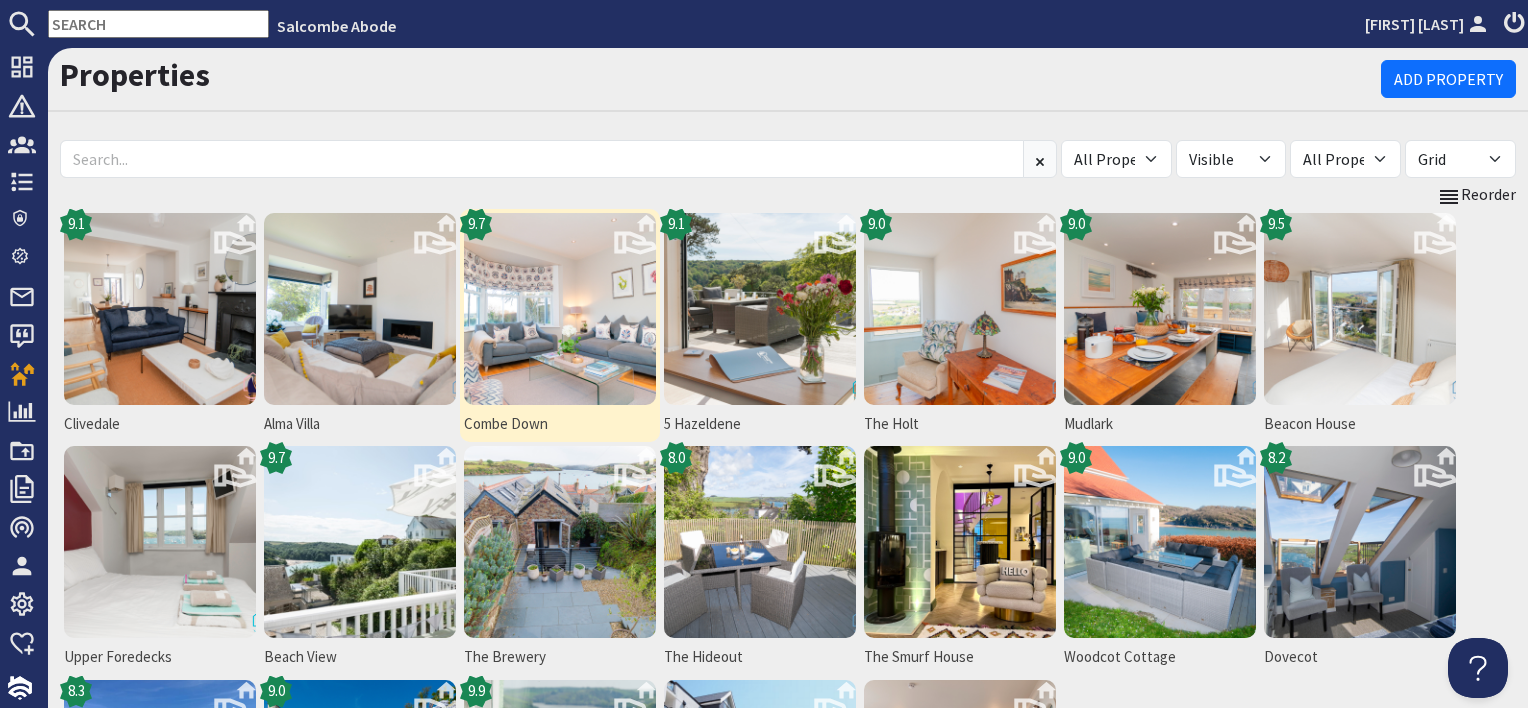 click at bounding box center (560, 309) 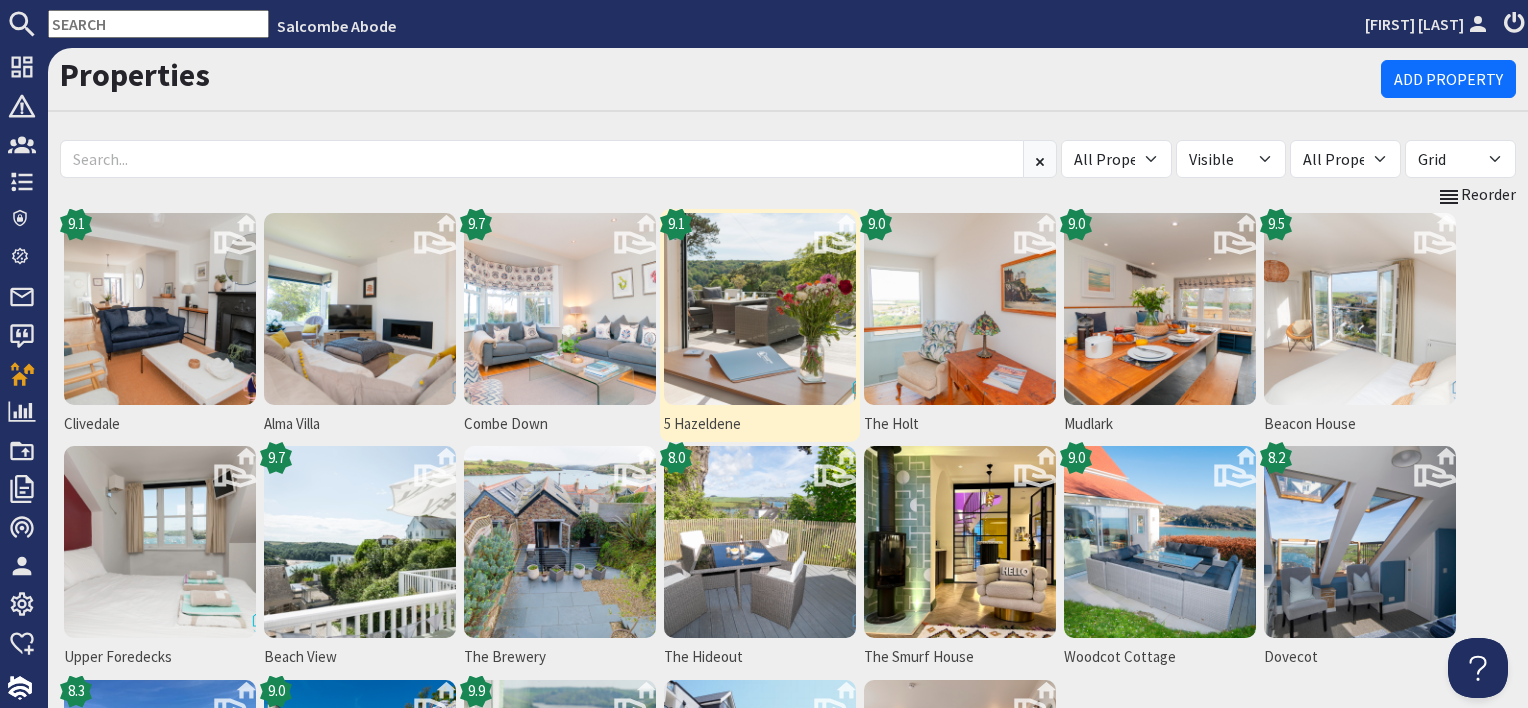 click at bounding box center (760, 309) 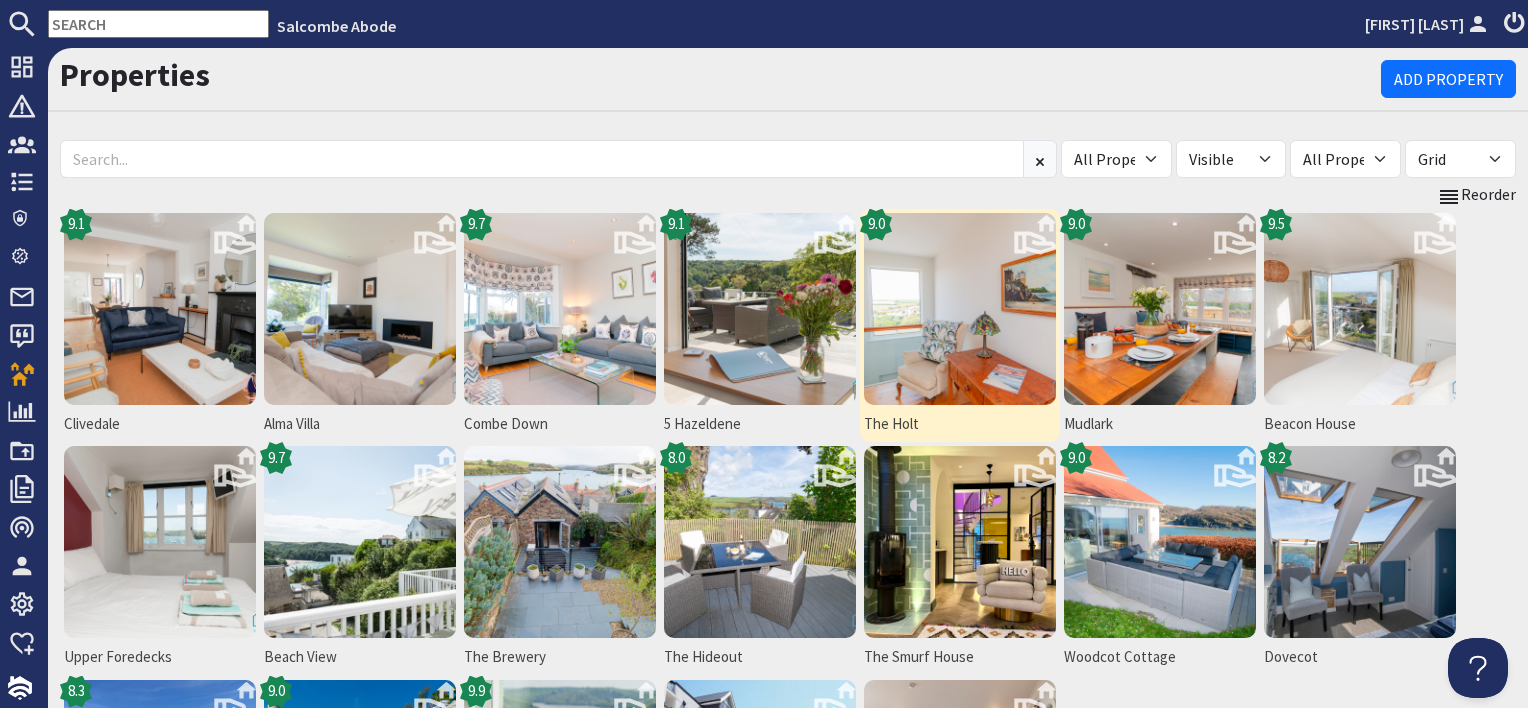 click at bounding box center (960, 309) 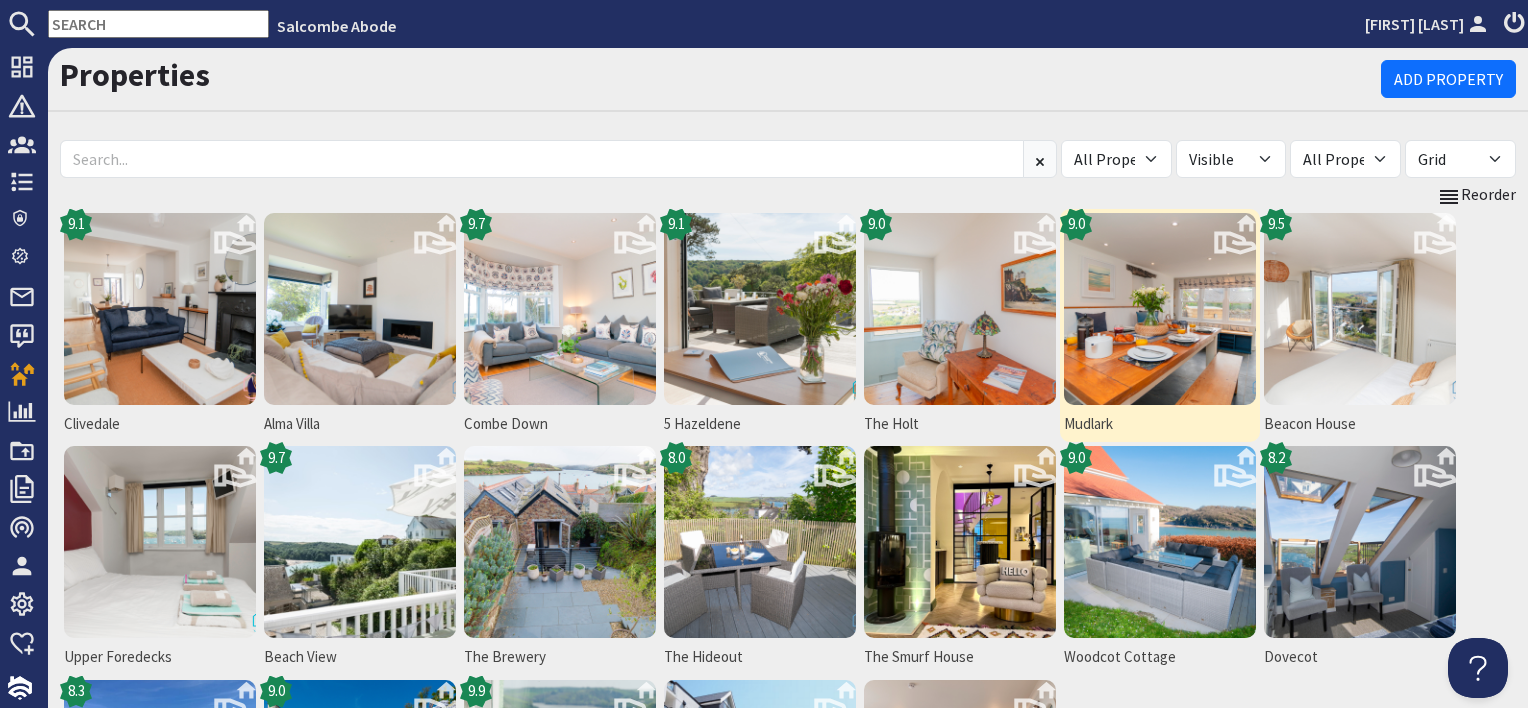click at bounding box center [1160, 309] 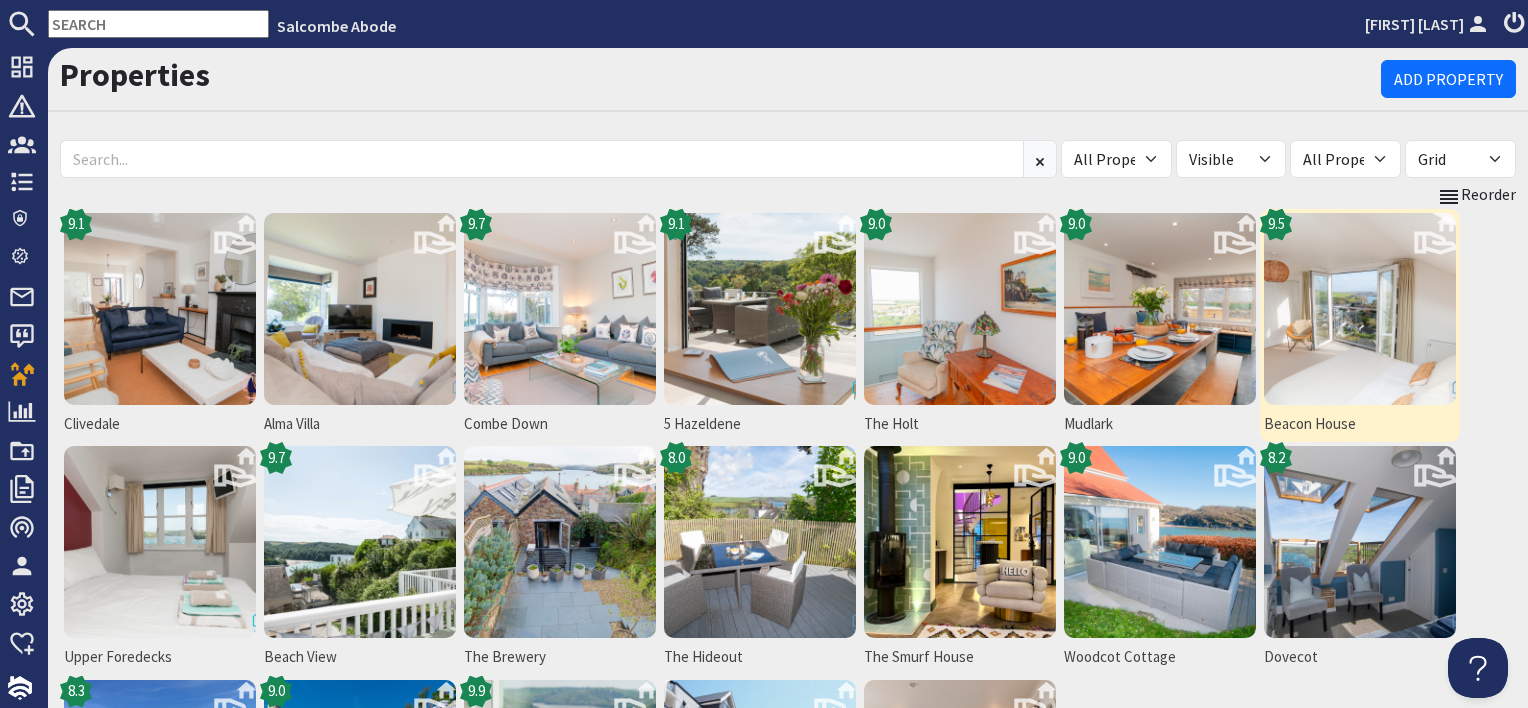 click at bounding box center [1360, 309] 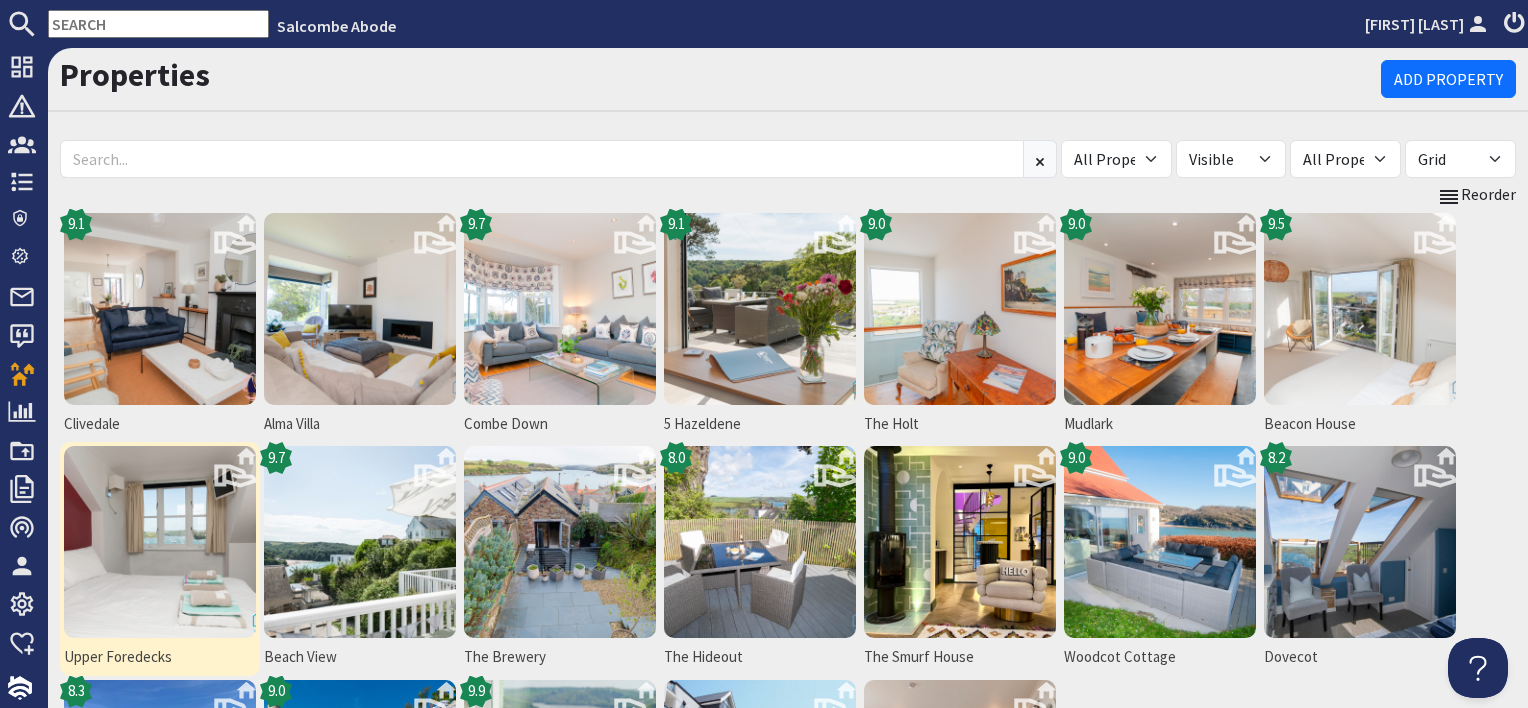 click at bounding box center [160, 542] 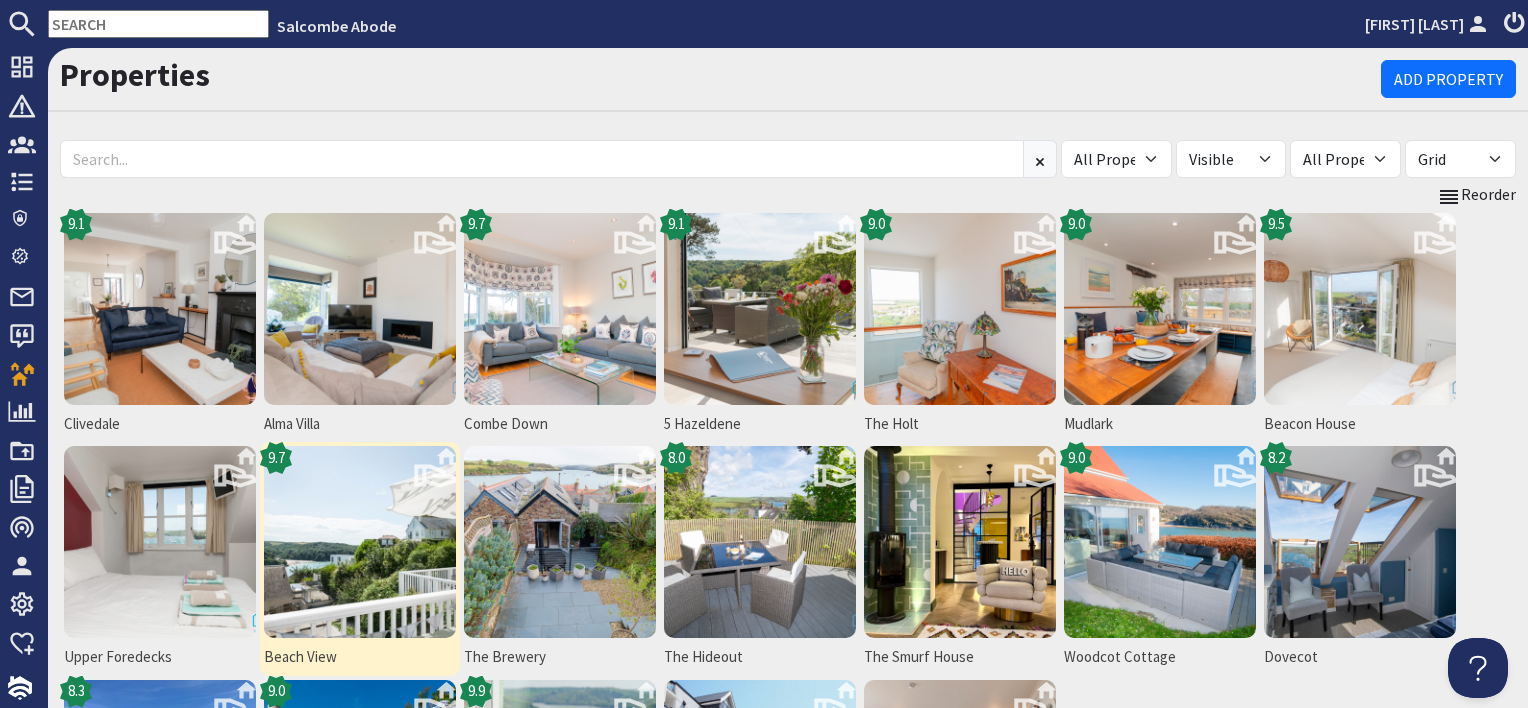 click at bounding box center (360, 542) 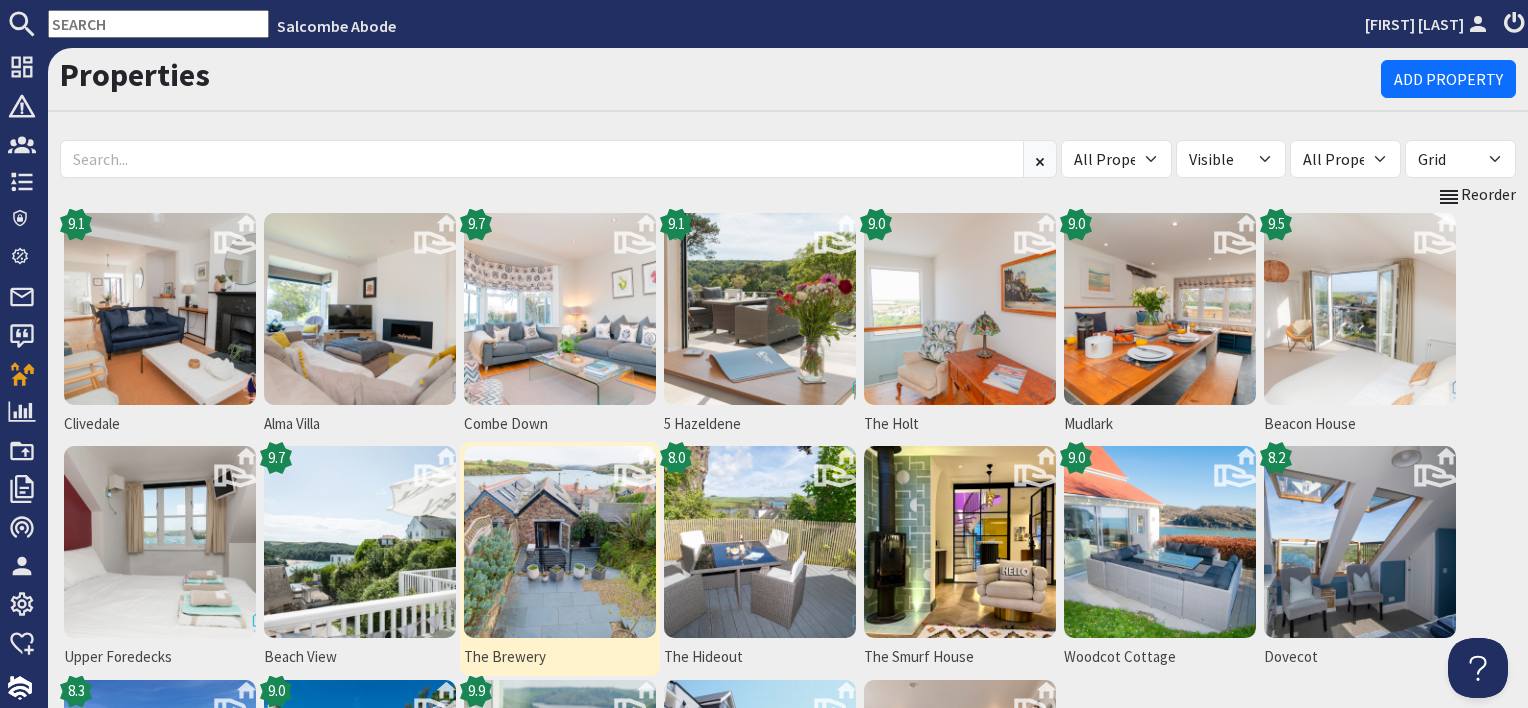 click at bounding box center [560, 542] 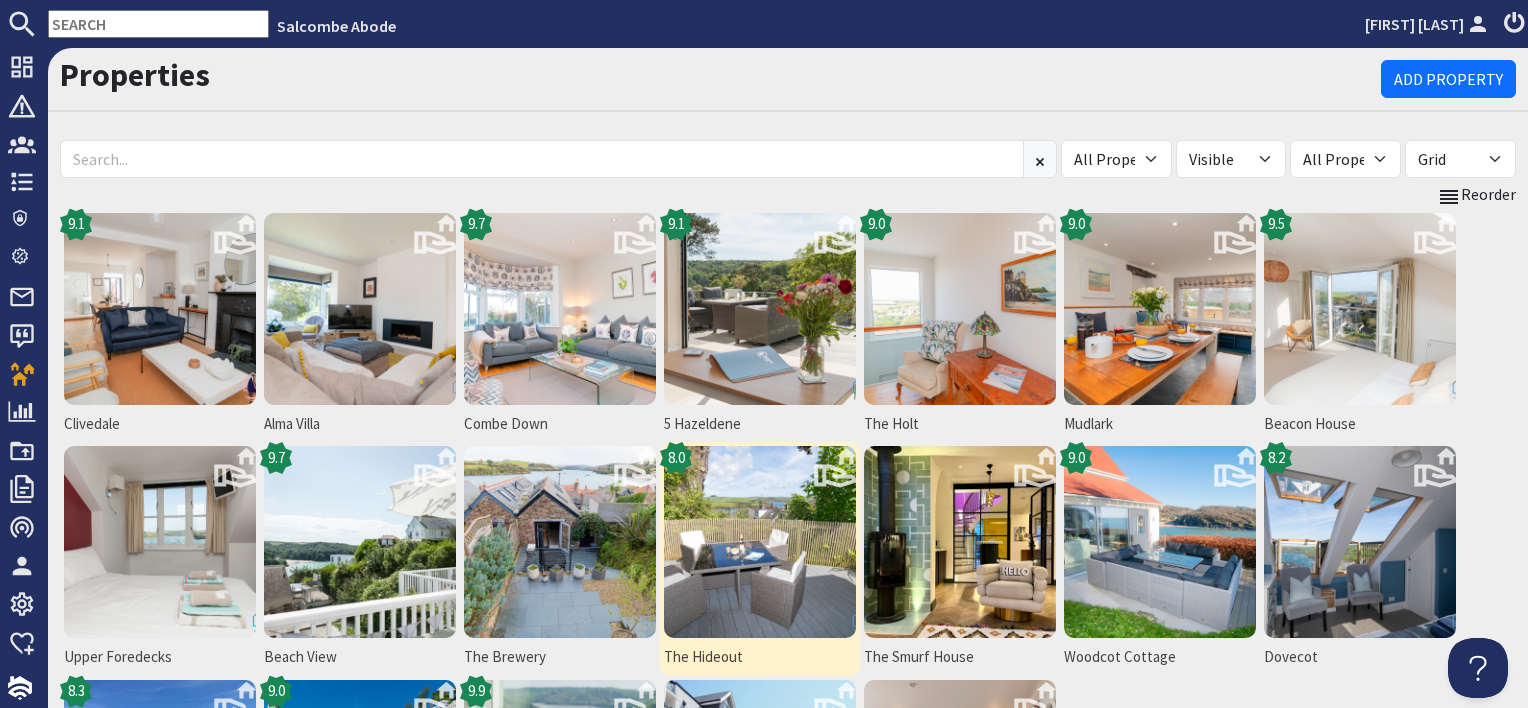 click at bounding box center (760, 542) 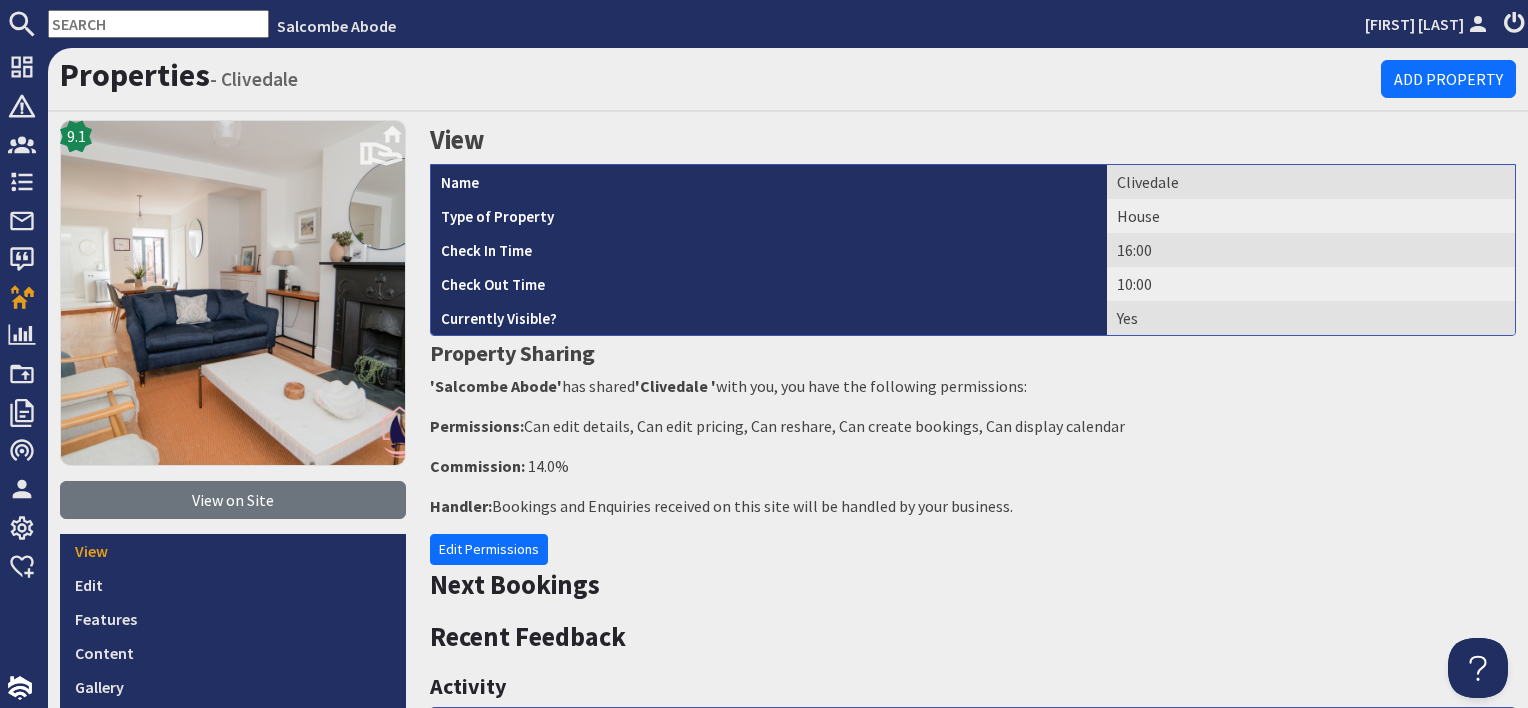 scroll, scrollTop: 0, scrollLeft: 0, axis: both 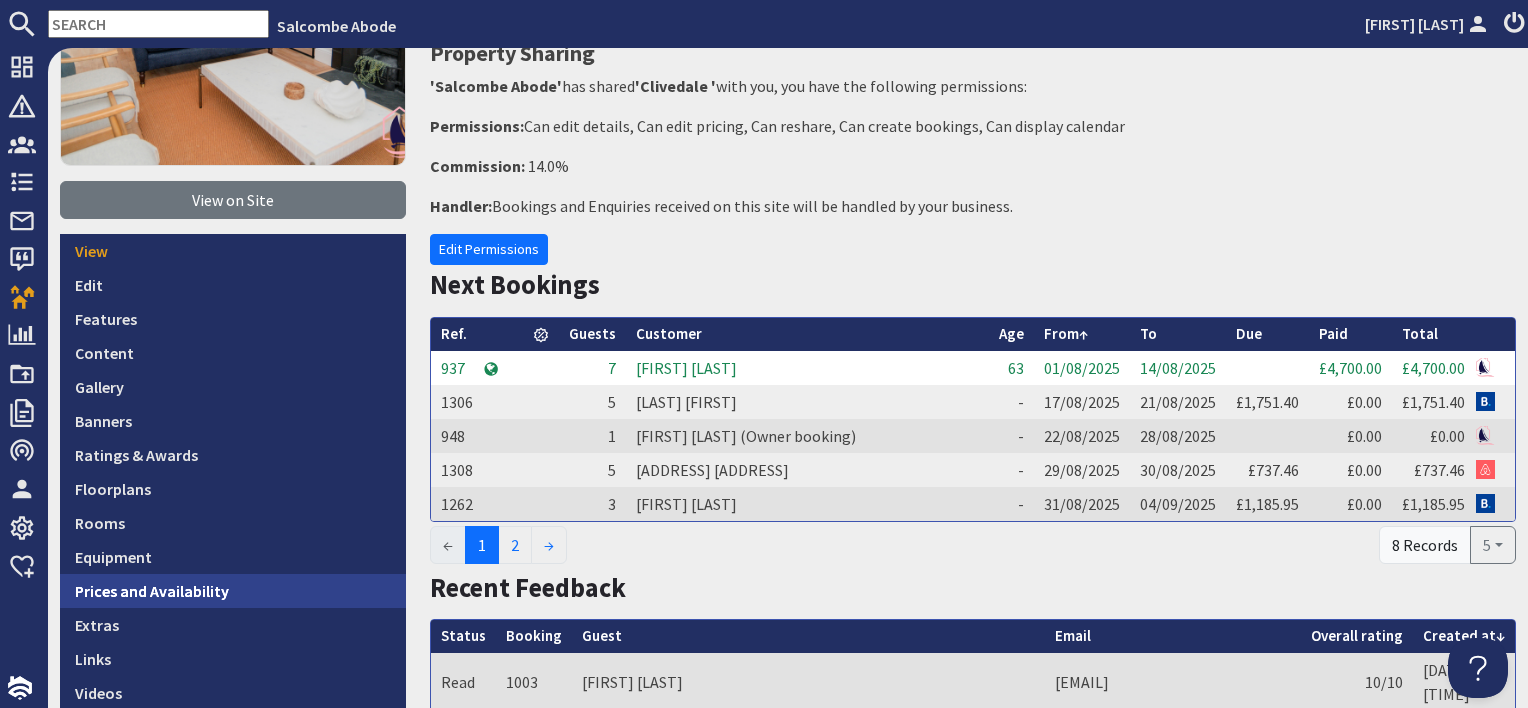 click on "Prices and Availability" at bounding box center [233, 591] 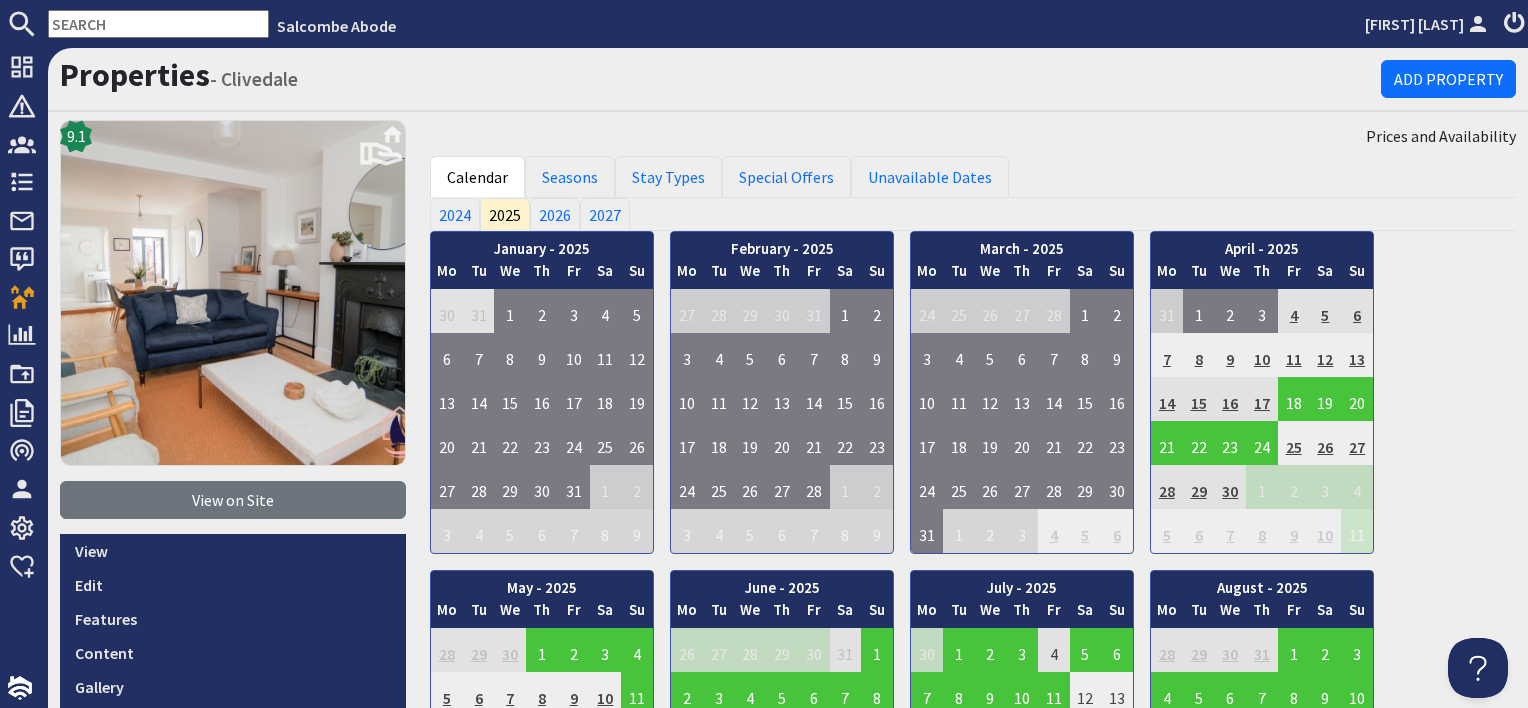 scroll, scrollTop: 0, scrollLeft: 0, axis: both 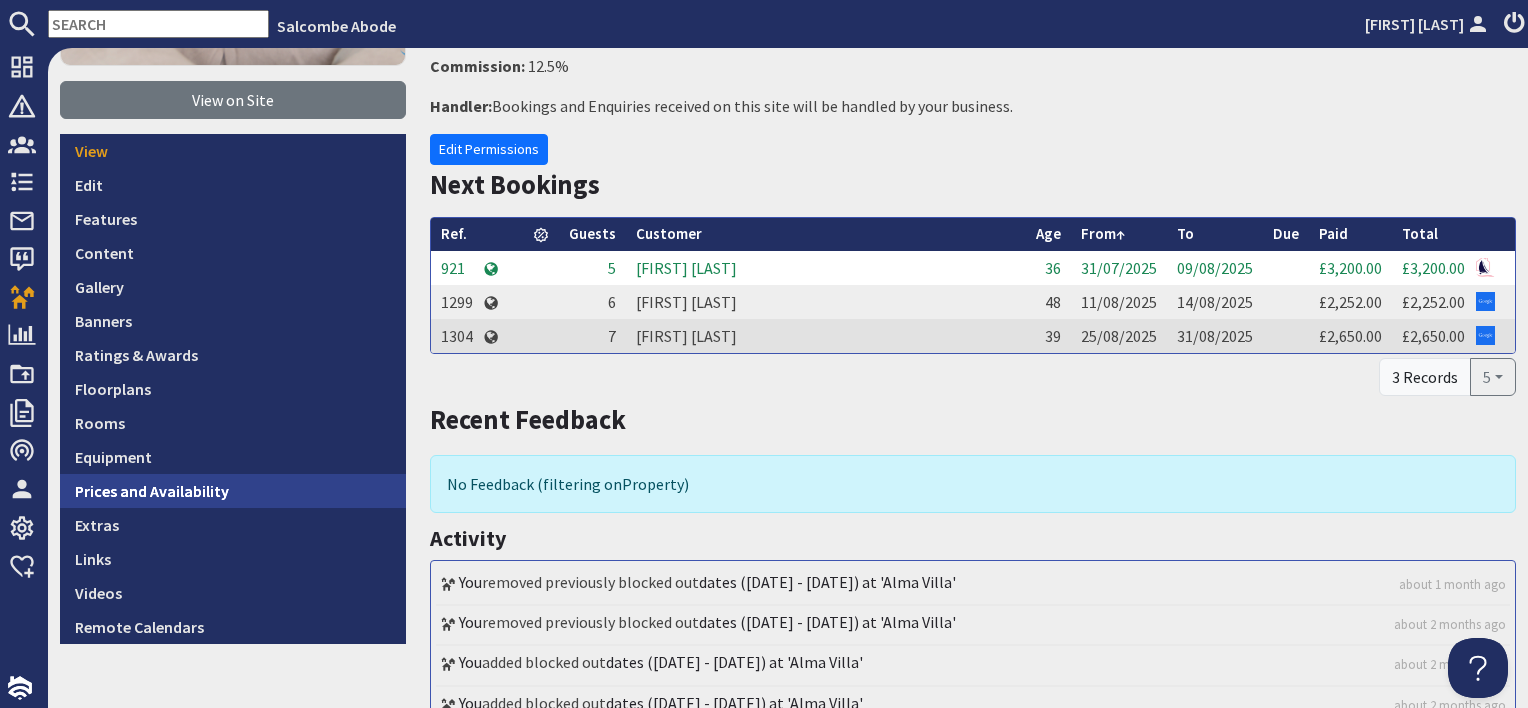 click on "Prices and Availability" at bounding box center (233, 491) 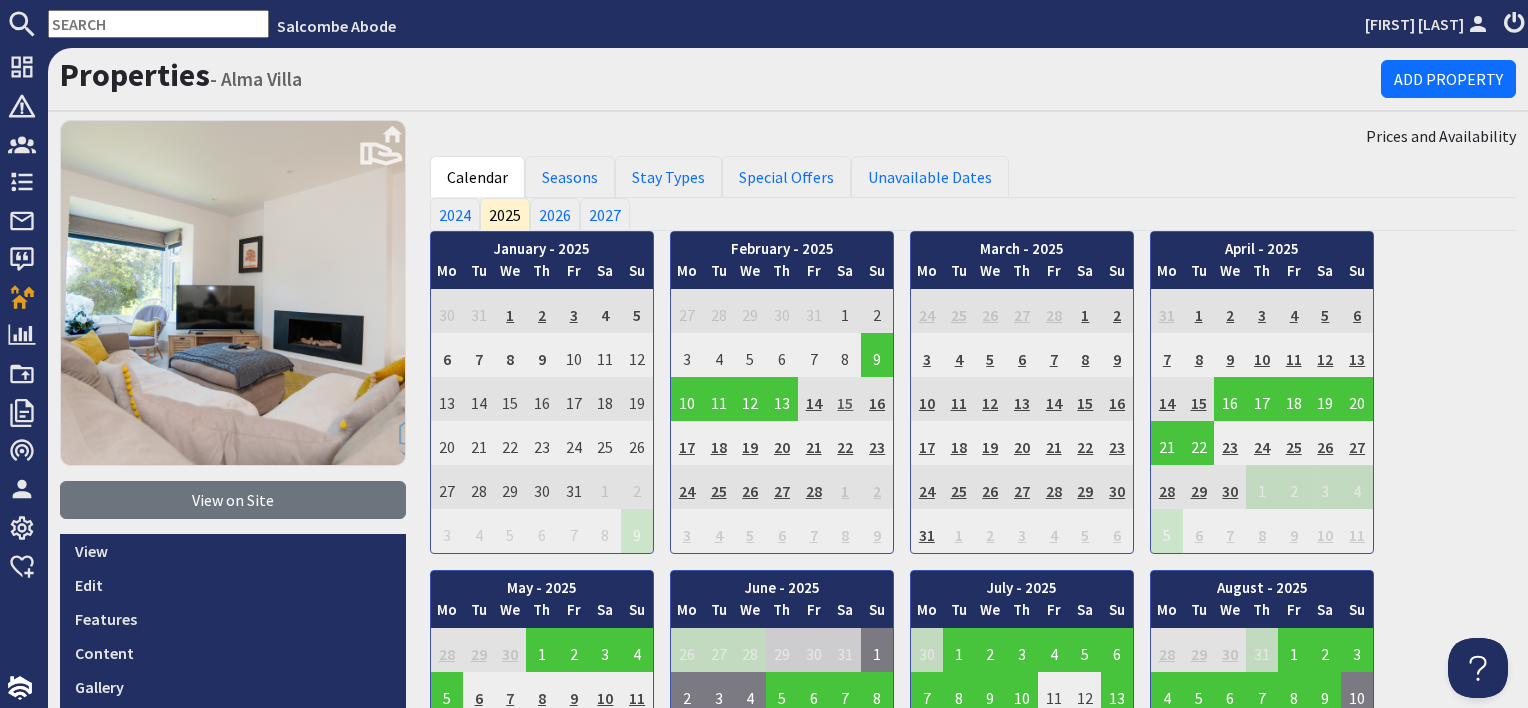 scroll, scrollTop: 0, scrollLeft: 0, axis: both 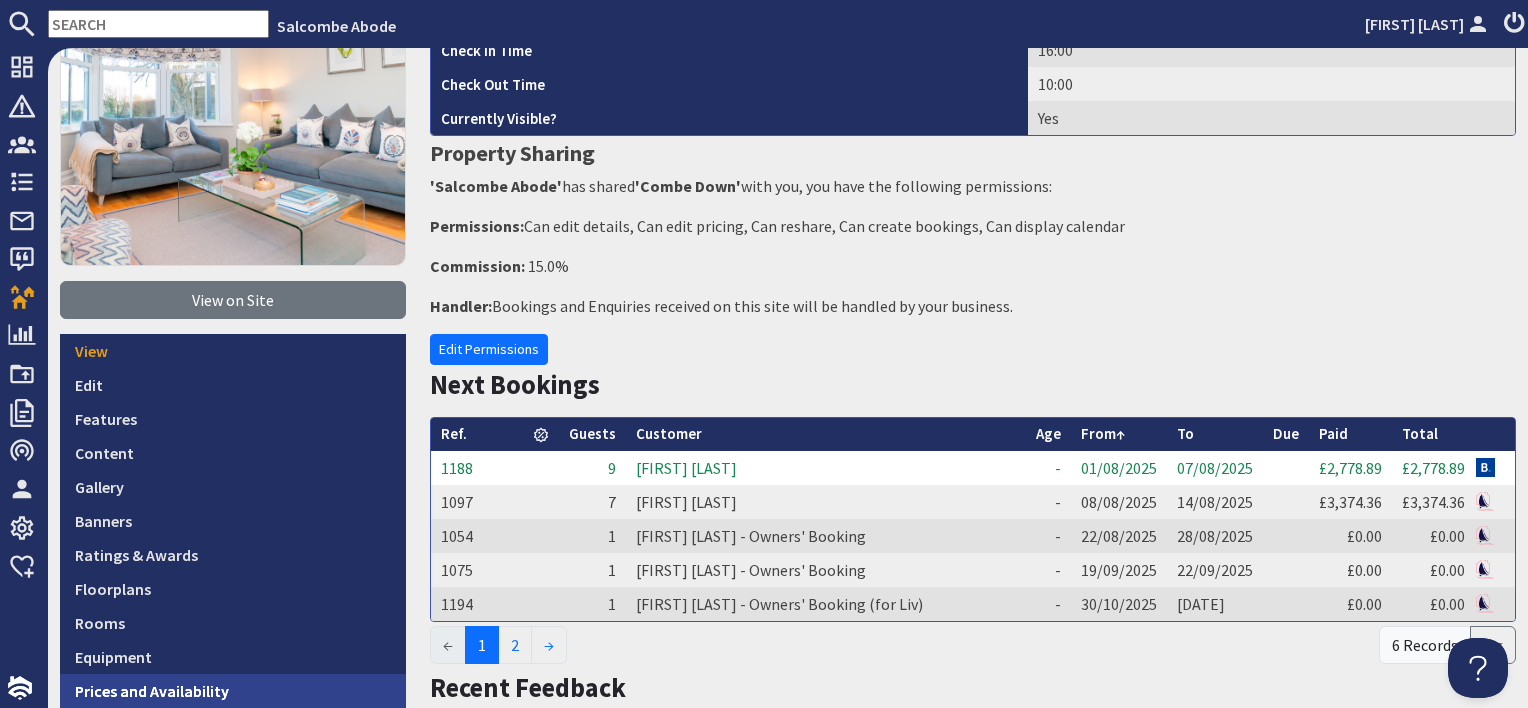 click on "Prices and Availability" at bounding box center [233, 691] 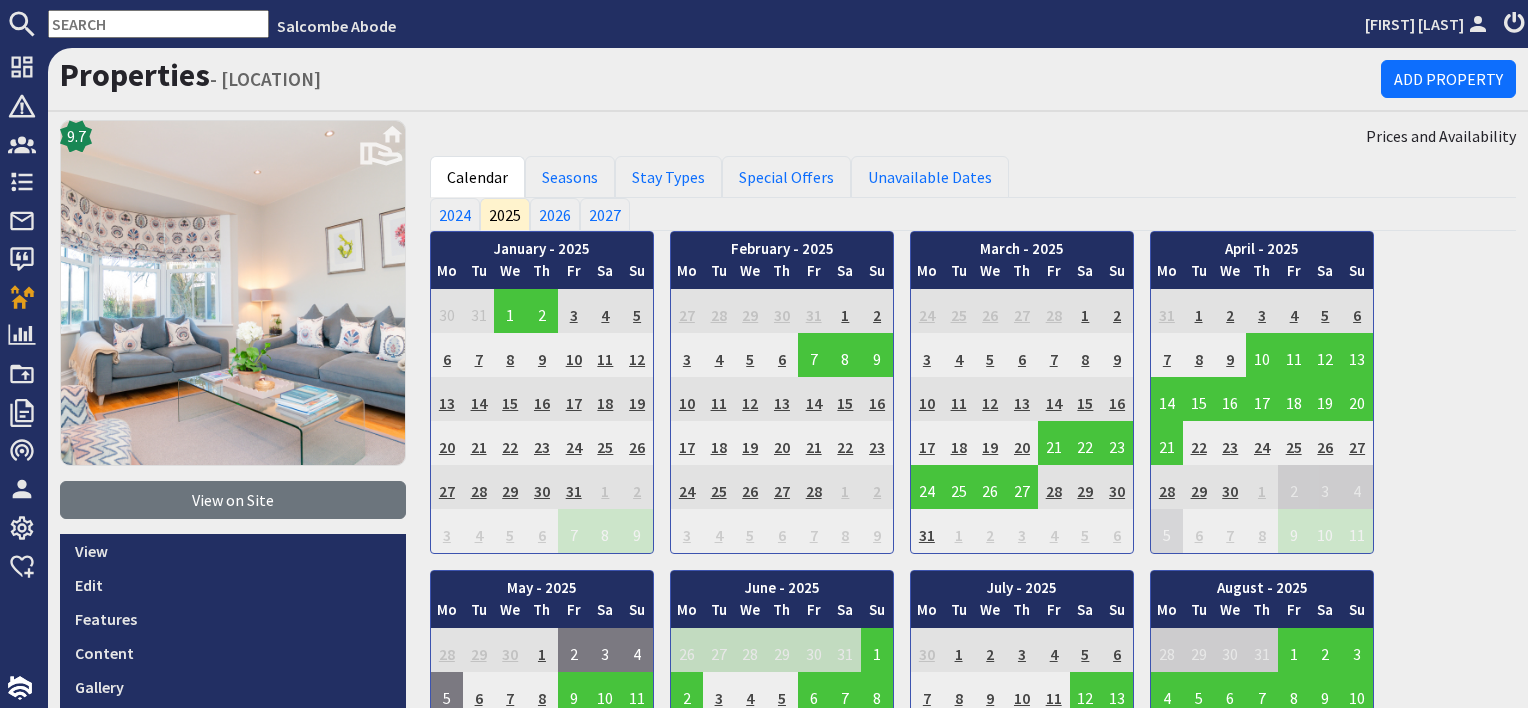 click on "Gallery" at bounding box center [233, 687] 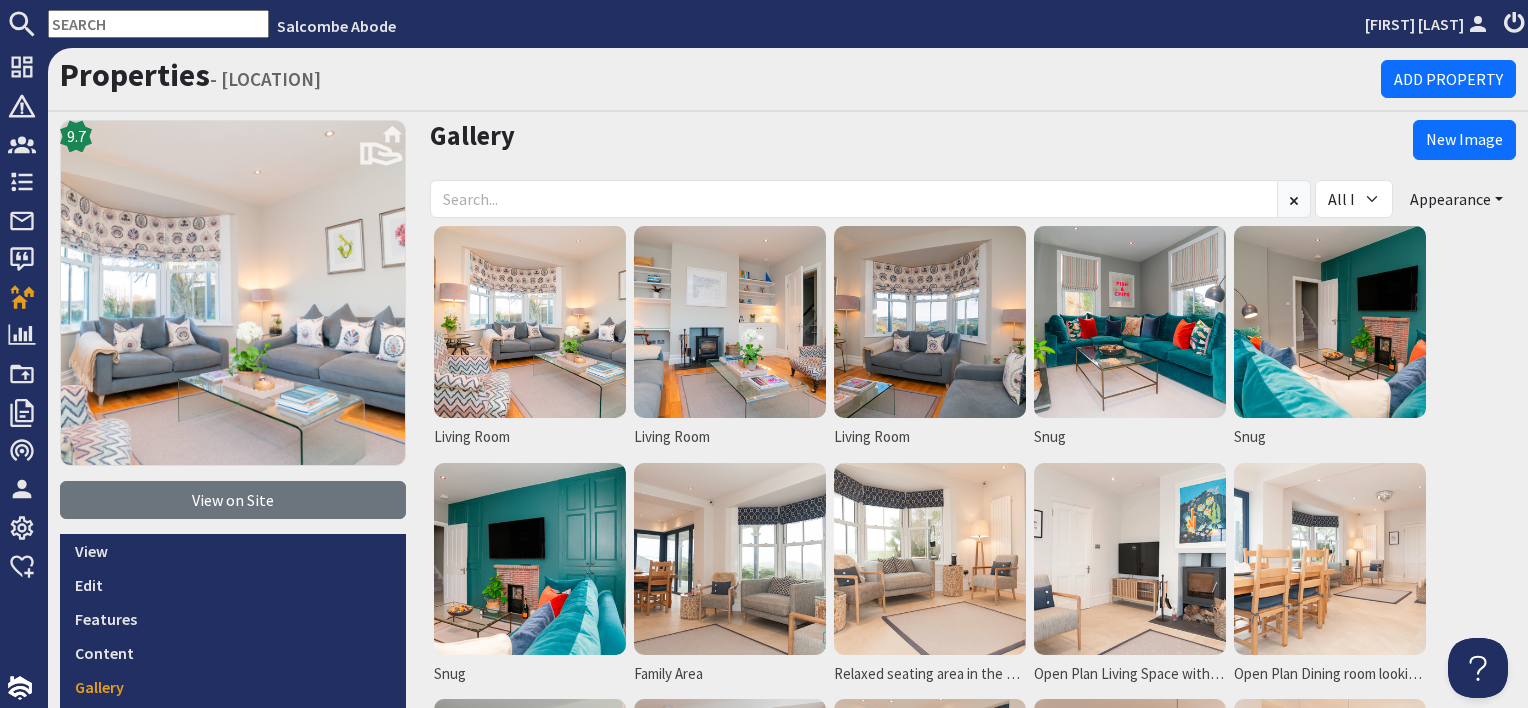 scroll, scrollTop: 0, scrollLeft: 0, axis: both 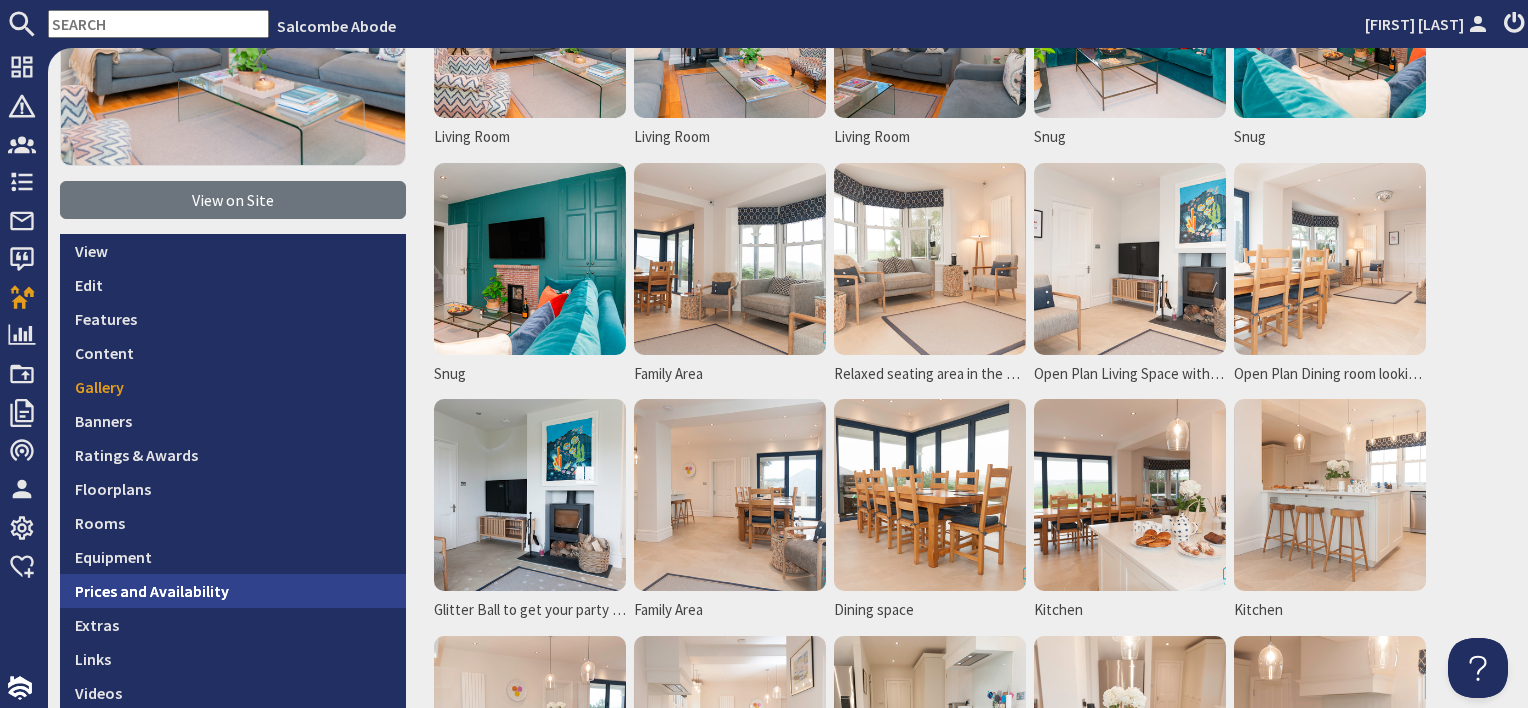 click on "Prices and Availability" at bounding box center (233, 591) 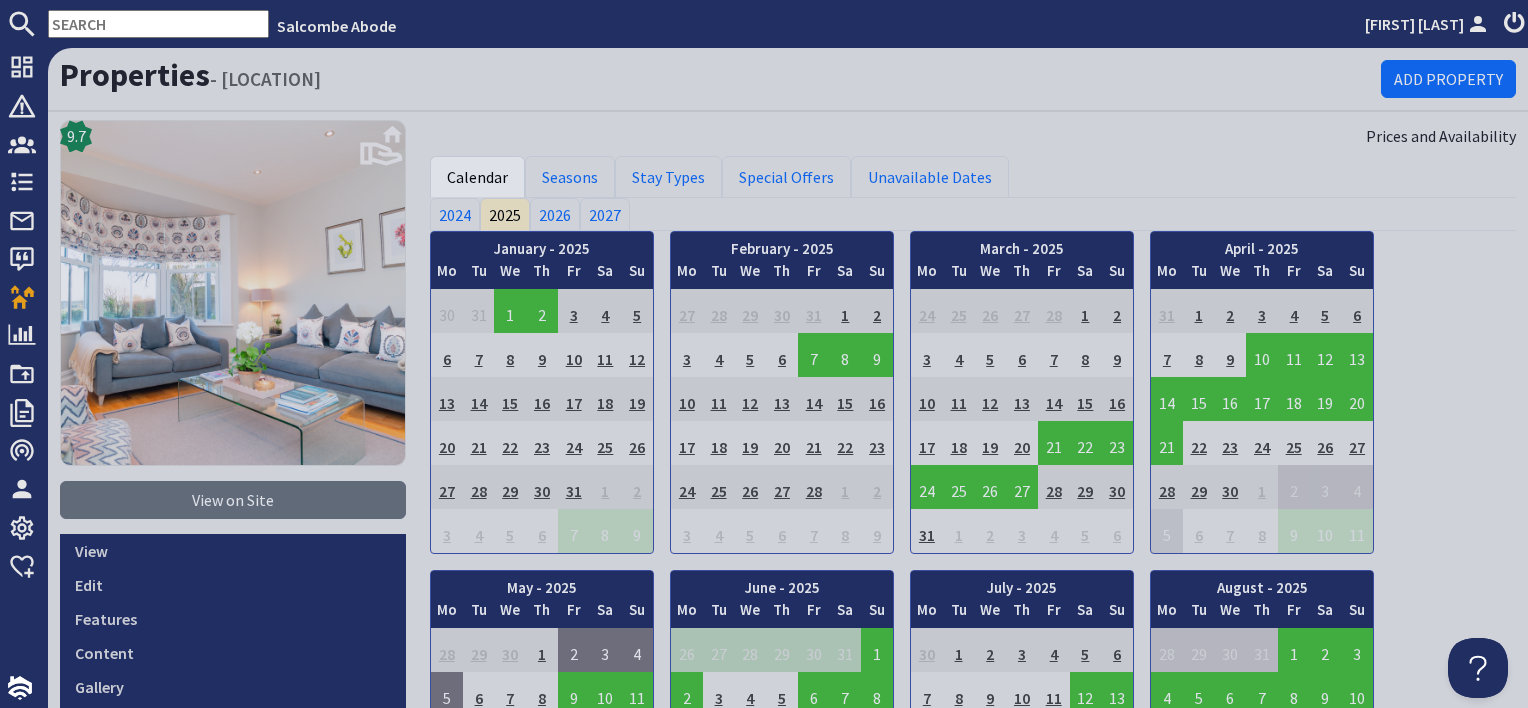 scroll, scrollTop: 0, scrollLeft: 0, axis: both 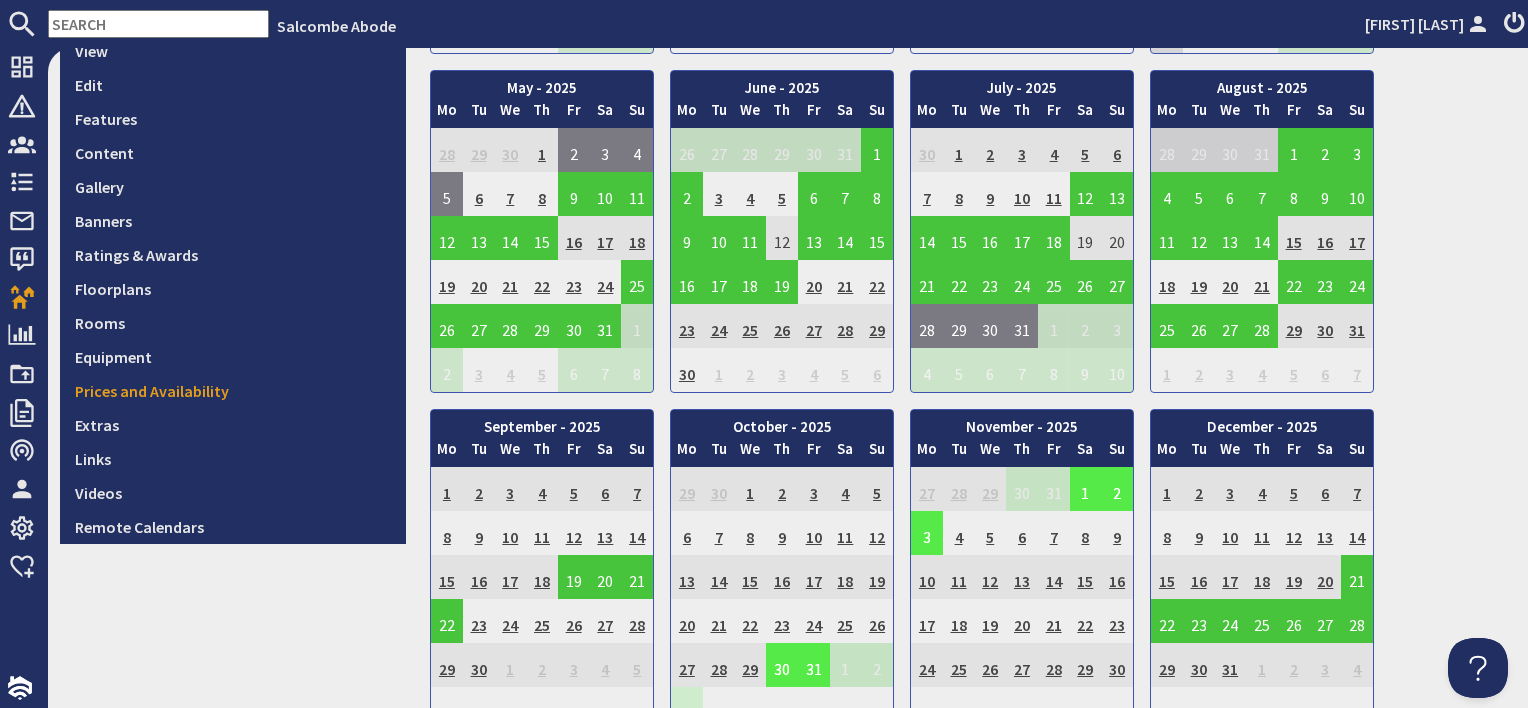 click on "30" at bounding box center (782, 665) 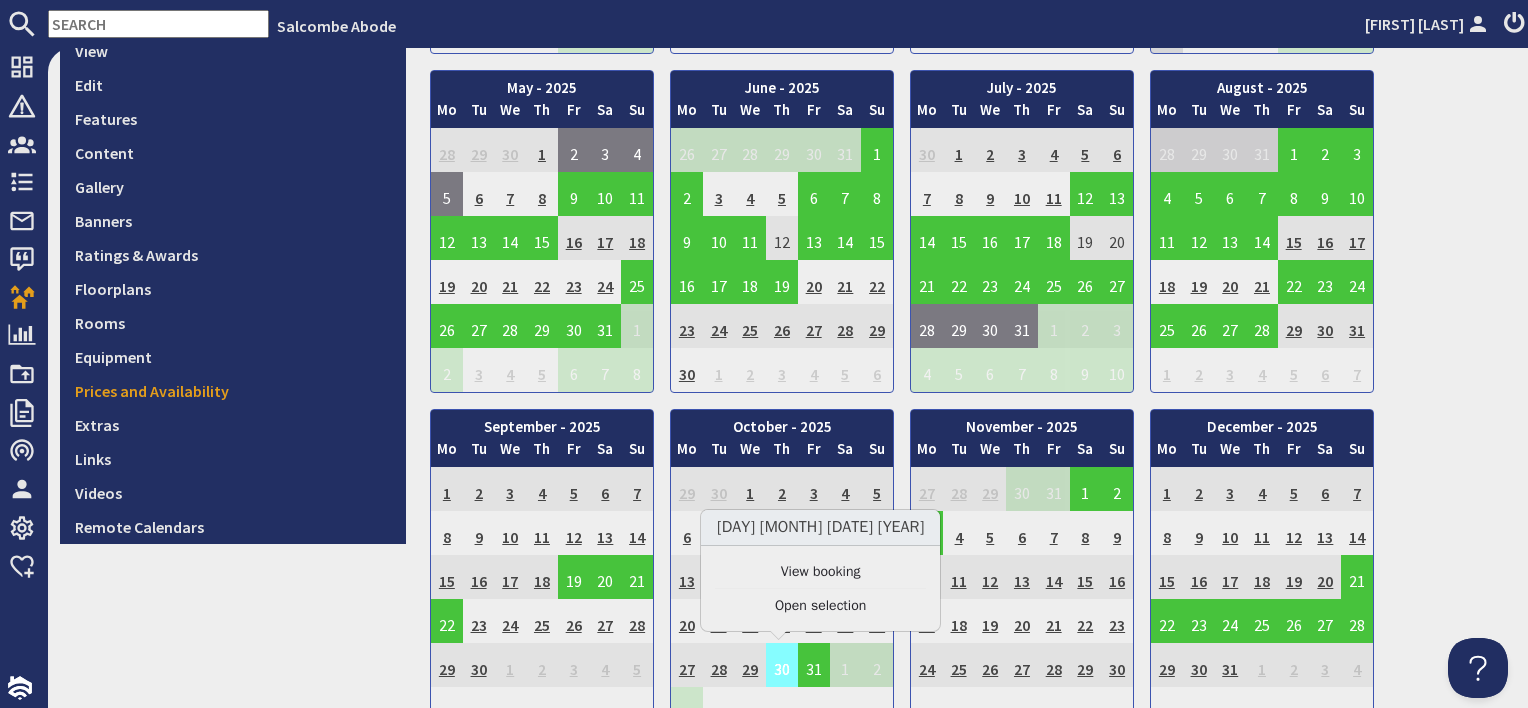 click on "30" at bounding box center (782, 665) 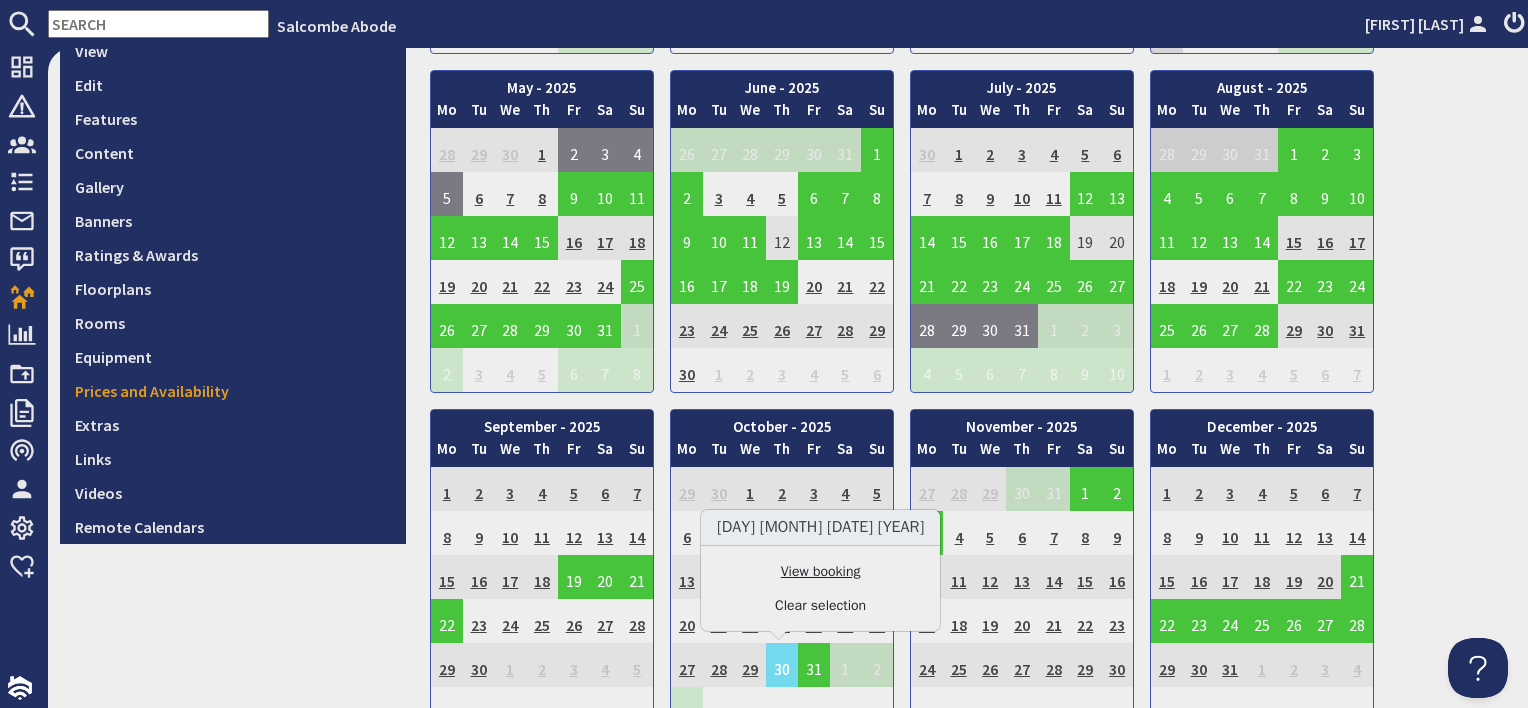 click on "View booking" at bounding box center (820, 571) 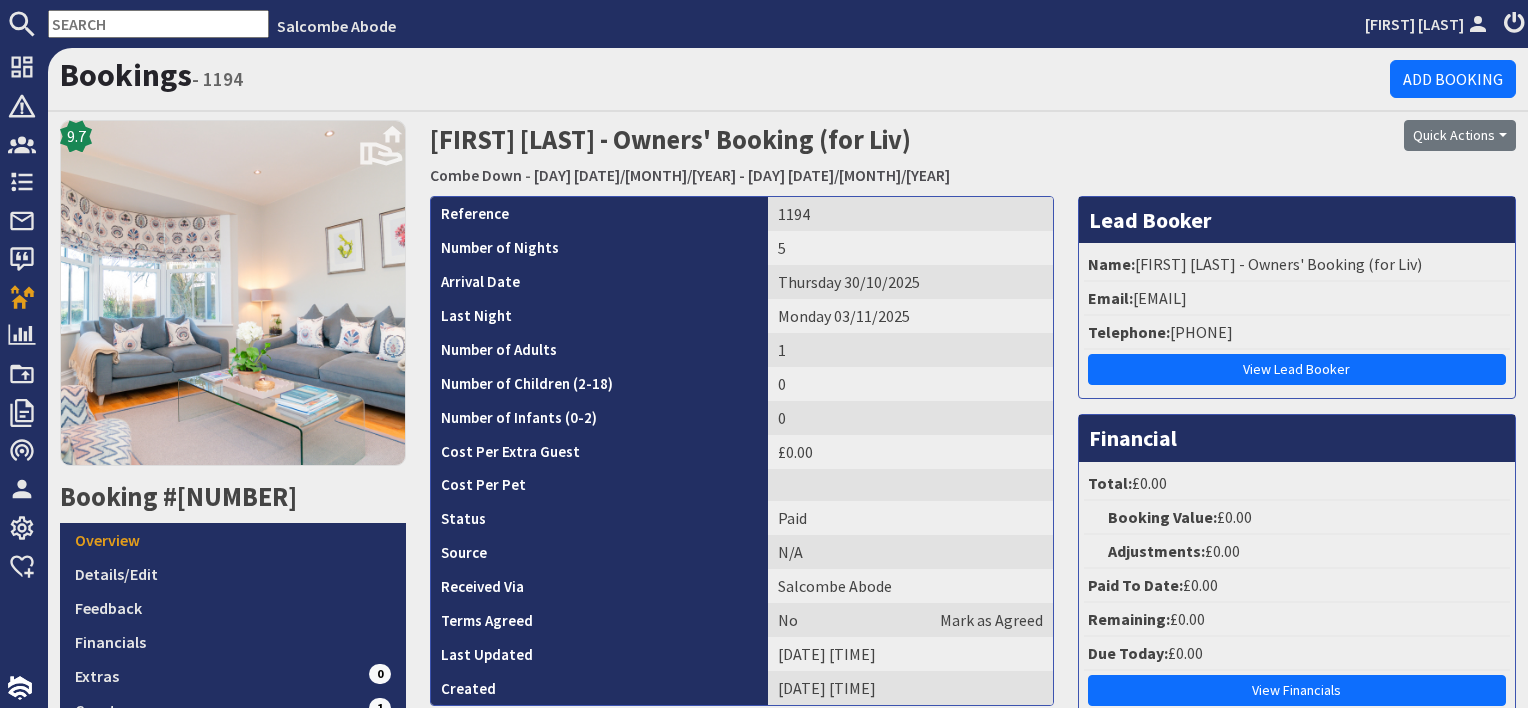 scroll, scrollTop: 0, scrollLeft: 0, axis: both 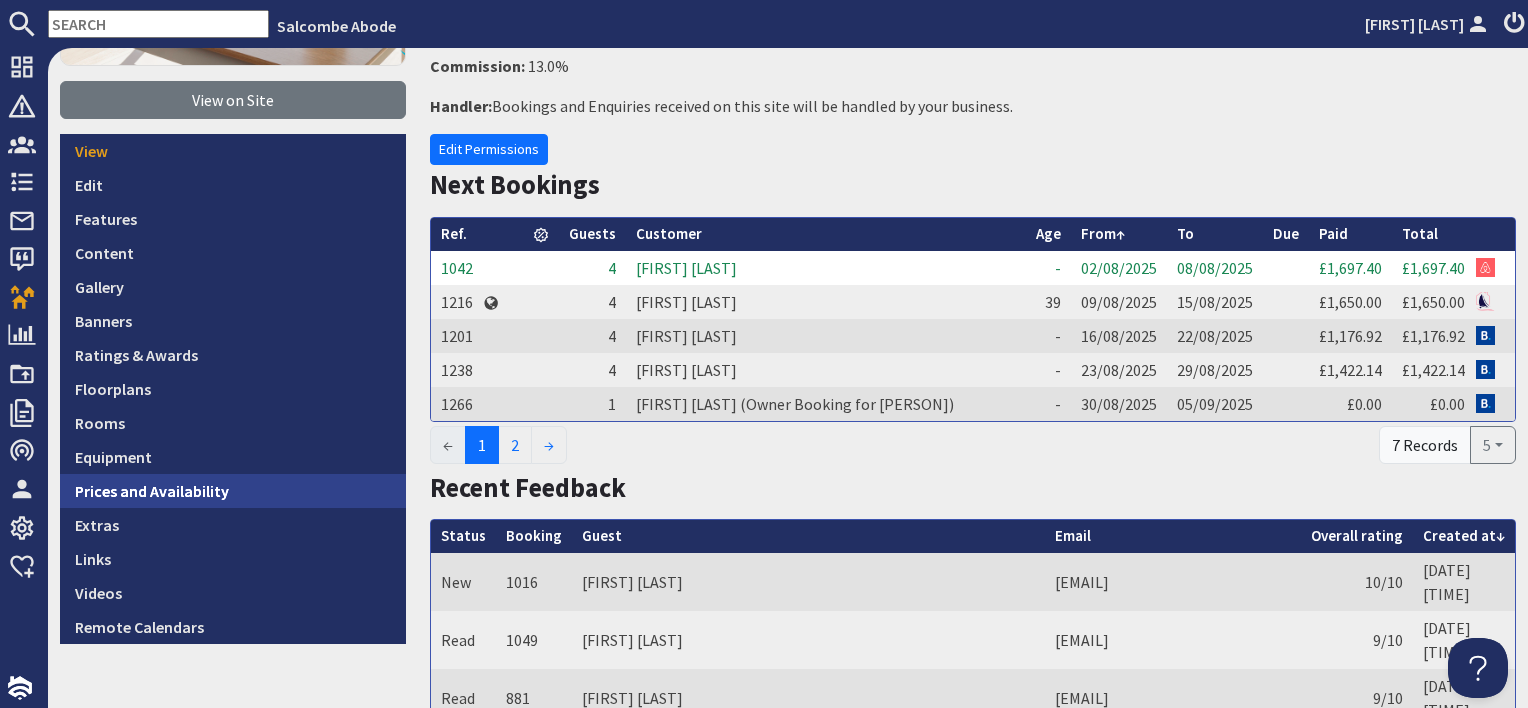 click on "Prices and Availability" at bounding box center (233, 491) 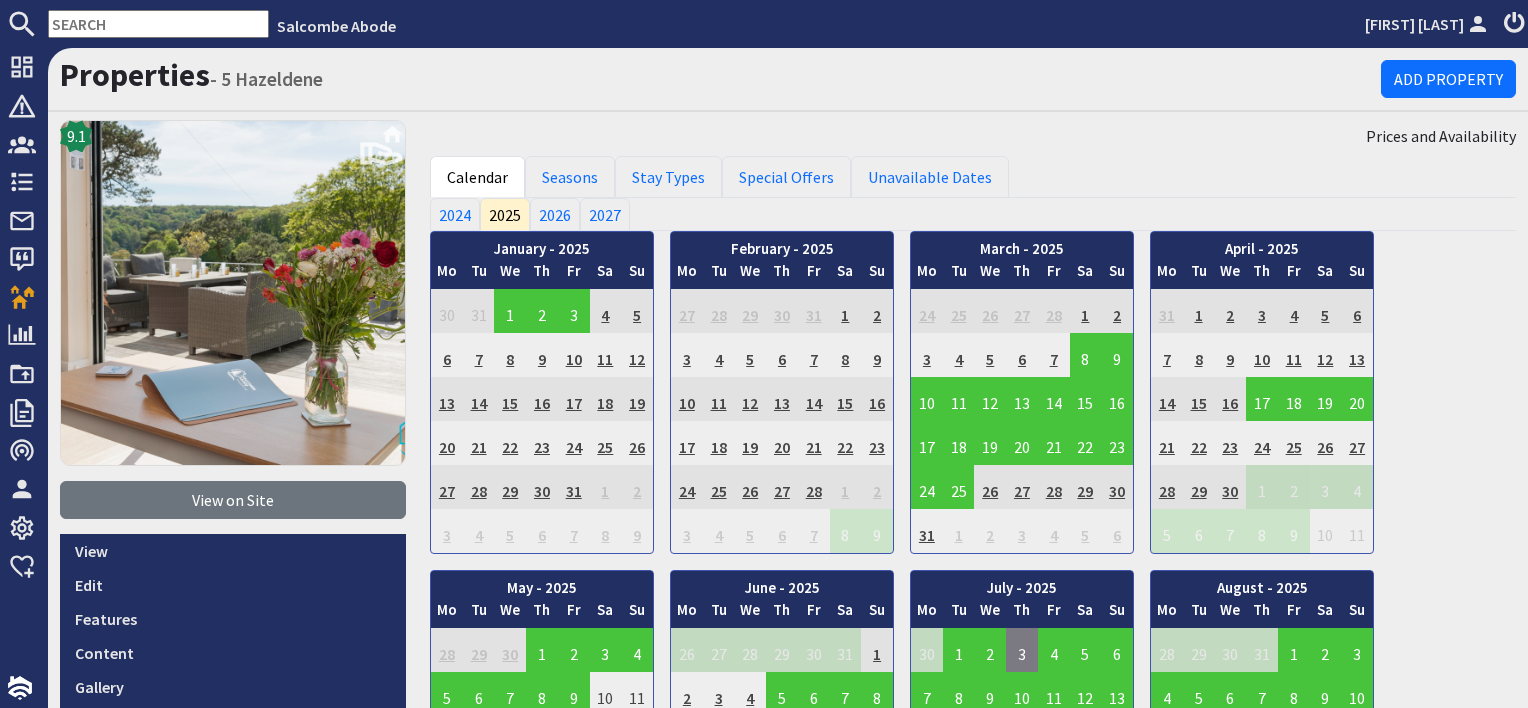 scroll, scrollTop: 0, scrollLeft: 0, axis: both 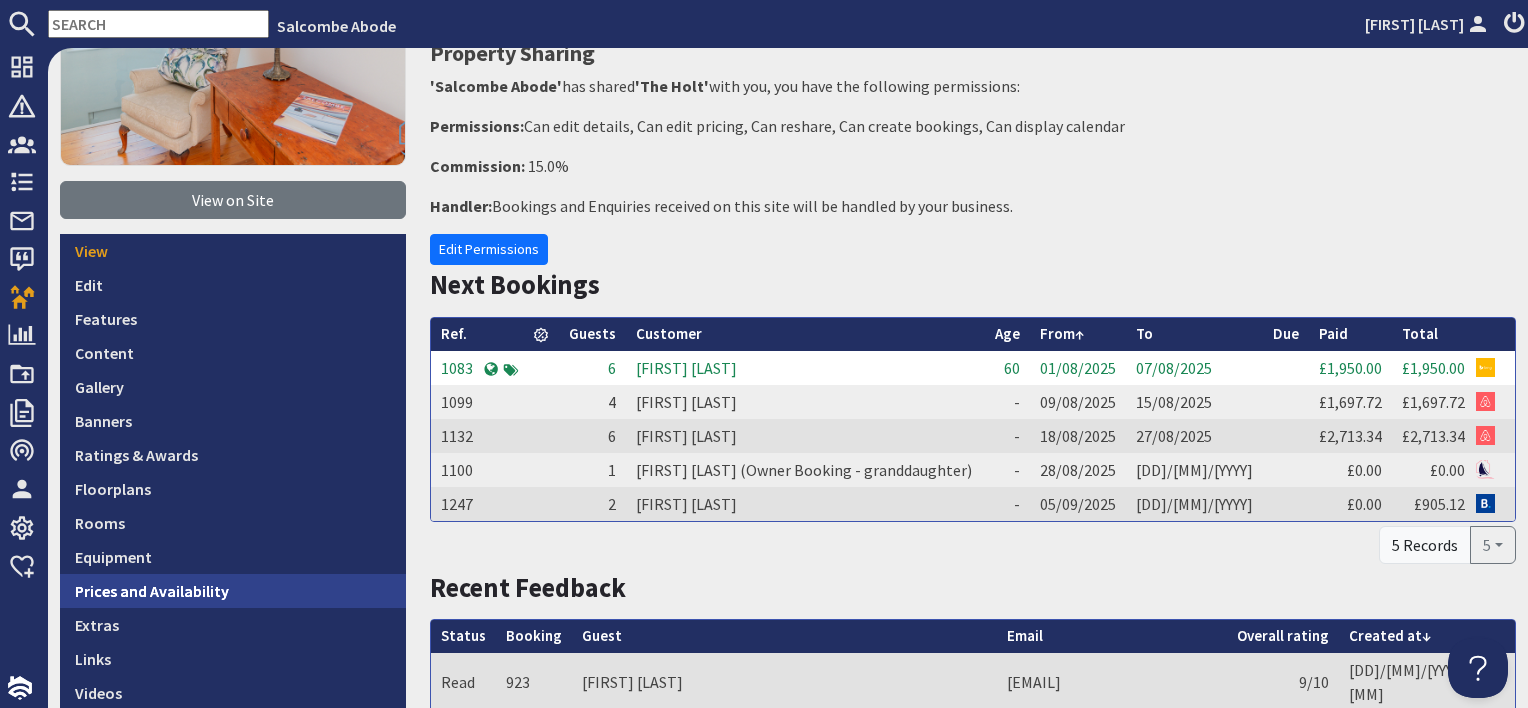 click on "Prices and Availability" at bounding box center (233, 591) 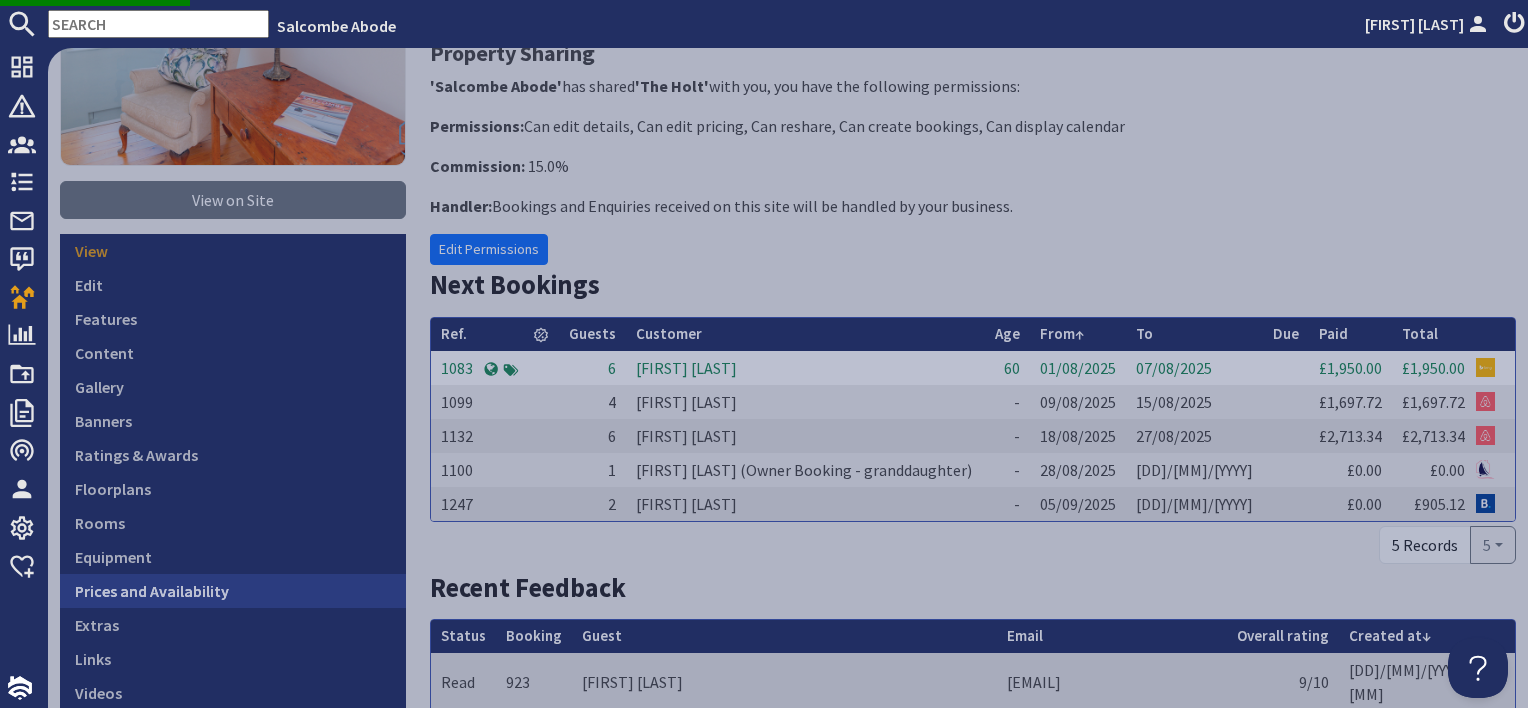 click on "Prices and Availability" at bounding box center (233, 591) 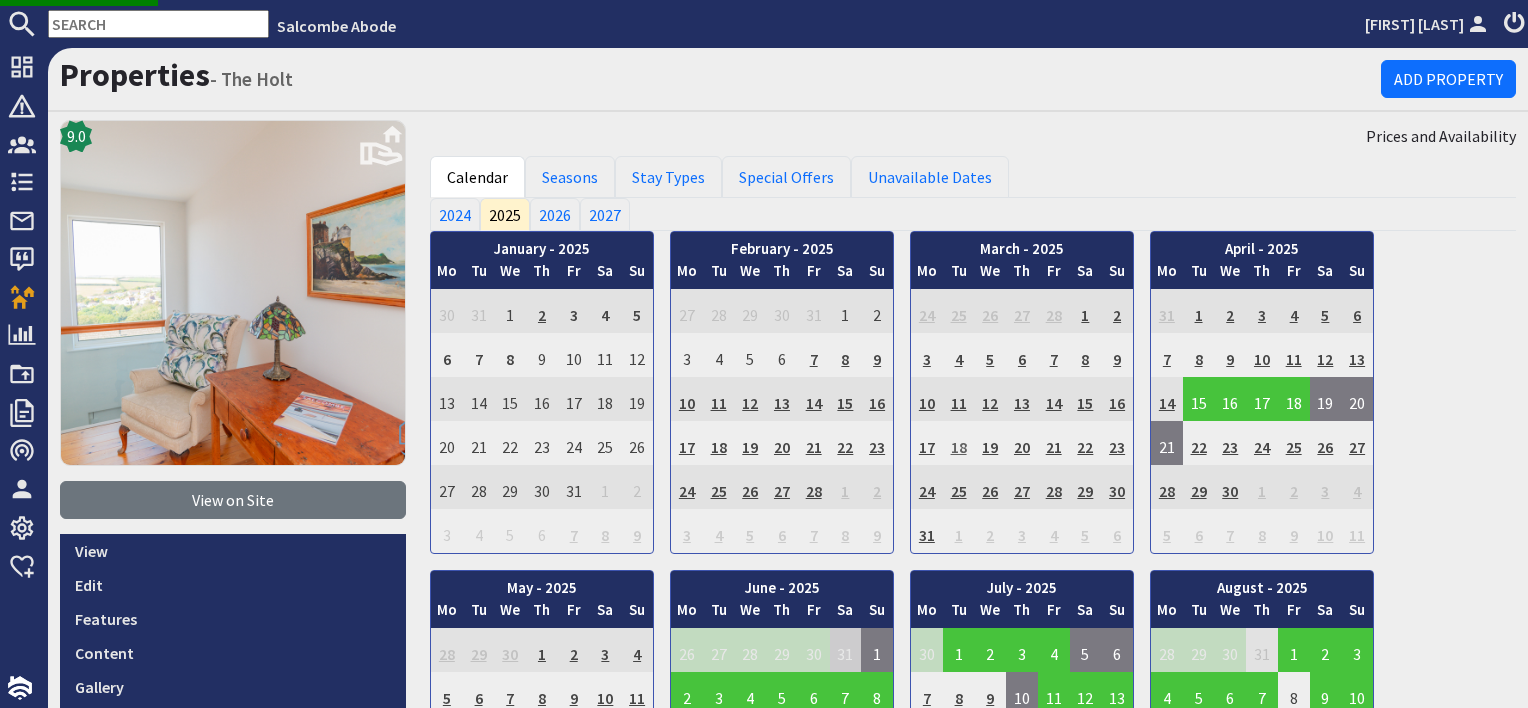 scroll, scrollTop: 0, scrollLeft: 0, axis: both 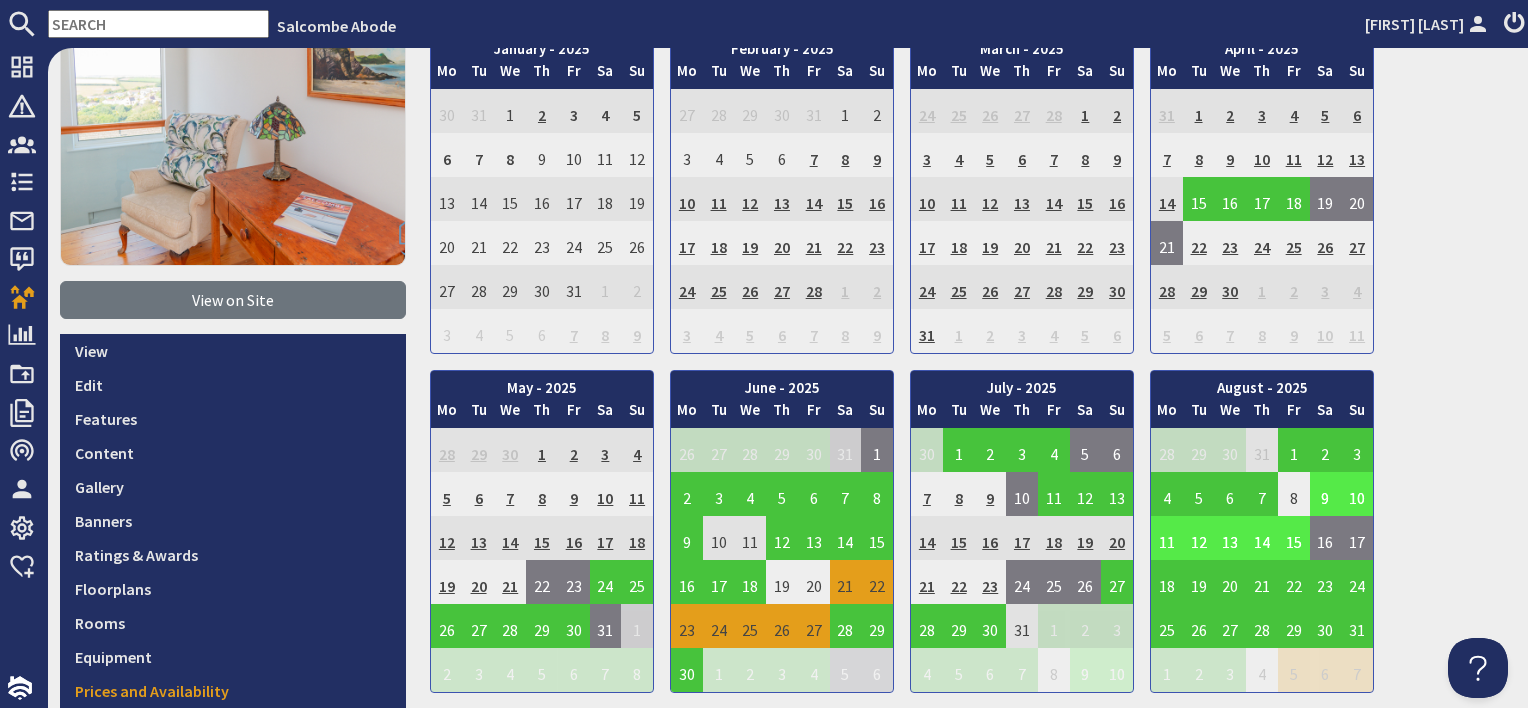 click on "9" at bounding box center (1326, 494) 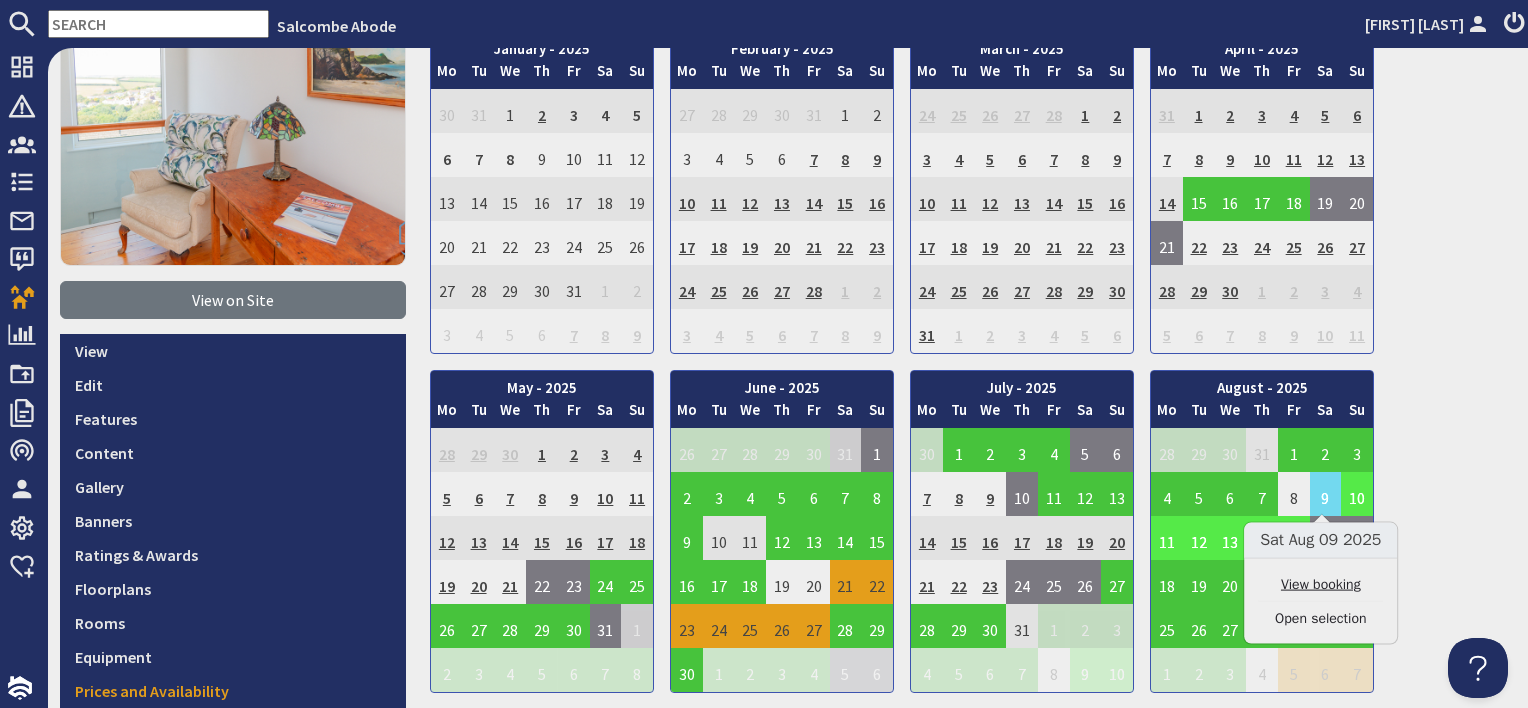click on "View booking" at bounding box center (1320, 584) 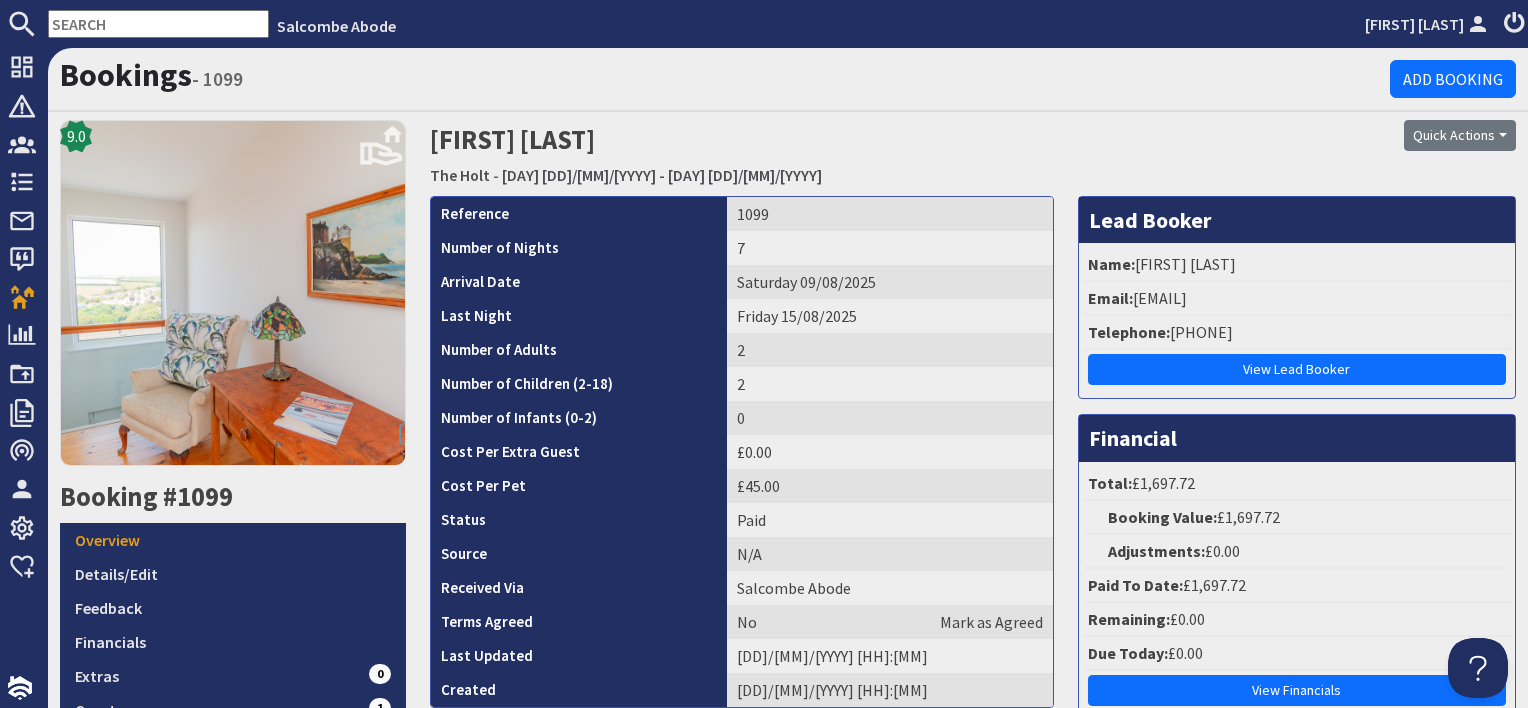 scroll, scrollTop: 0, scrollLeft: 0, axis: both 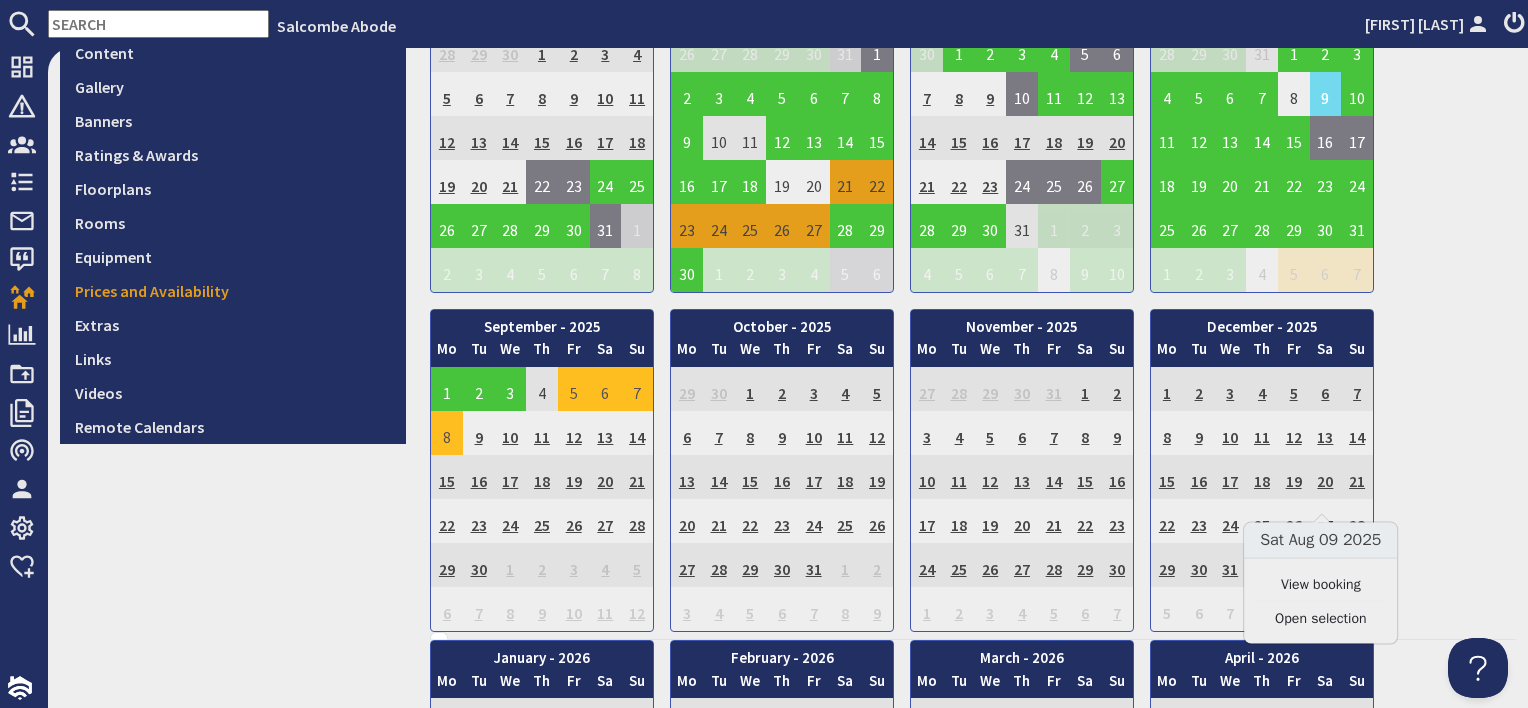 click on "5" at bounding box center (574, 389) 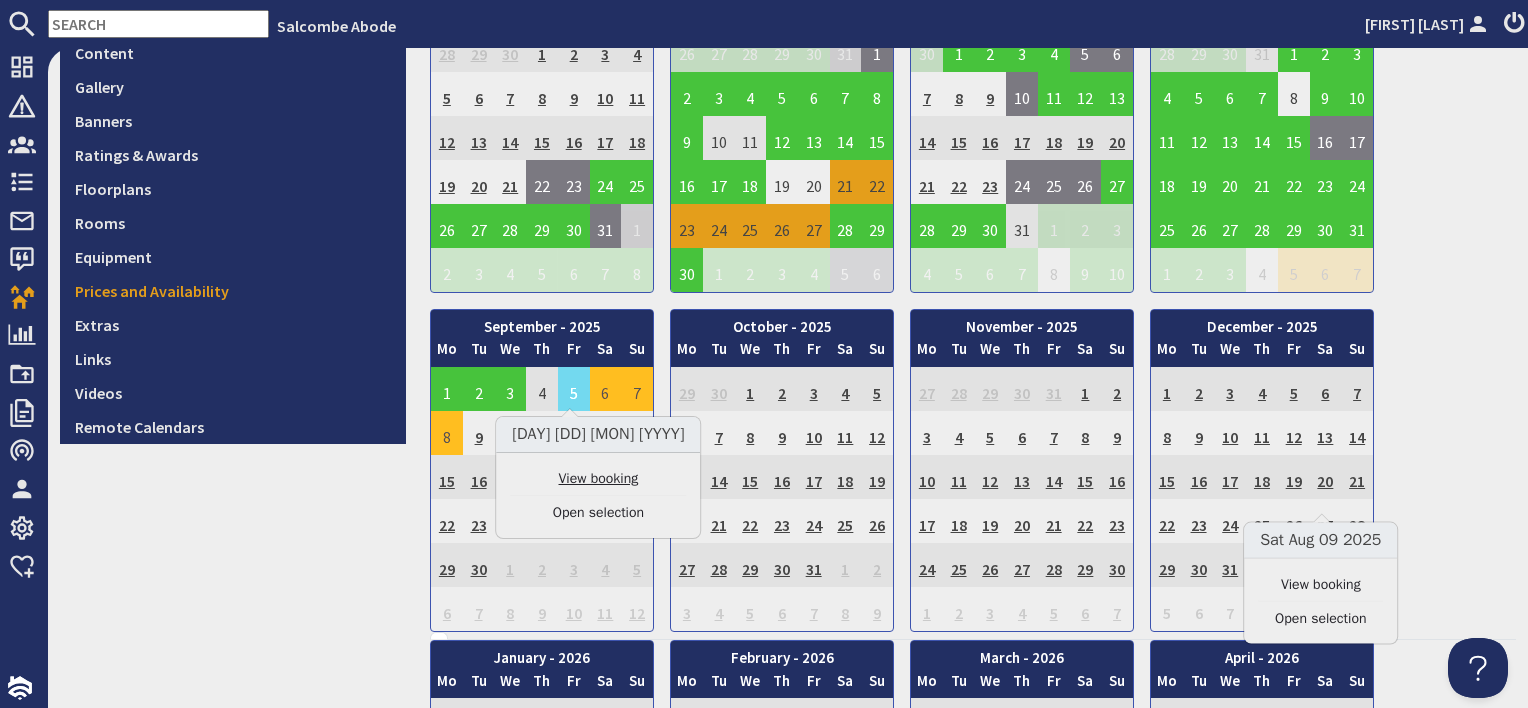 click on "View booking" at bounding box center (598, 478) 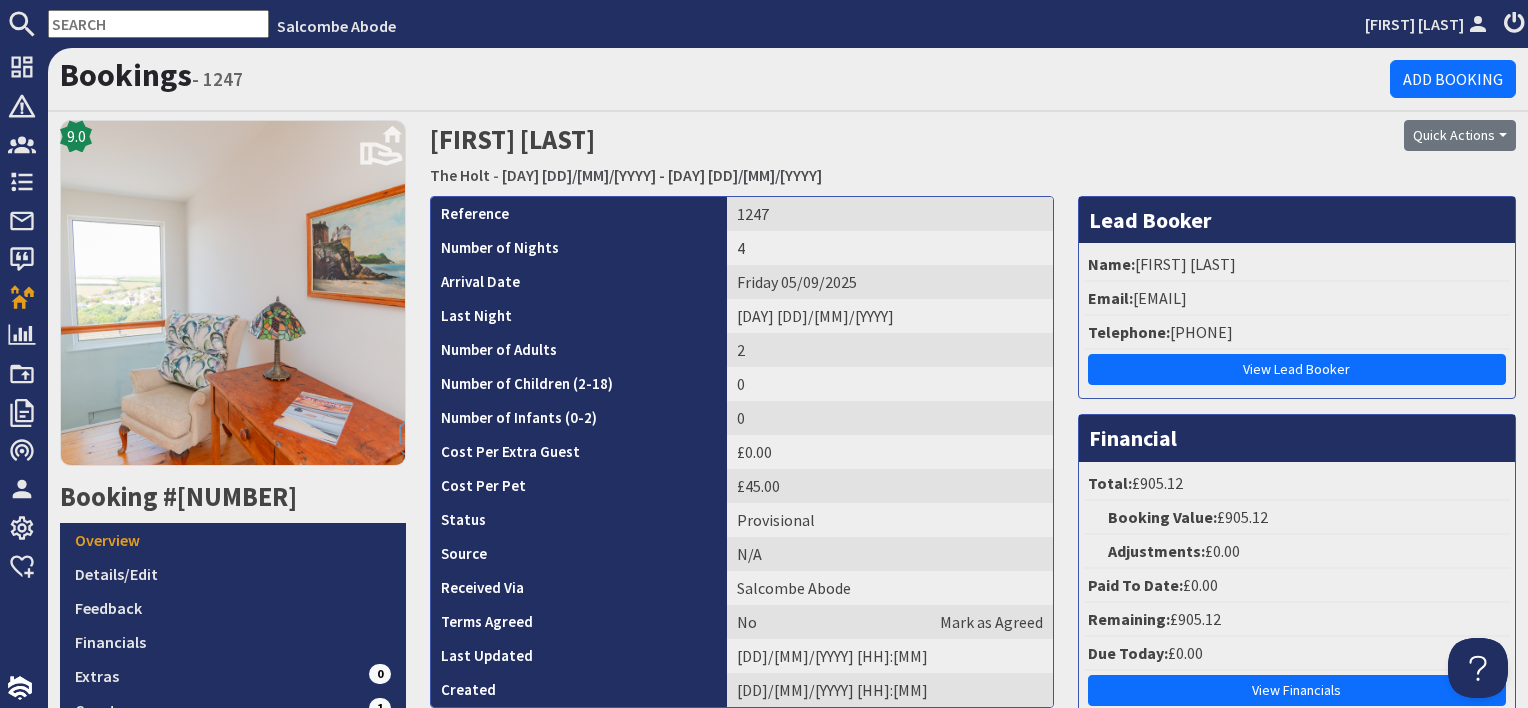 scroll, scrollTop: 0, scrollLeft: 0, axis: both 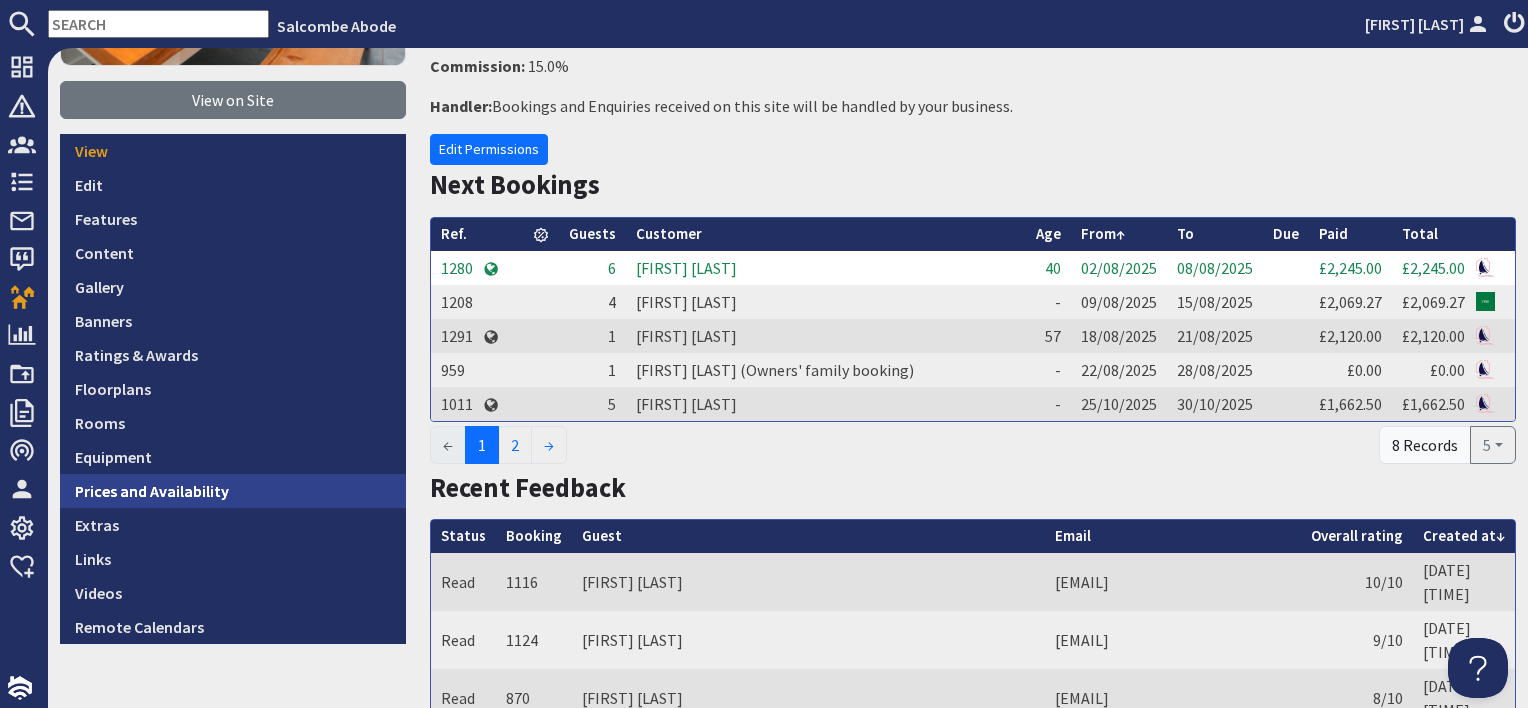 click on "Prices and Availability" at bounding box center [233, 491] 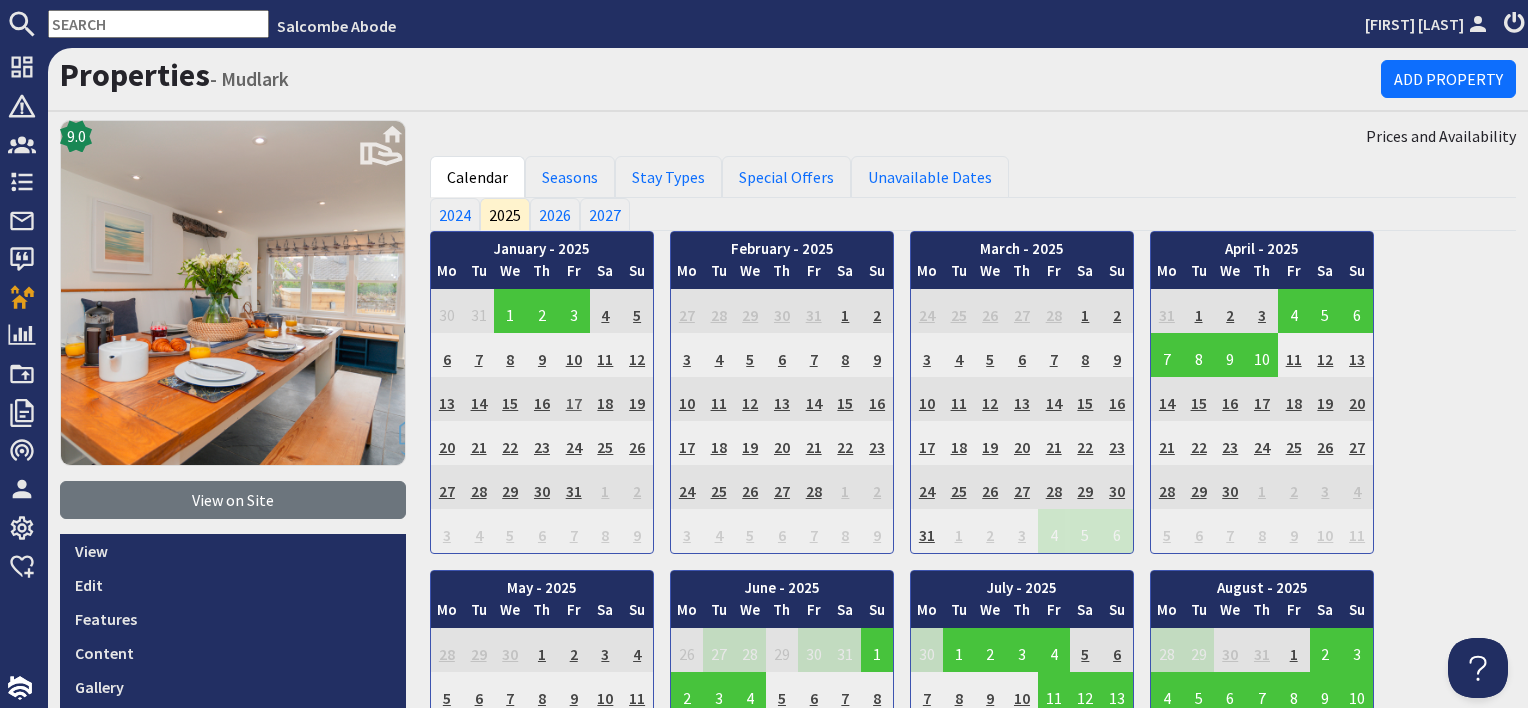 scroll, scrollTop: 0, scrollLeft: 0, axis: both 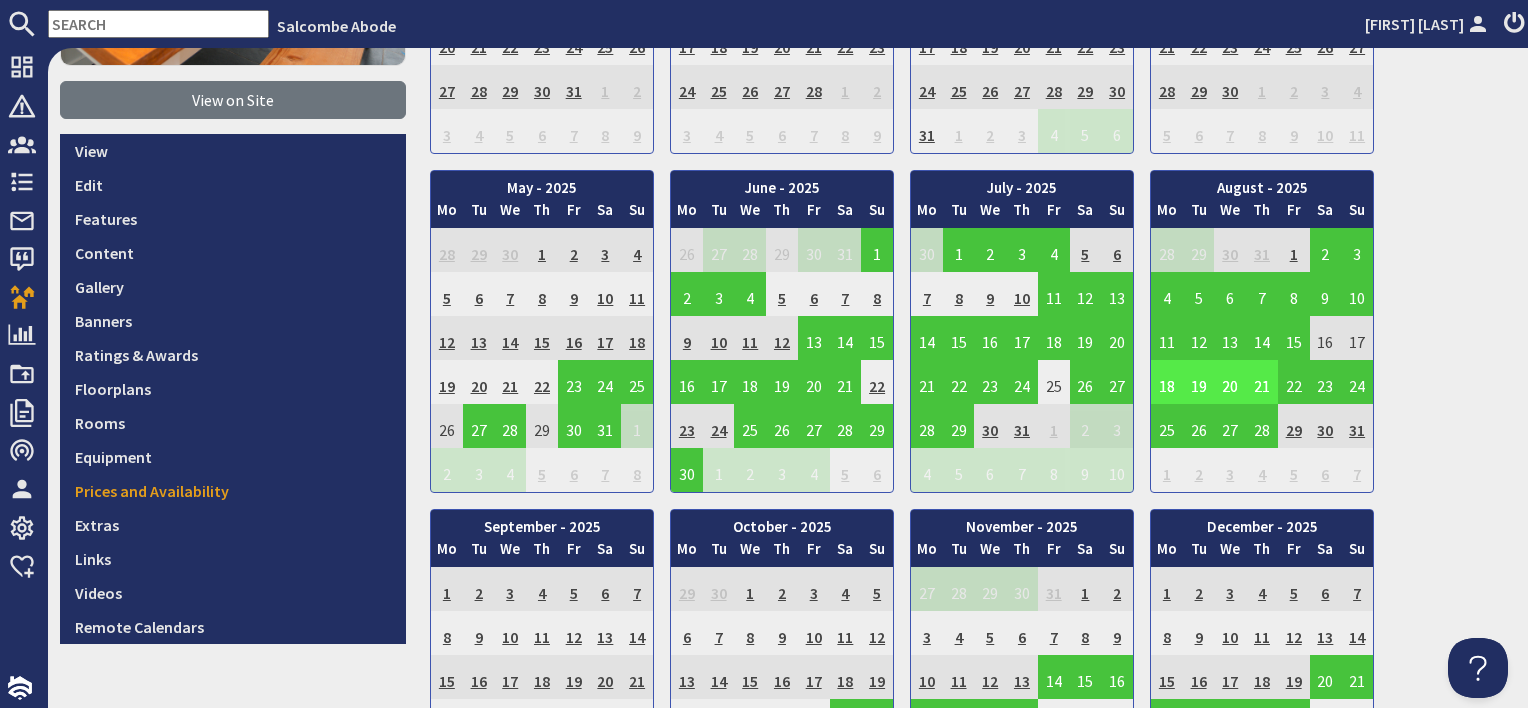 click on "18" at bounding box center [1167, 382] 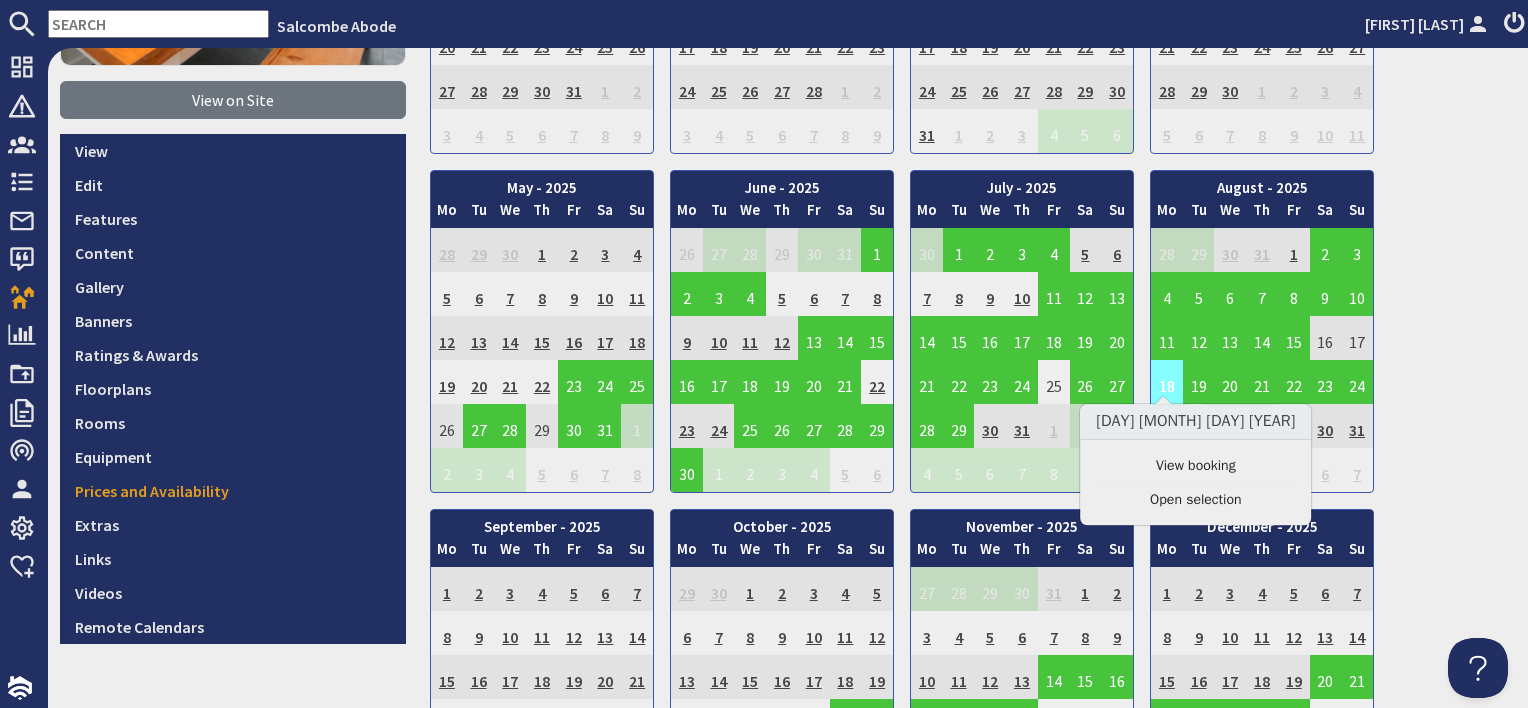 scroll, scrollTop: 500, scrollLeft: 0, axis: vertical 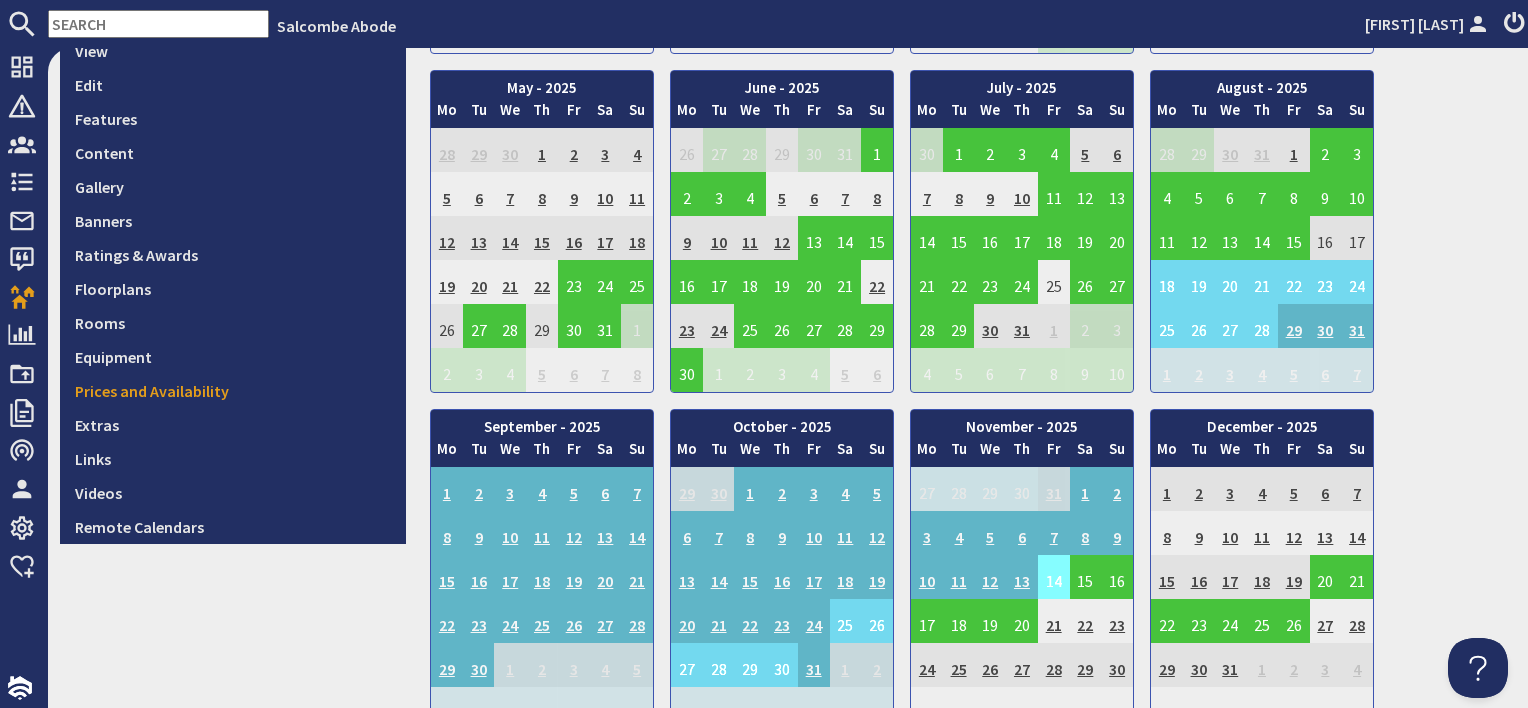 click on "14" at bounding box center (1054, 577) 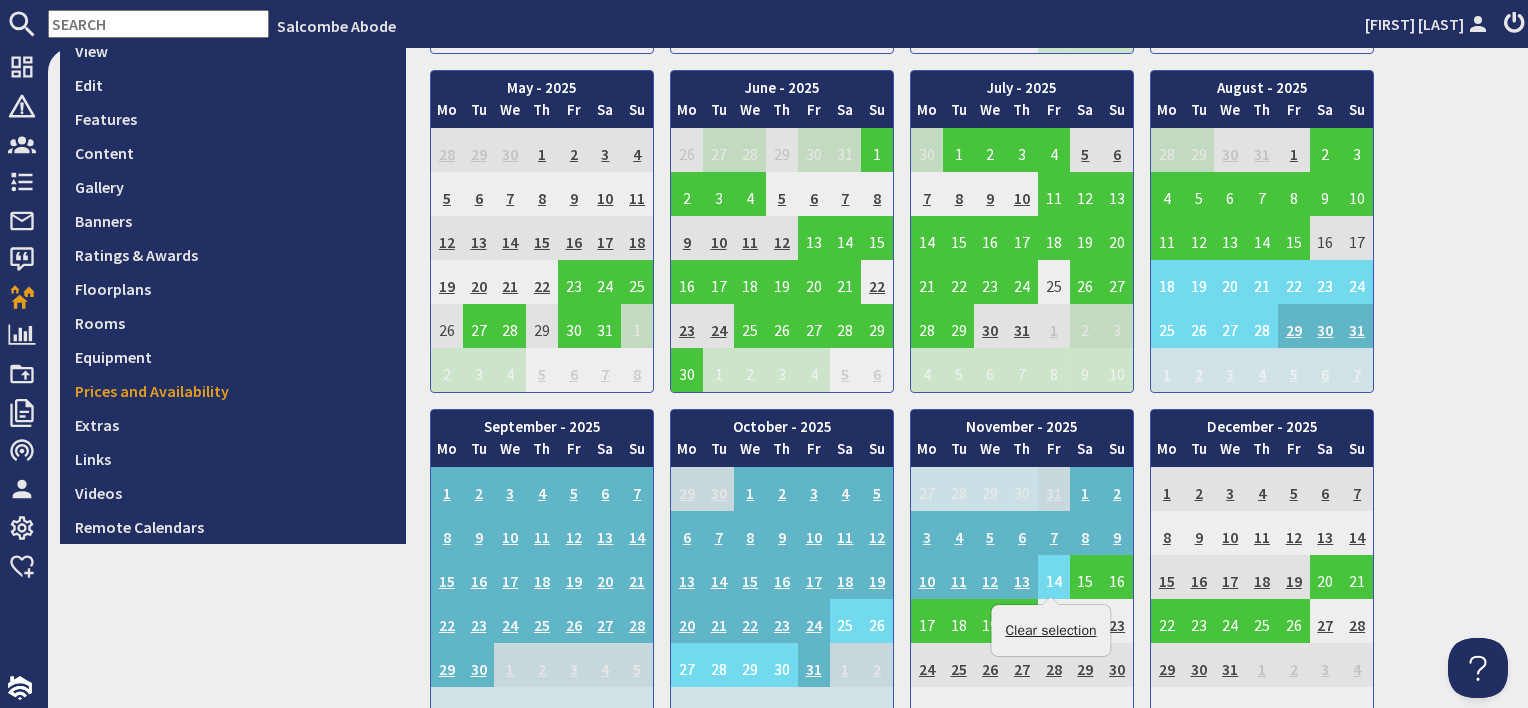 click on "Clear selection" at bounding box center (1050, 630) 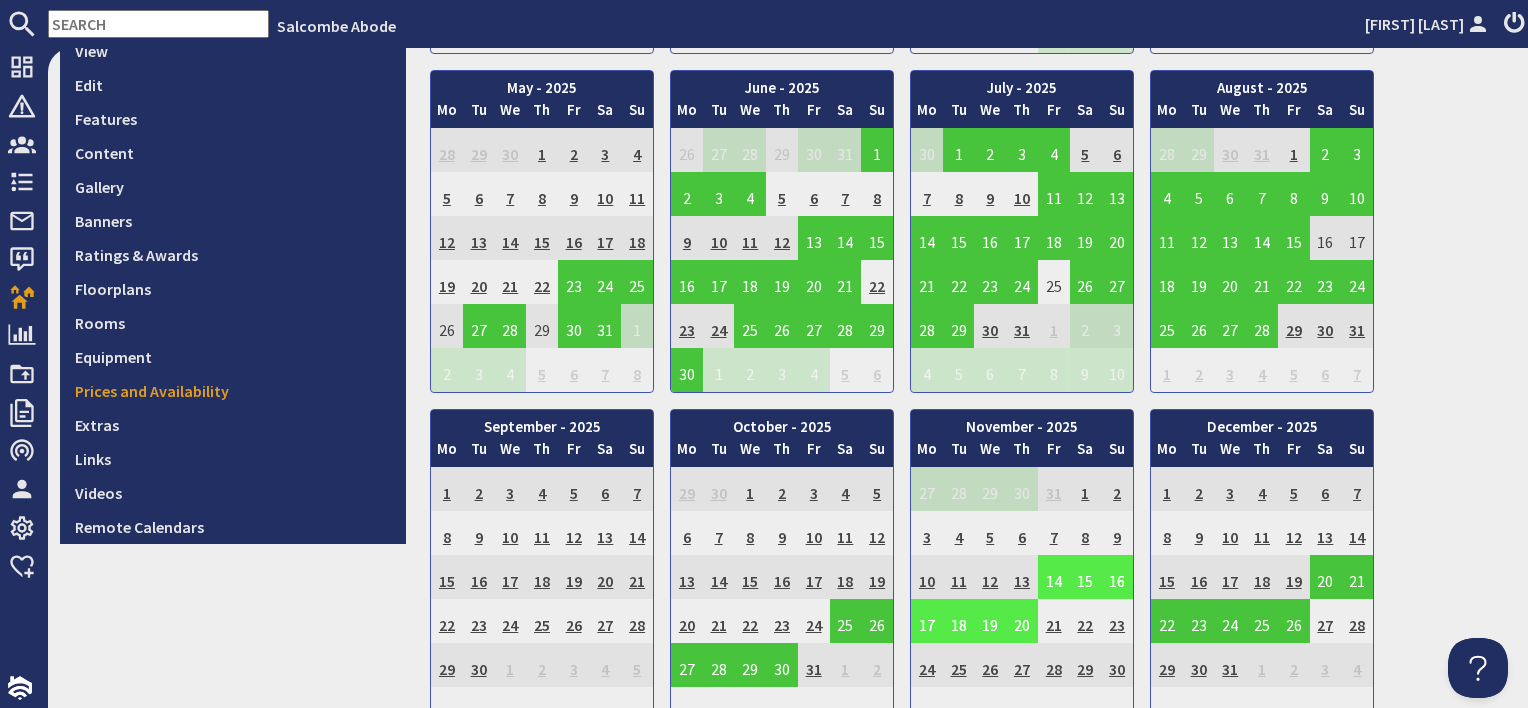 click on "14" at bounding box center (1054, 577) 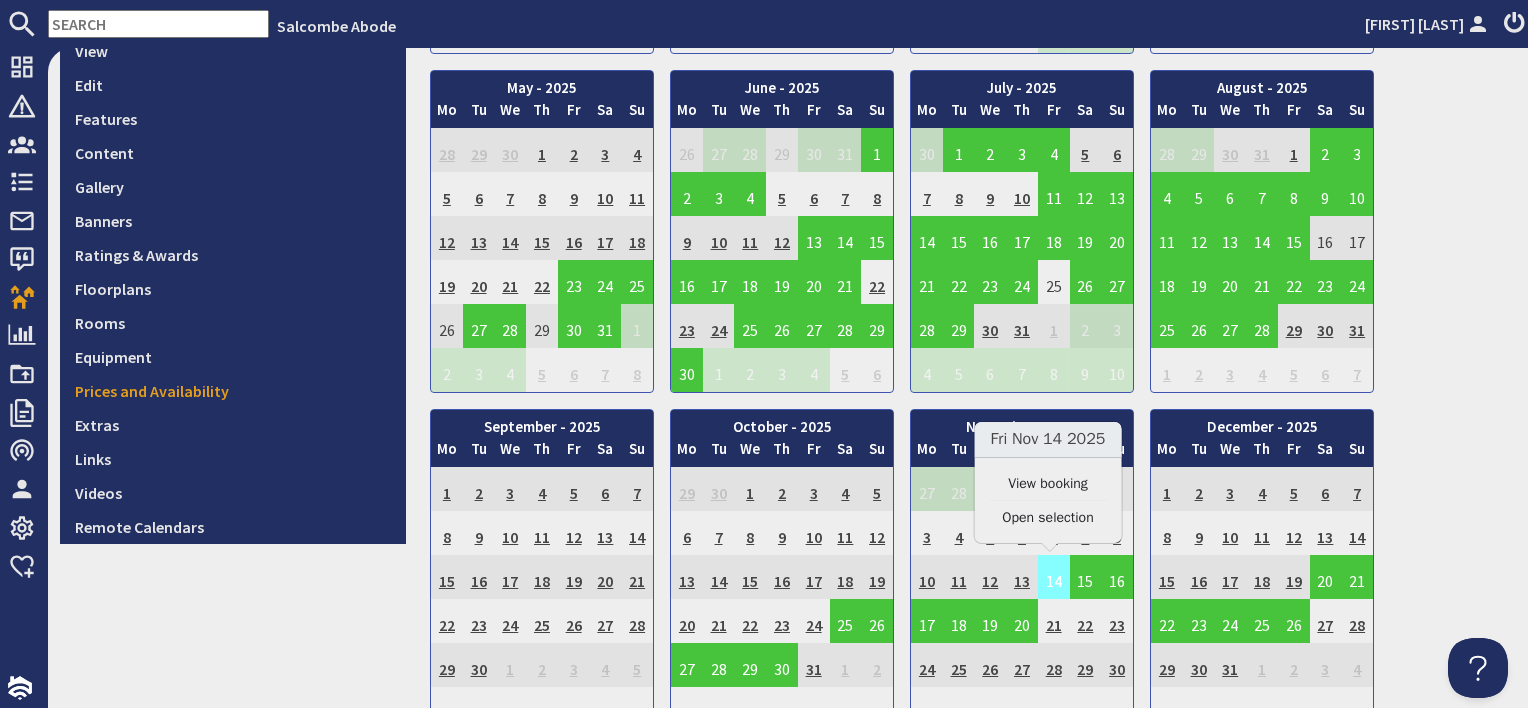 click on "14" at bounding box center (1054, 577) 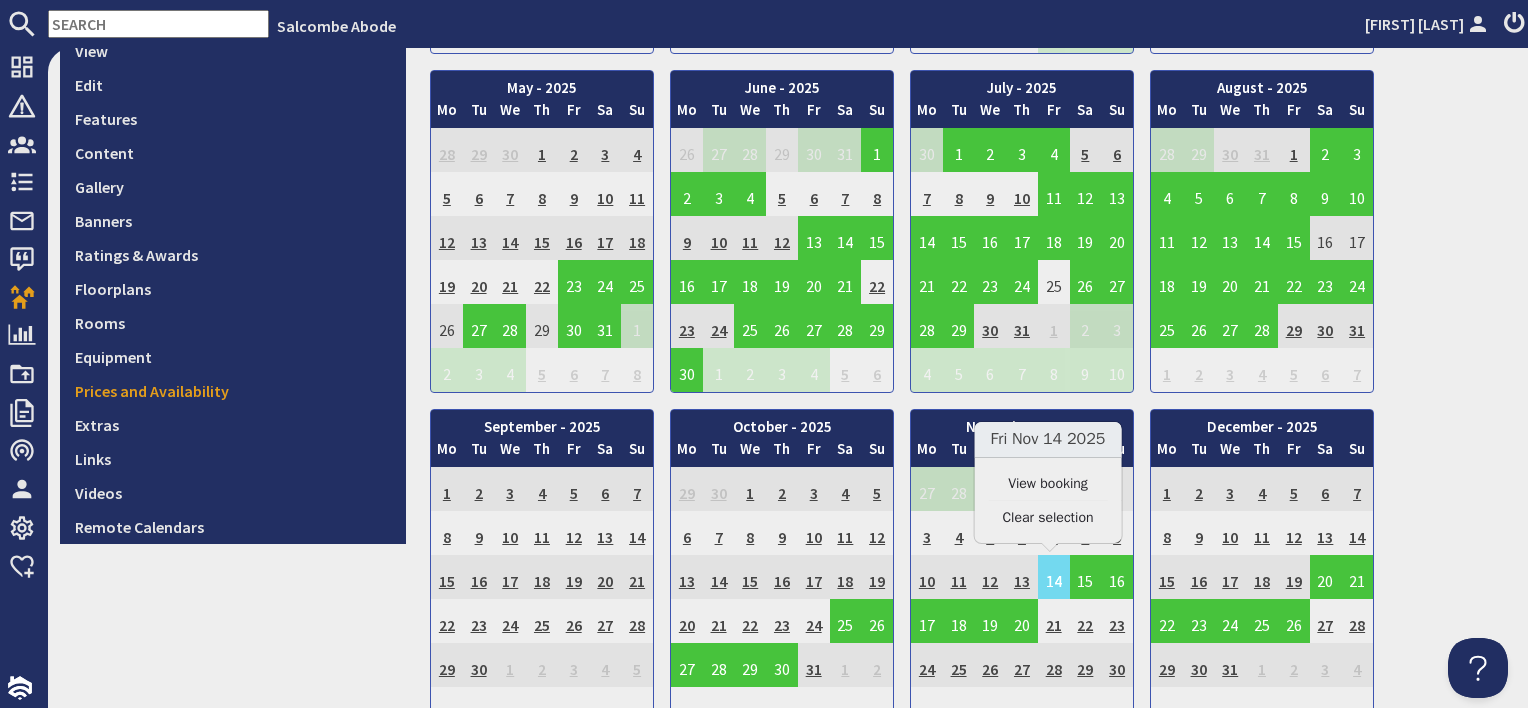 click on "View booking" at bounding box center (1048, 484) 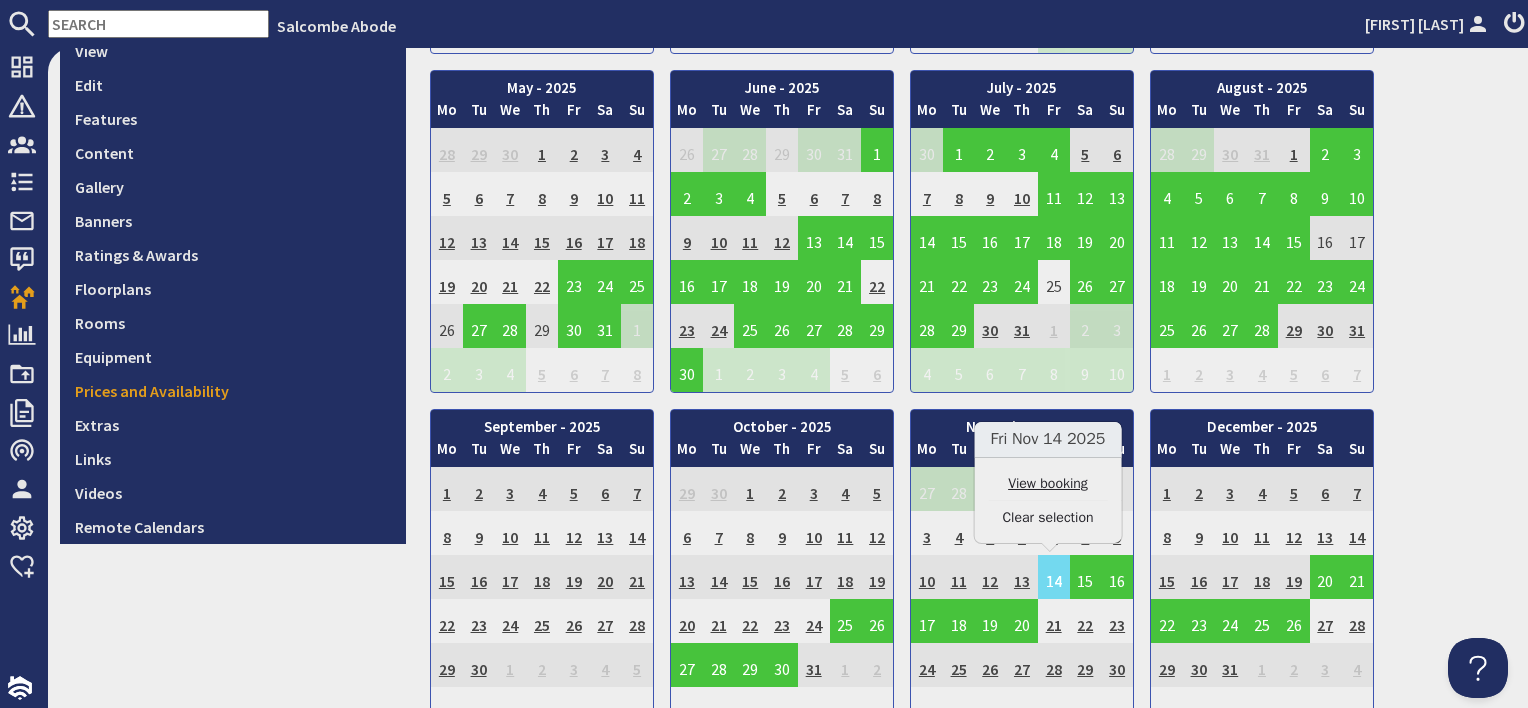 click on "View booking" at bounding box center [1048, 483] 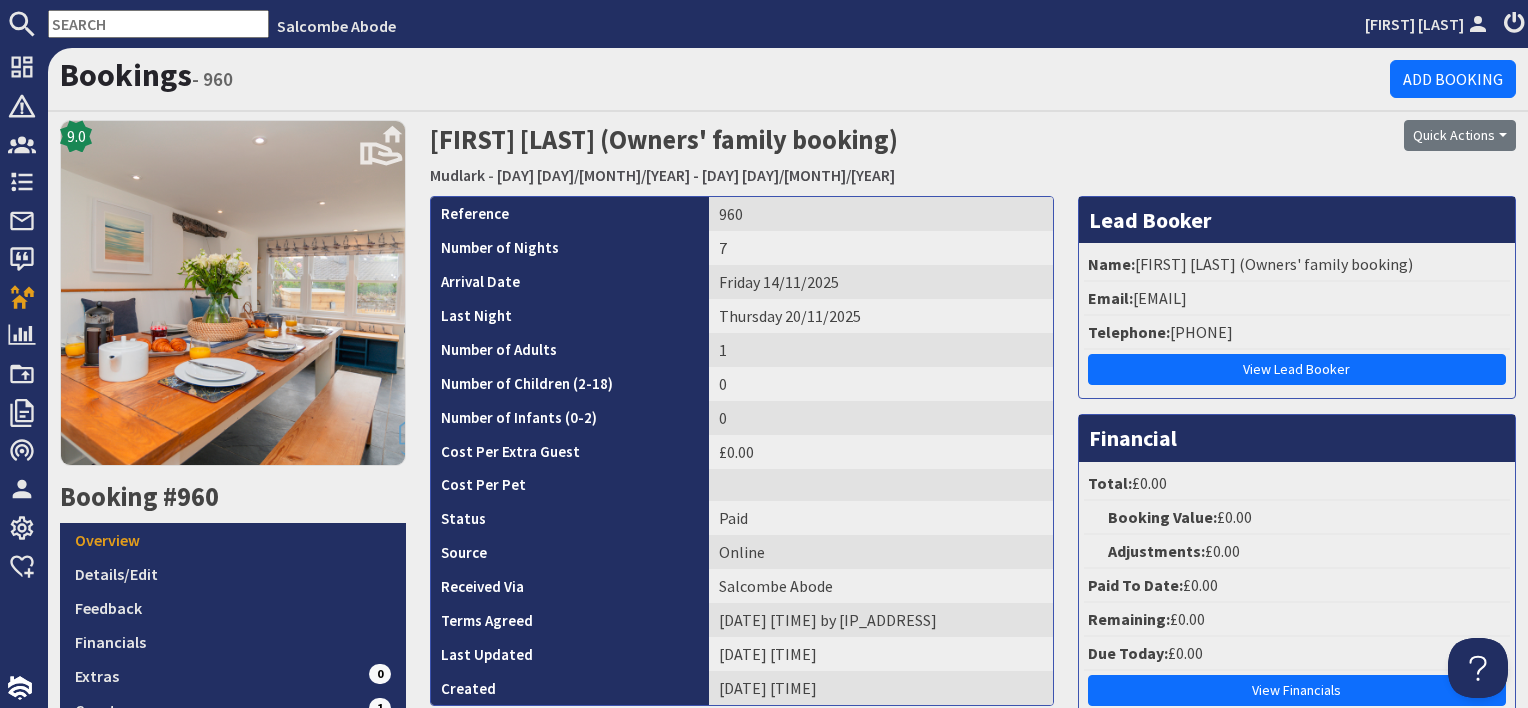 scroll, scrollTop: 0, scrollLeft: 0, axis: both 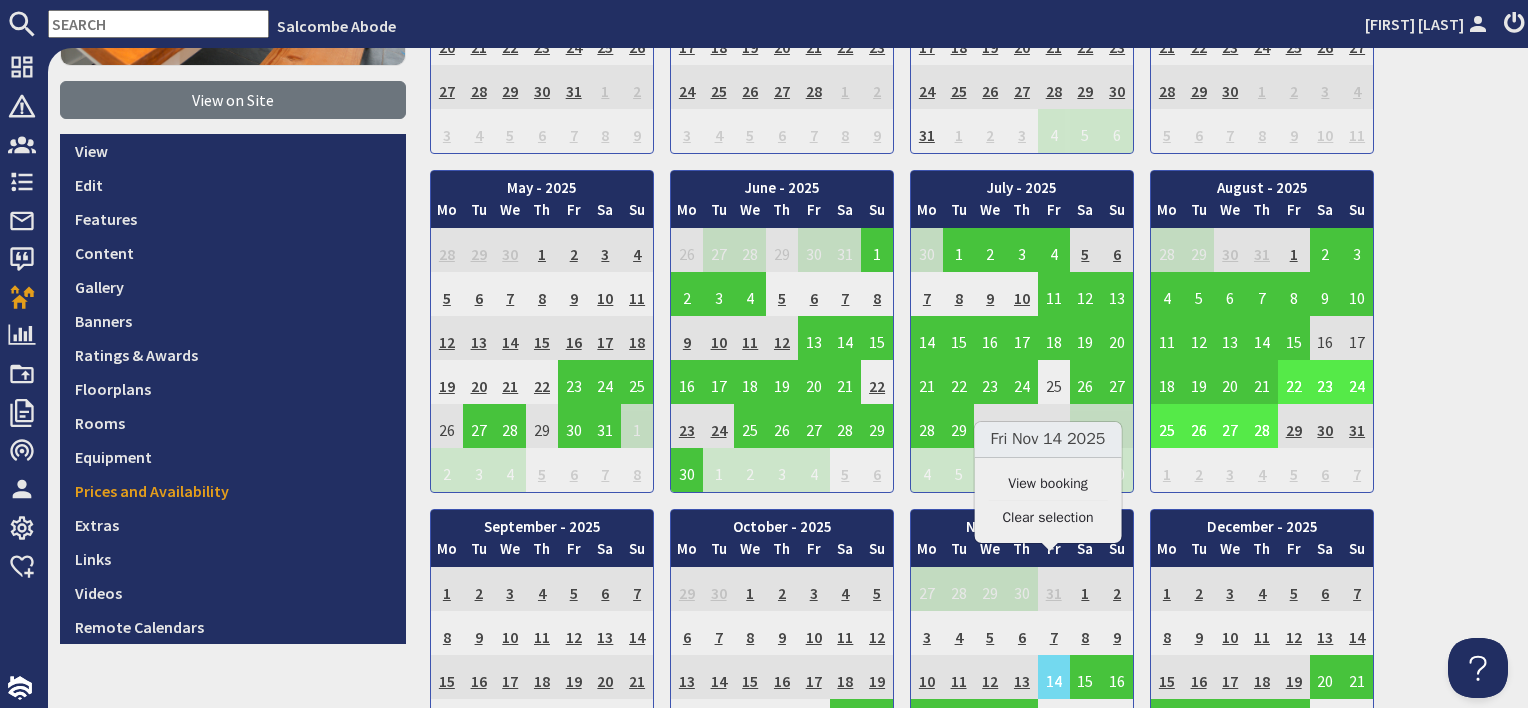 click on "22" at bounding box center (1294, 382) 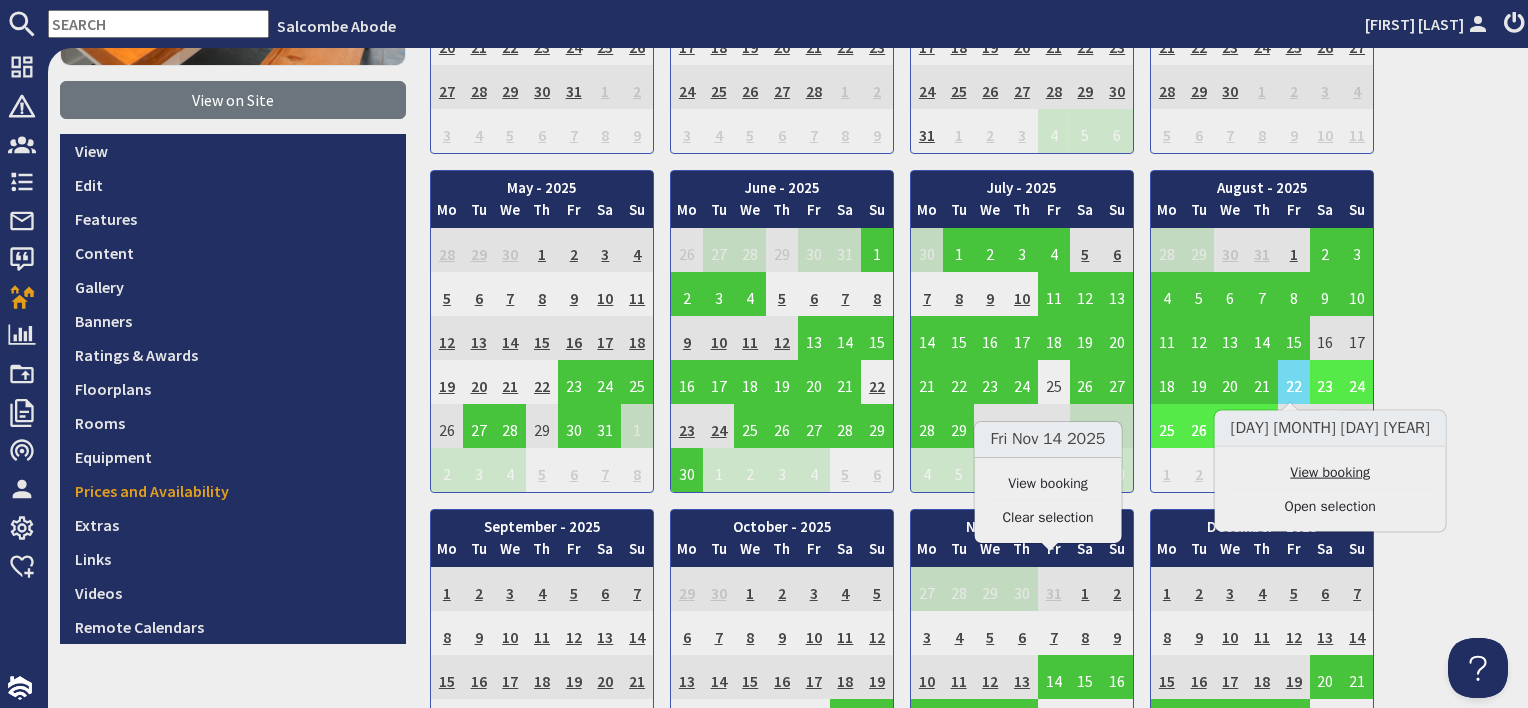 click on "View booking" at bounding box center [1330, 472] 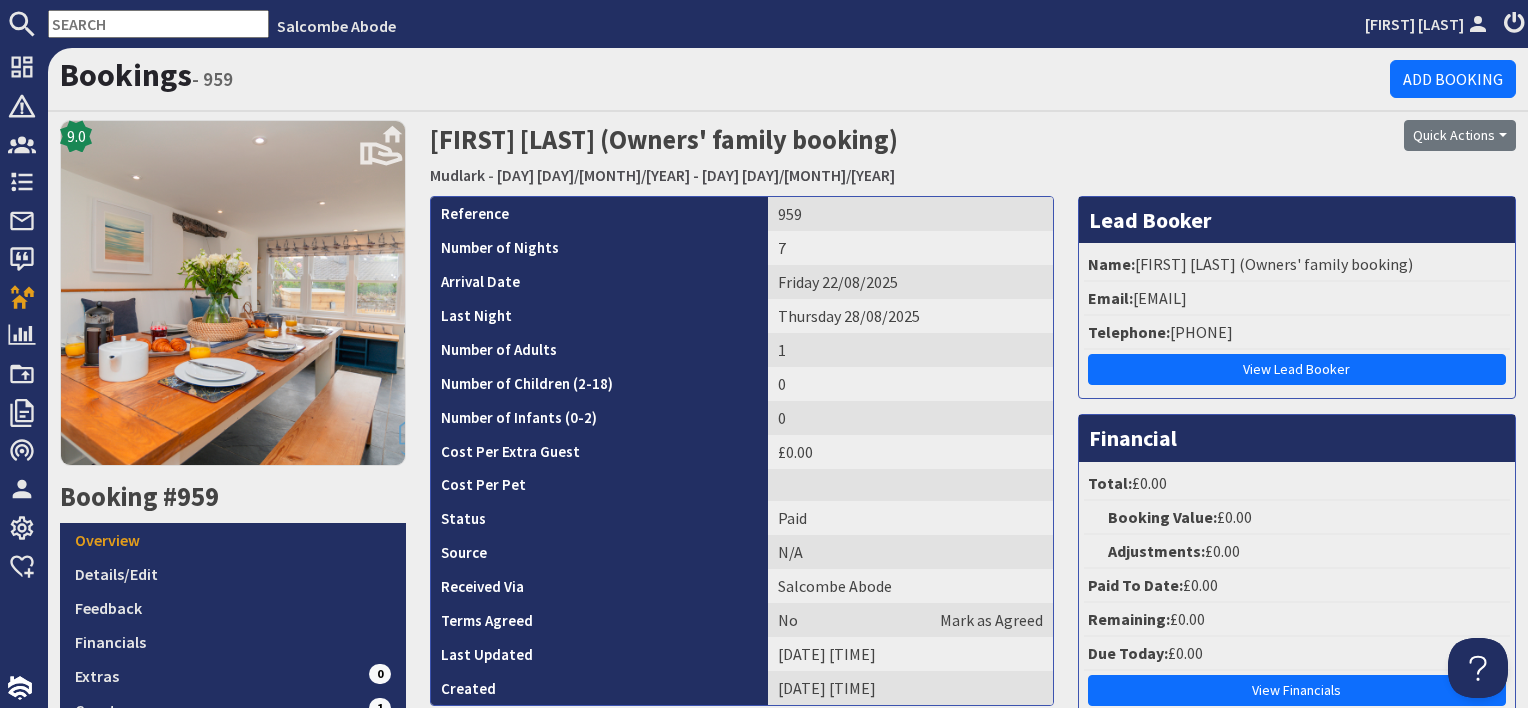 scroll, scrollTop: 0, scrollLeft: 0, axis: both 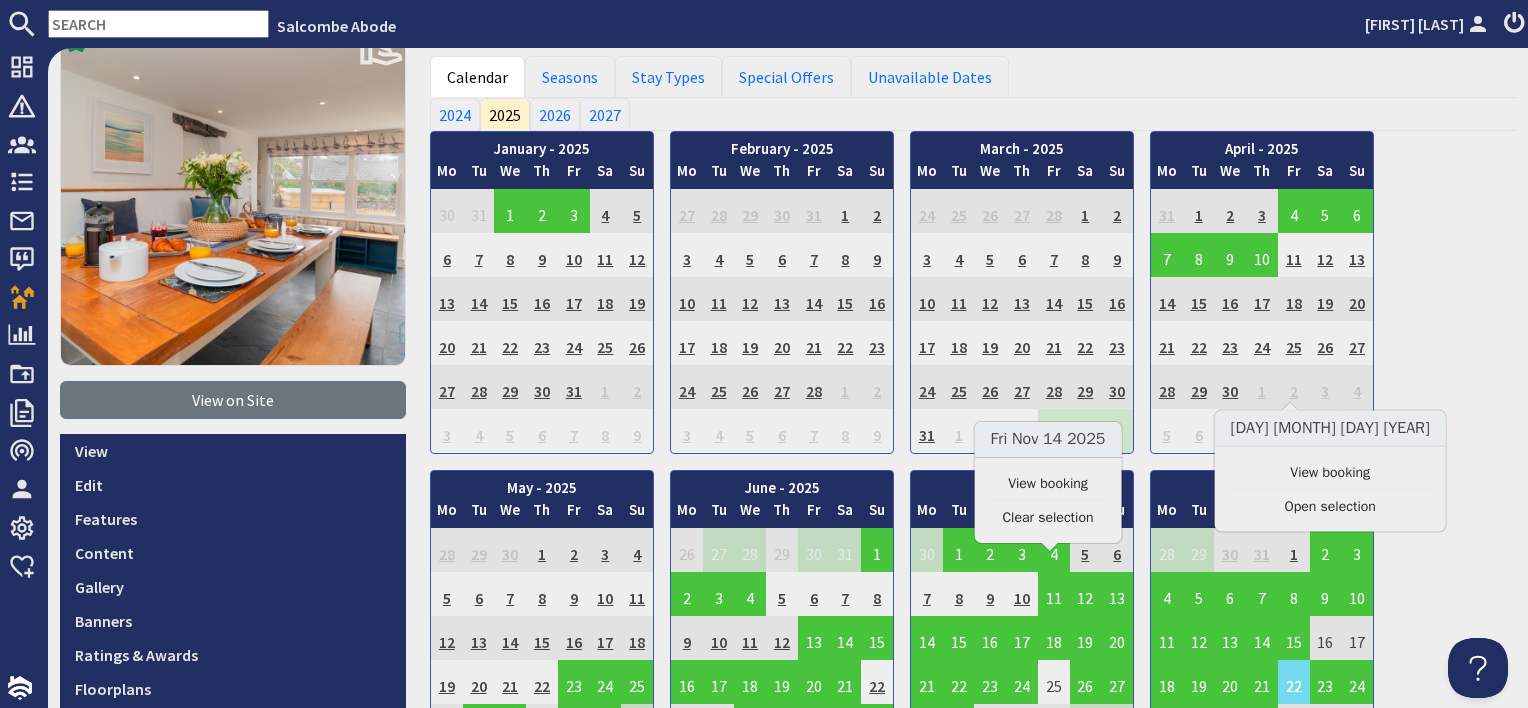 click on "January - 2025
Mo
Tu
We
Th
Fr
Sa
Su
30
31
1
2
3
4
5
6
Mo Tu We" at bounding box center (973, 631) 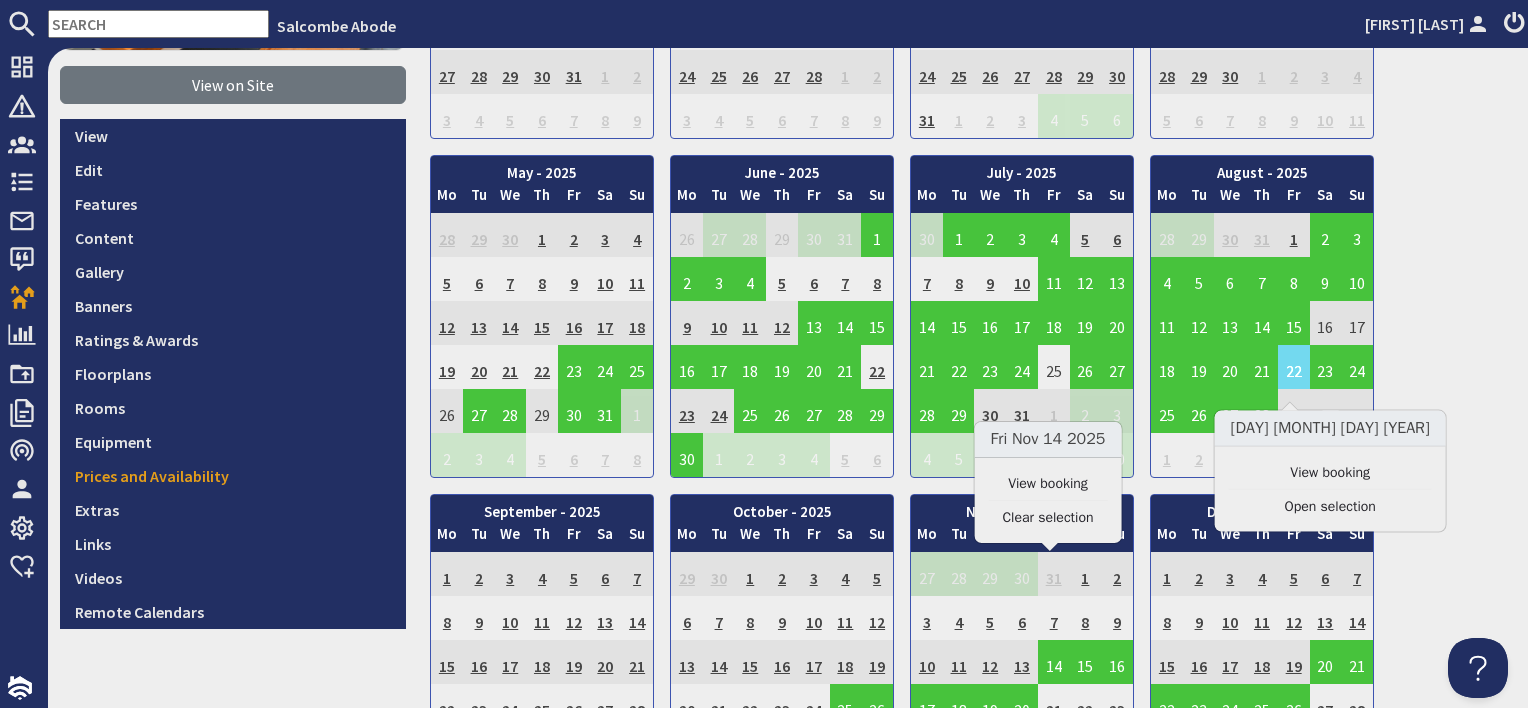 scroll, scrollTop: 500, scrollLeft: 0, axis: vertical 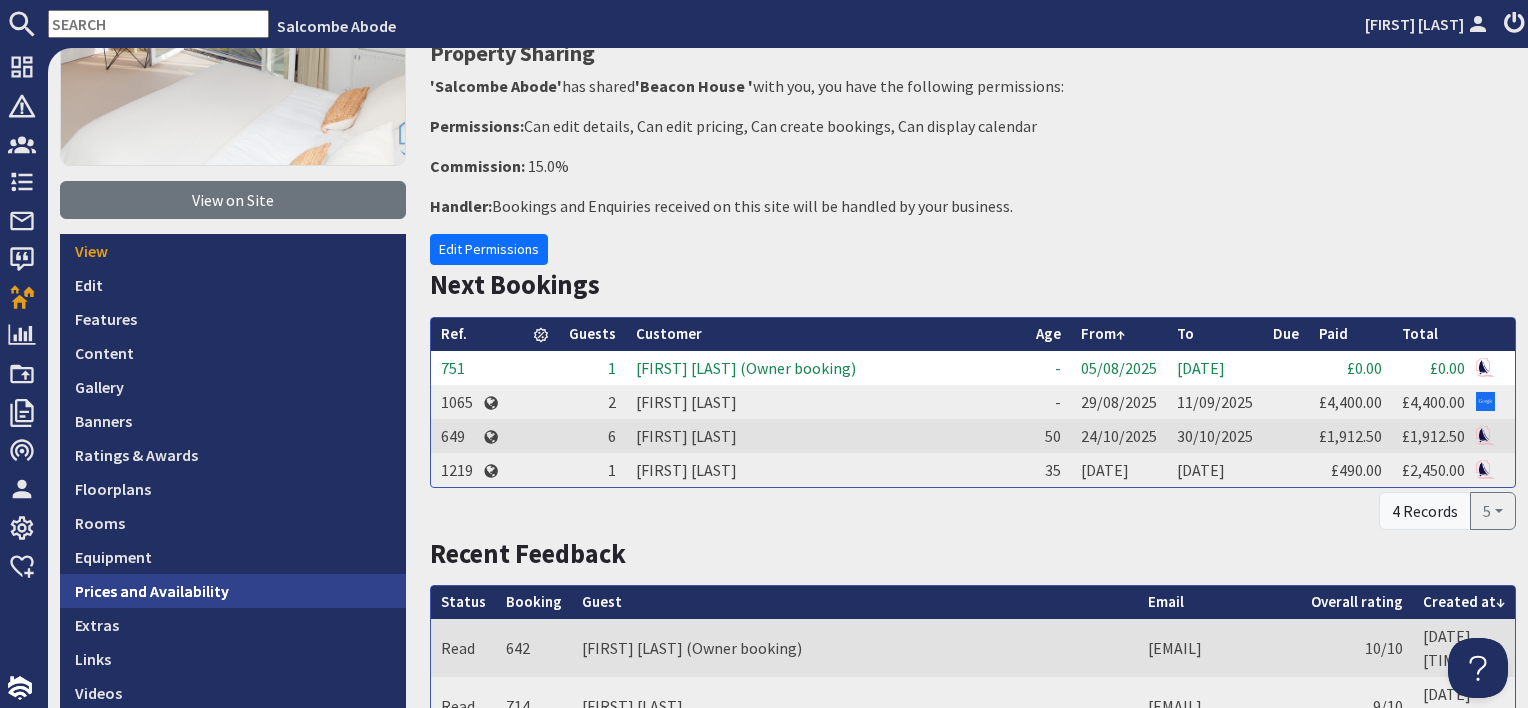 click on "Prices and Availability" at bounding box center (233, 591) 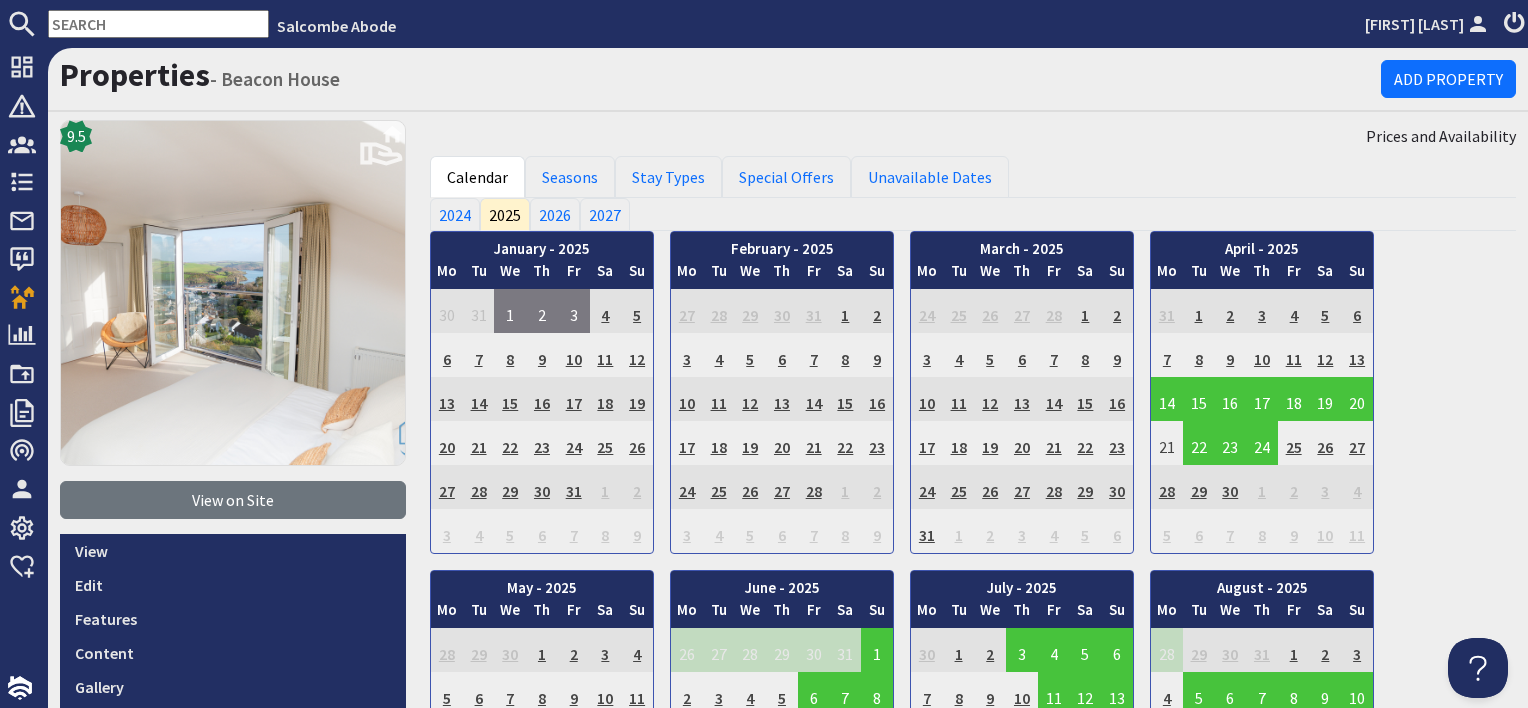 scroll, scrollTop: 0, scrollLeft: 0, axis: both 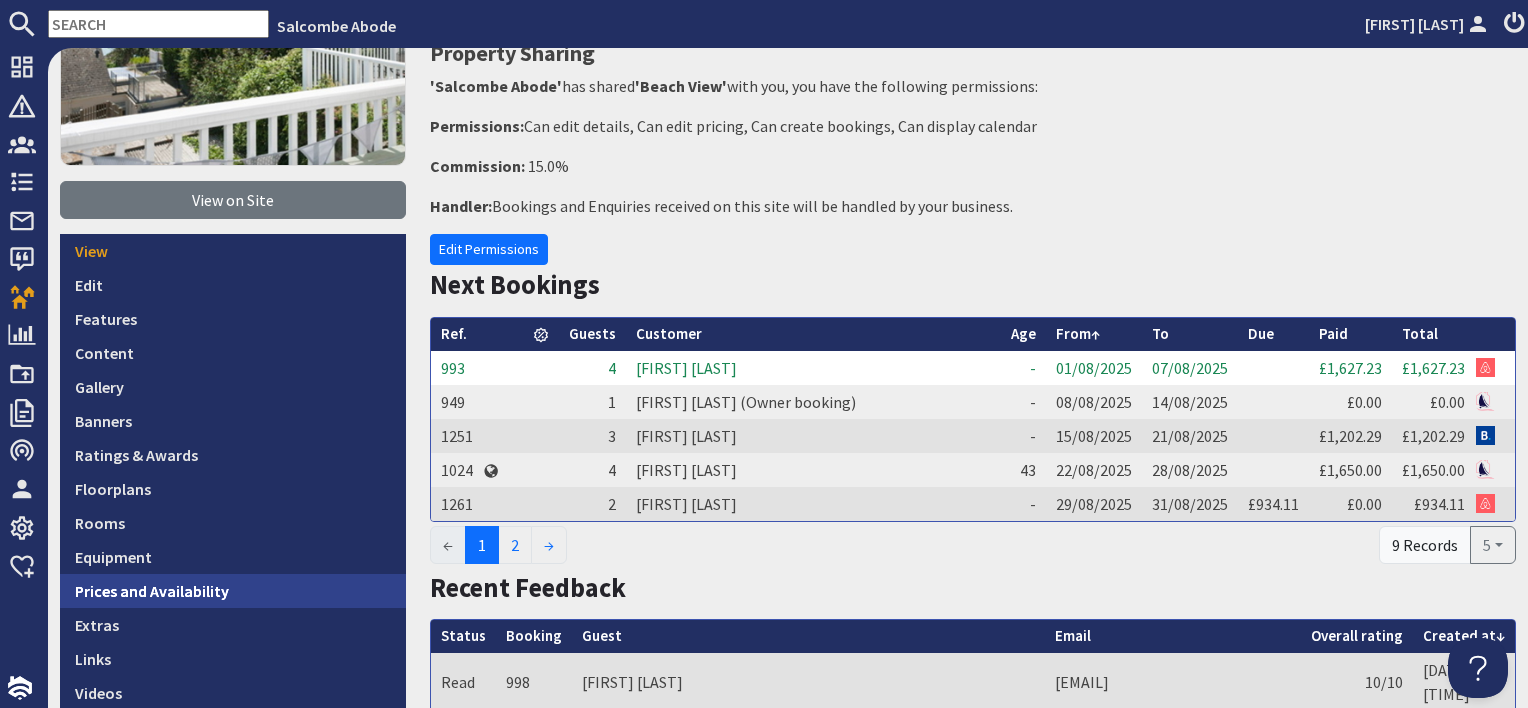 click on "Prices and Availability" at bounding box center (233, 591) 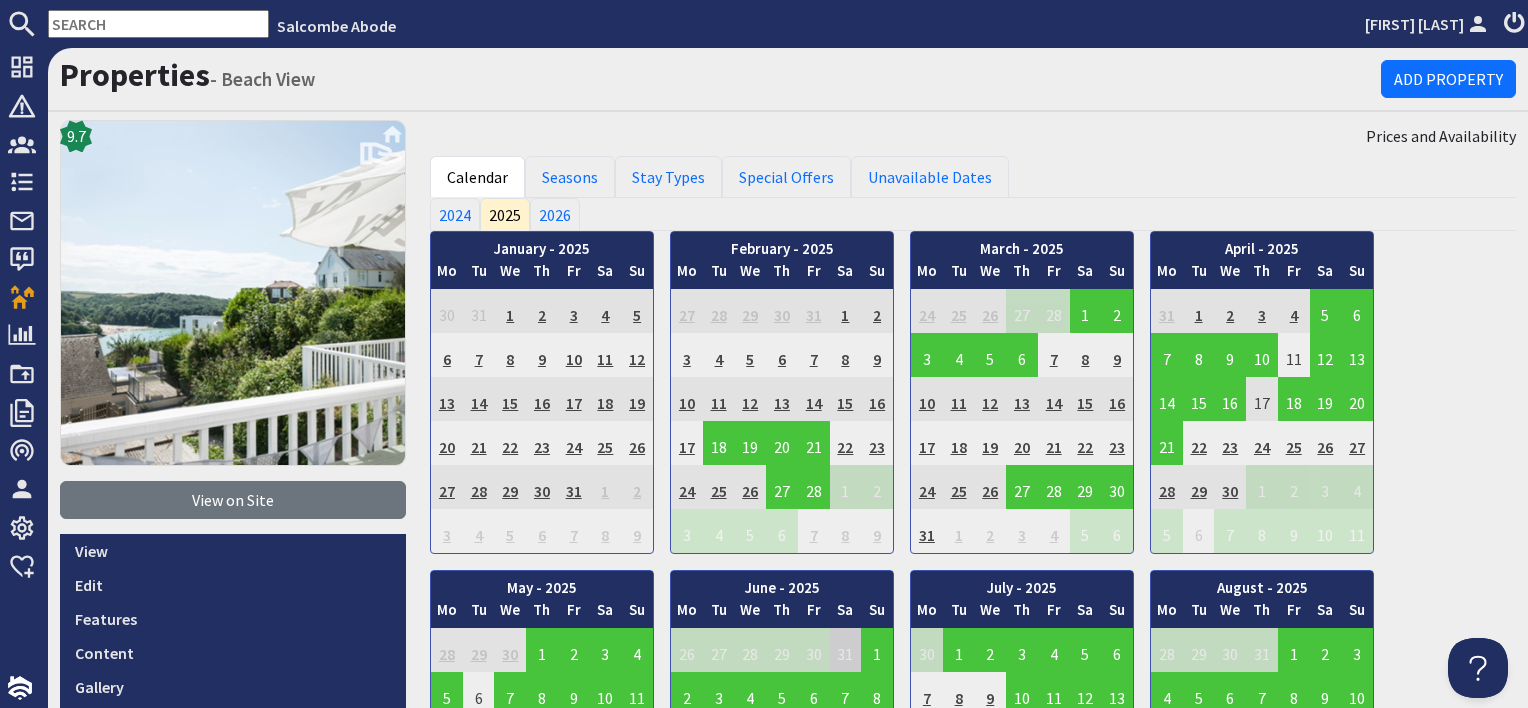 scroll, scrollTop: 0, scrollLeft: 0, axis: both 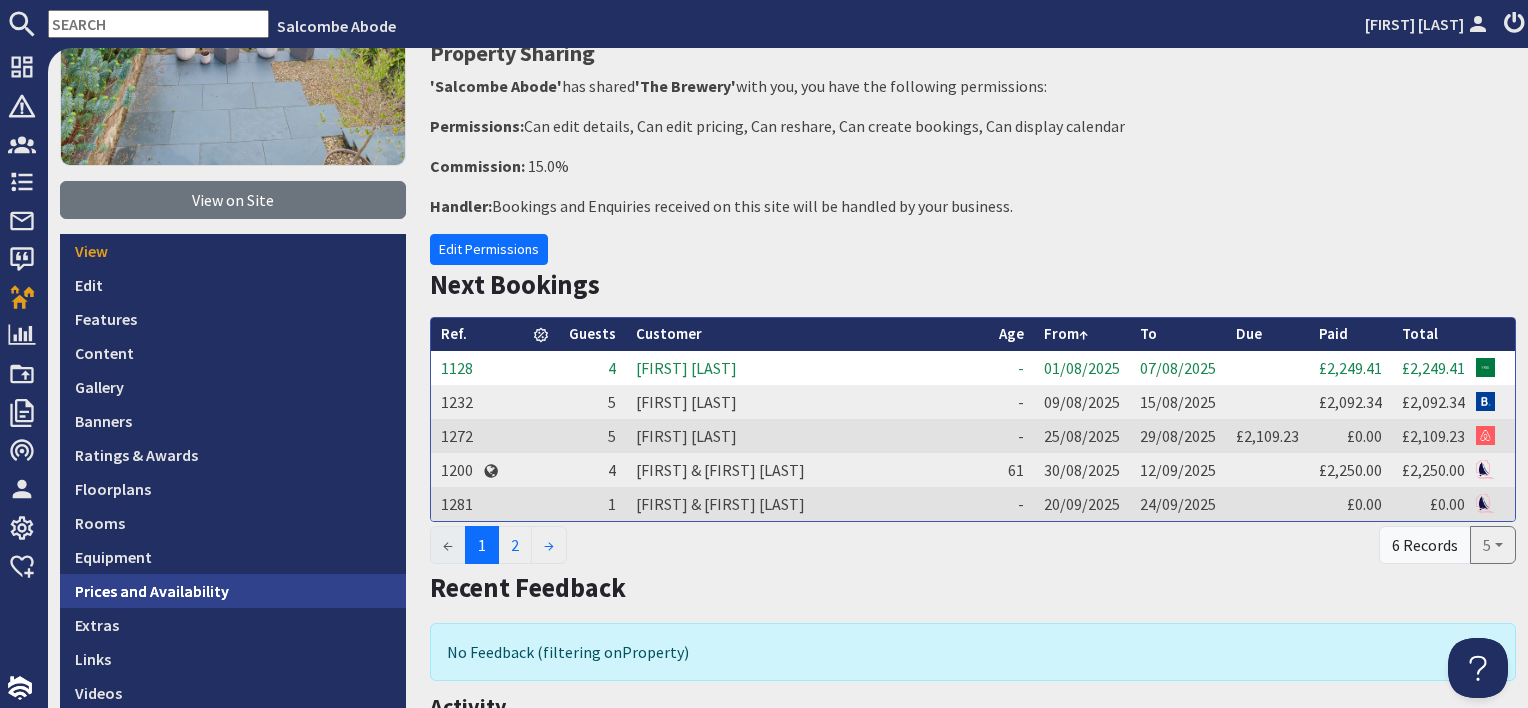 click on "Prices and Availability" at bounding box center (233, 591) 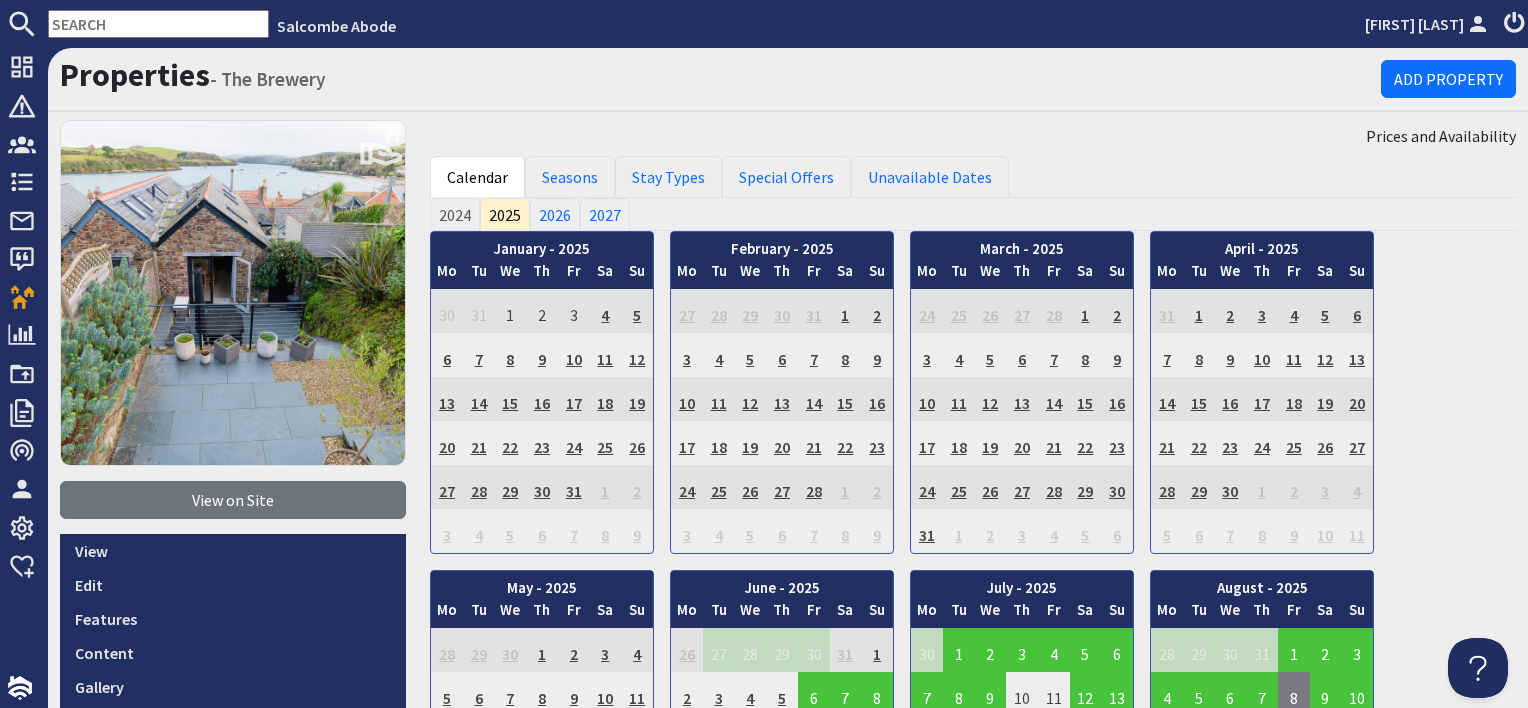 scroll, scrollTop: 0, scrollLeft: 0, axis: both 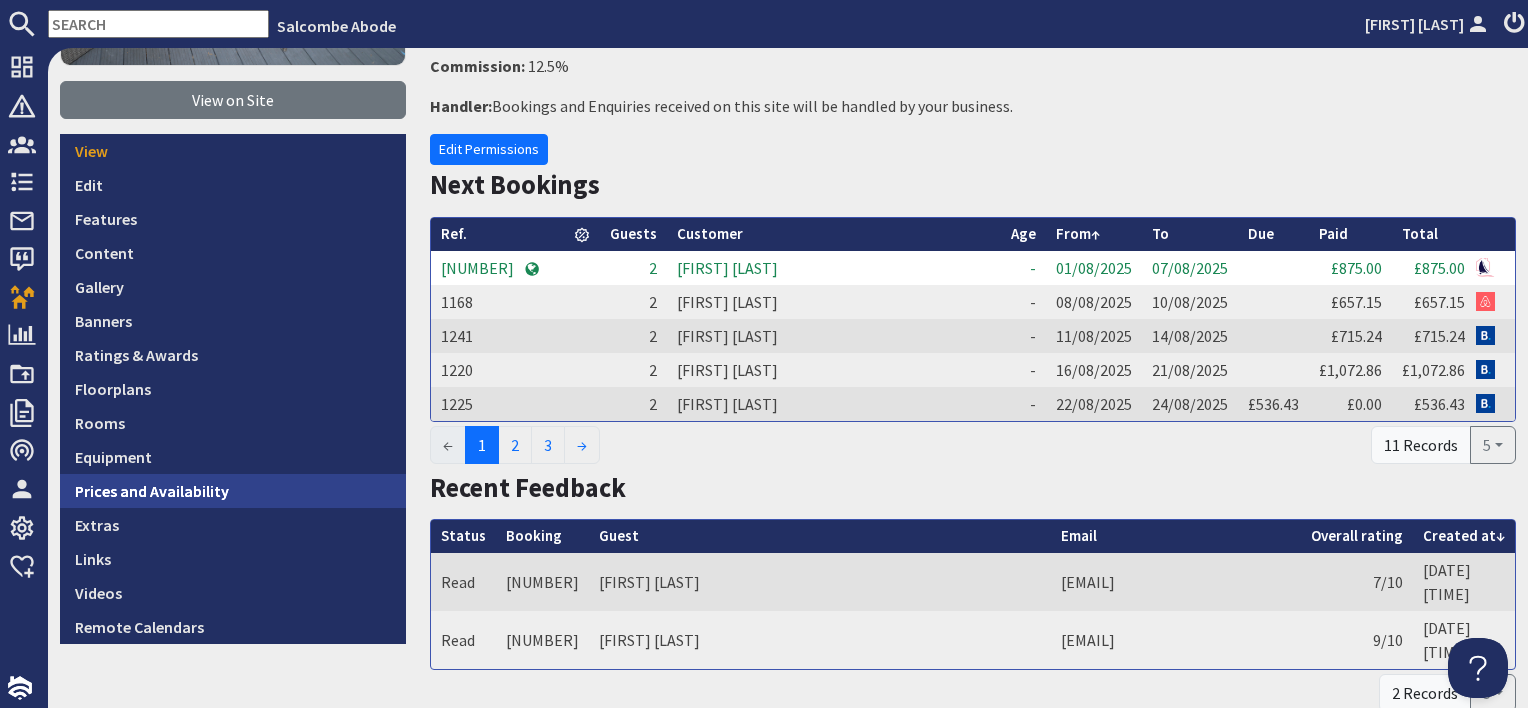 click on "Prices and Availability" at bounding box center (233, 491) 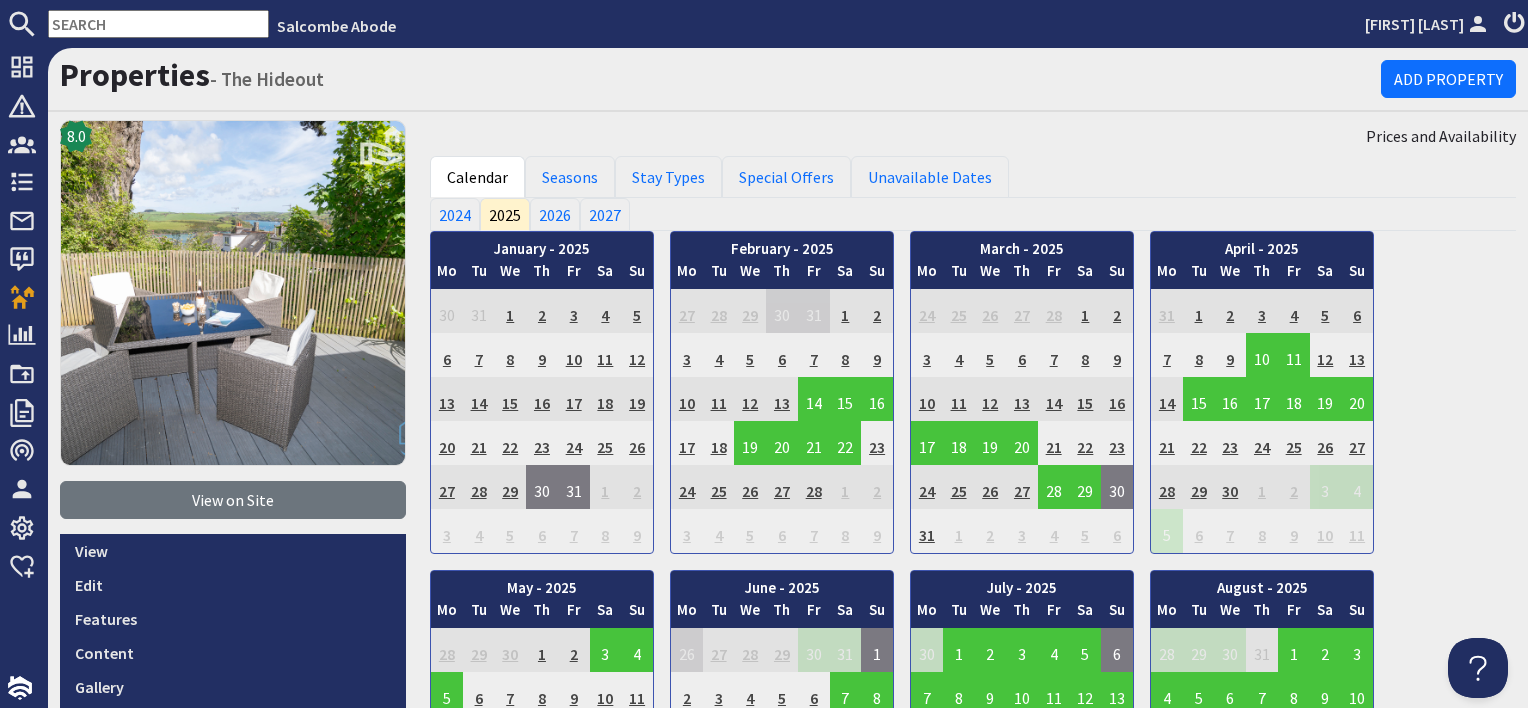 scroll, scrollTop: 0, scrollLeft: 0, axis: both 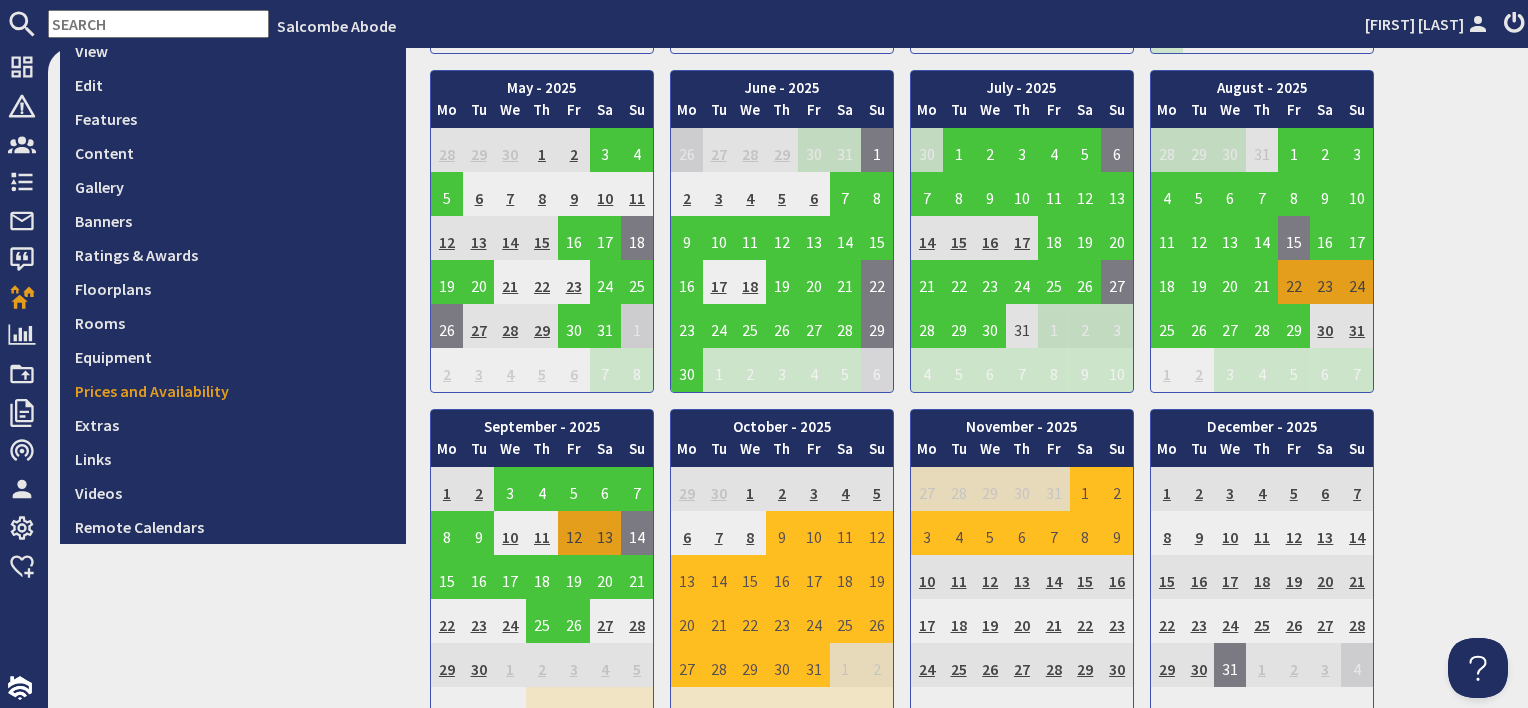 click on "9" at bounding box center (782, 533) 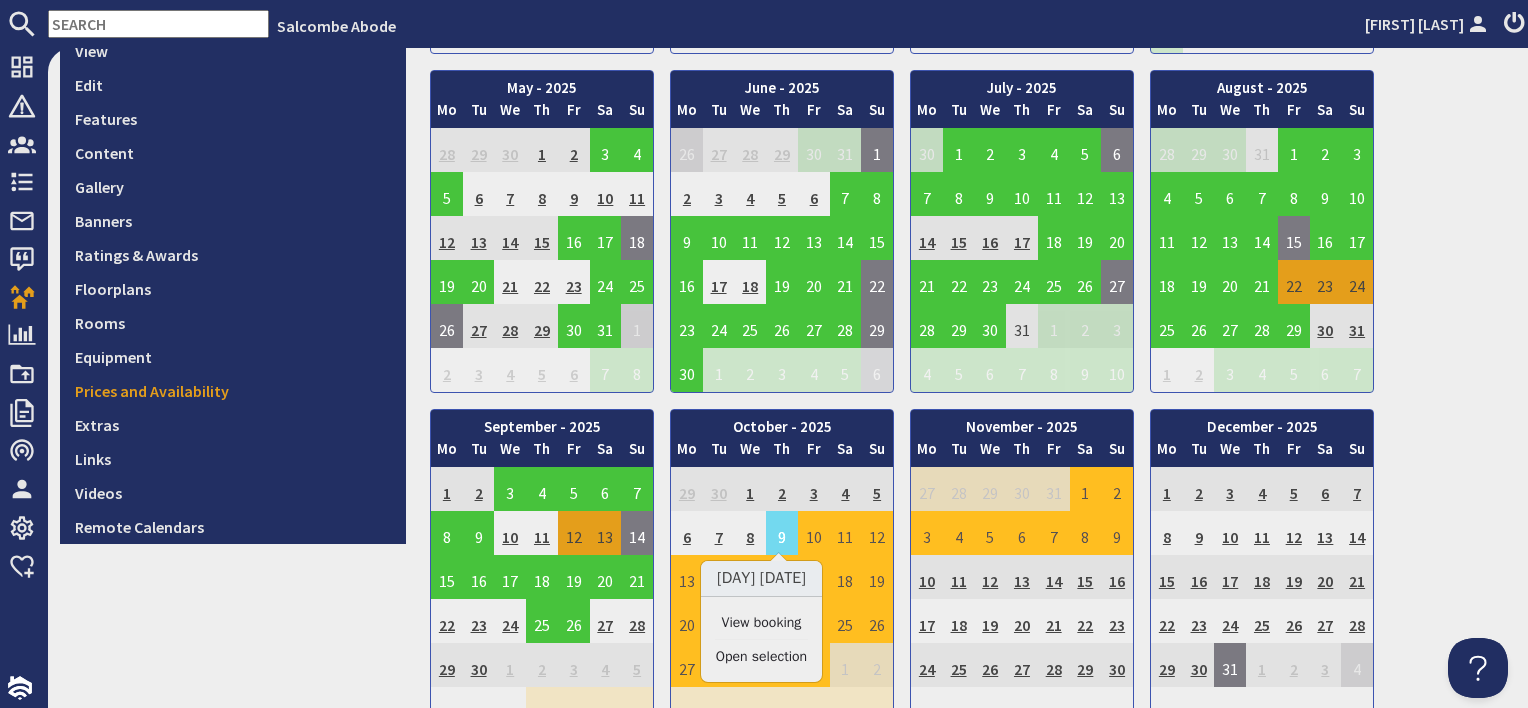 click on "View booking" at bounding box center [761, 623] 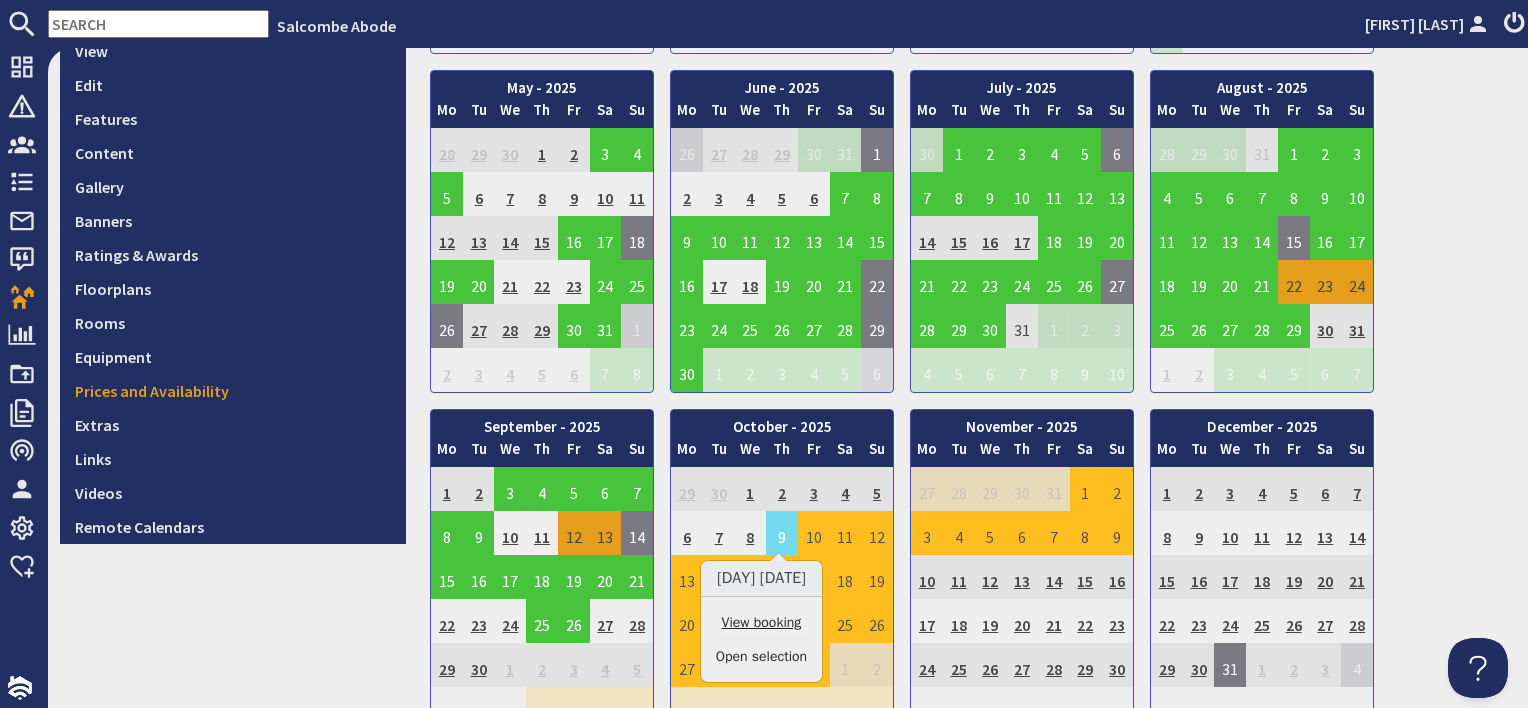 click on "View booking" at bounding box center [761, 622] 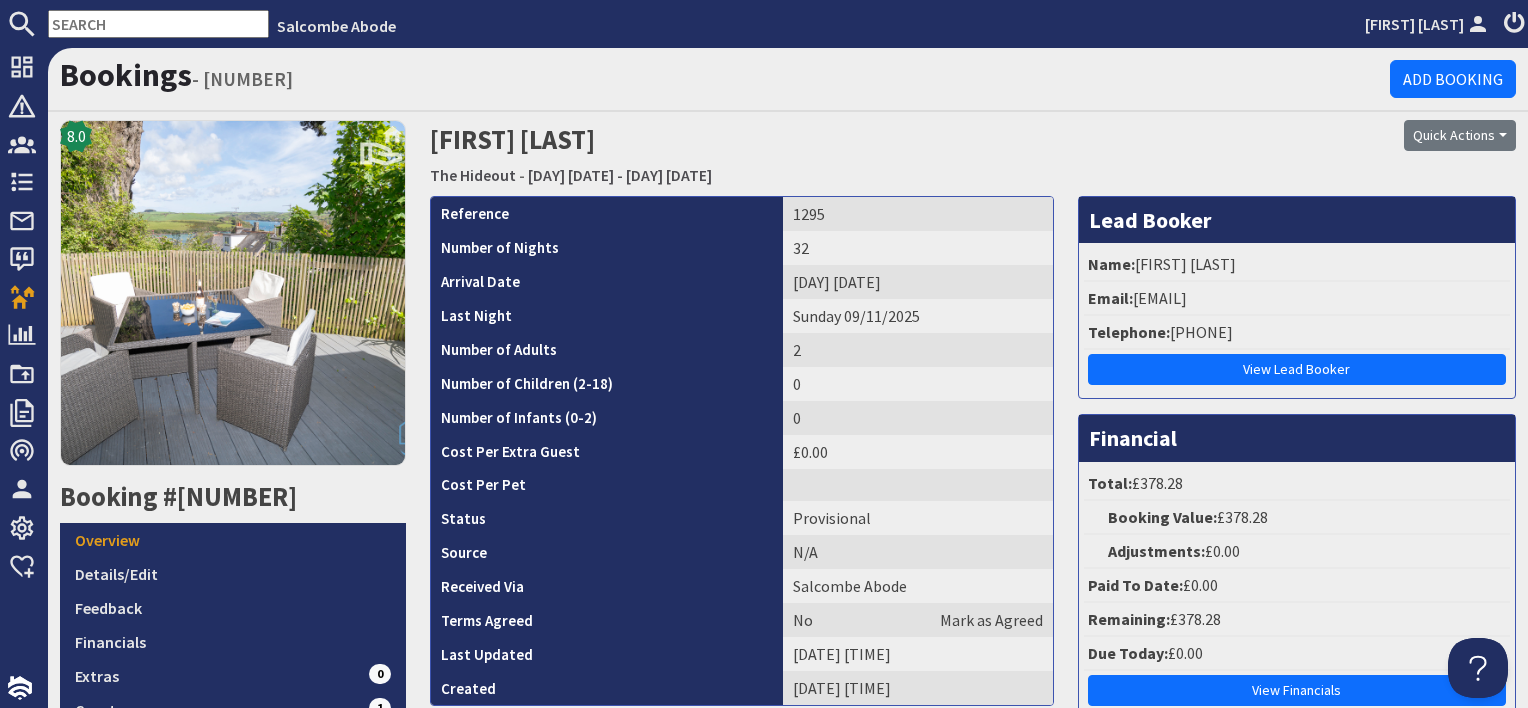 scroll, scrollTop: 0, scrollLeft: 0, axis: both 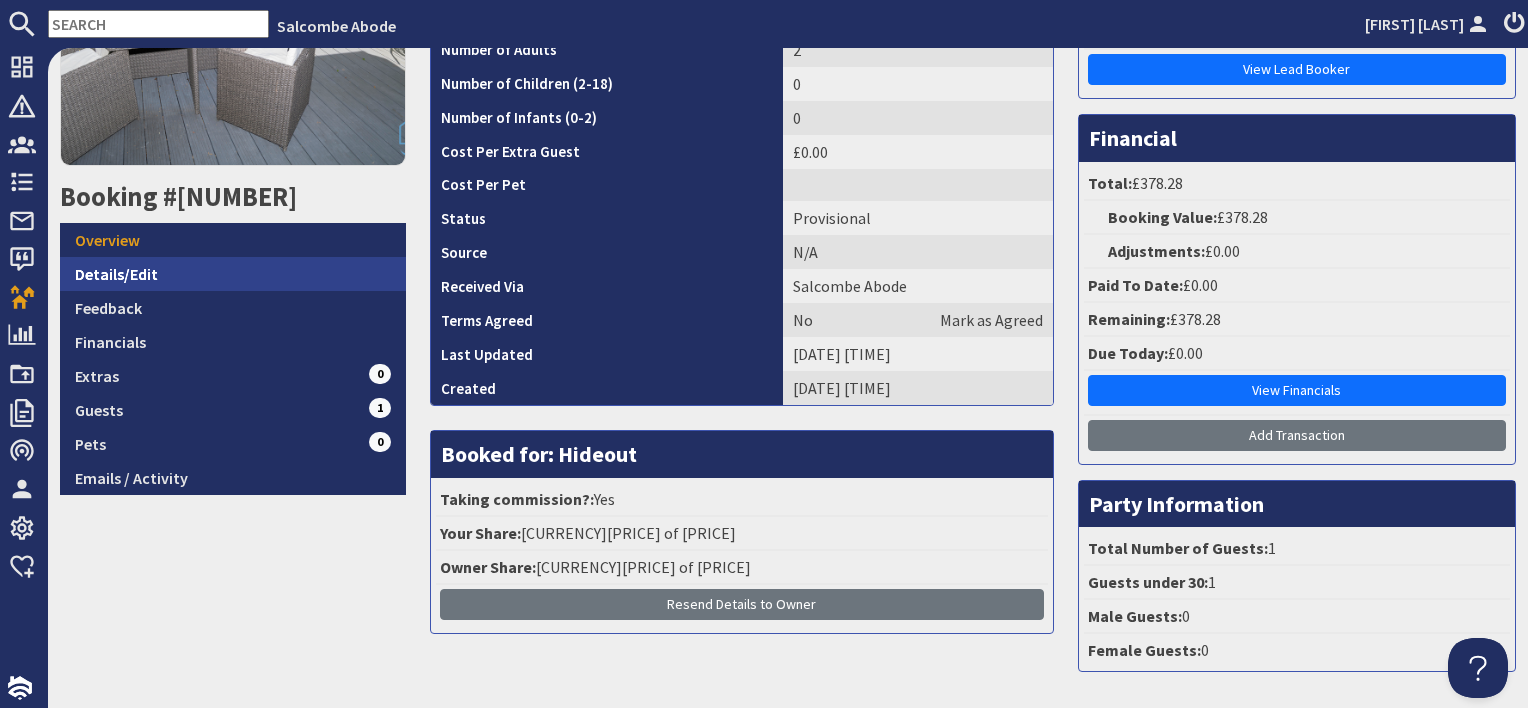 click on "Details/Edit" at bounding box center [233, 274] 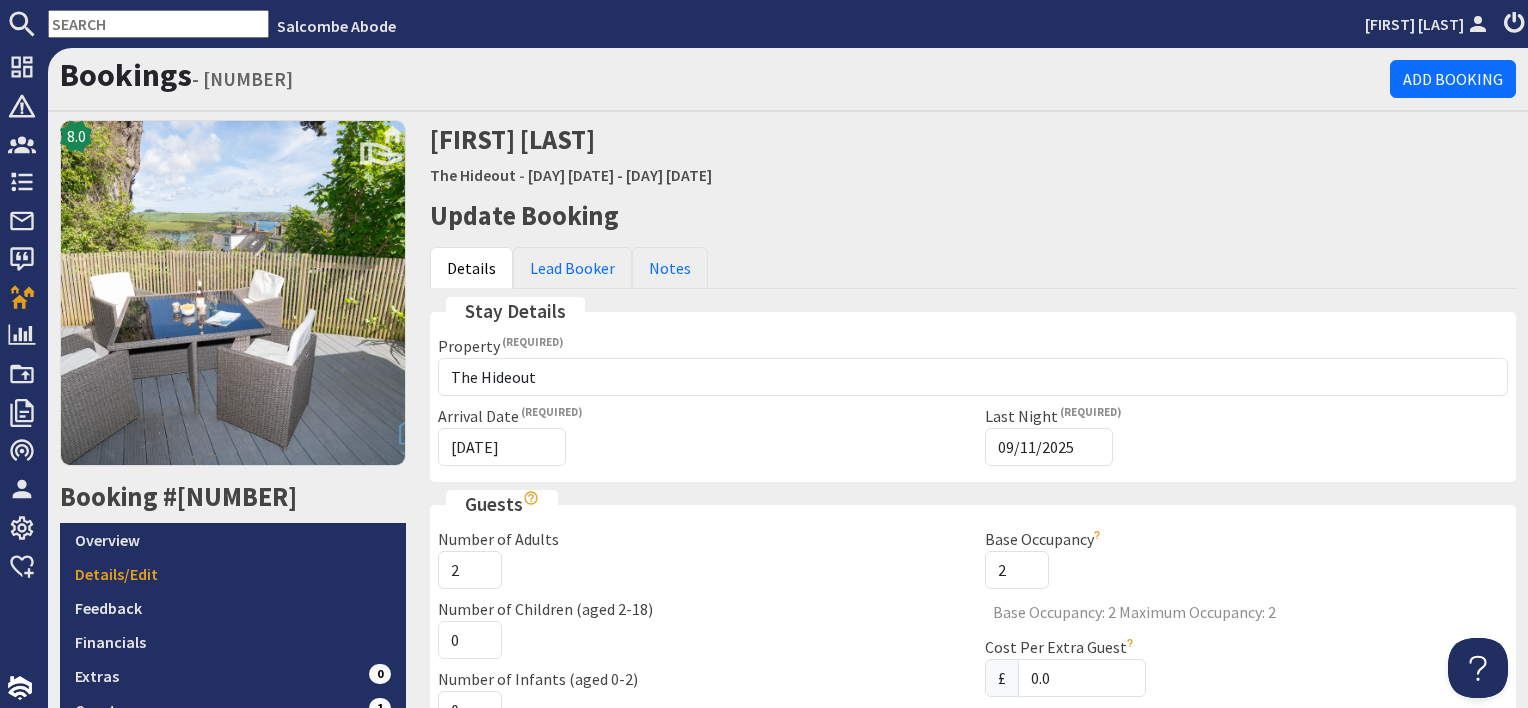scroll, scrollTop: 0, scrollLeft: 0, axis: both 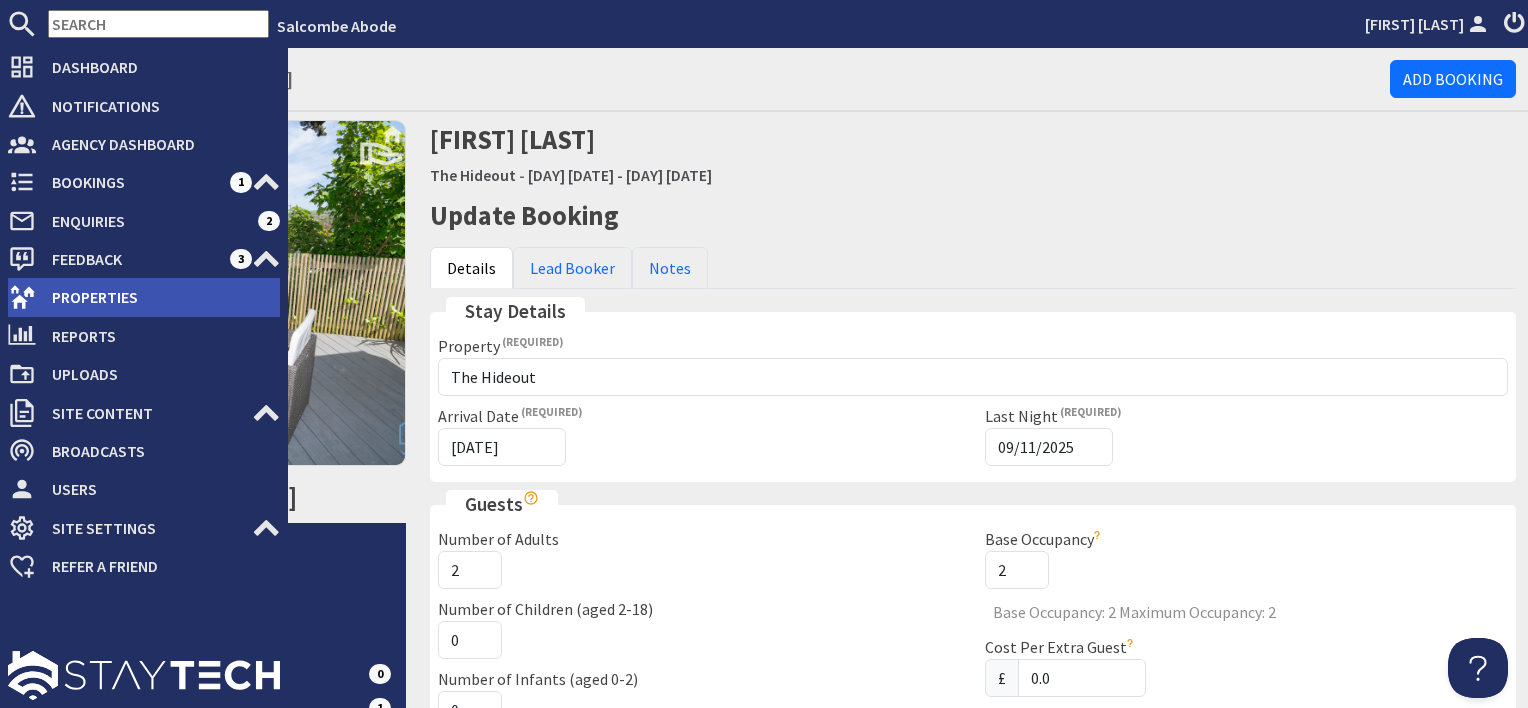 click on "Properties" at bounding box center [158, 297] 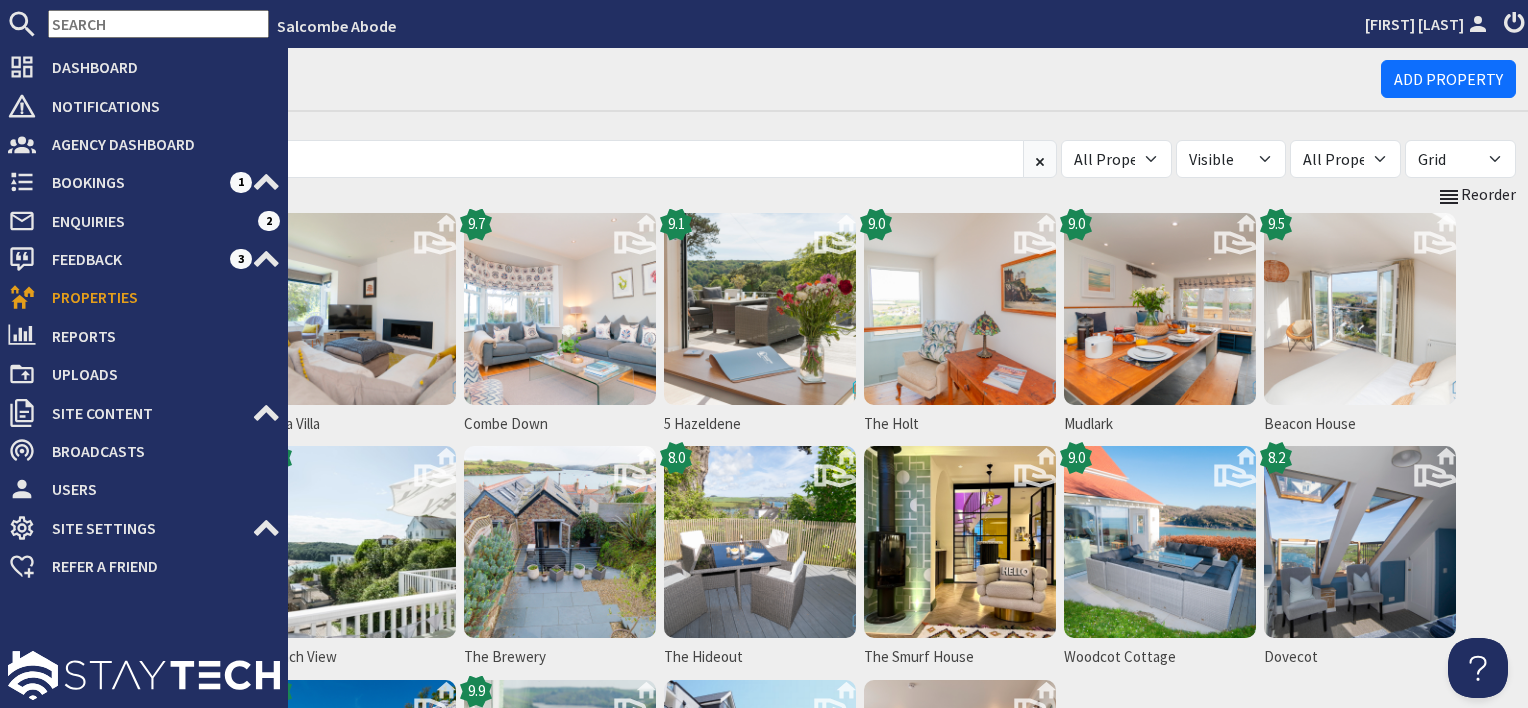 scroll, scrollTop: 0, scrollLeft: 0, axis: both 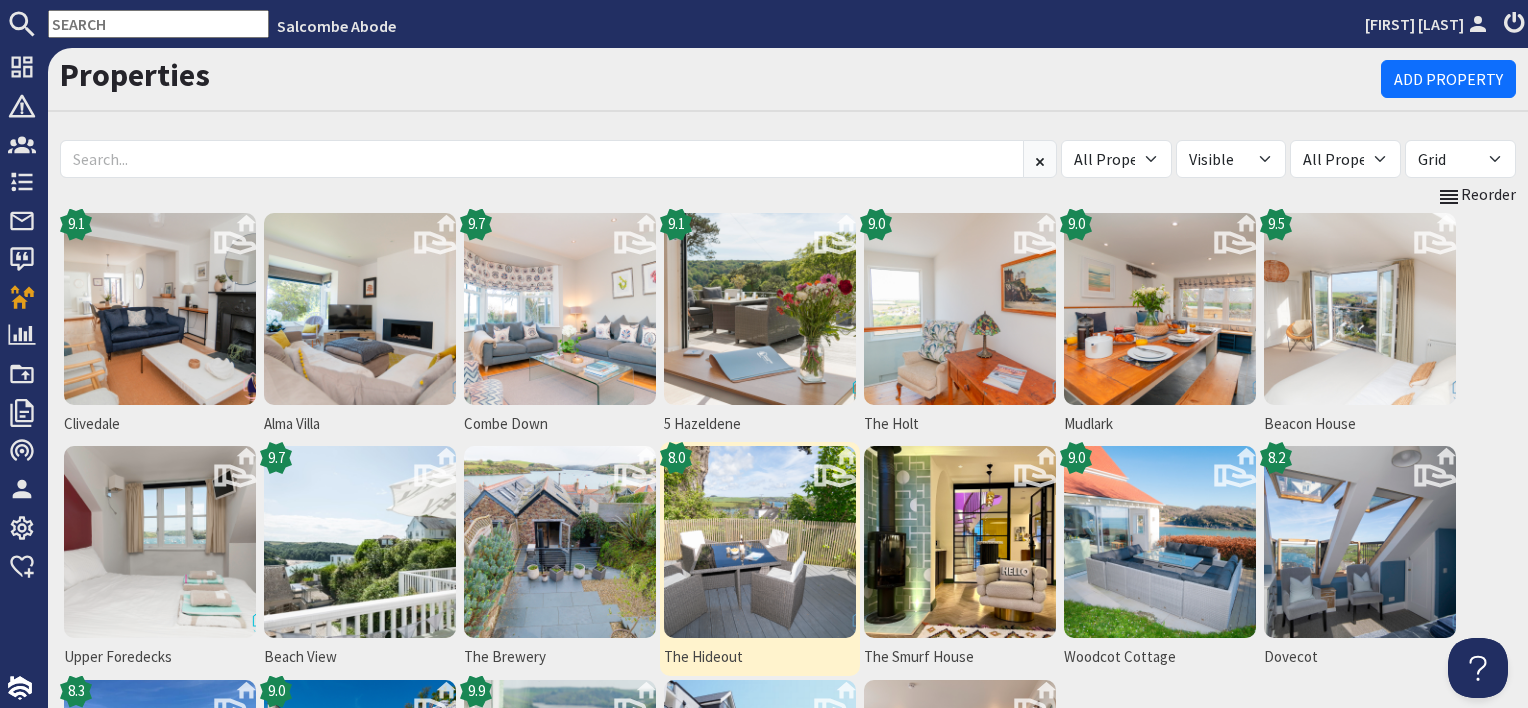 click at bounding box center [760, 542] 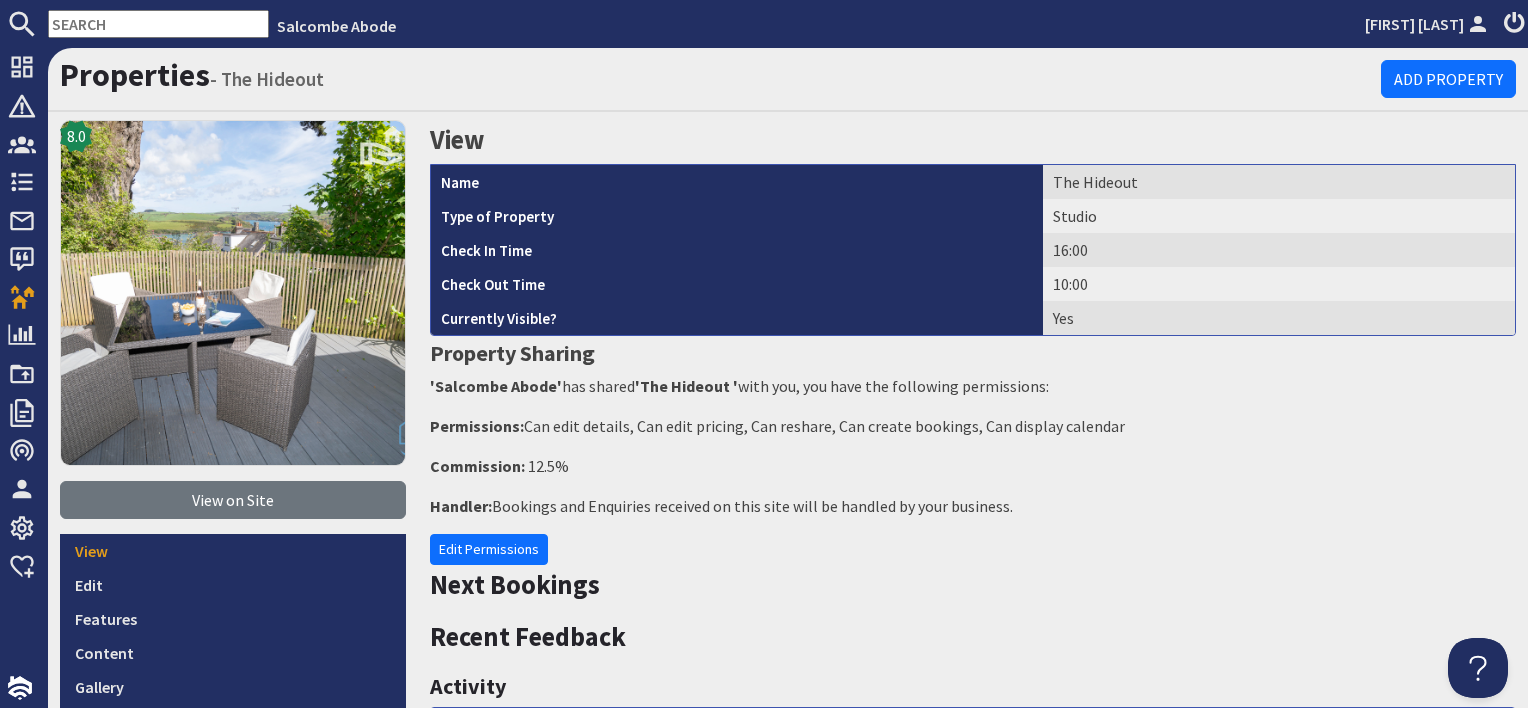 scroll, scrollTop: 0, scrollLeft: 0, axis: both 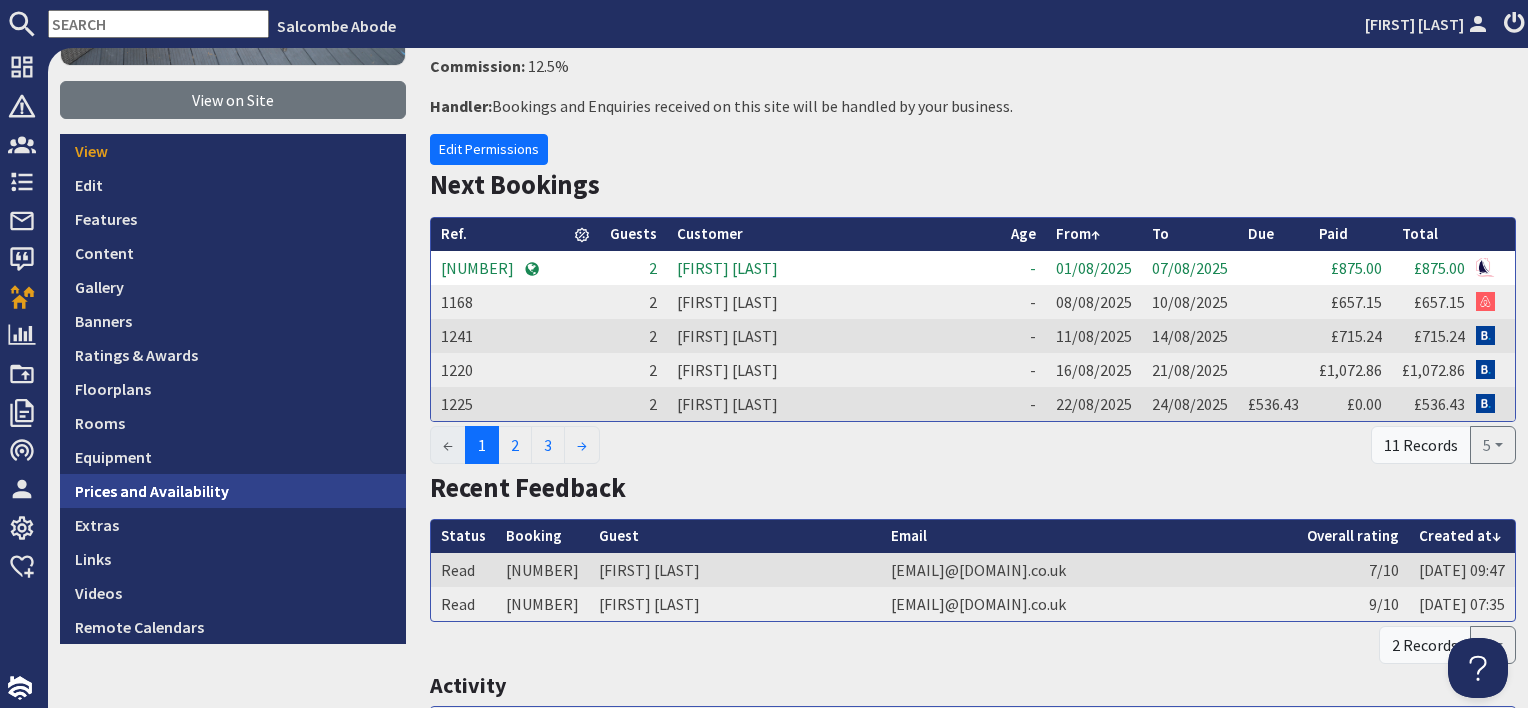 click on "Prices and Availability" at bounding box center [233, 491] 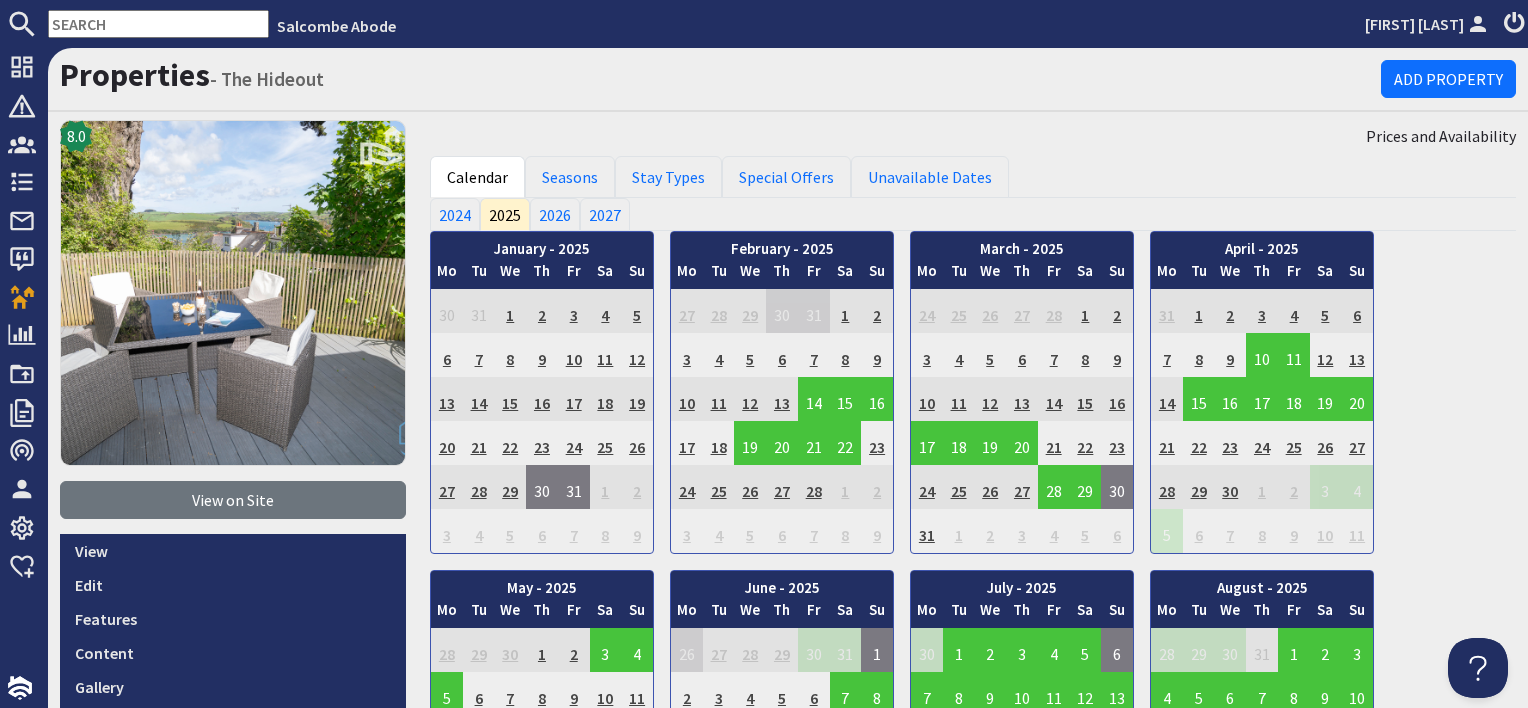 scroll, scrollTop: 0, scrollLeft: 0, axis: both 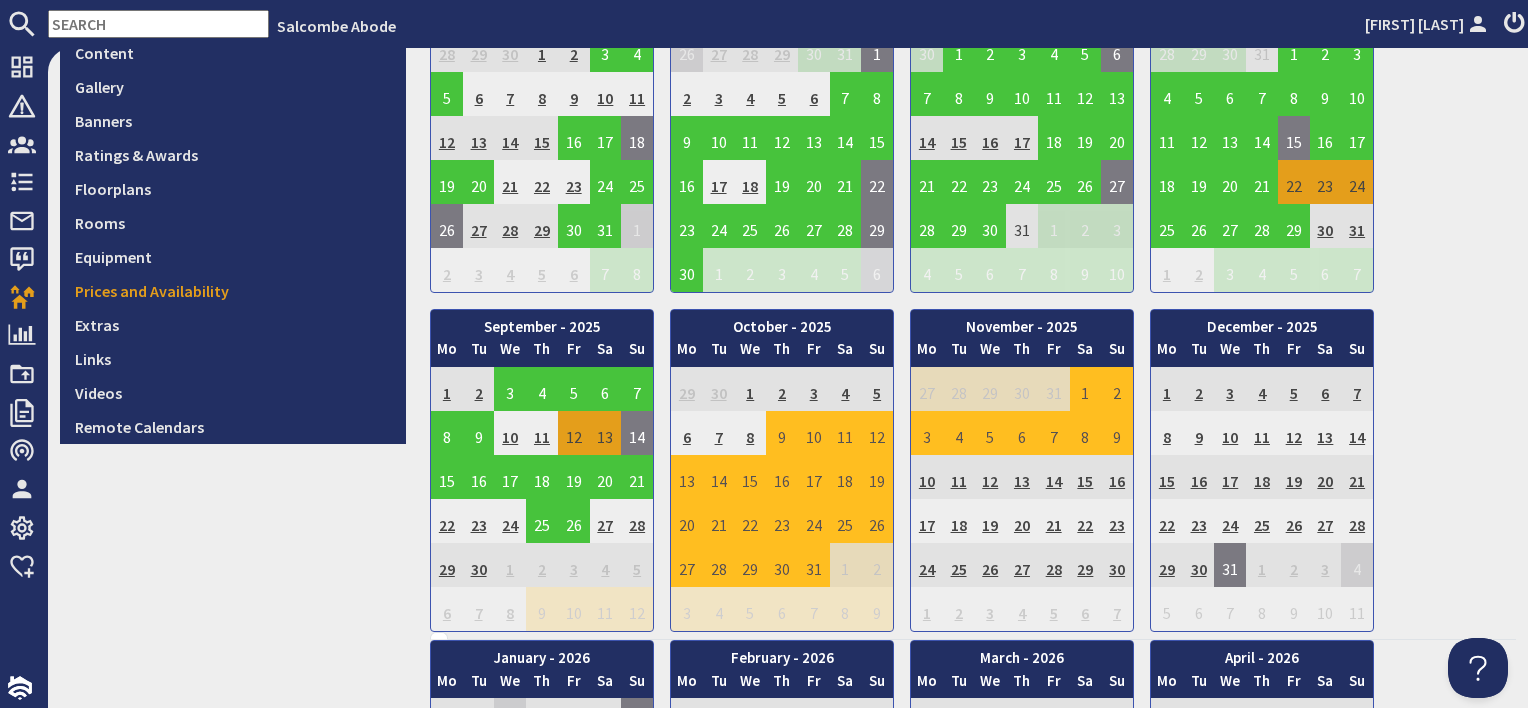 click on "9" at bounding box center (782, 433) 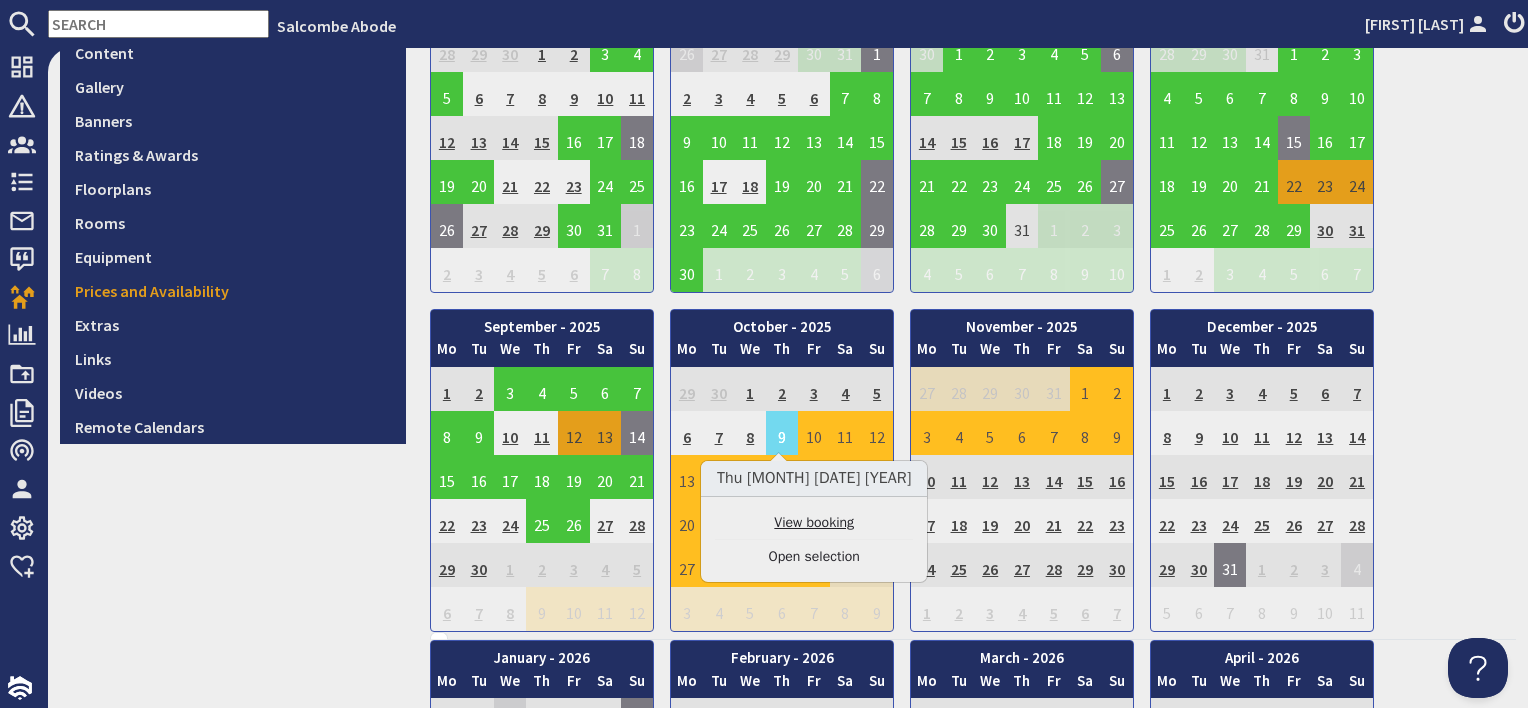 click on "View booking" at bounding box center (814, 522) 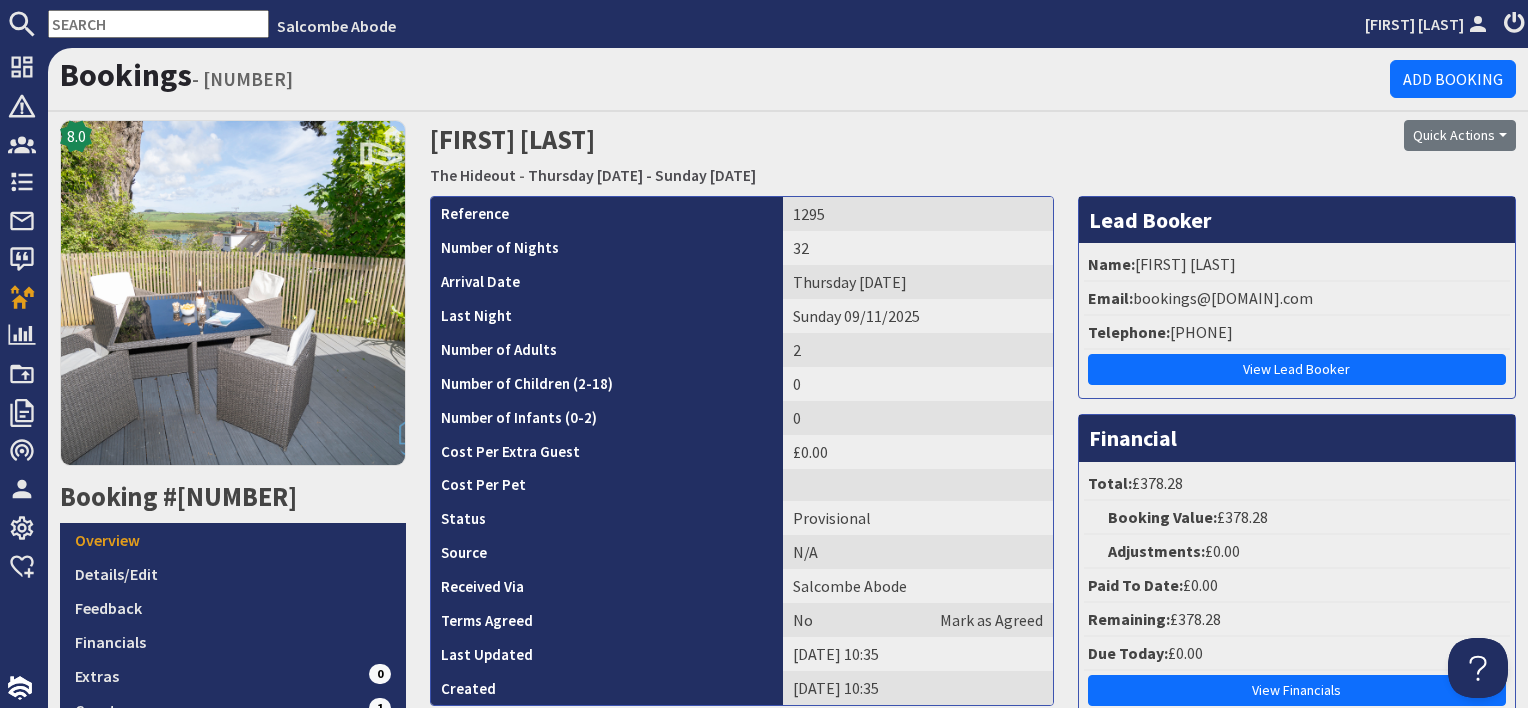 scroll, scrollTop: 0, scrollLeft: 0, axis: both 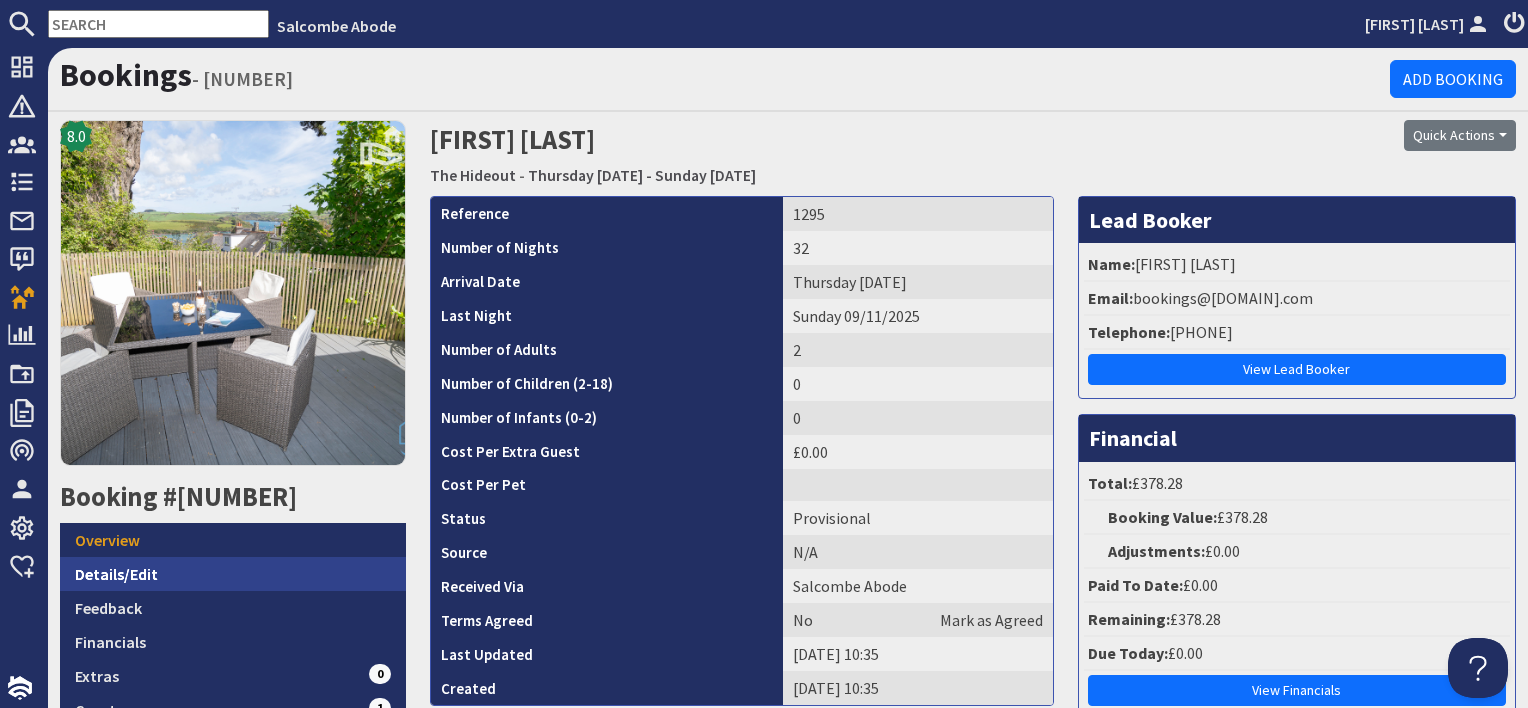click on "Details/Edit" at bounding box center [233, 574] 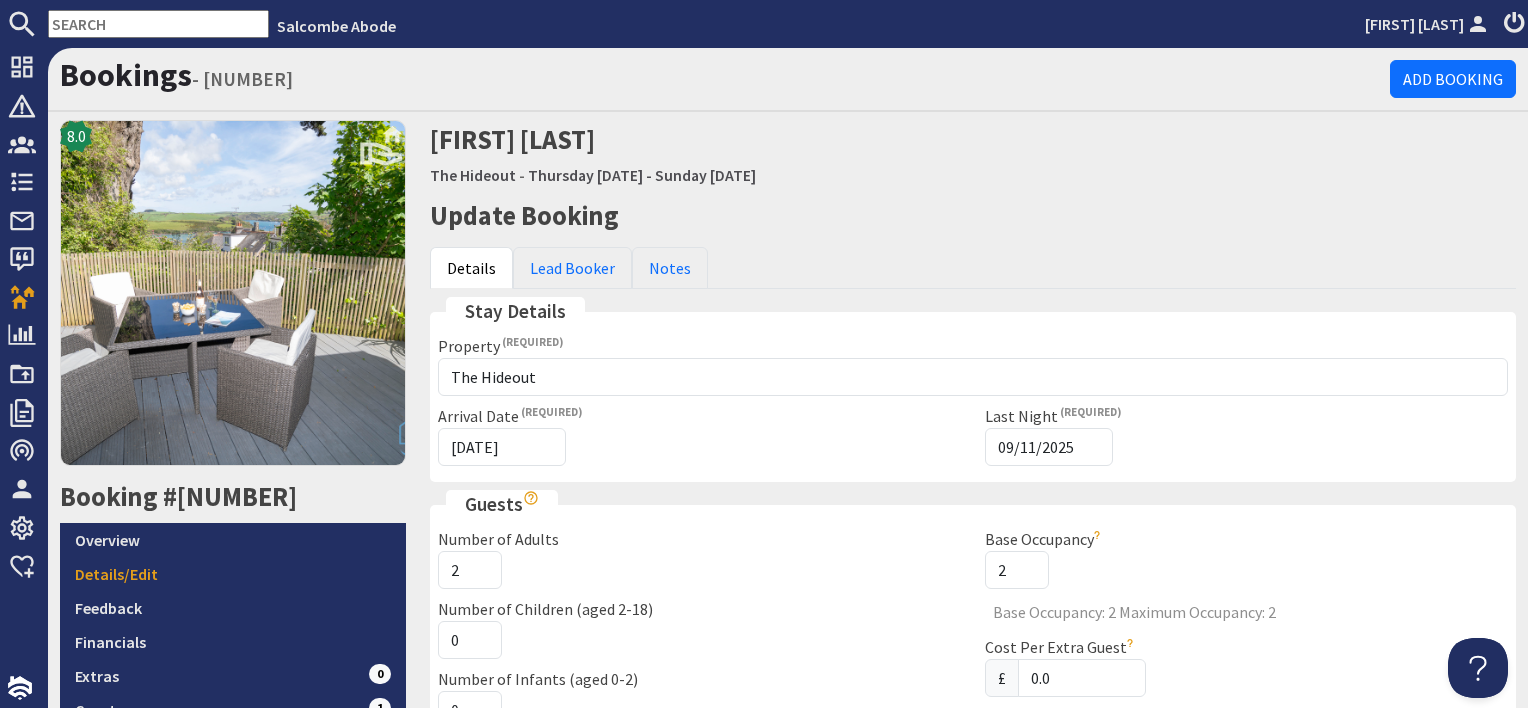 scroll, scrollTop: 0, scrollLeft: 0, axis: both 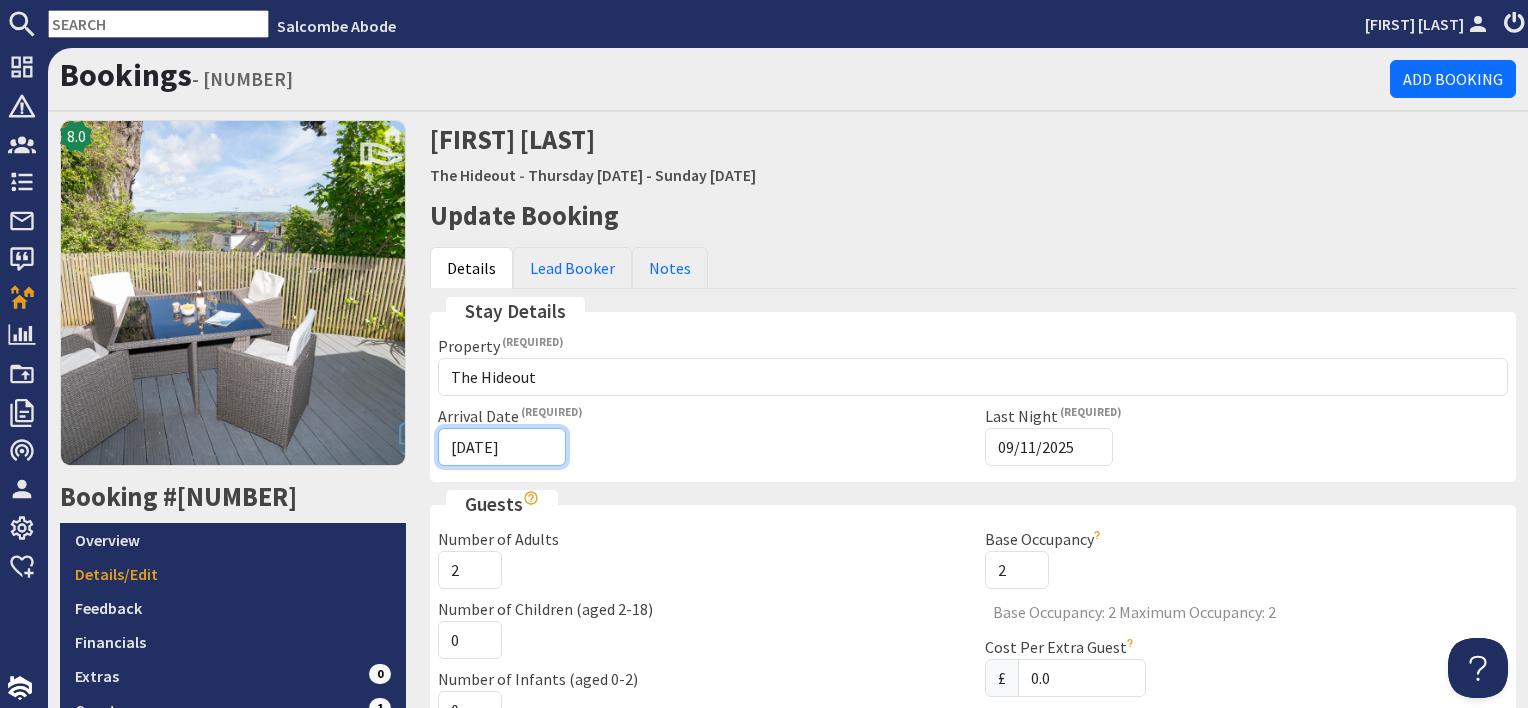 click on "[DATE]" at bounding box center (502, 447) 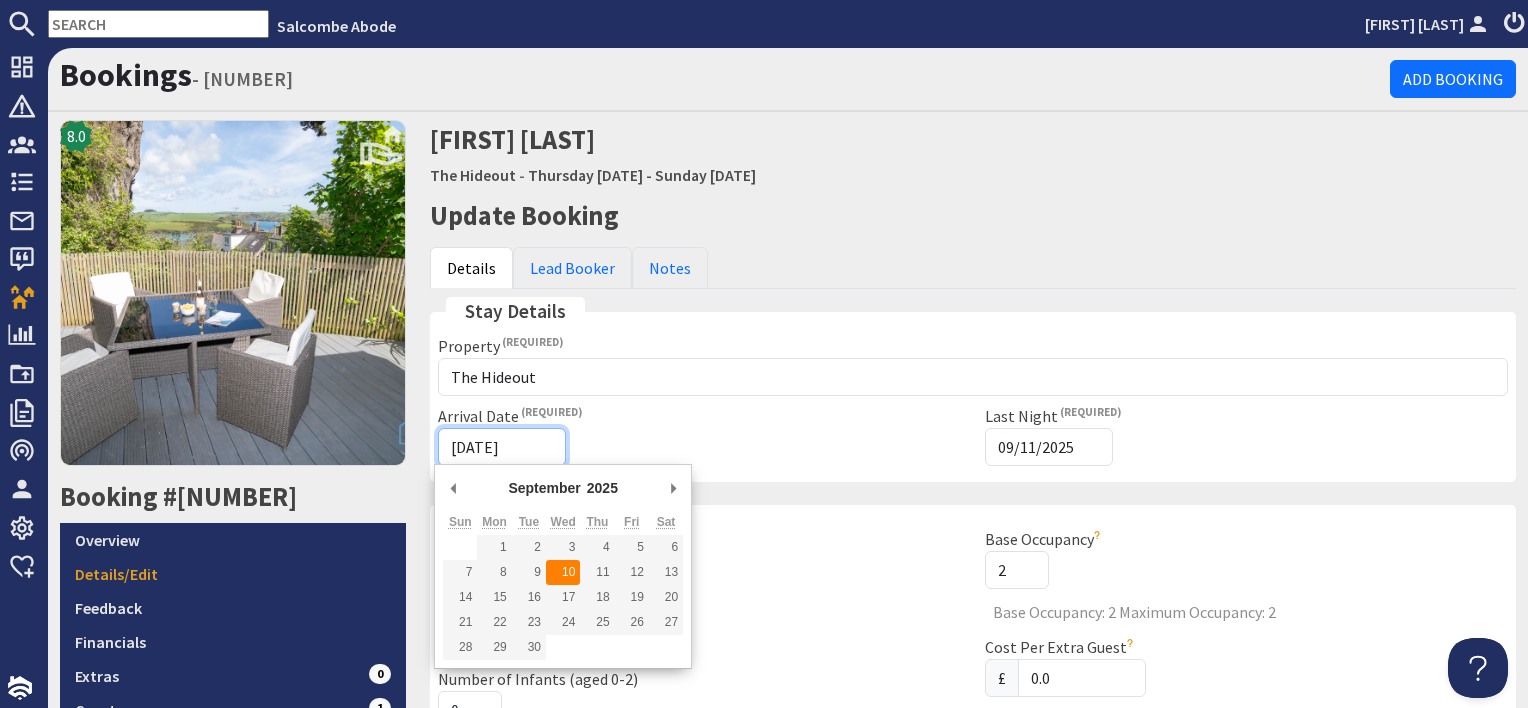 type on "[DATE]" 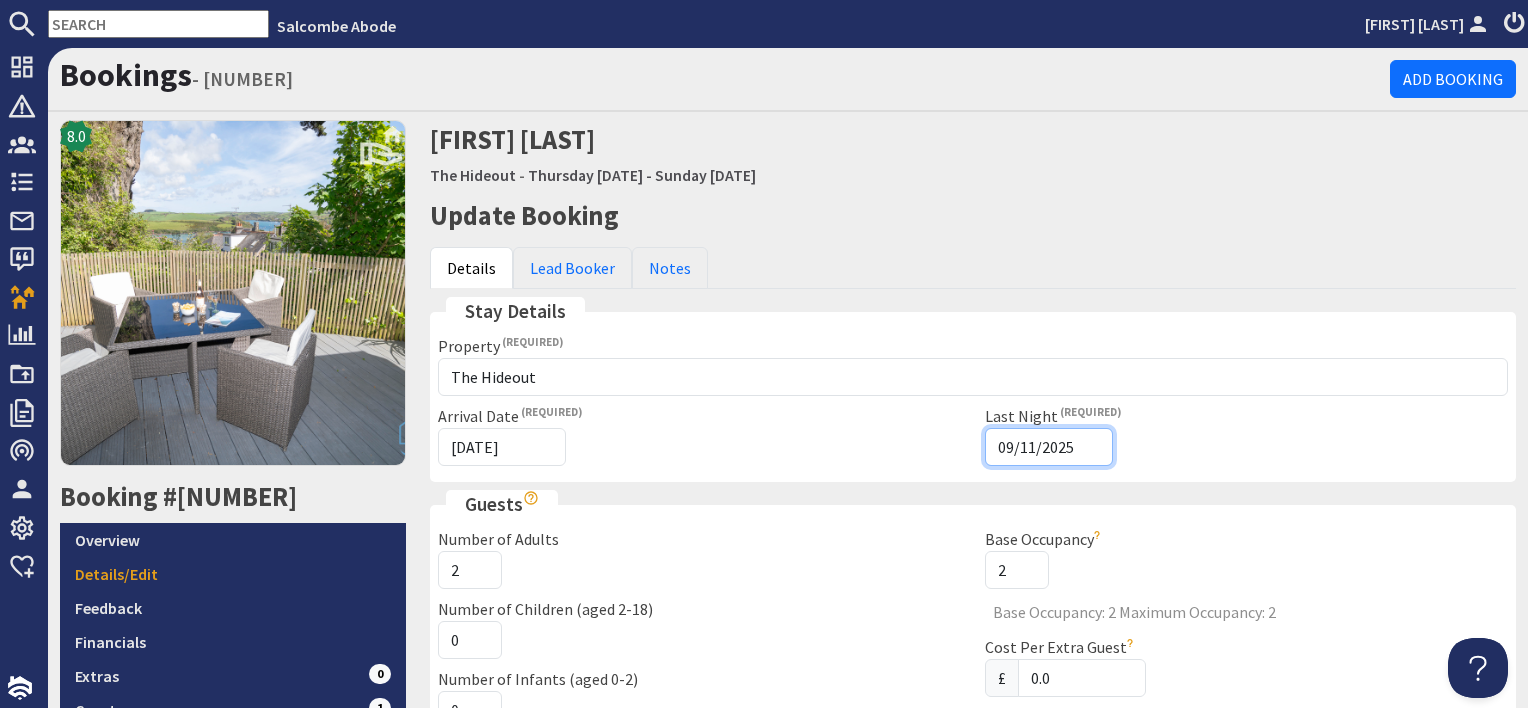 click on "09/11/2025" at bounding box center (1049, 447) 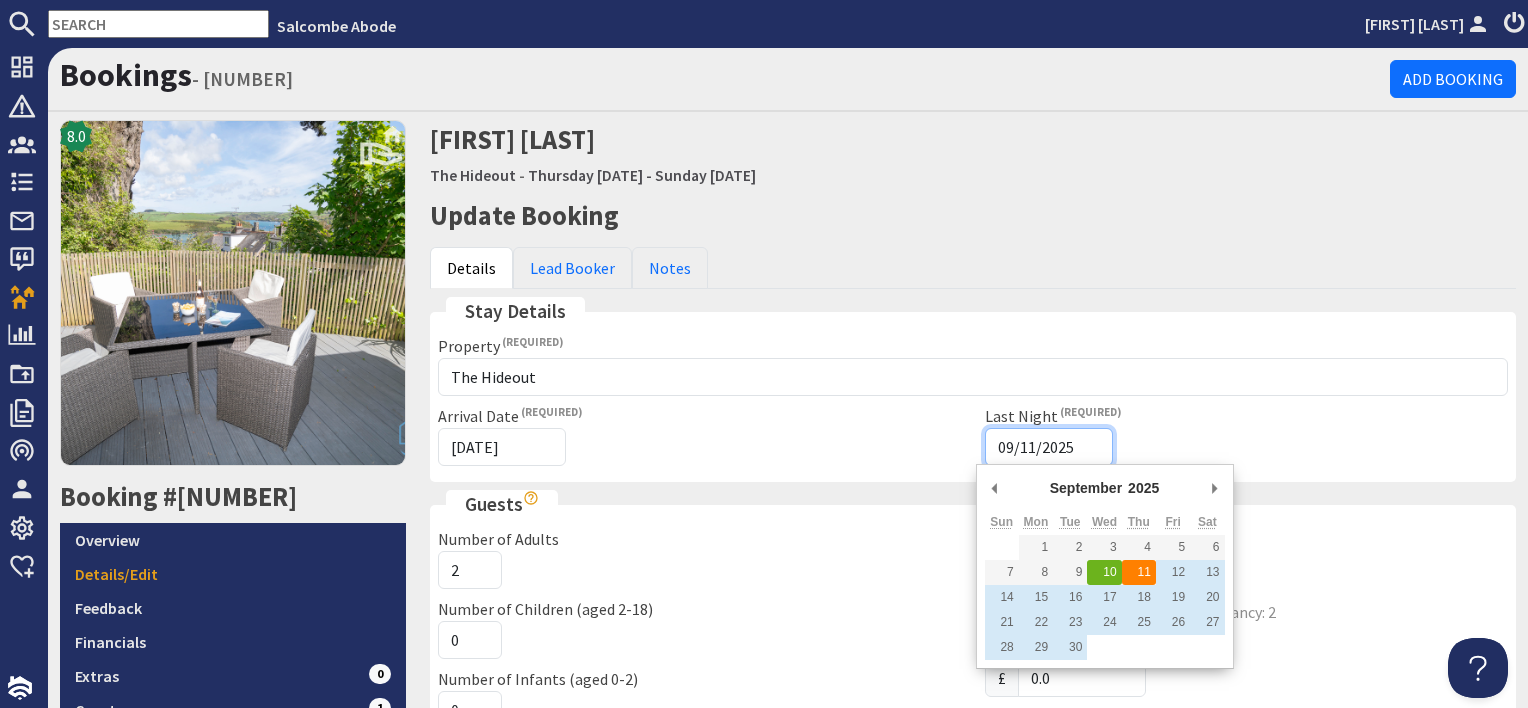 type on "11/09/2025" 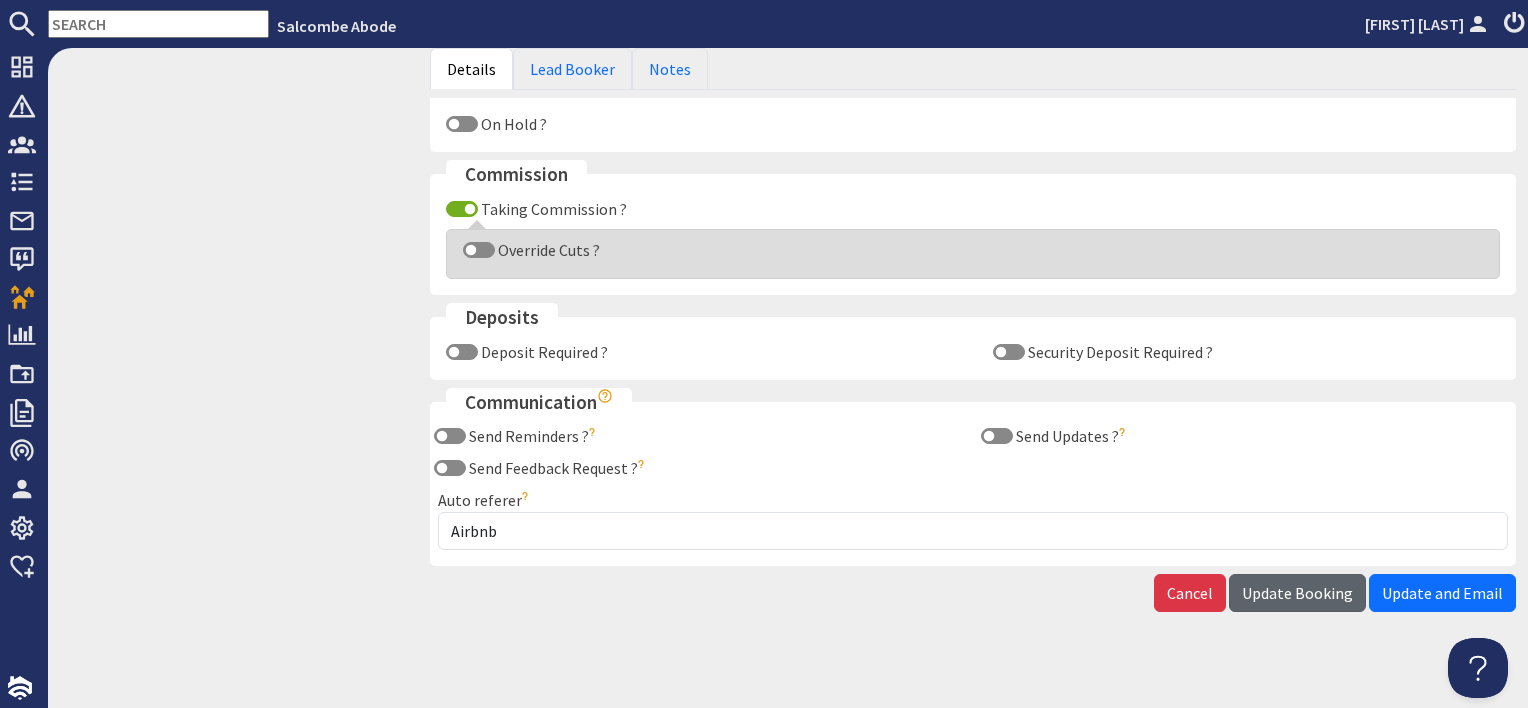 scroll, scrollTop: 1132, scrollLeft: 0, axis: vertical 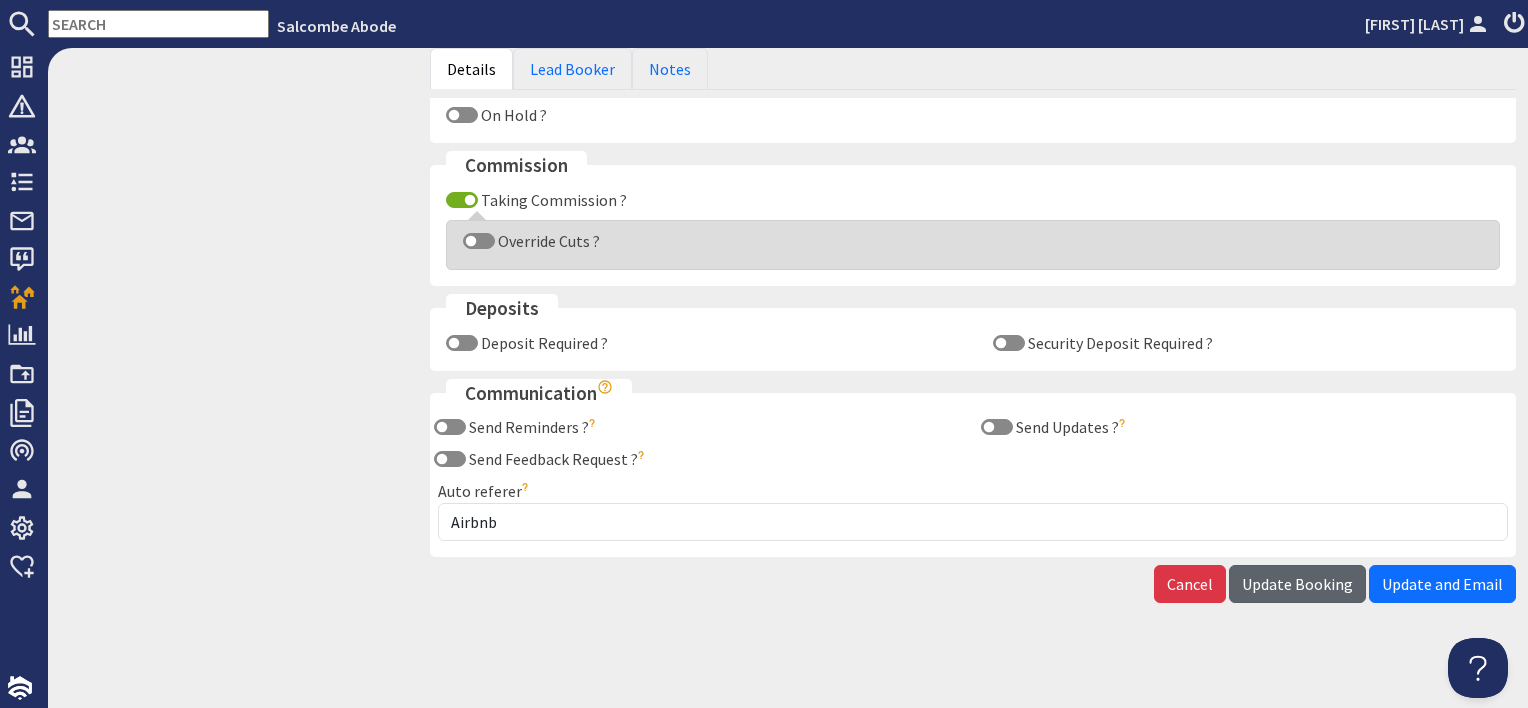 click on "Update Booking" at bounding box center (1297, 584) 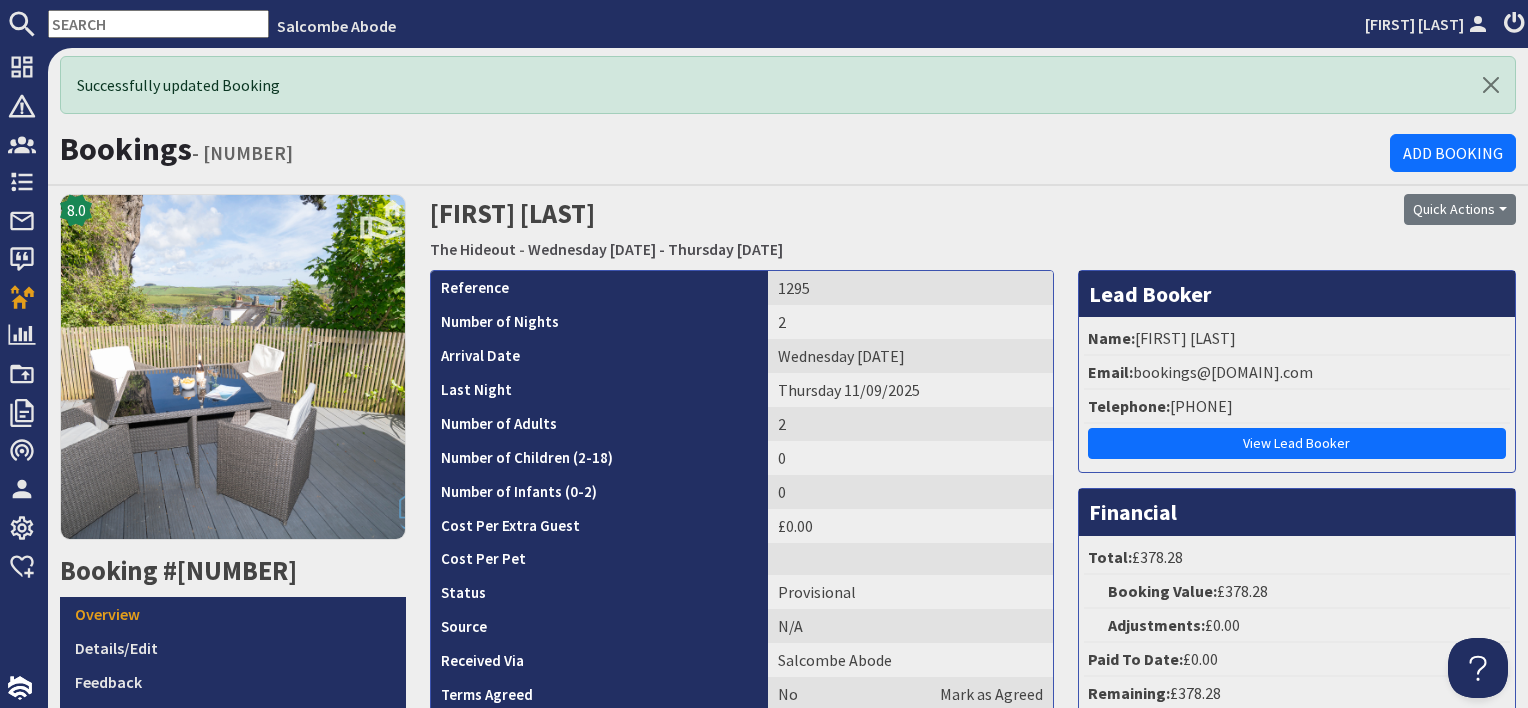 scroll, scrollTop: 0, scrollLeft: 0, axis: both 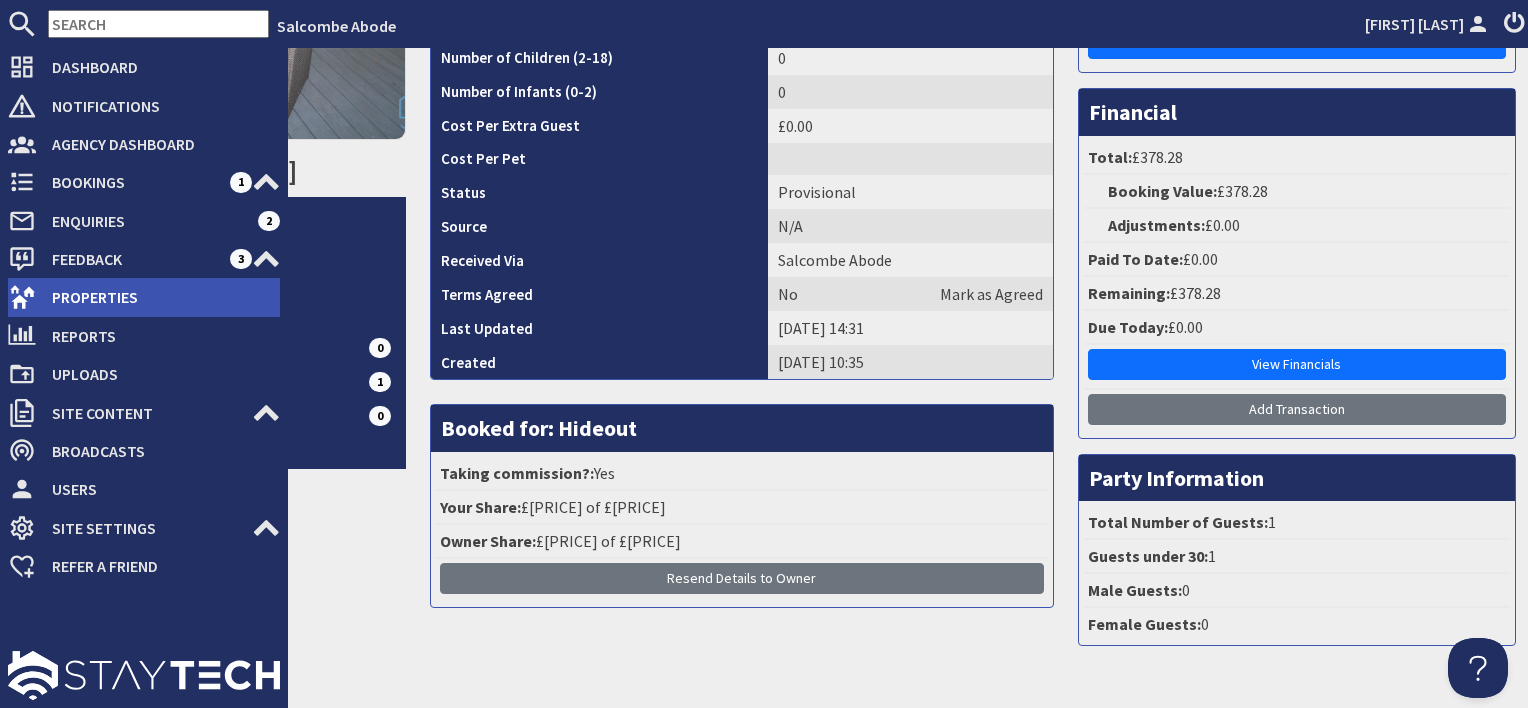 click on "Properties" at bounding box center [158, 297] 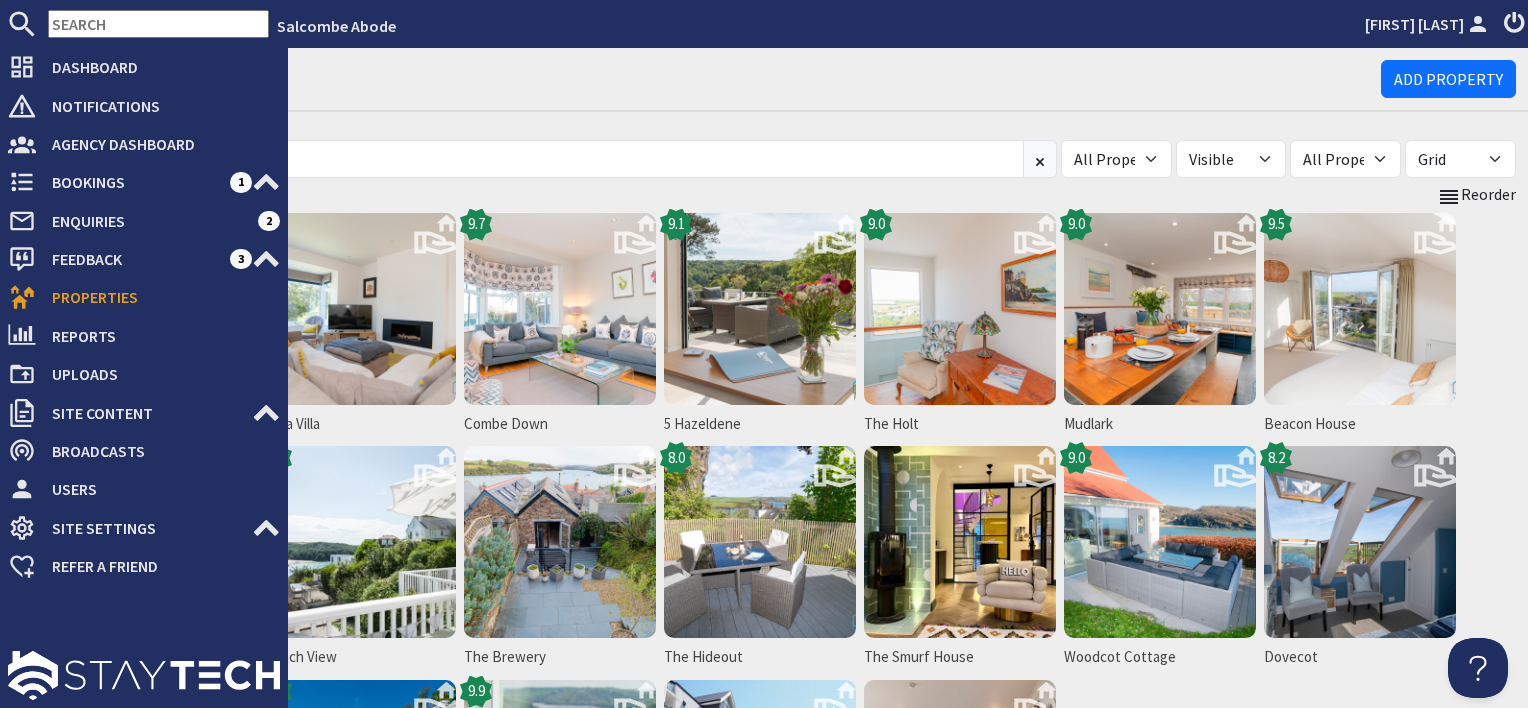 scroll, scrollTop: 0, scrollLeft: 0, axis: both 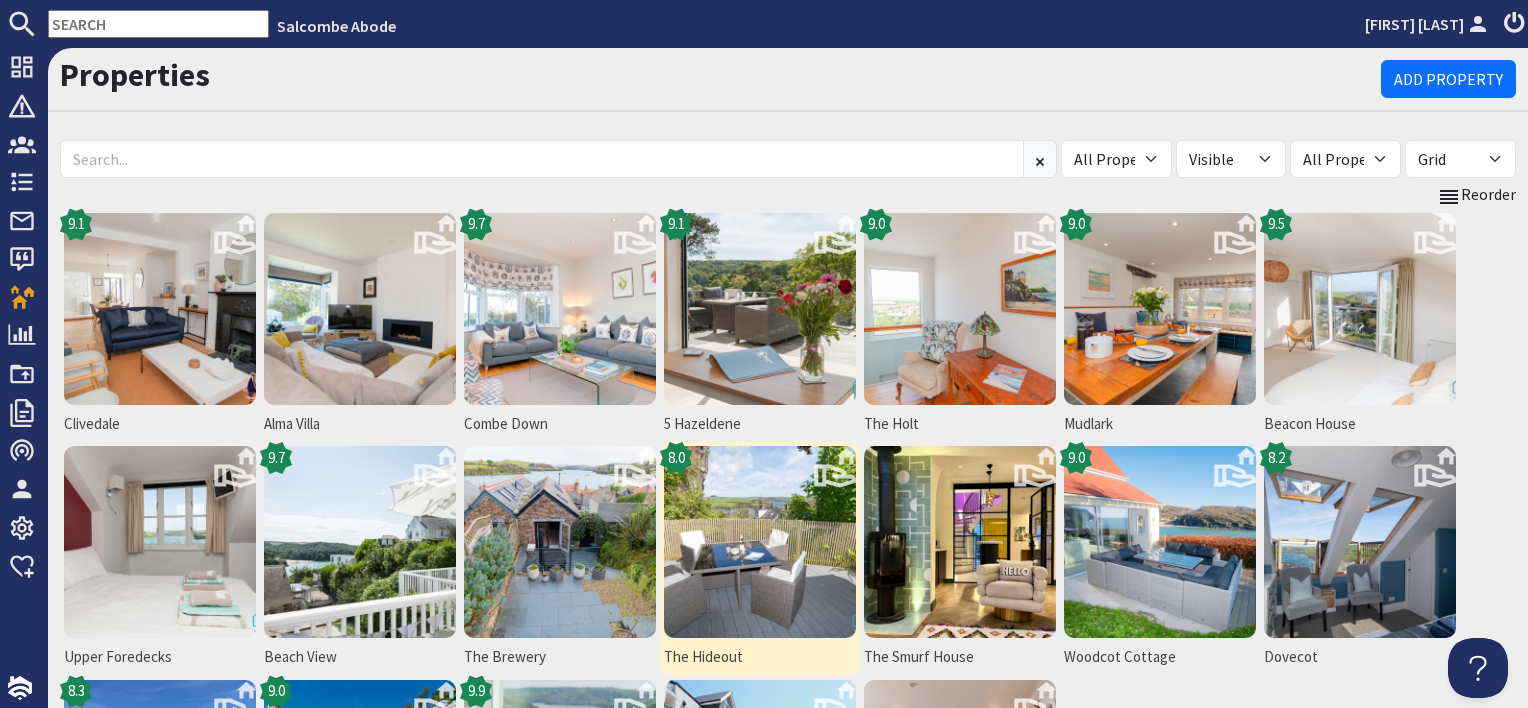 click at bounding box center [760, 542] 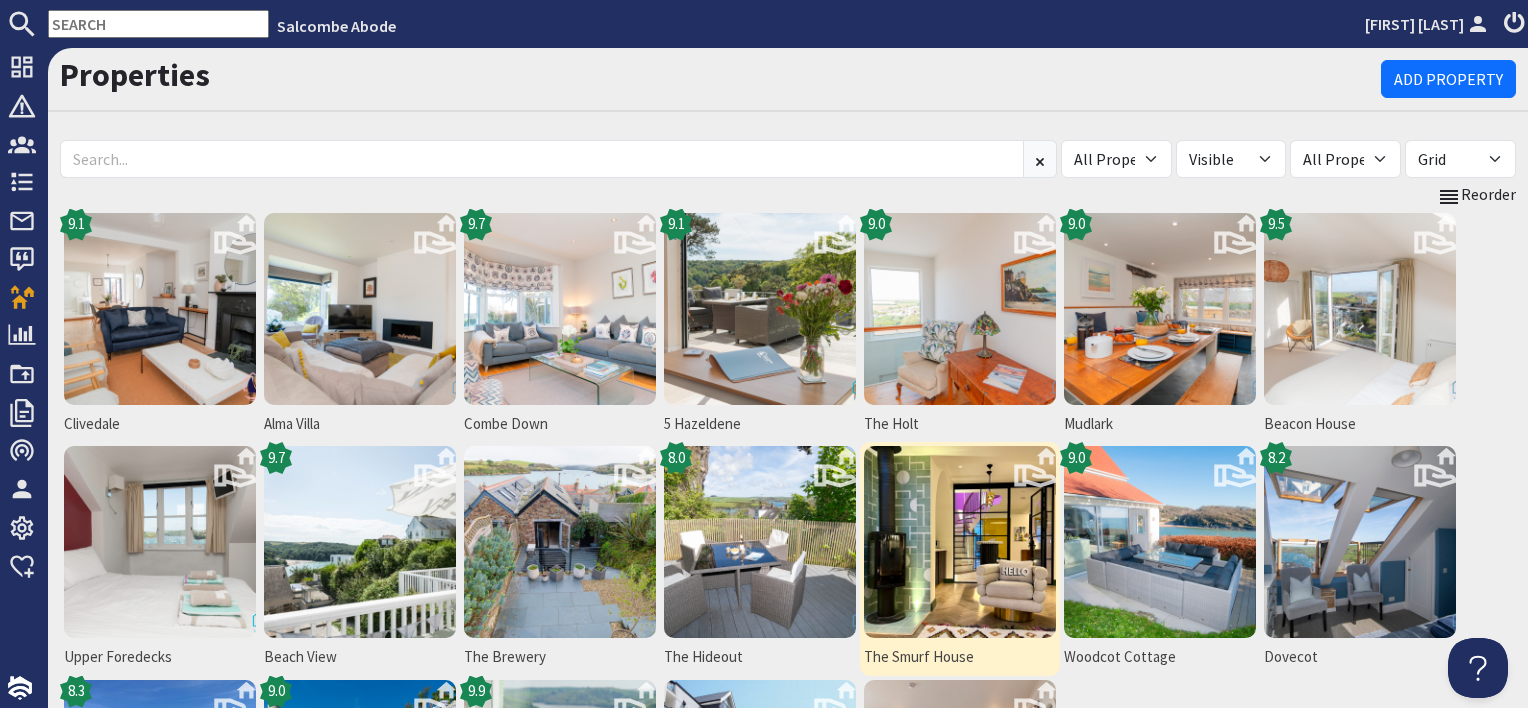 click at bounding box center (960, 542) 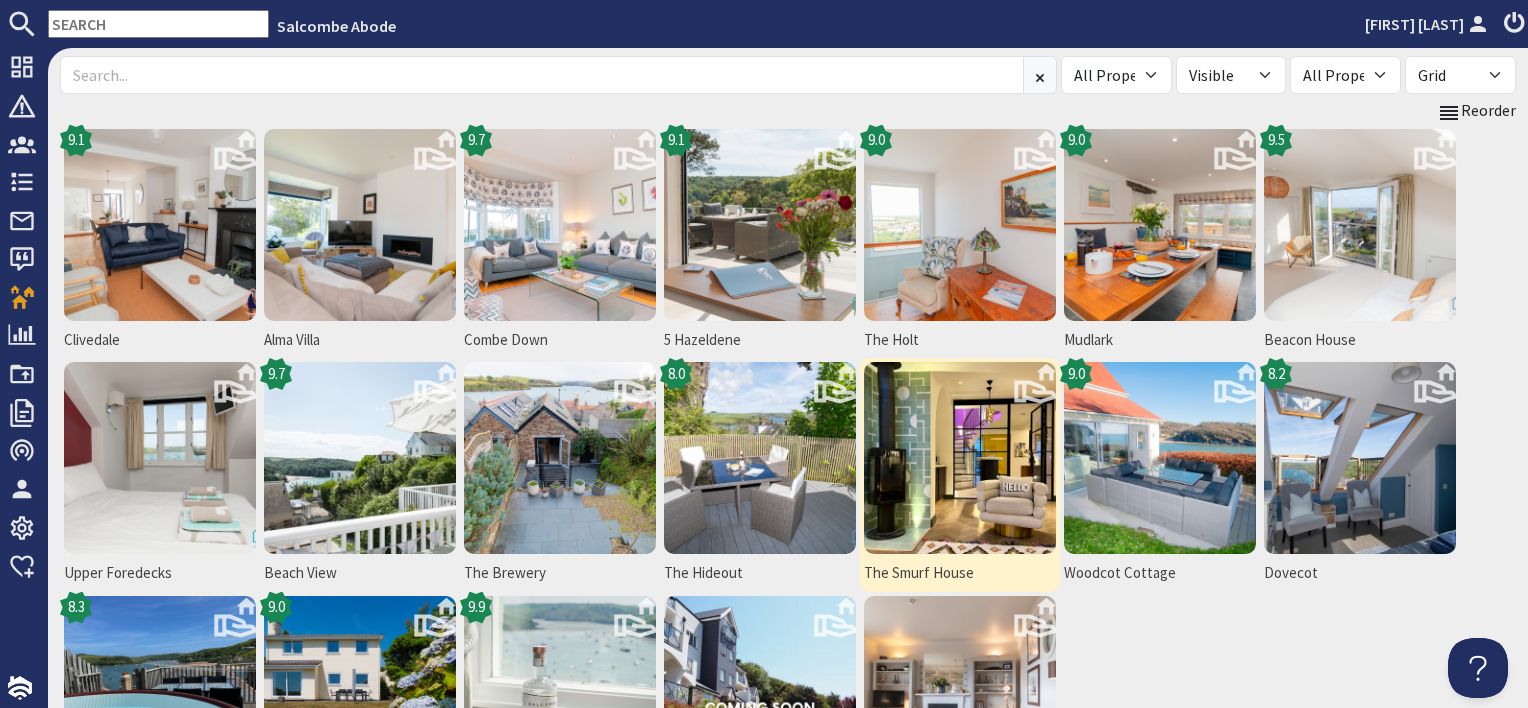 scroll, scrollTop: 200, scrollLeft: 0, axis: vertical 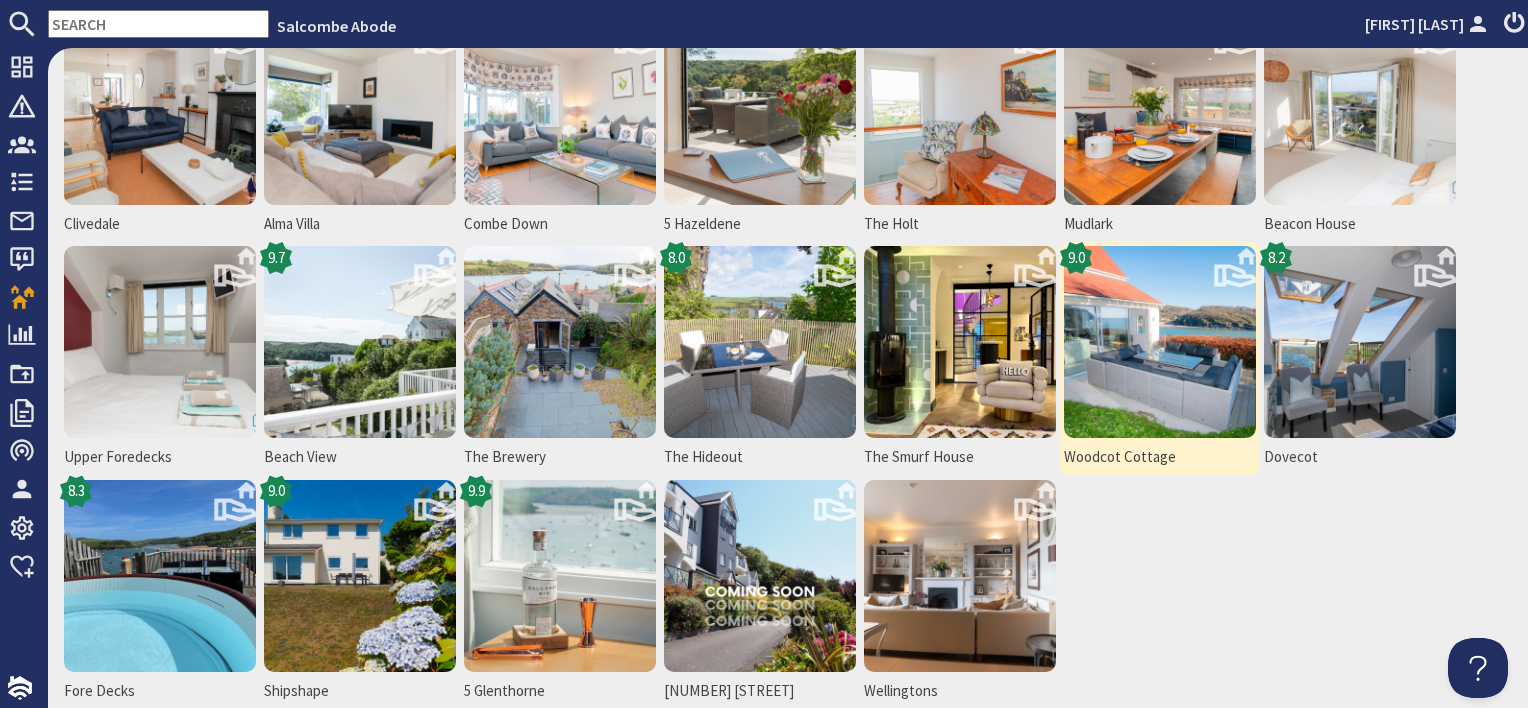 click at bounding box center [1160, 342] 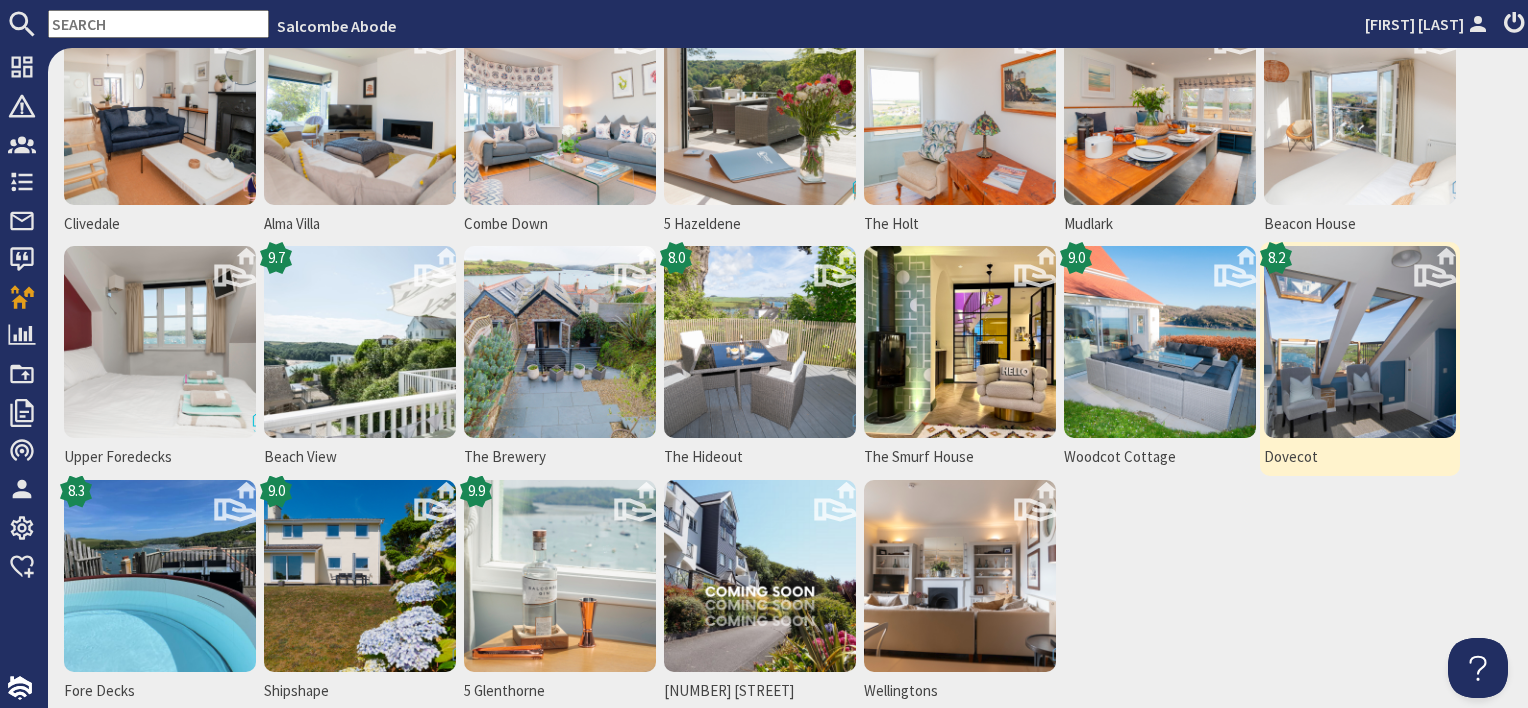 click at bounding box center [1360, 342] 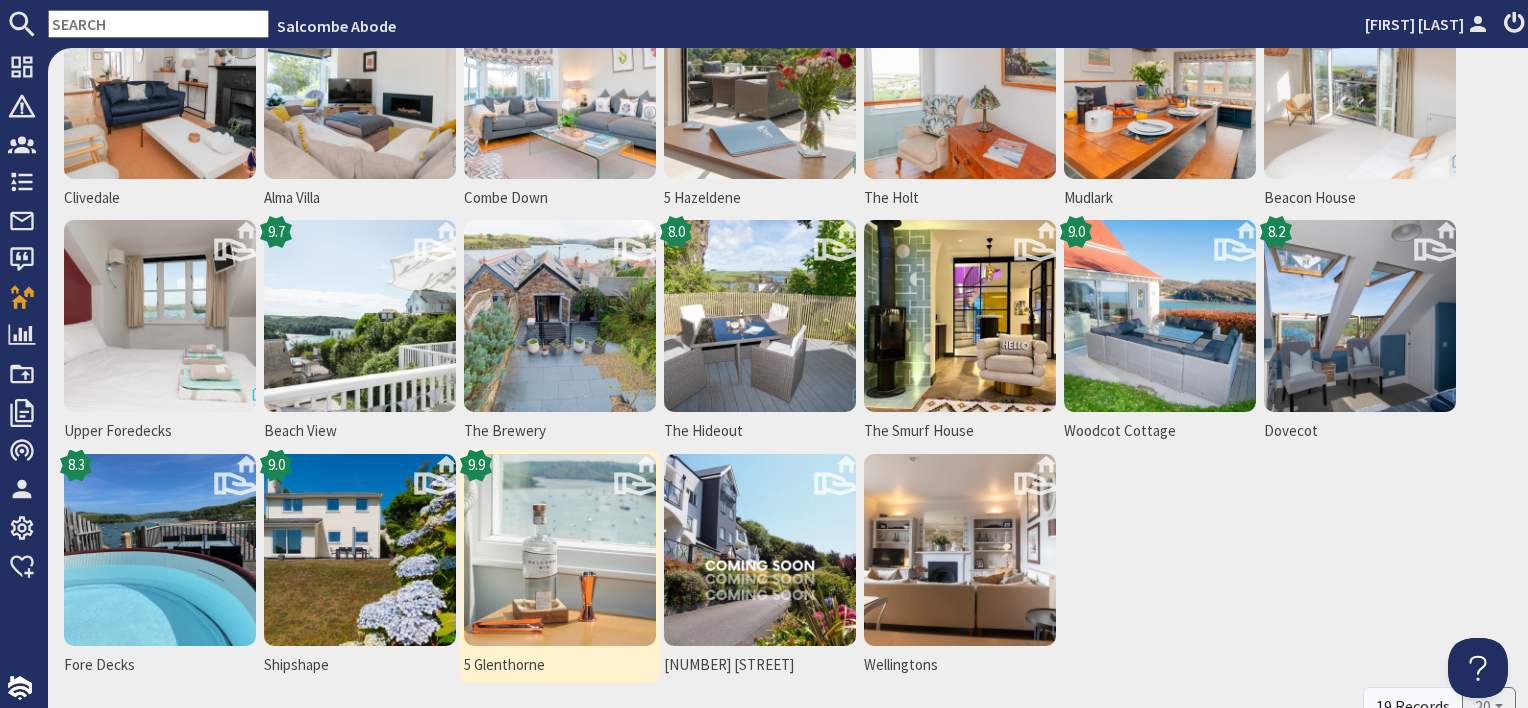 scroll, scrollTop: 300, scrollLeft: 0, axis: vertical 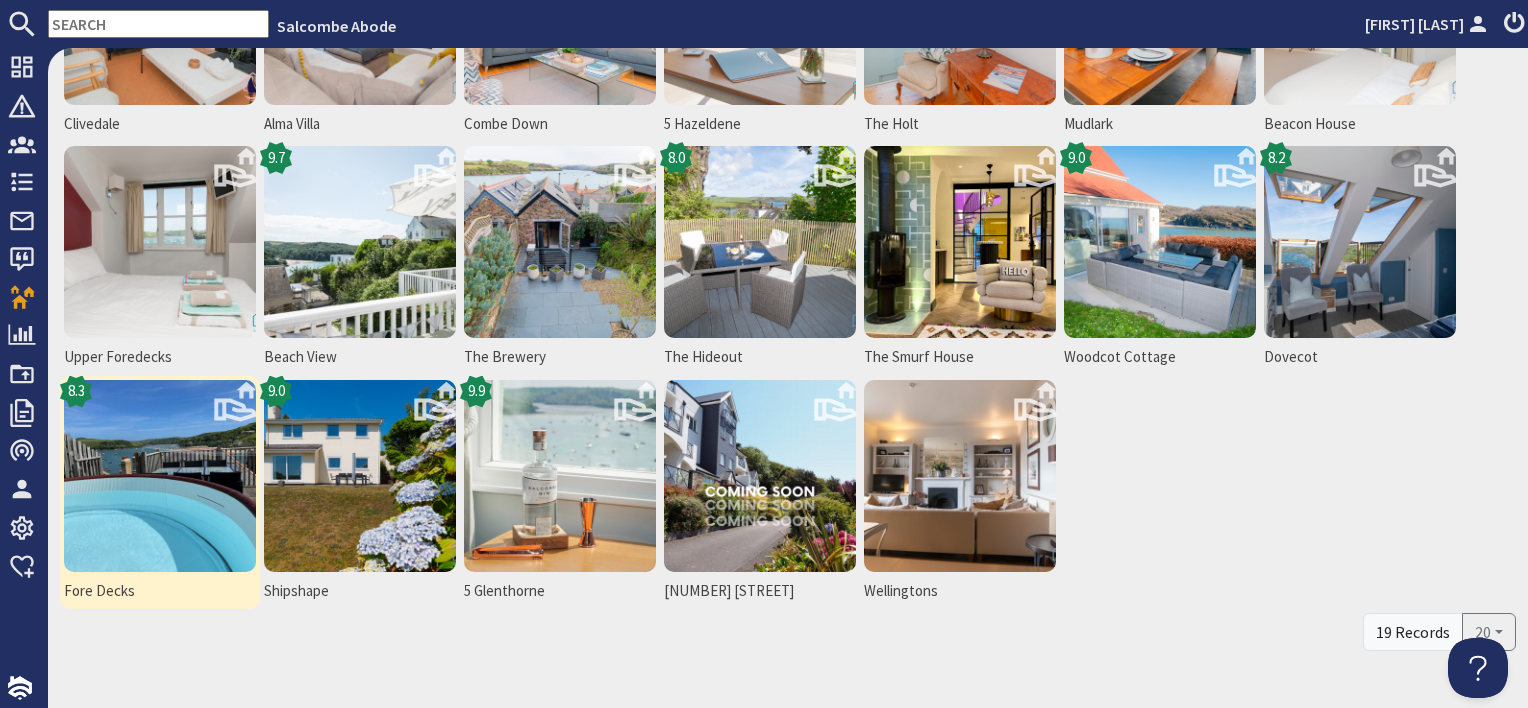 click at bounding box center [160, 476] 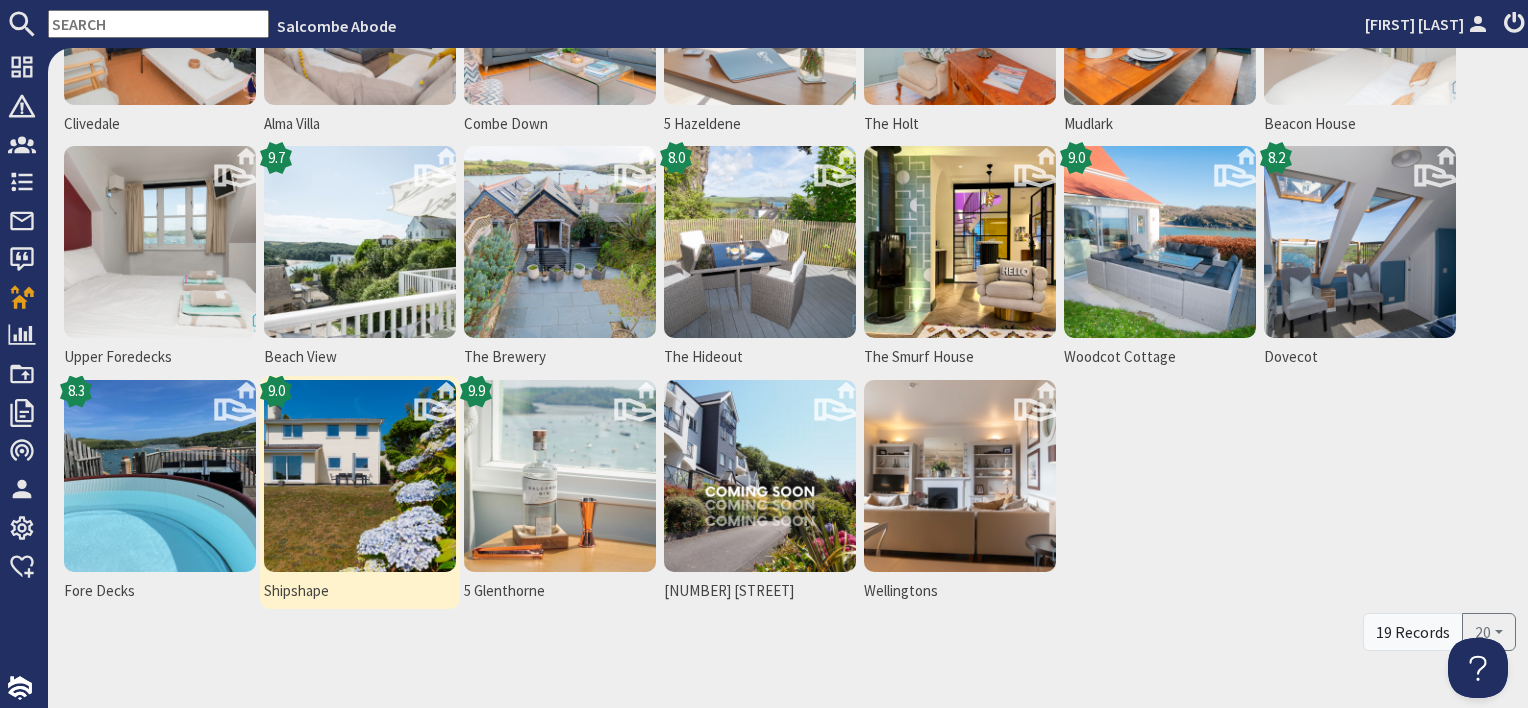 click at bounding box center [360, 476] 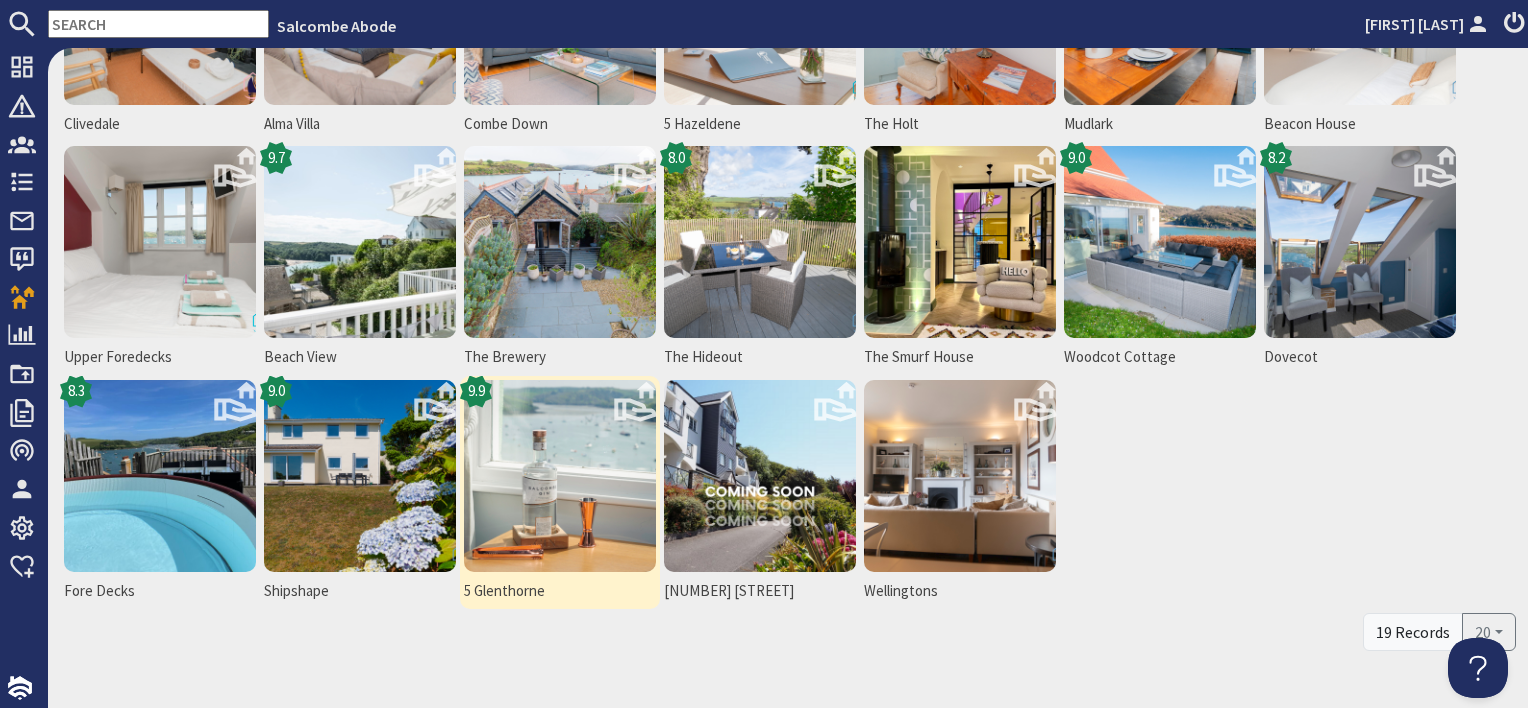 click at bounding box center (560, 476) 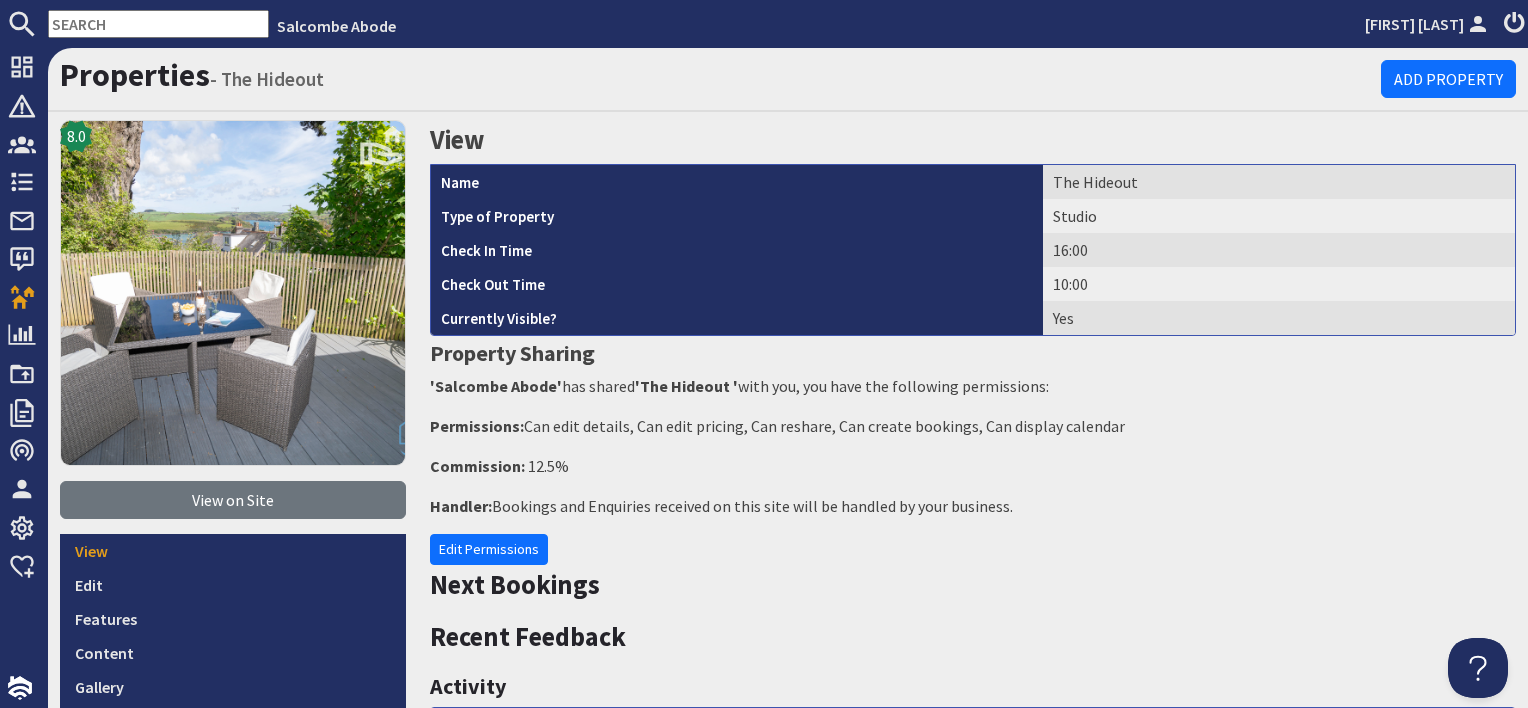 scroll, scrollTop: 0, scrollLeft: 0, axis: both 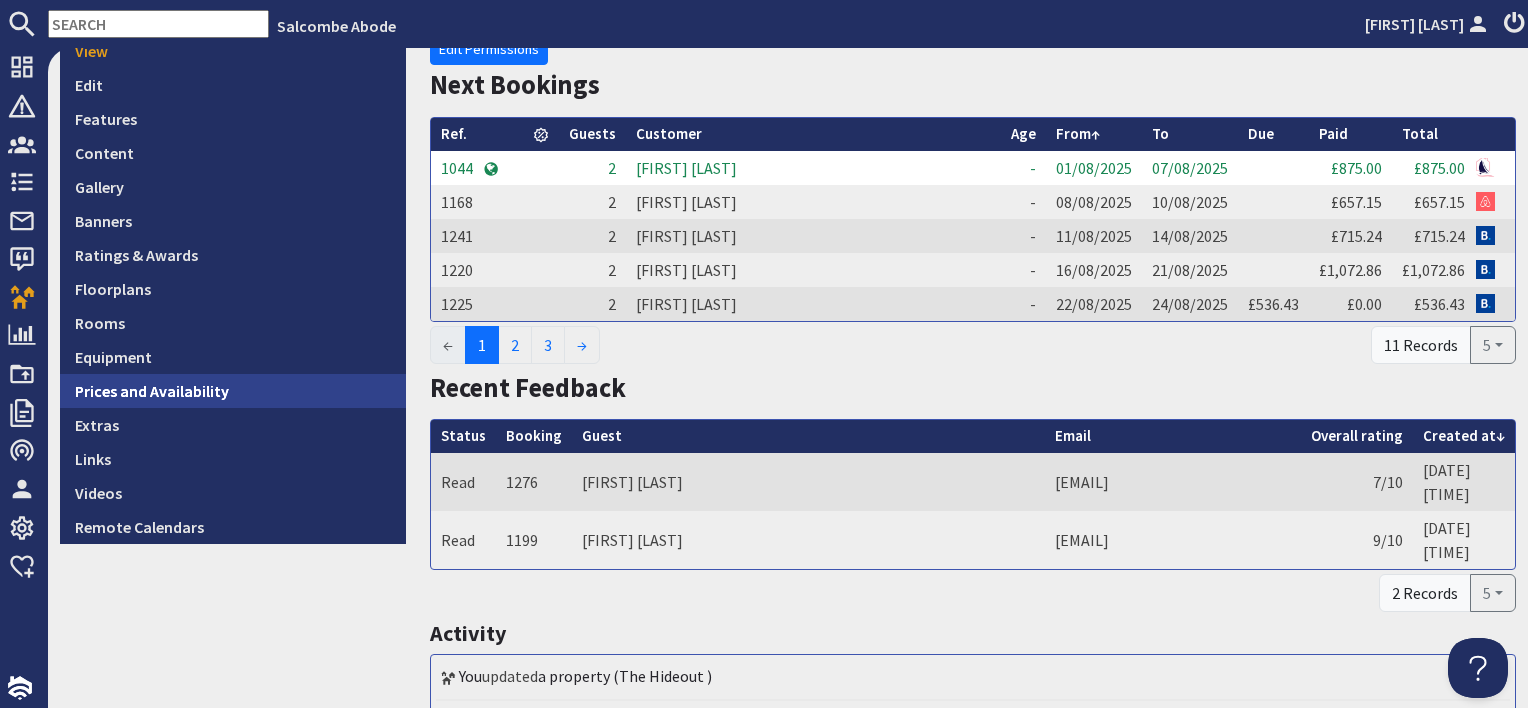 click on "Prices and Availability" at bounding box center [233, 391] 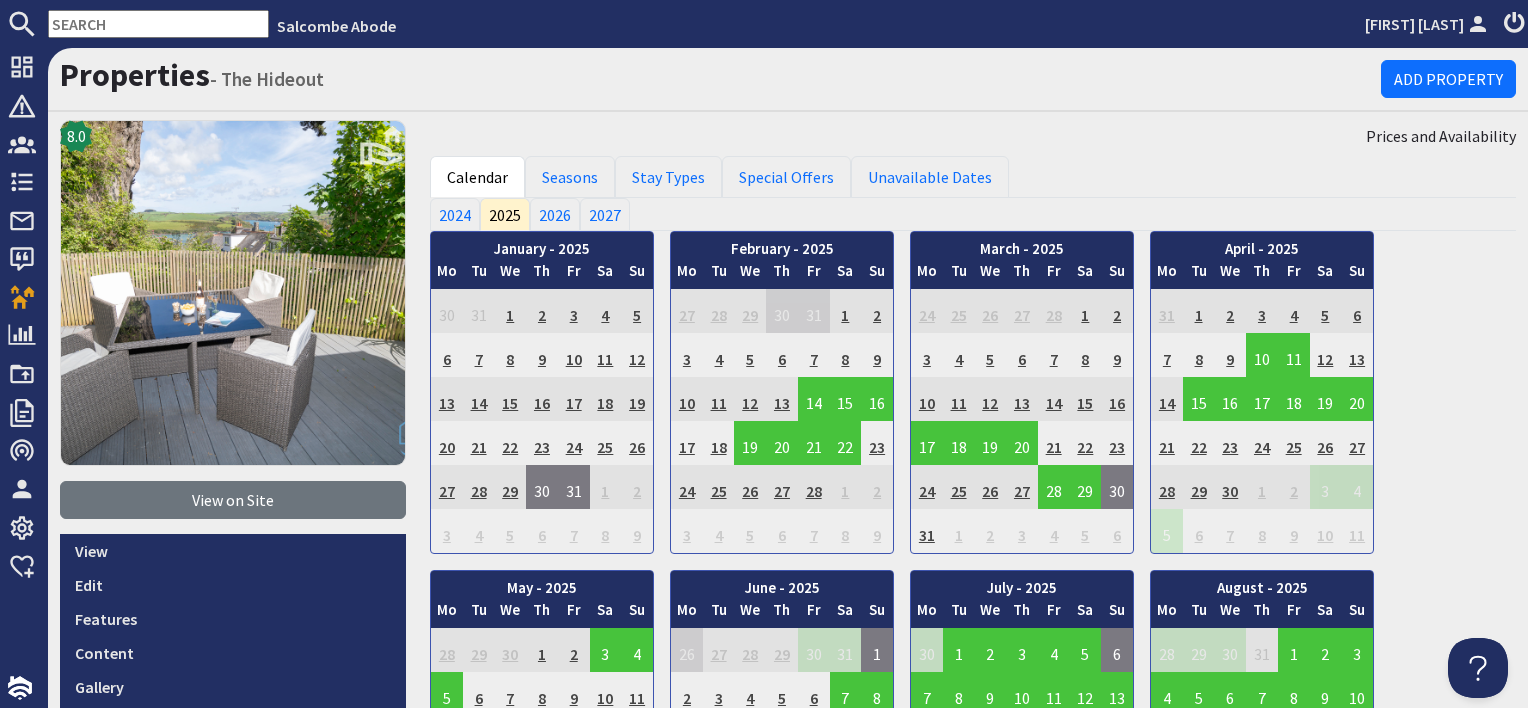 scroll, scrollTop: 0, scrollLeft: 0, axis: both 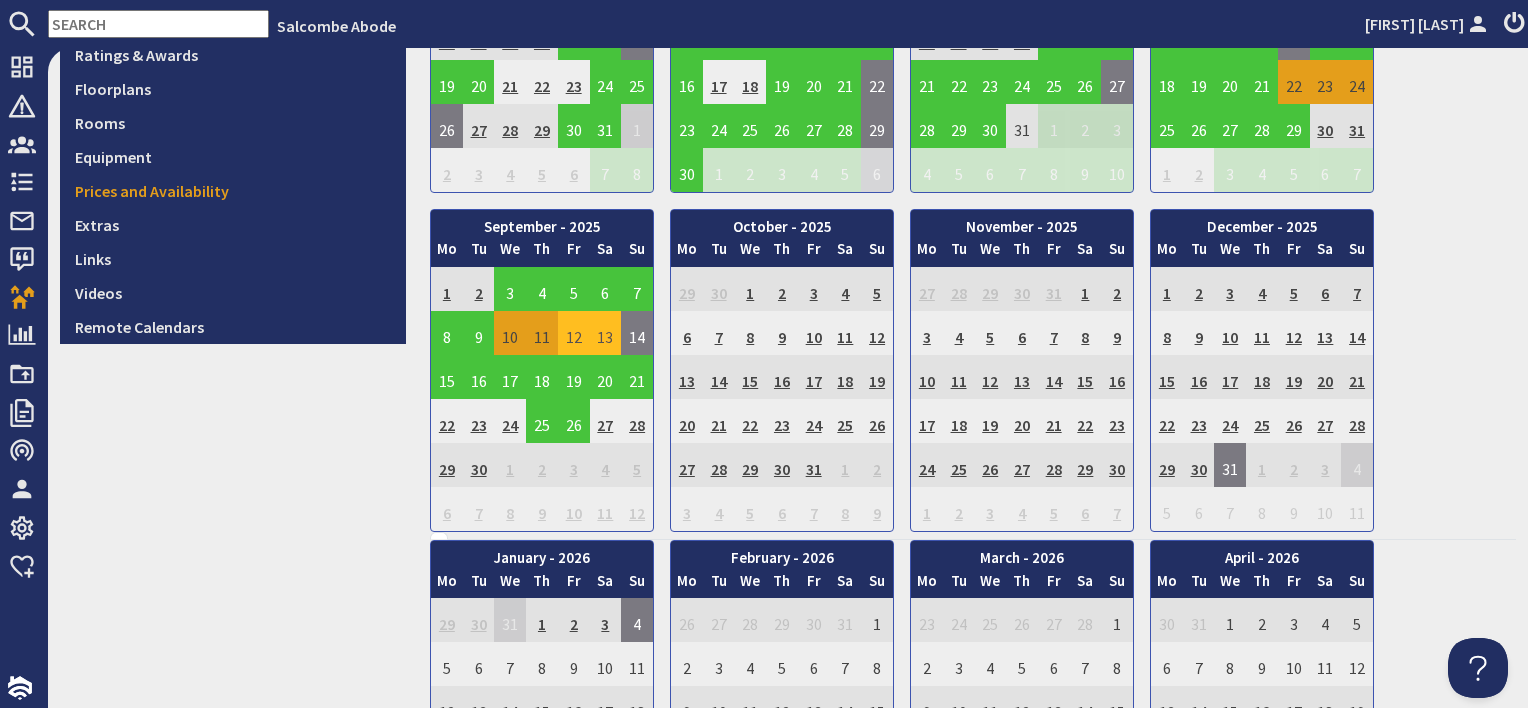 click on "12" at bounding box center (574, 333) 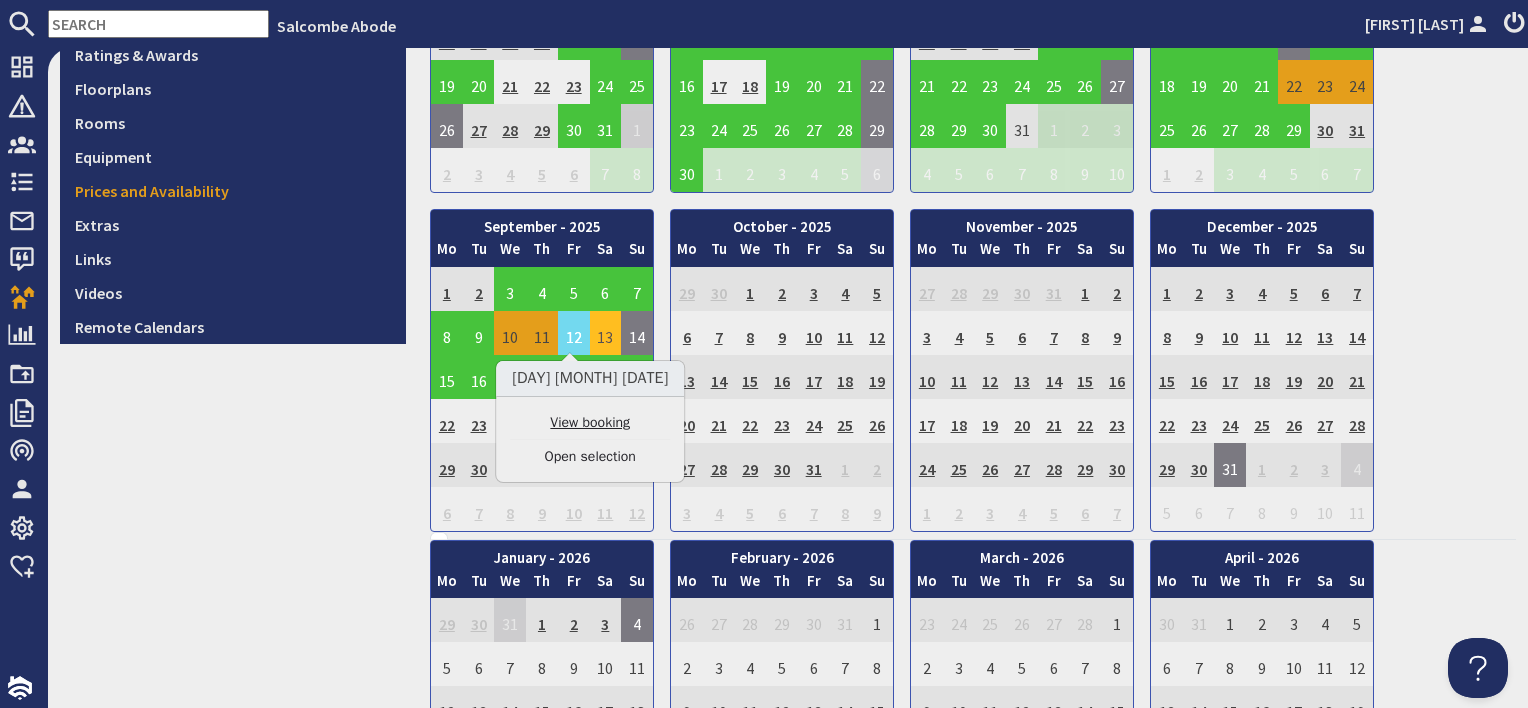 click on "View booking" at bounding box center [590, 422] 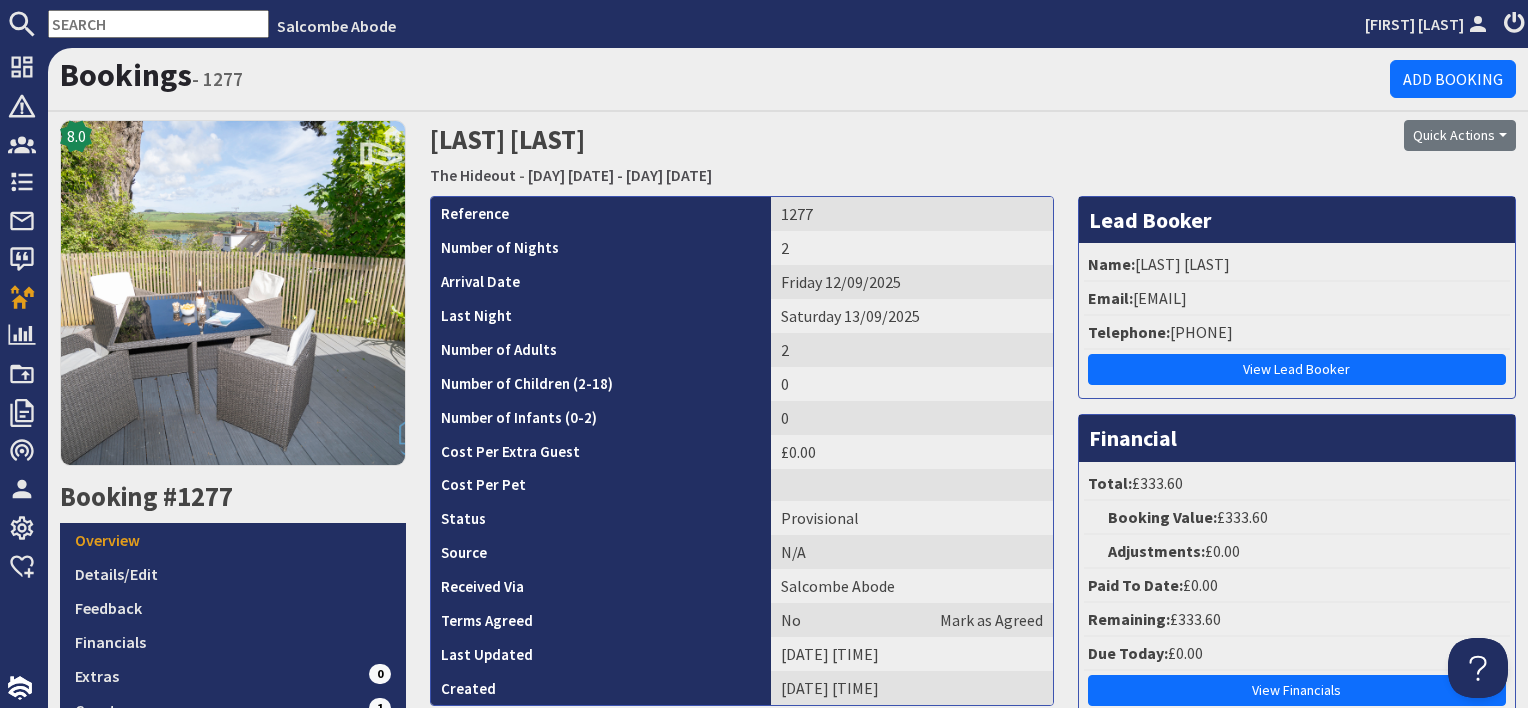 scroll, scrollTop: 0, scrollLeft: 0, axis: both 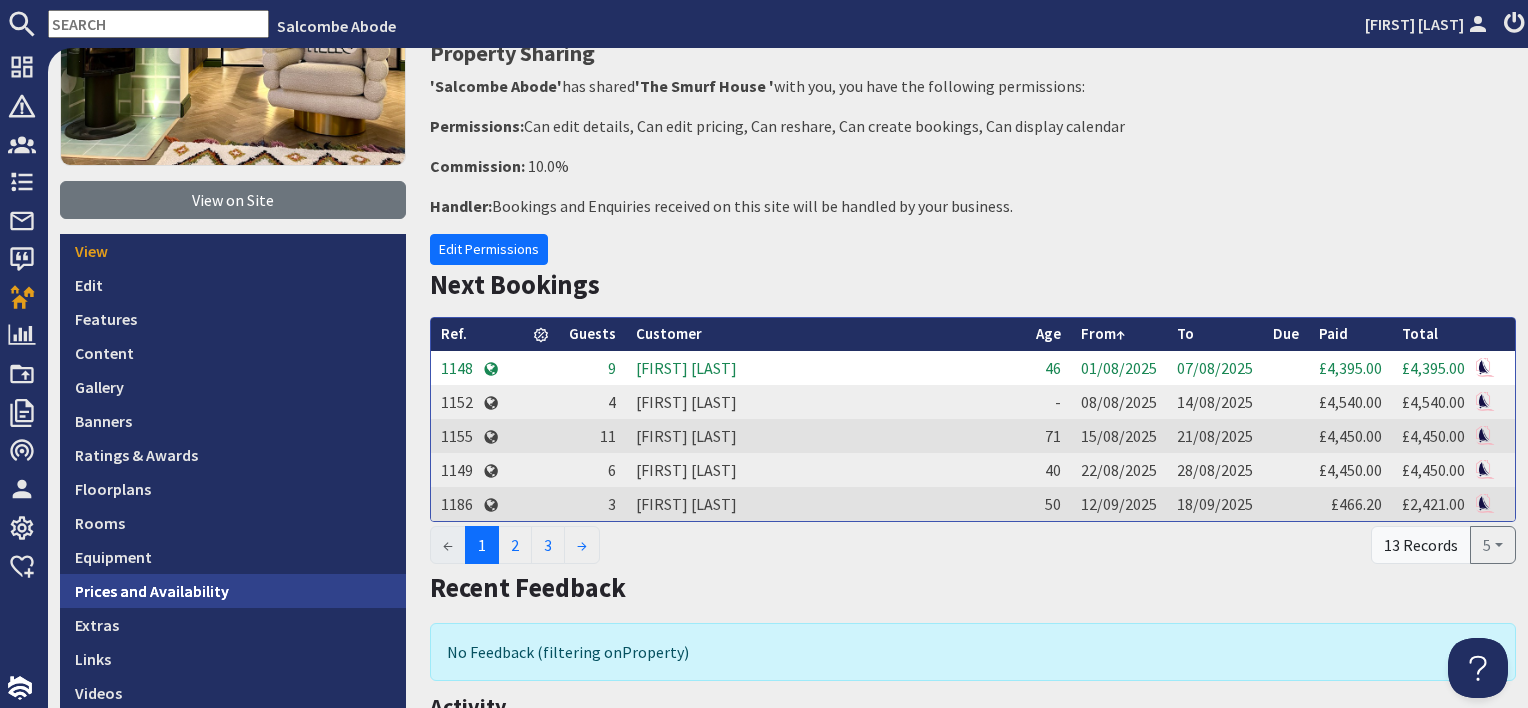 click on "Prices and Availability" at bounding box center (233, 591) 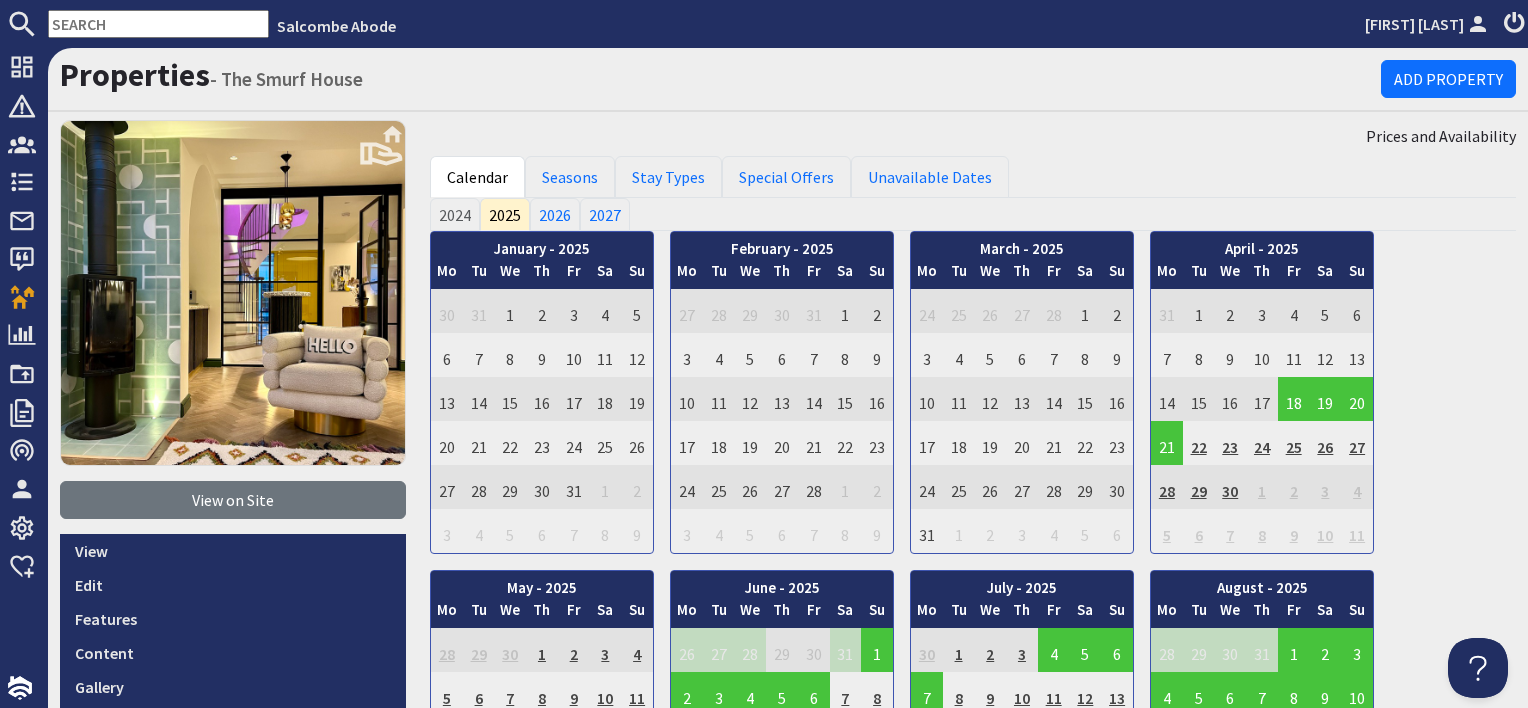 scroll, scrollTop: 0, scrollLeft: 0, axis: both 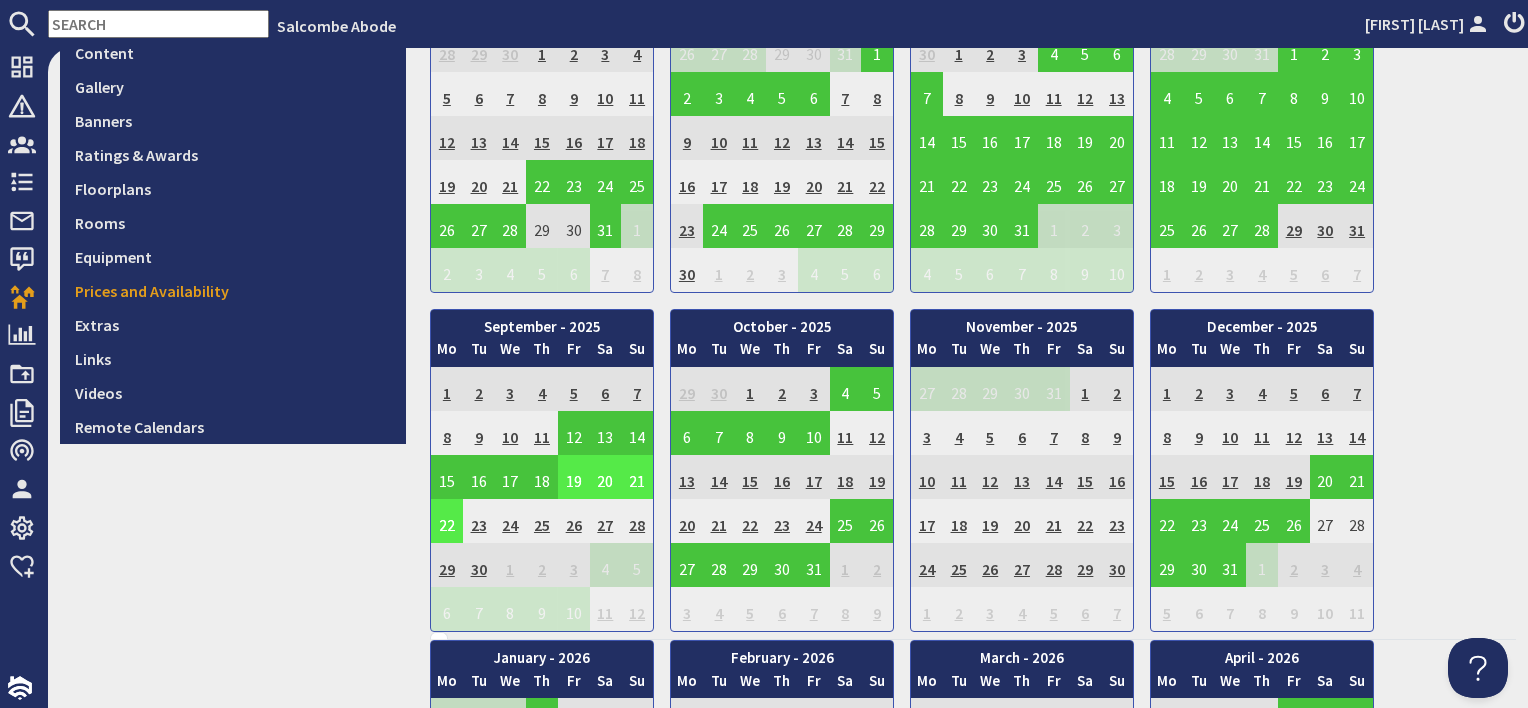 click on "19" at bounding box center (574, 477) 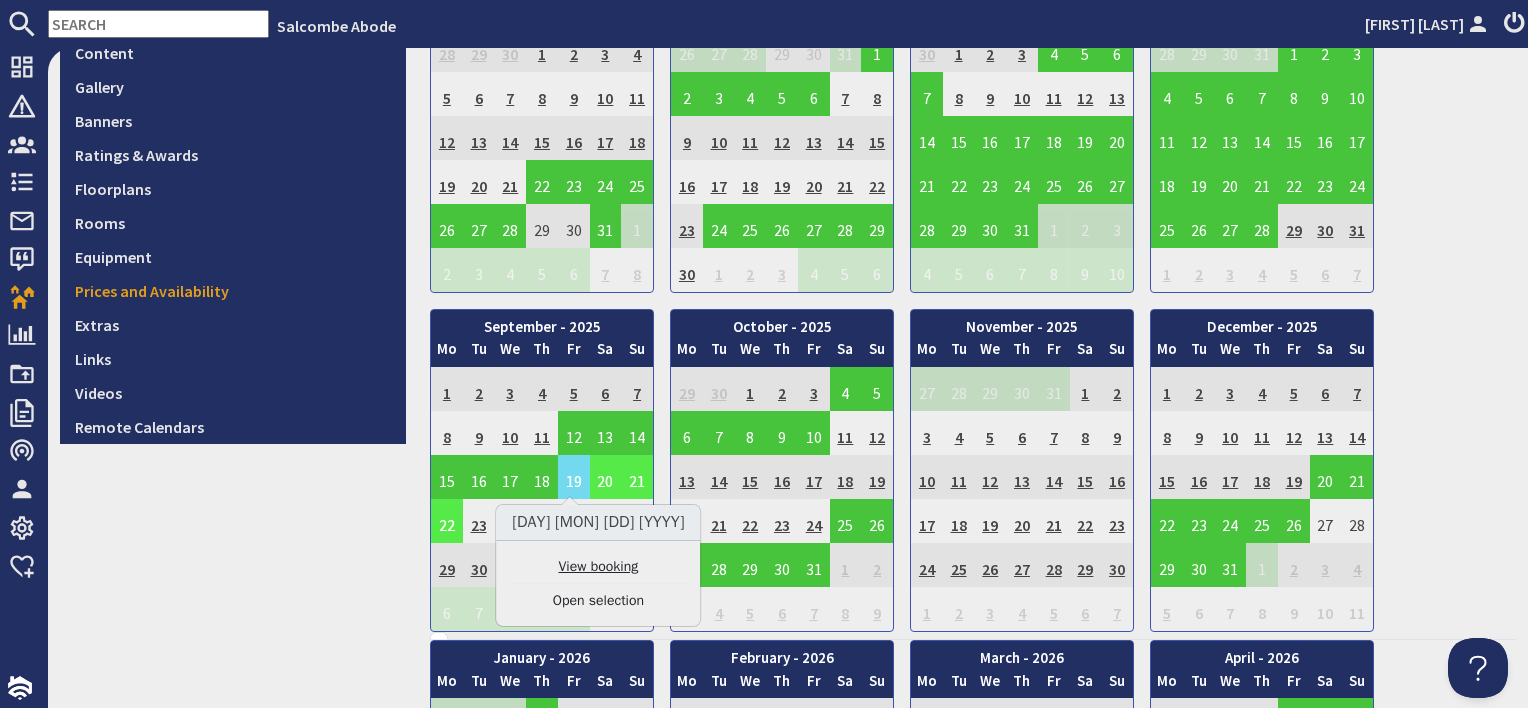 click on "View booking" at bounding box center [598, 566] 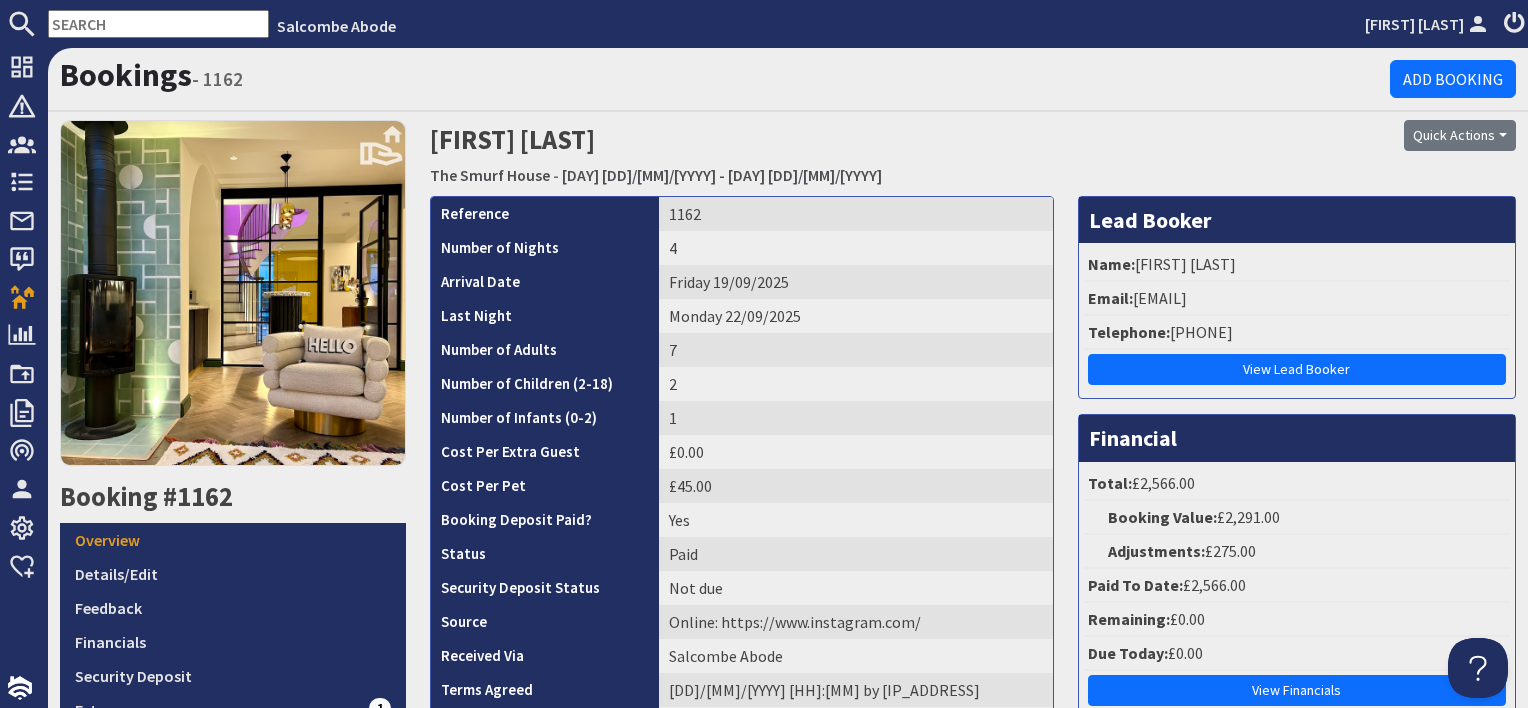 scroll, scrollTop: 0, scrollLeft: 0, axis: both 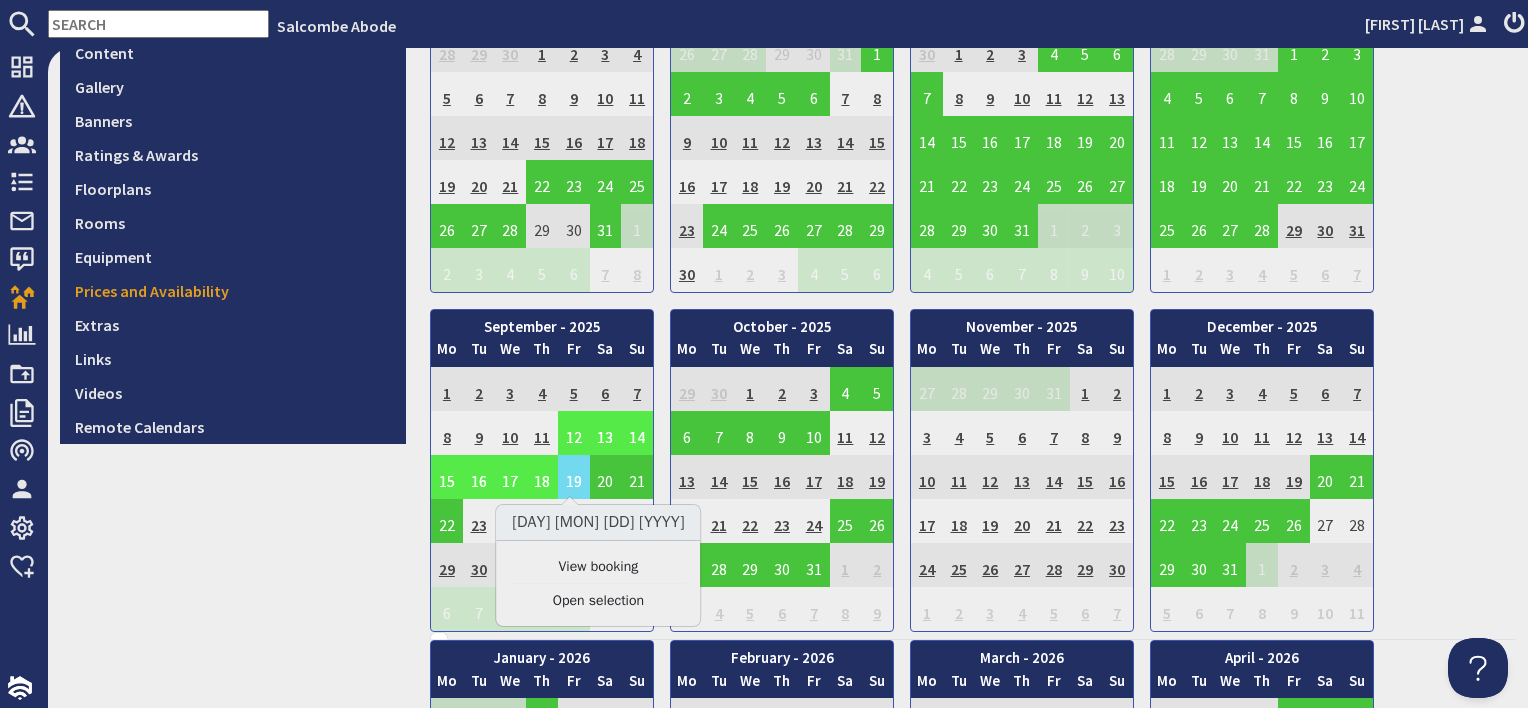 click on "12" at bounding box center (574, 433) 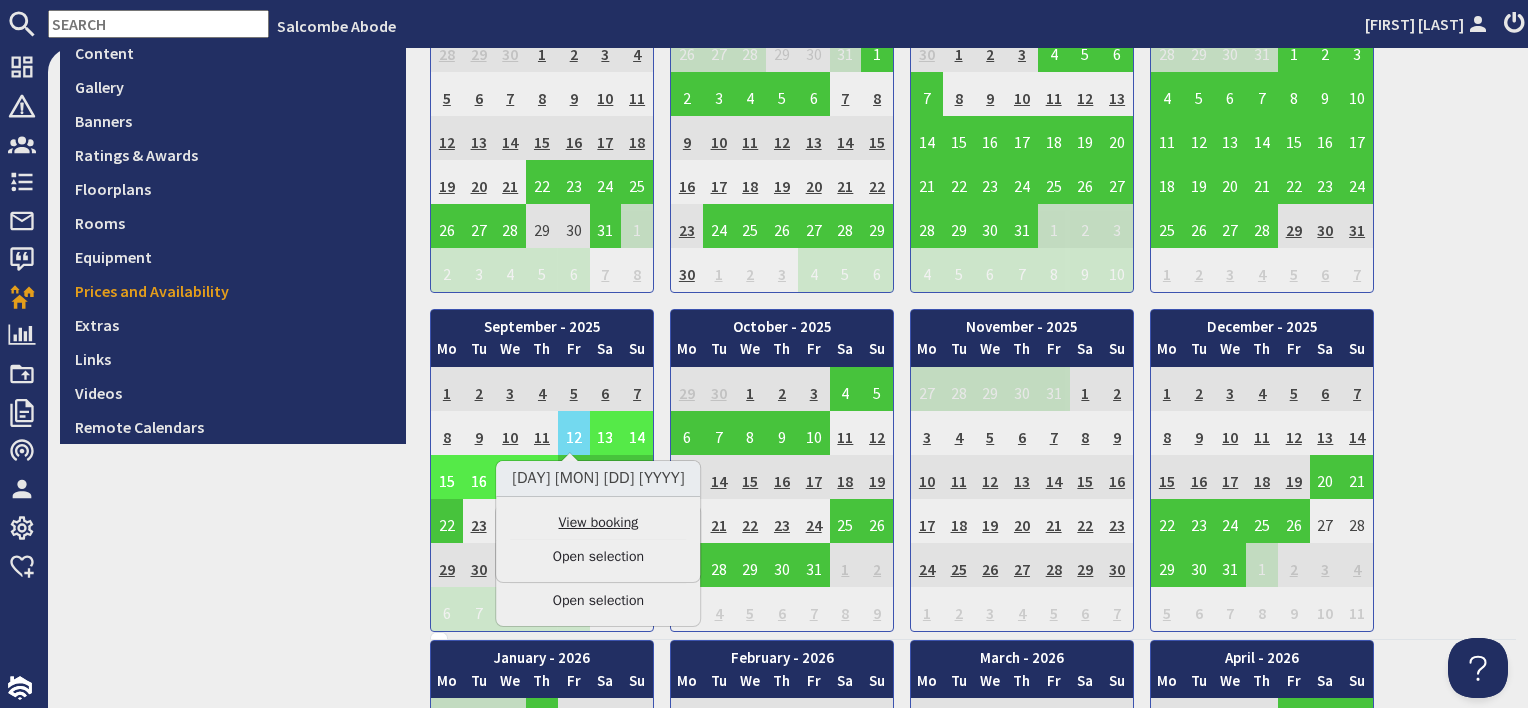 click on "View booking" at bounding box center [598, 522] 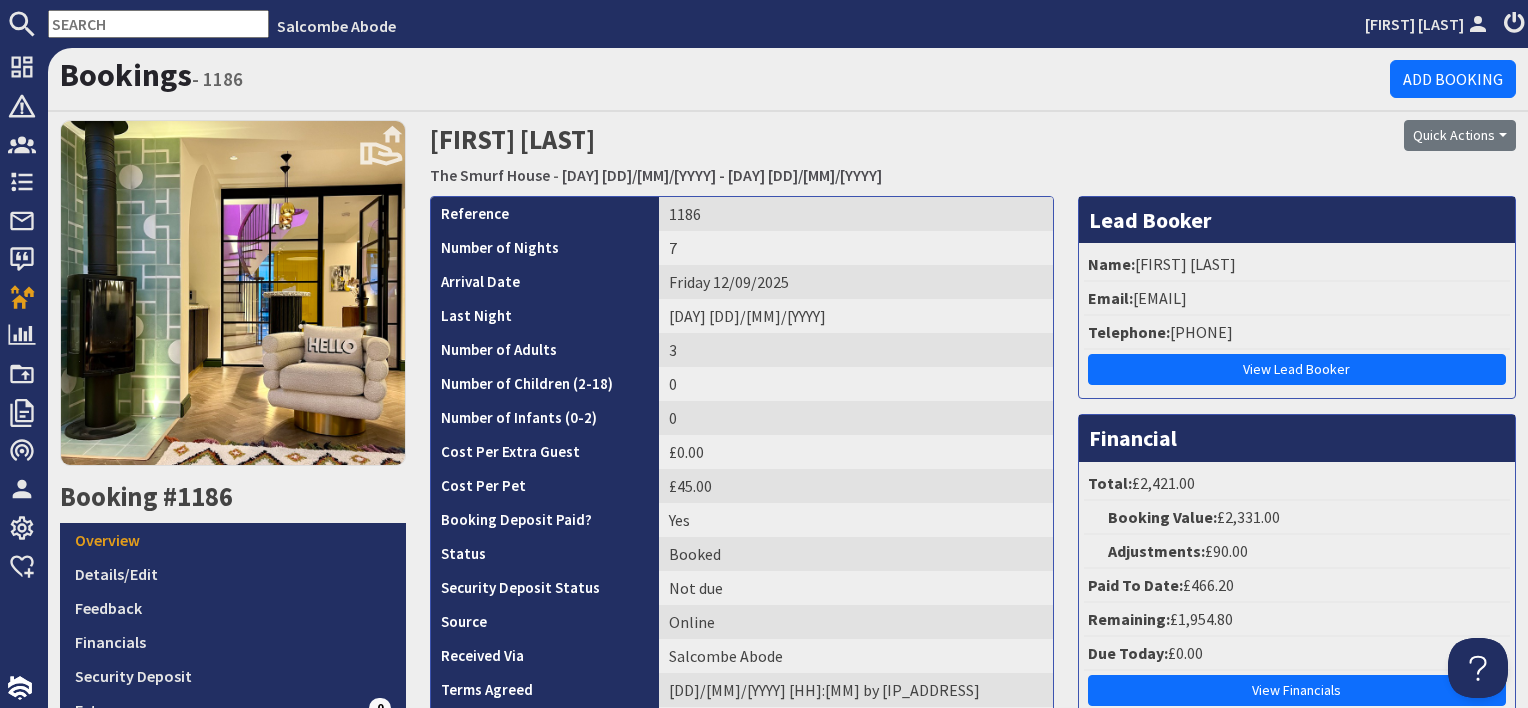 scroll, scrollTop: 0, scrollLeft: 0, axis: both 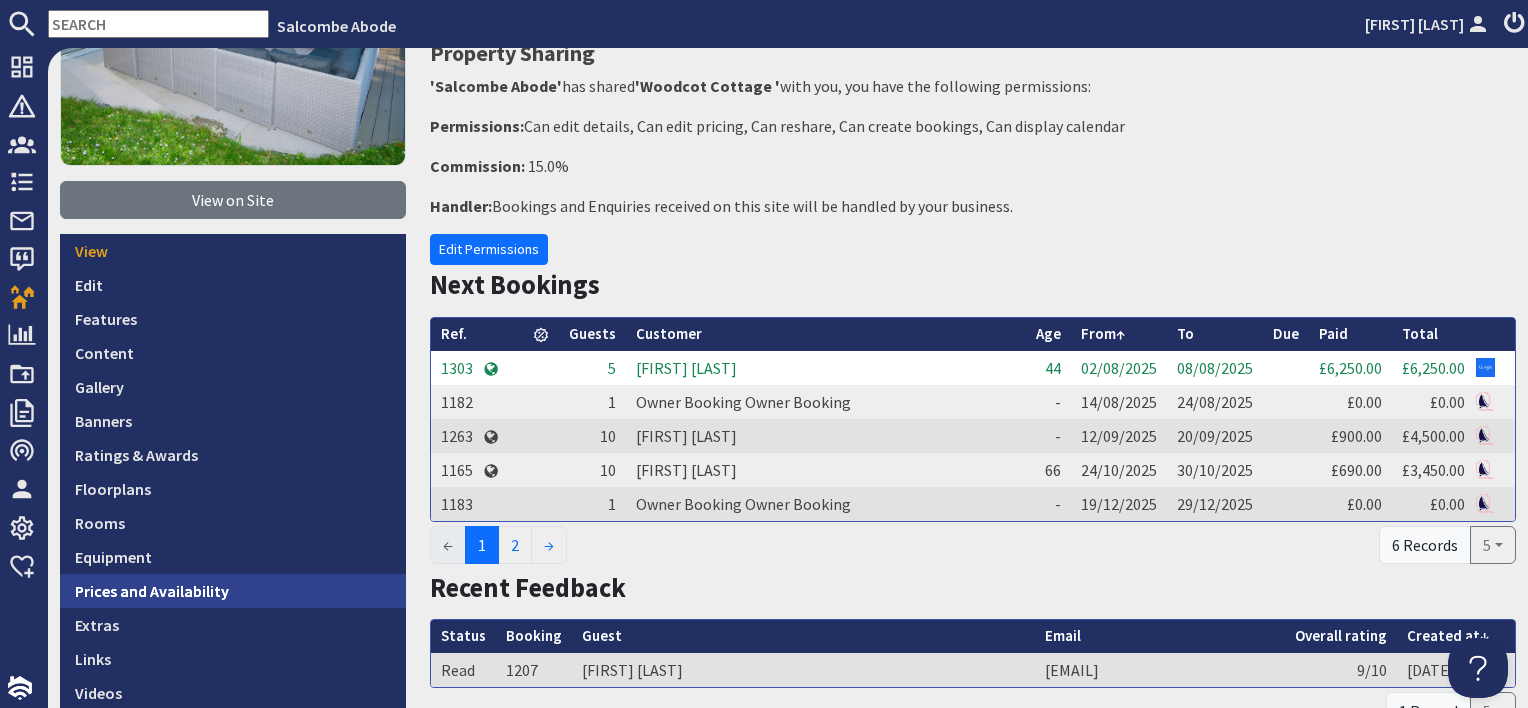 click on "Prices and Availability" at bounding box center [233, 591] 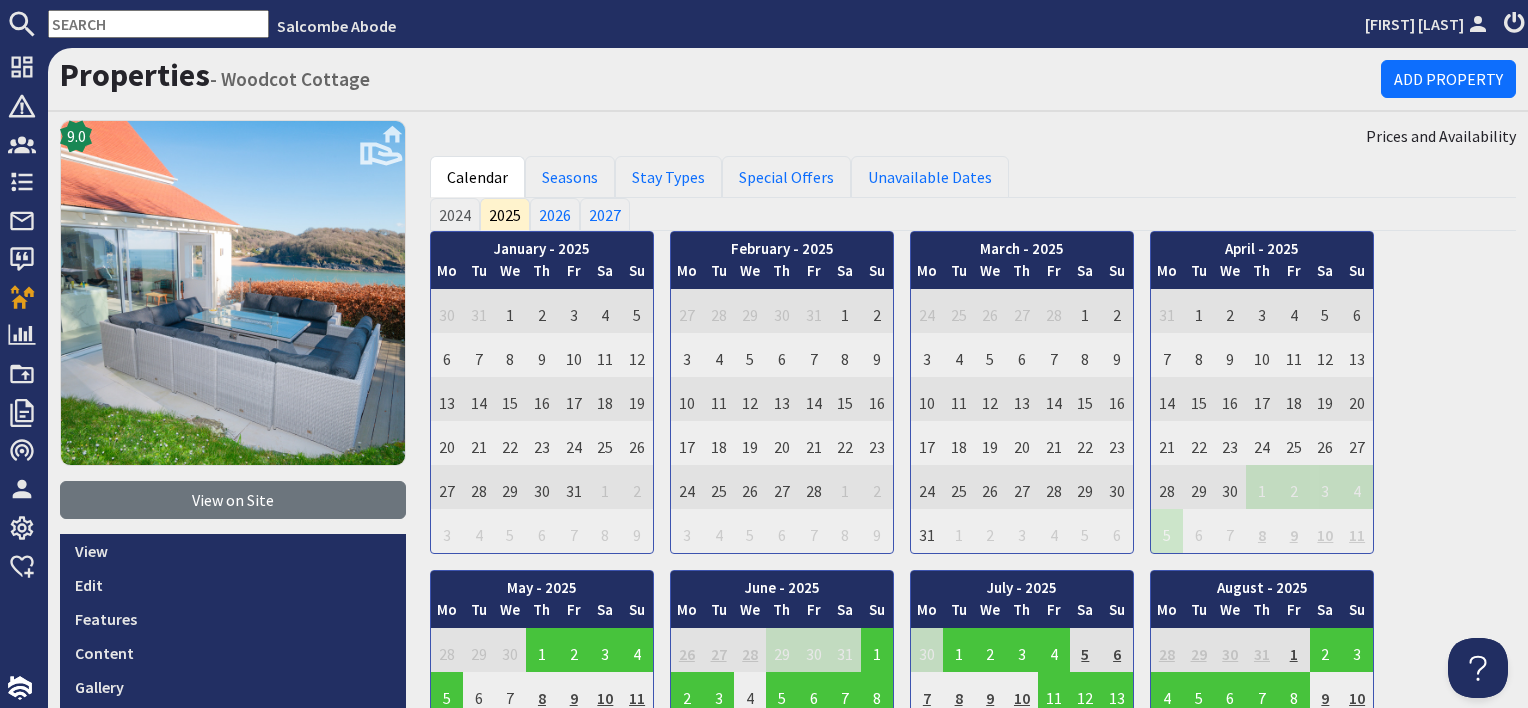 scroll, scrollTop: 0, scrollLeft: 0, axis: both 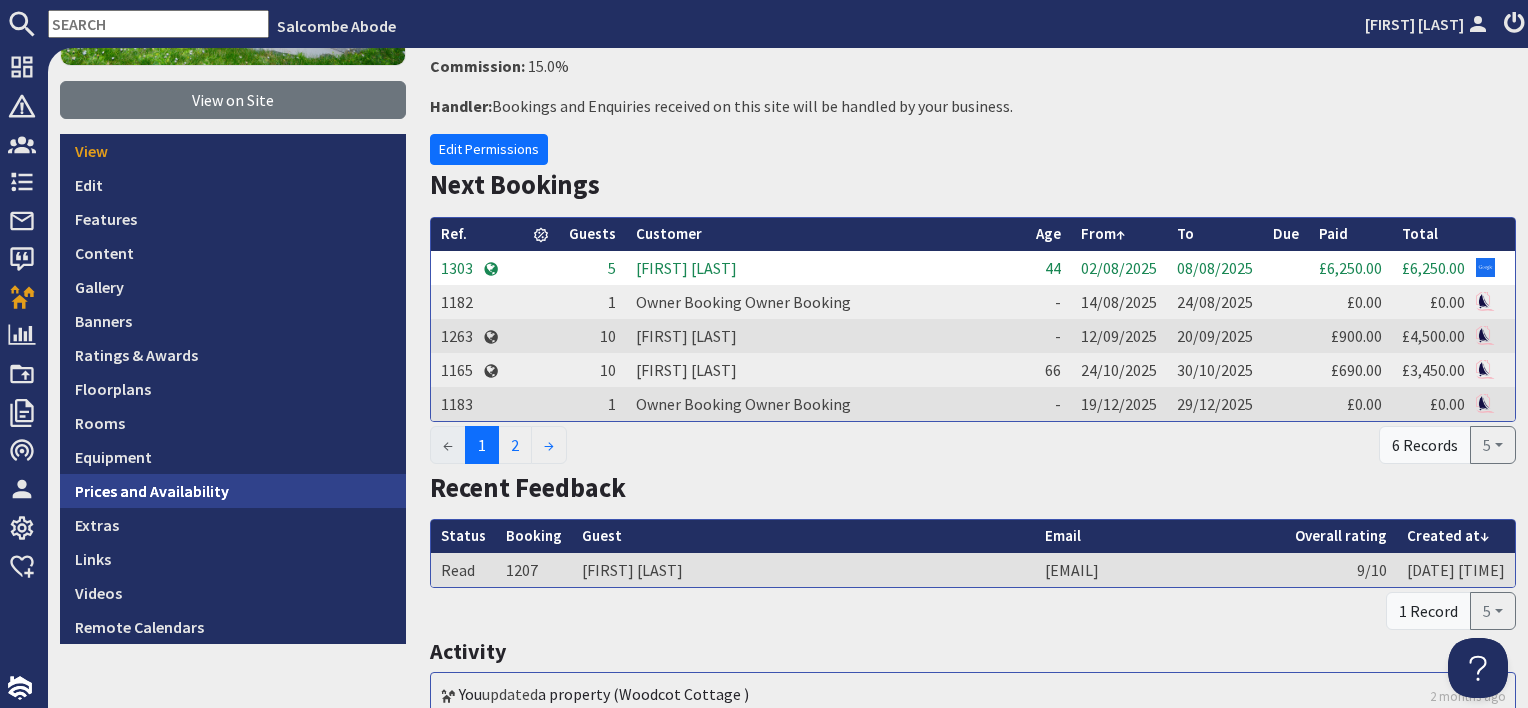 click on "Prices and Availability" at bounding box center (233, 491) 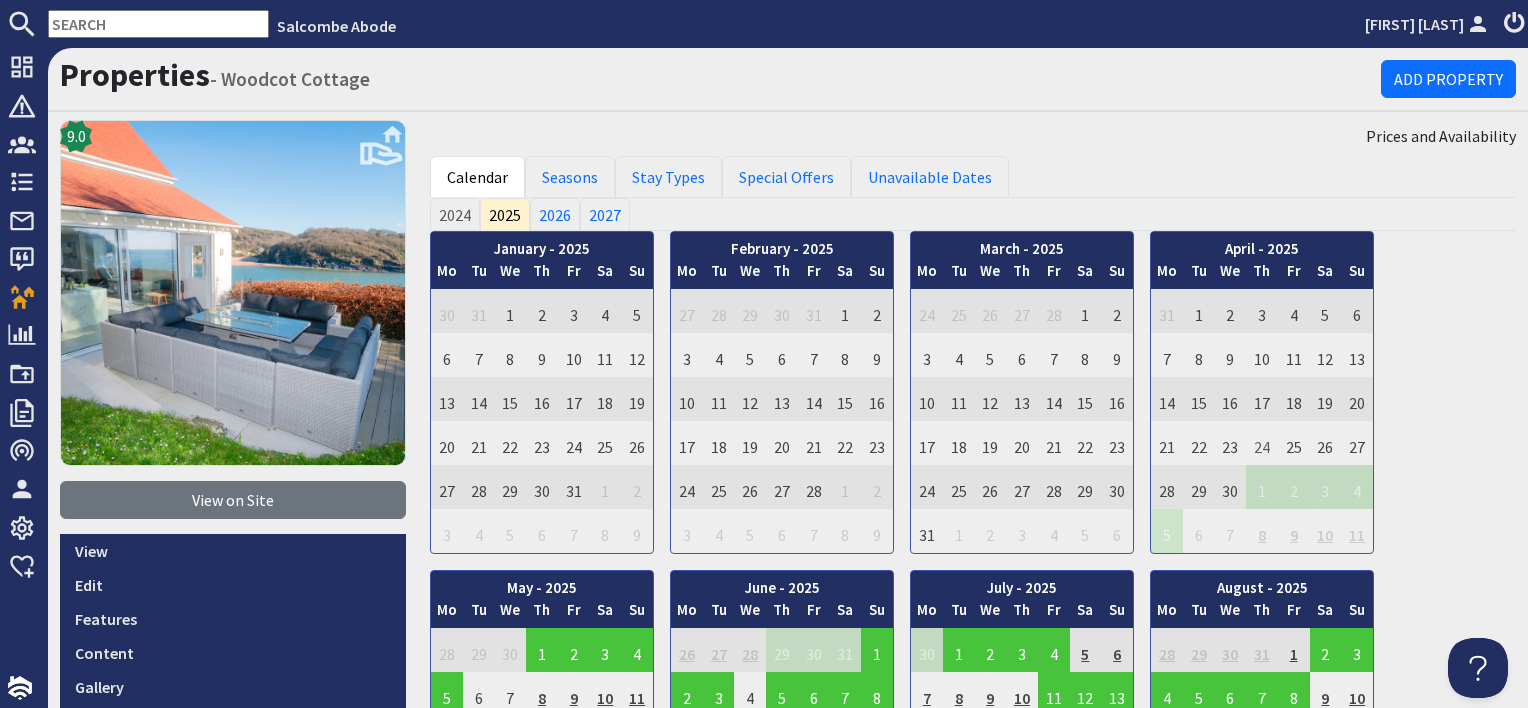 scroll, scrollTop: 0, scrollLeft: 0, axis: both 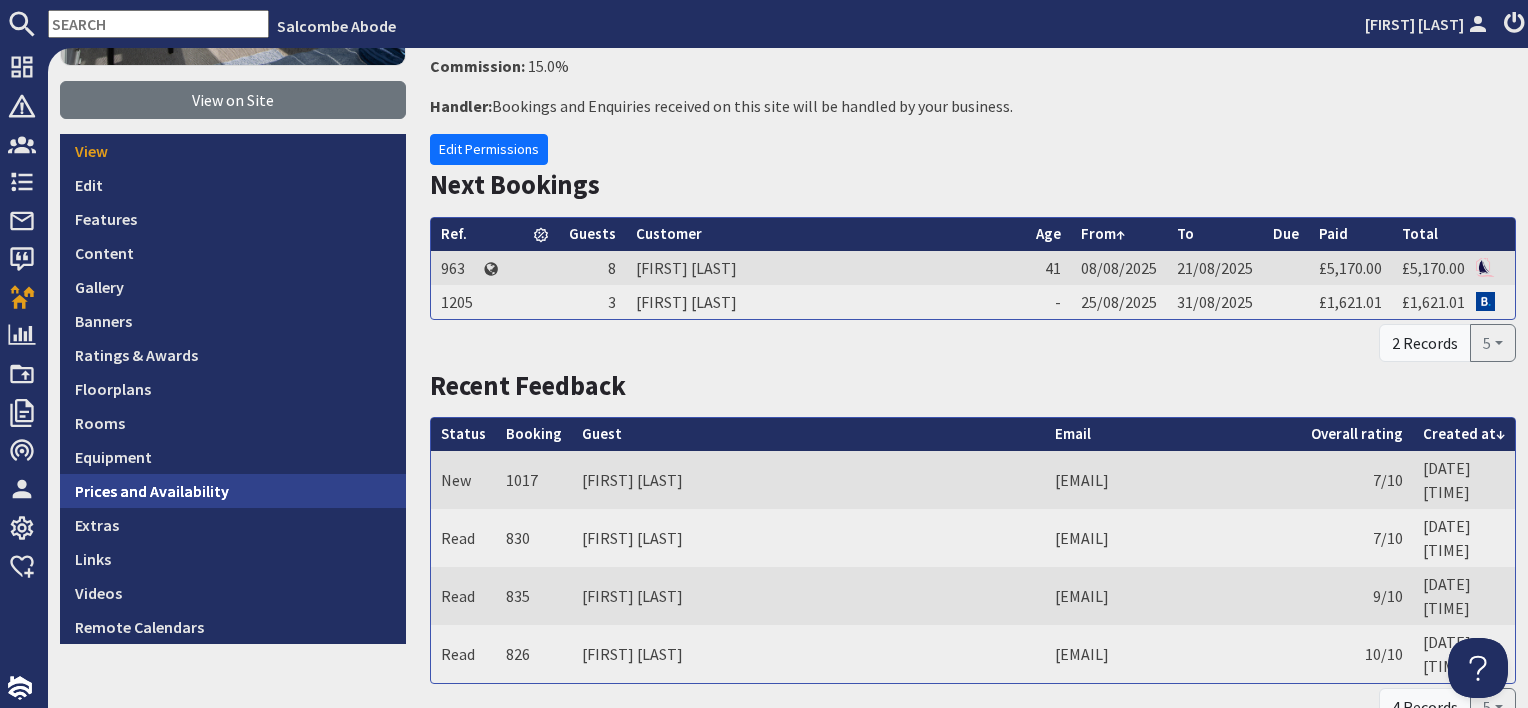 click on "Prices and Availability" at bounding box center [233, 491] 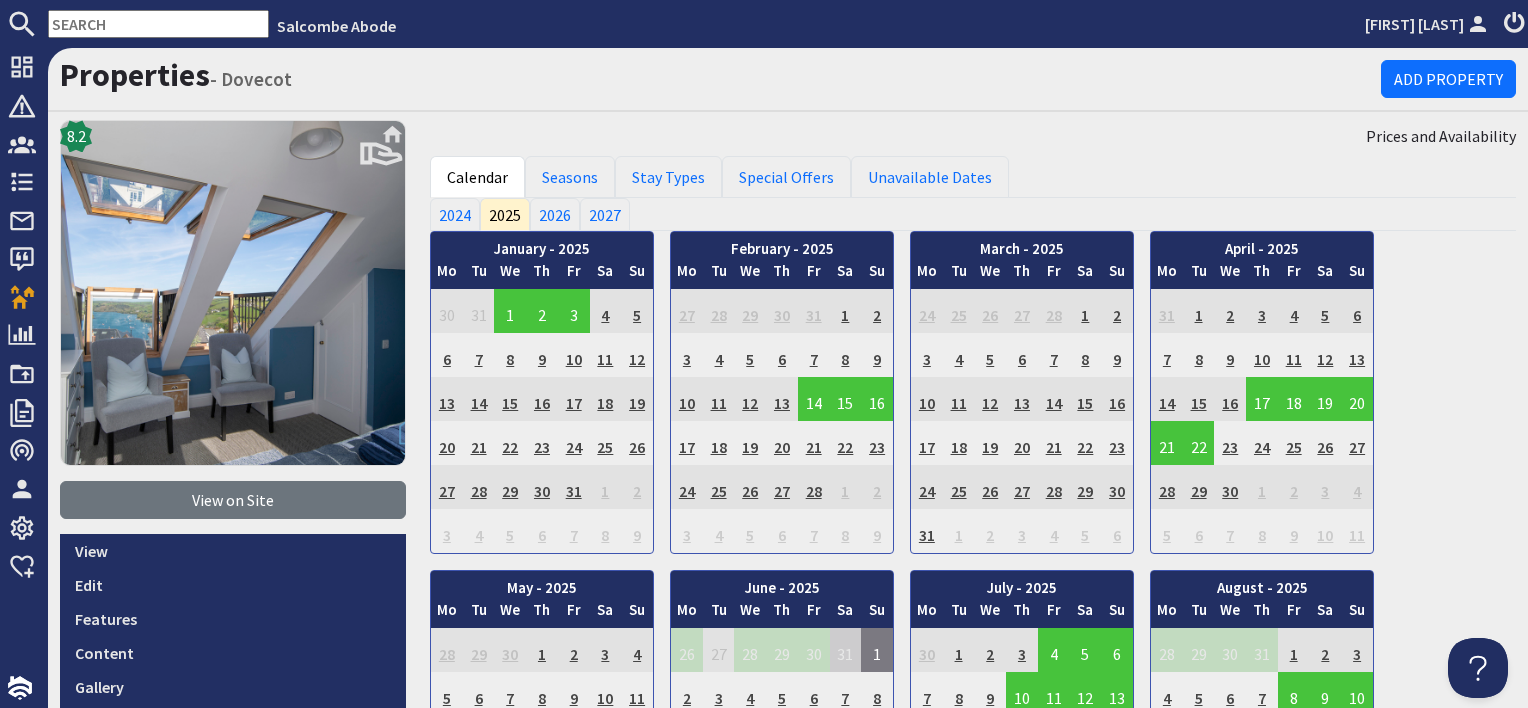 scroll, scrollTop: 0, scrollLeft: 0, axis: both 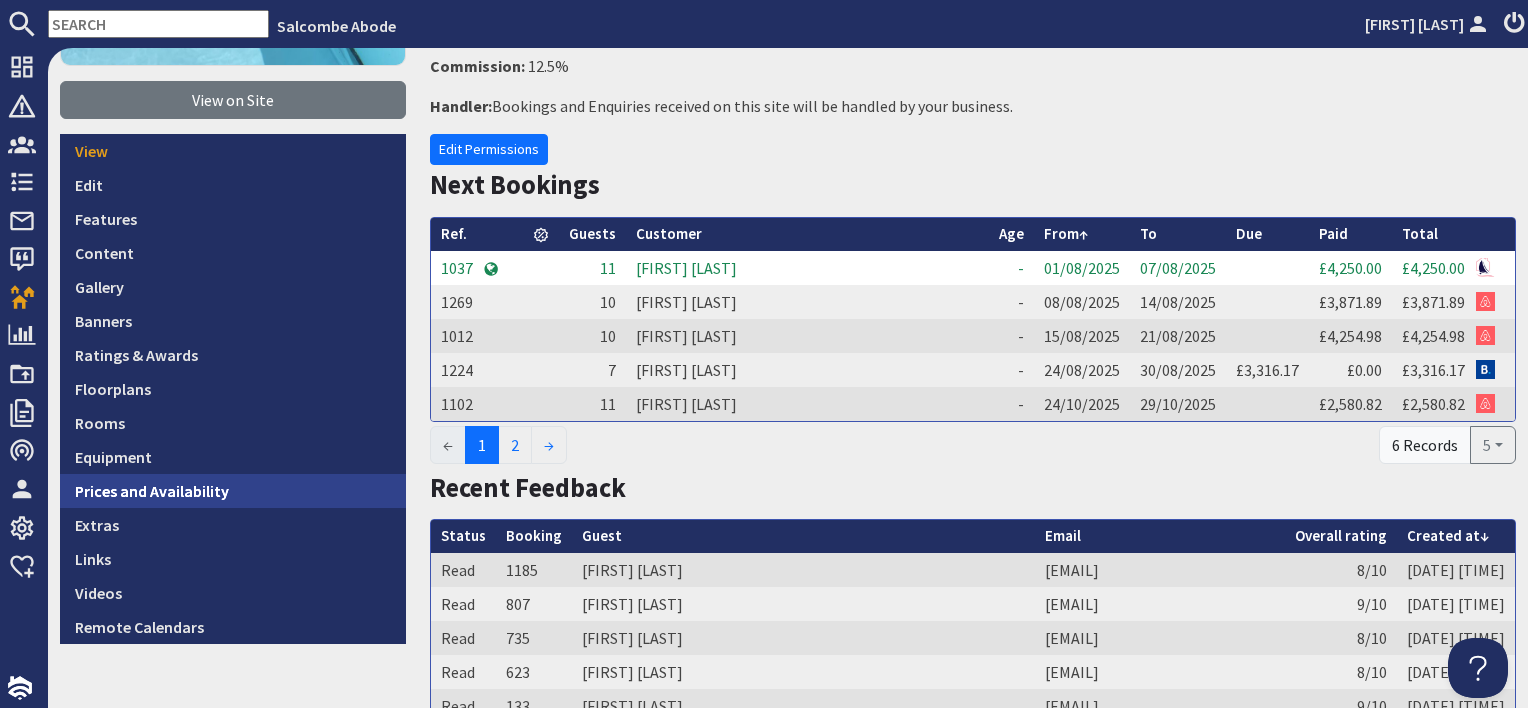 click on "Prices and Availability" at bounding box center [233, 491] 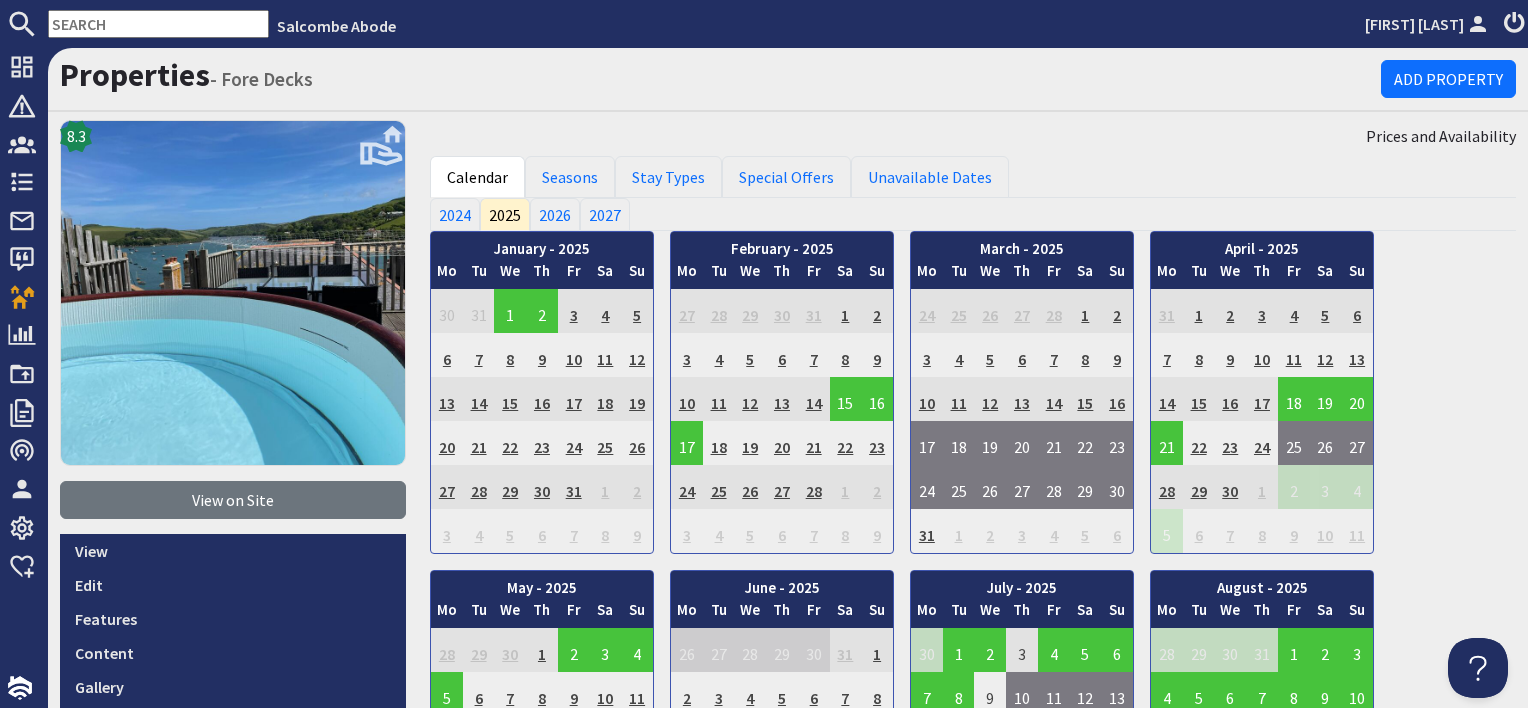 scroll, scrollTop: 0, scrollLeft: 0, axis: both 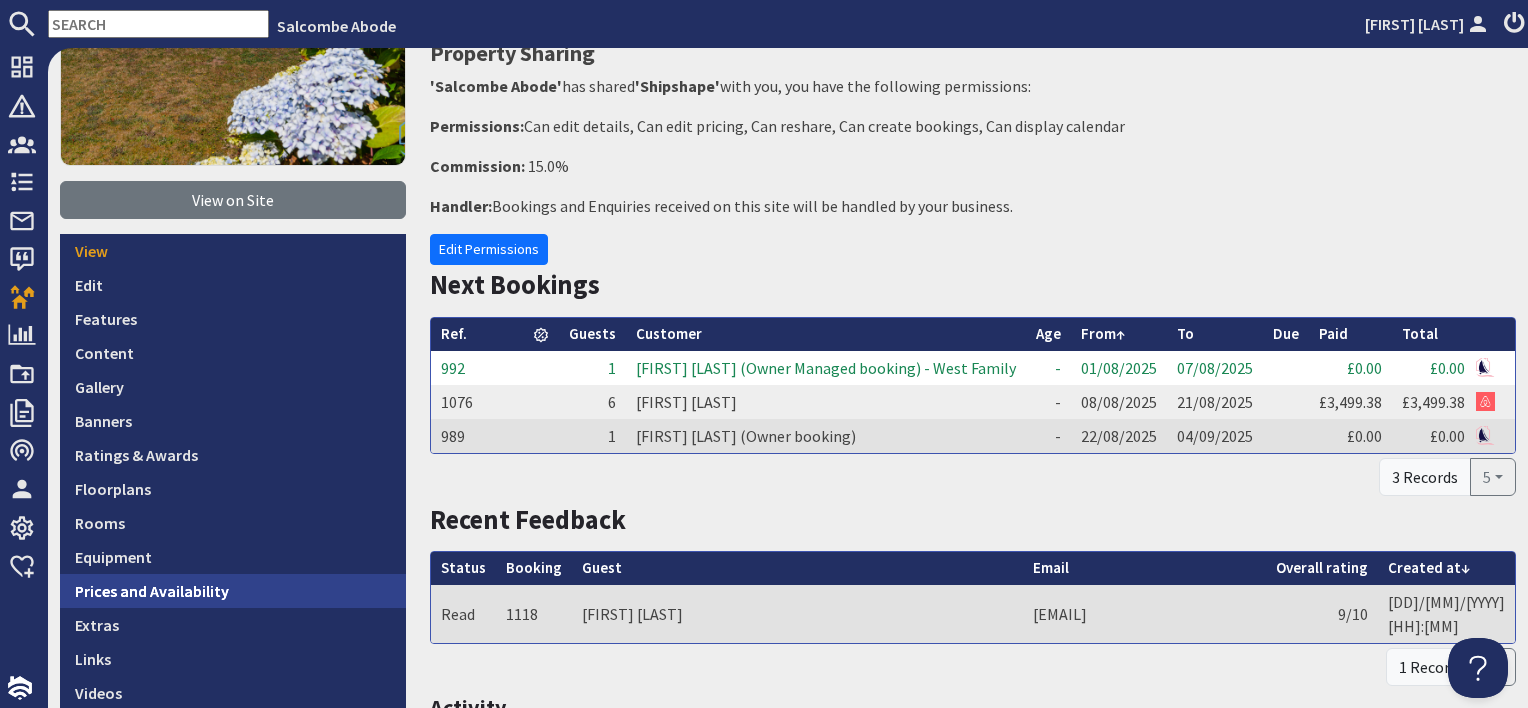 click on "Prices and Availability" at bounding box center (233, 591) 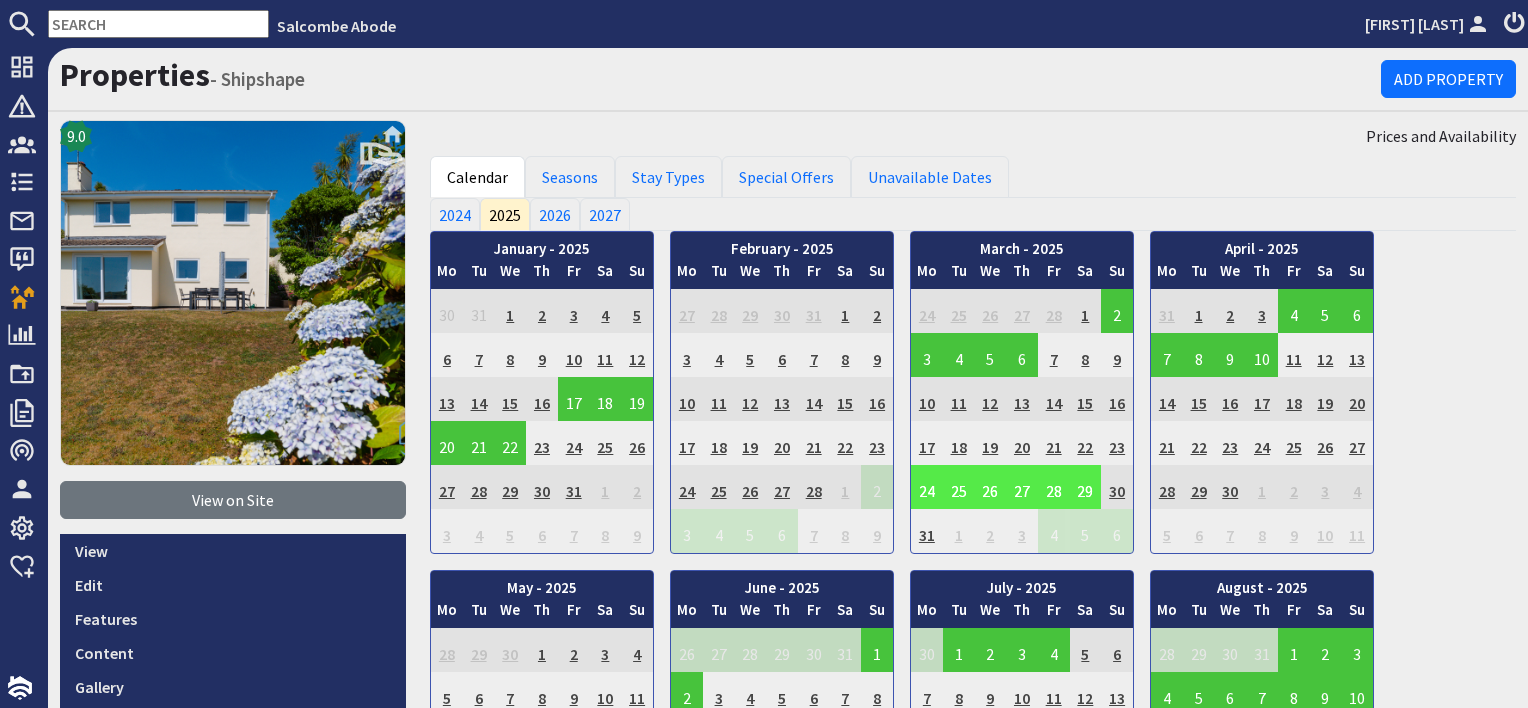 scroll, scrollTop: 0, scrollLeft: 0, axis: both 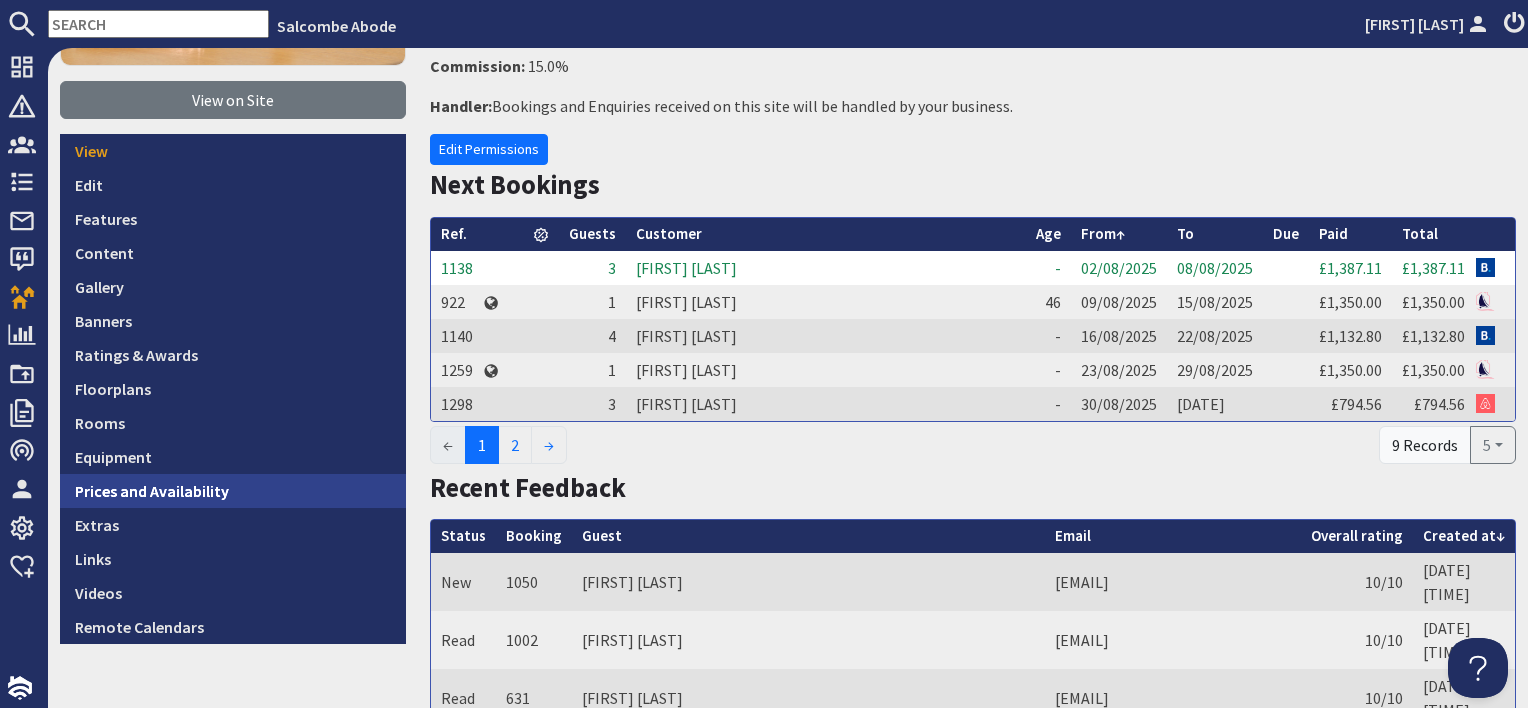 click on "Prices and Availability" at bounding box center (233, 491) 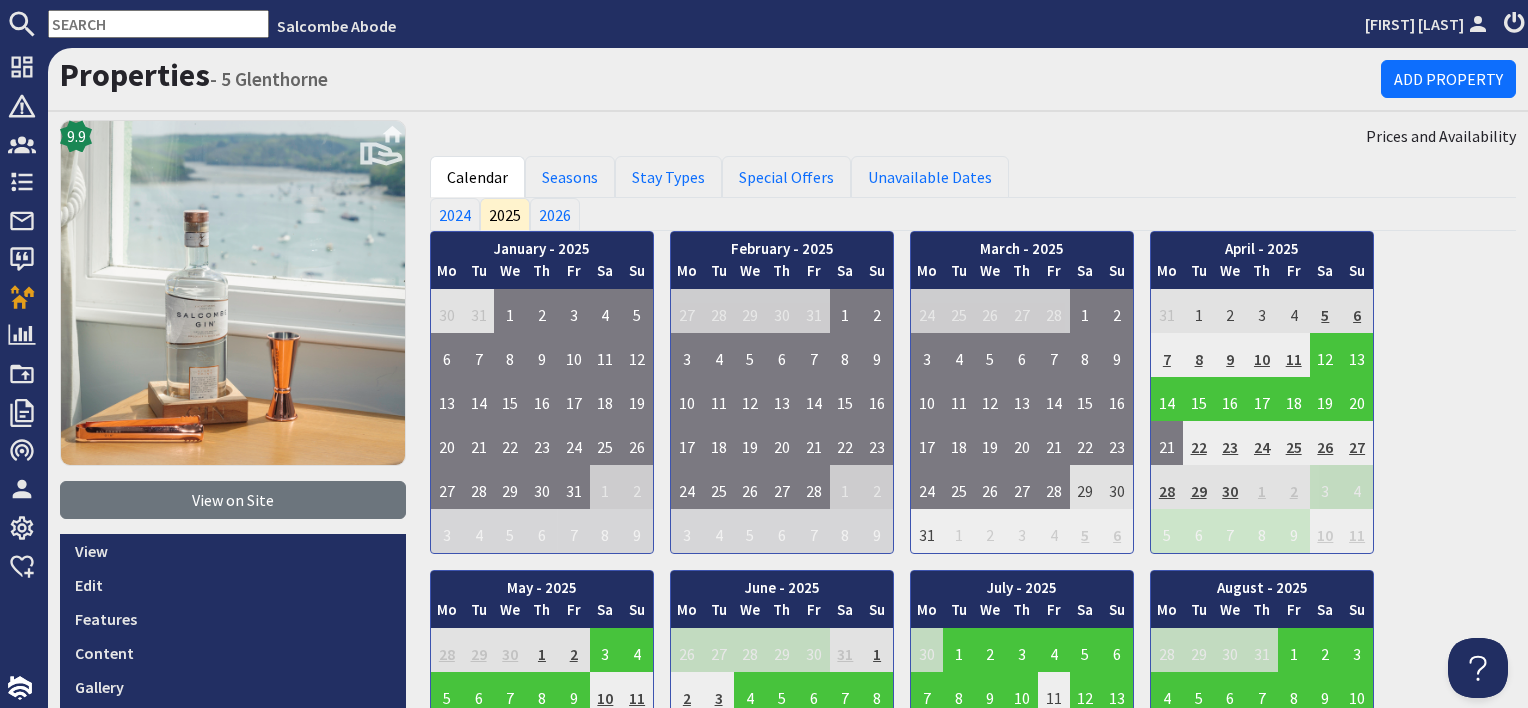 scroll, scrollTop: 0, scrollLeft: 0, axis: both 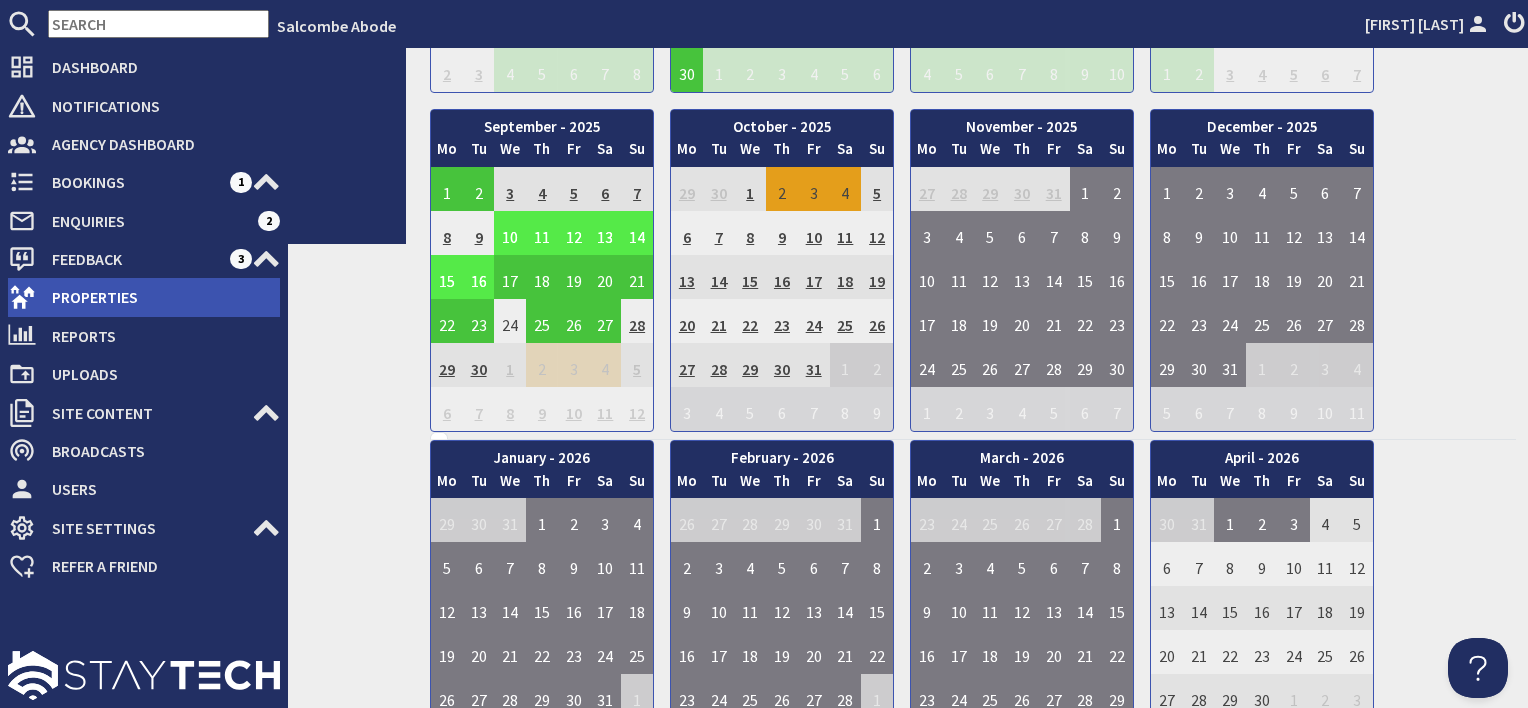 click on "Properties" at bounding box center (158, 297) 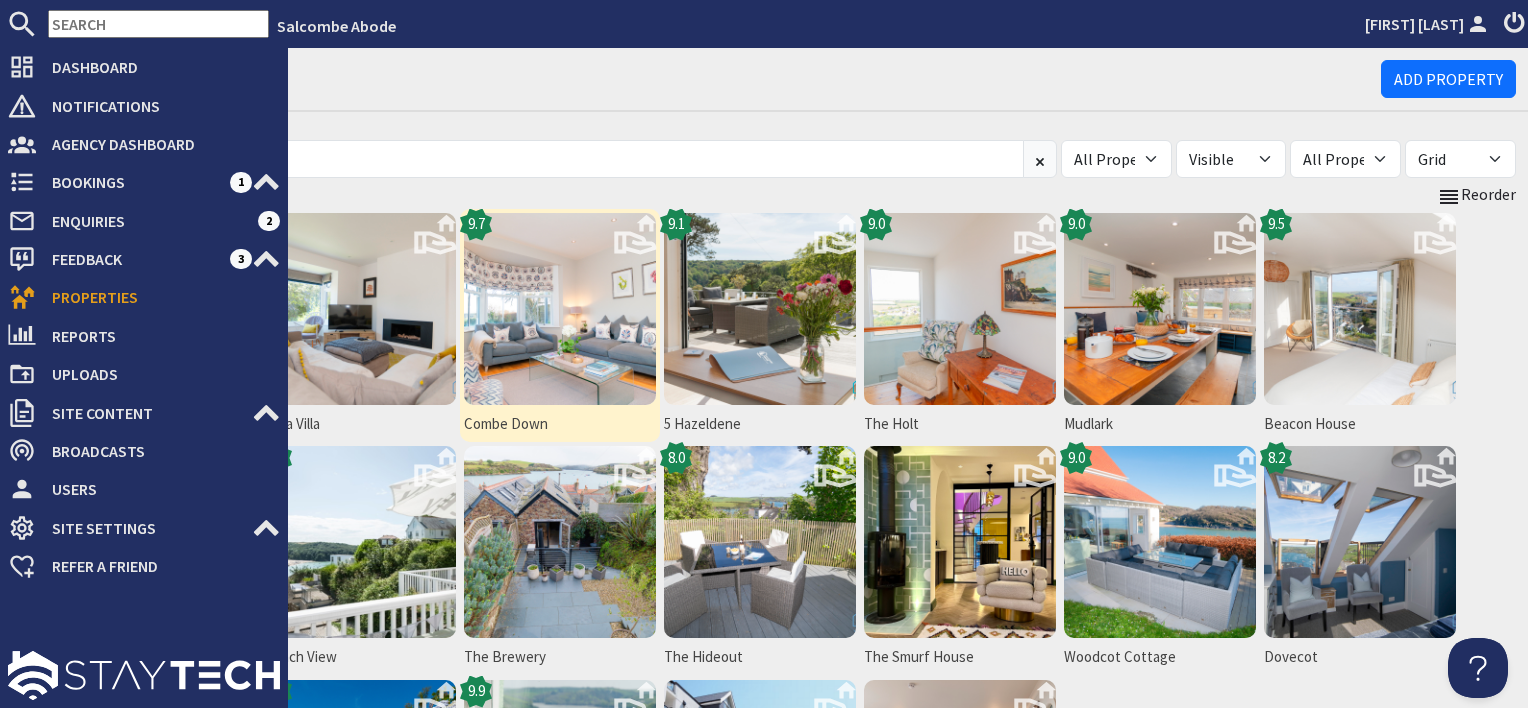 scroll, scrollTop: 0, scrollLeft: 0, axis: both 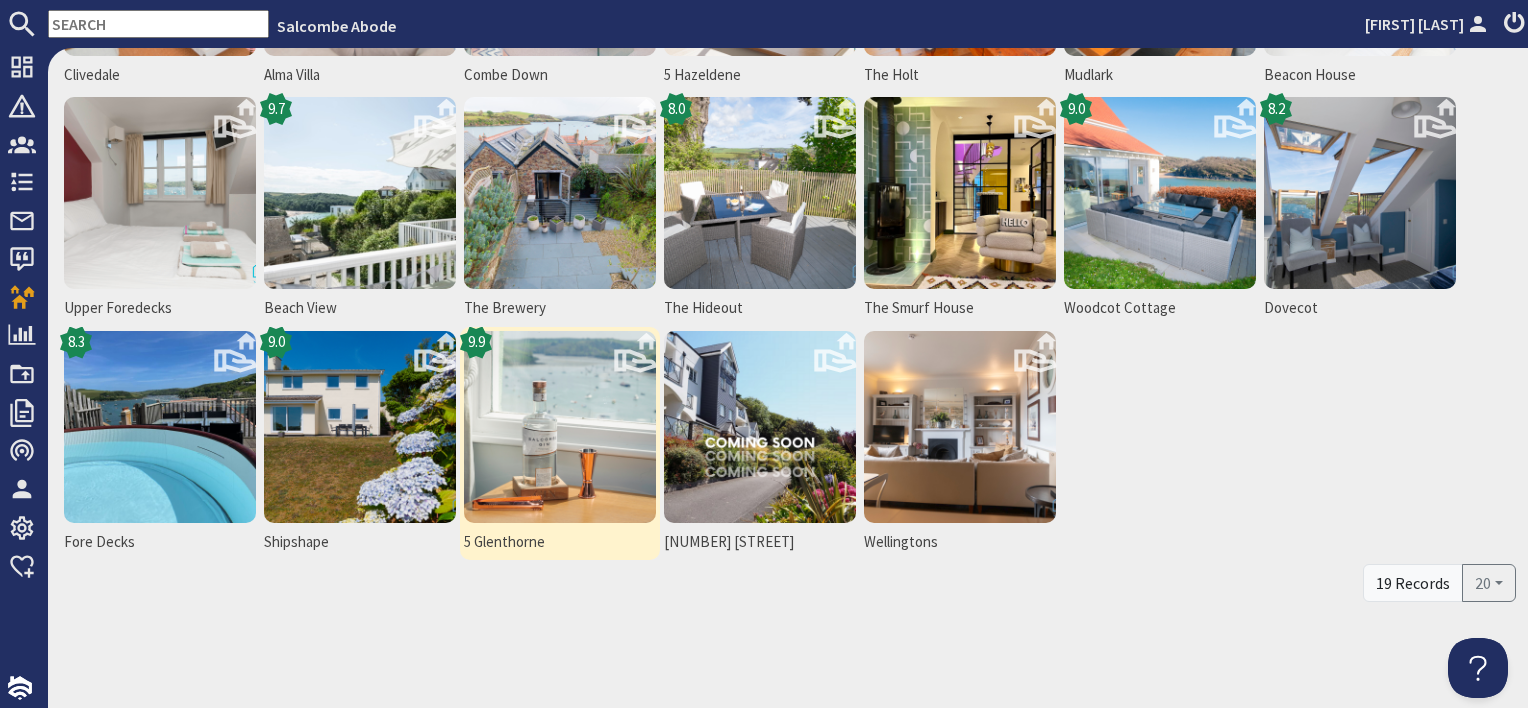 click at bounding box center [560, 427] 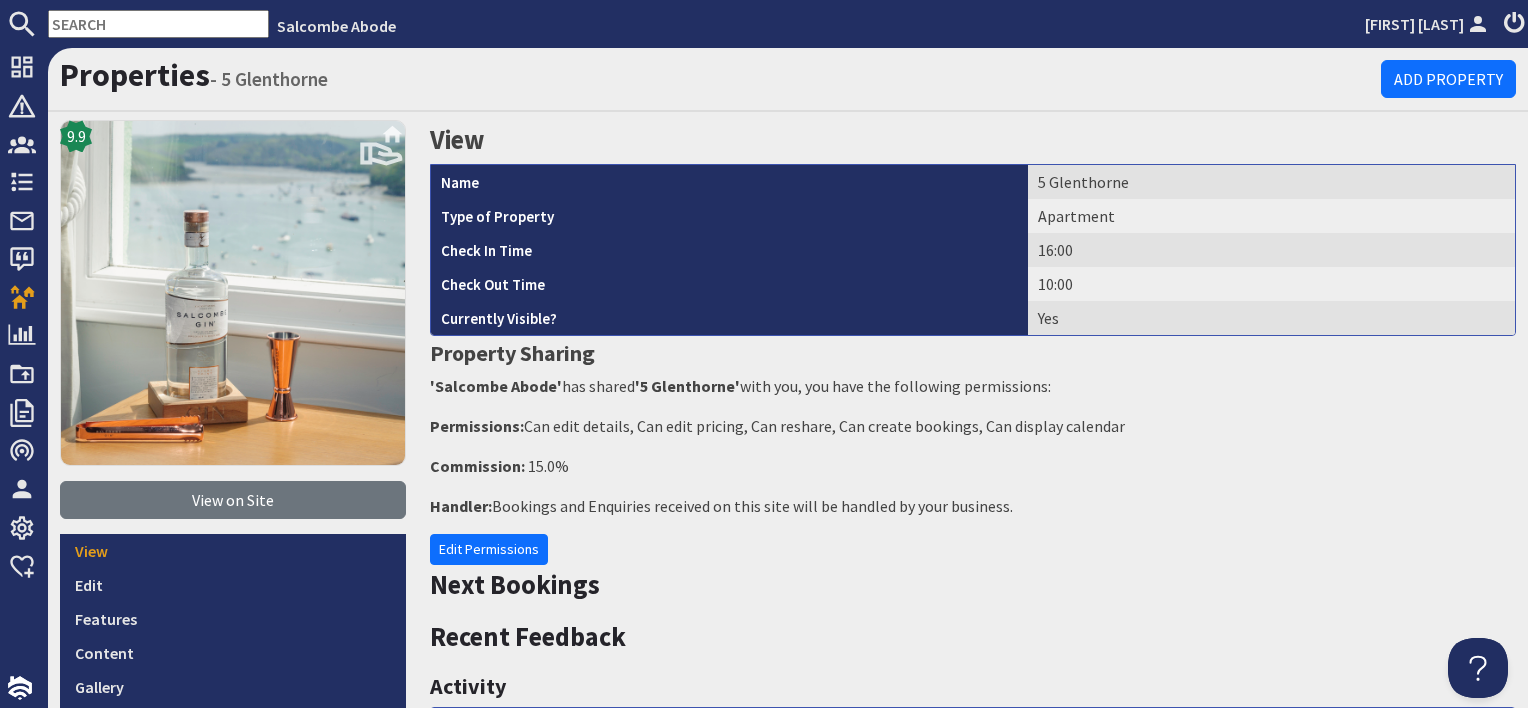 scroll, scrollTop: 0, scrollLeft: 0, axis: both 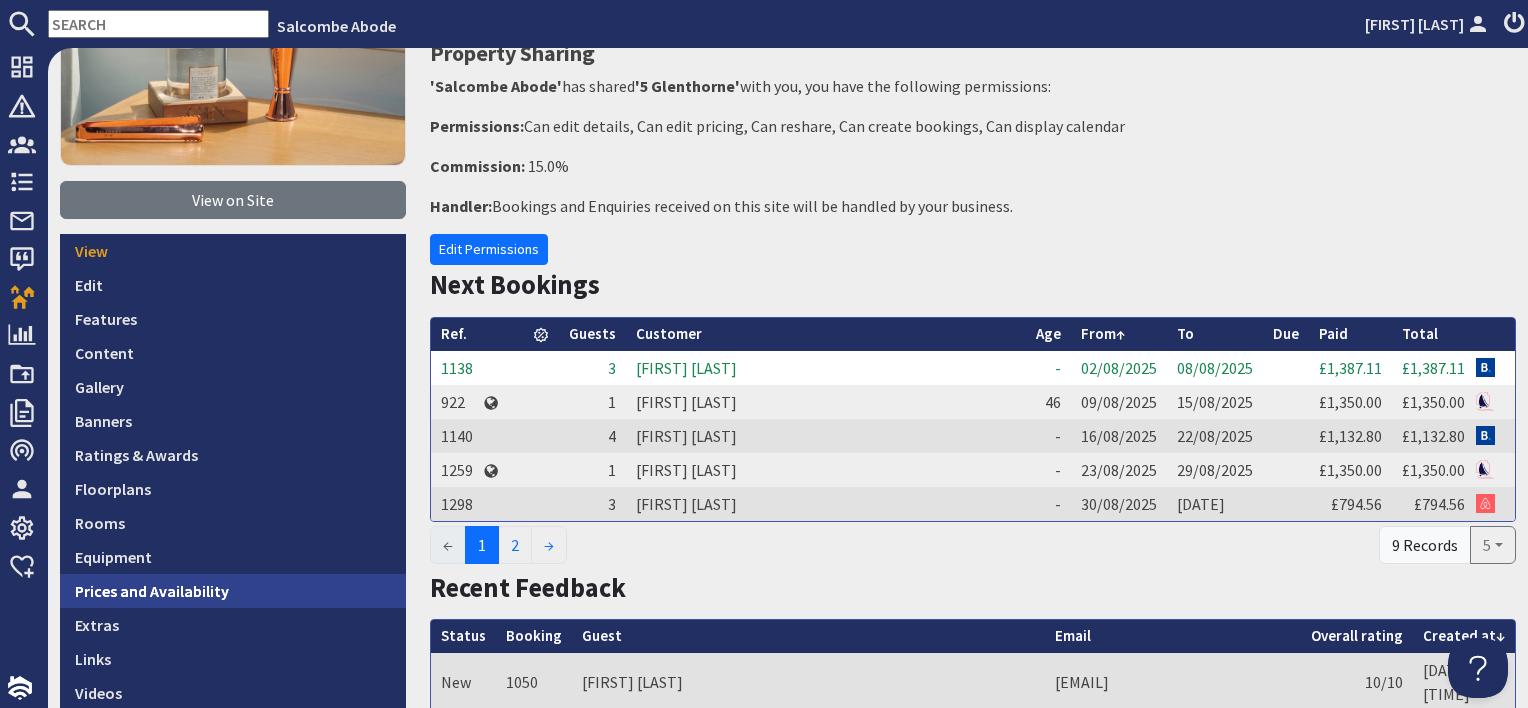 click on "Prices and Availability" at bounding box center (233, 591) 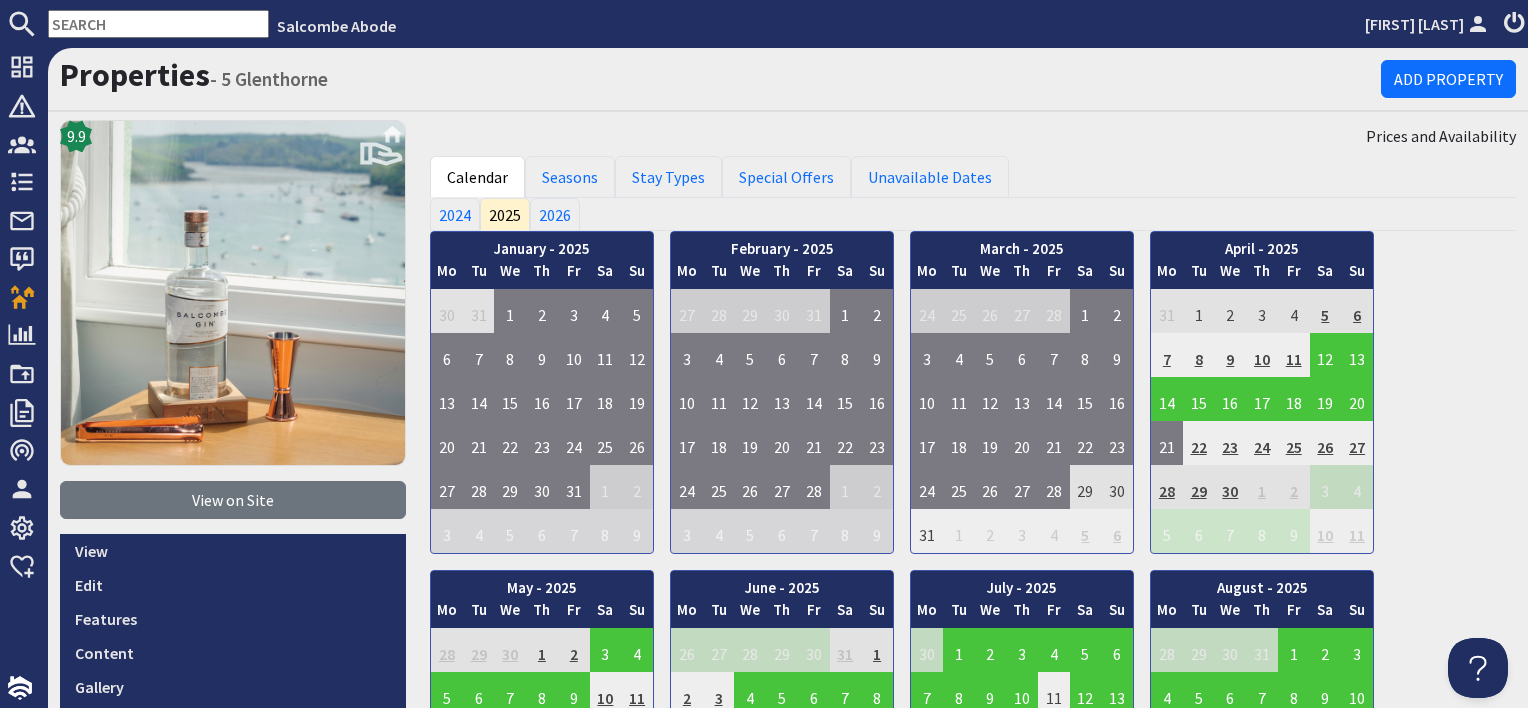 scroll, scrollTop: 0, scrollLeft: 0, axis: both 